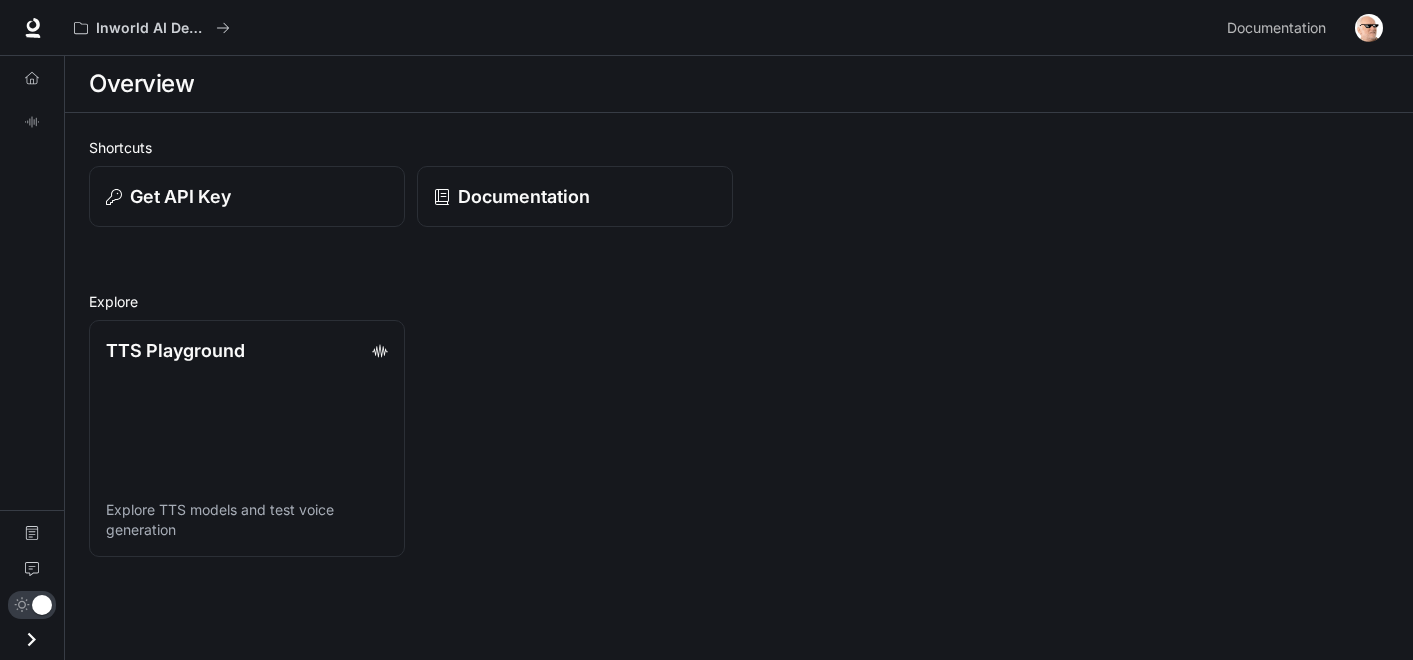 scroll, scrollTop: 0, scrollLeft: 0, axis: both 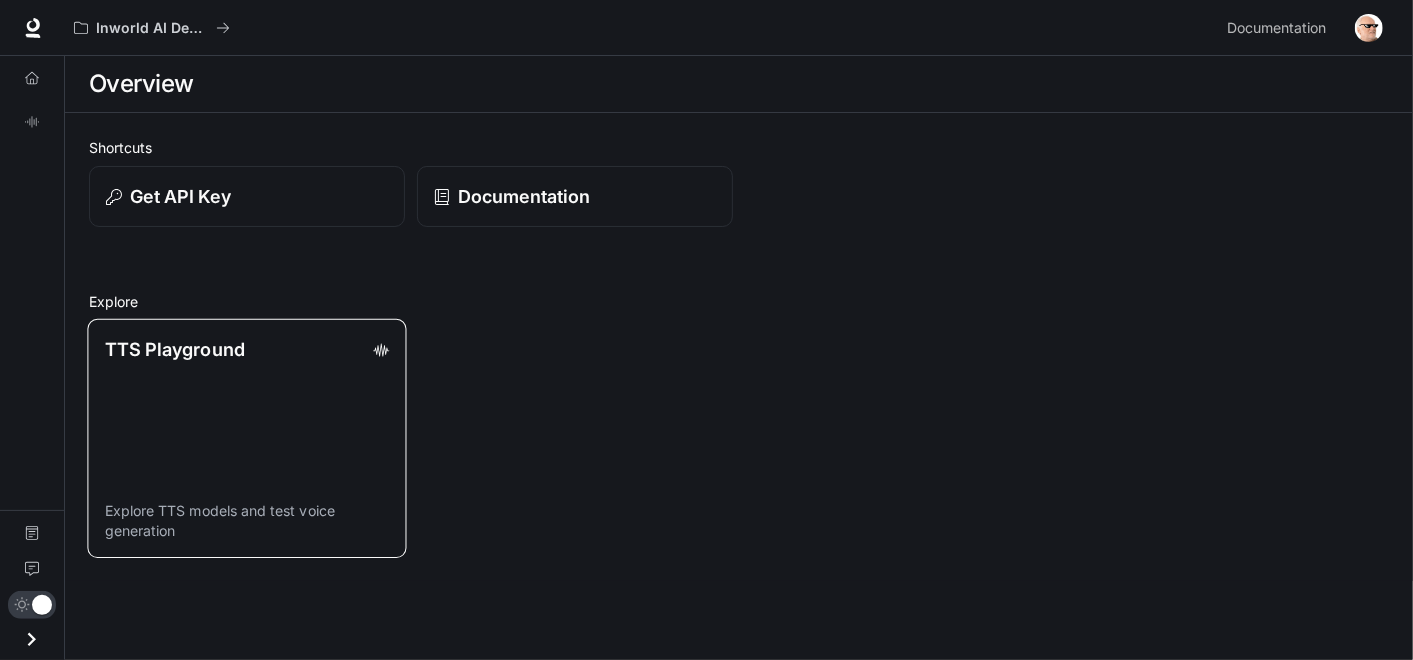 click on "TTS Playground Explore TTS models and test voice generation" at bounding box center (246, 438) 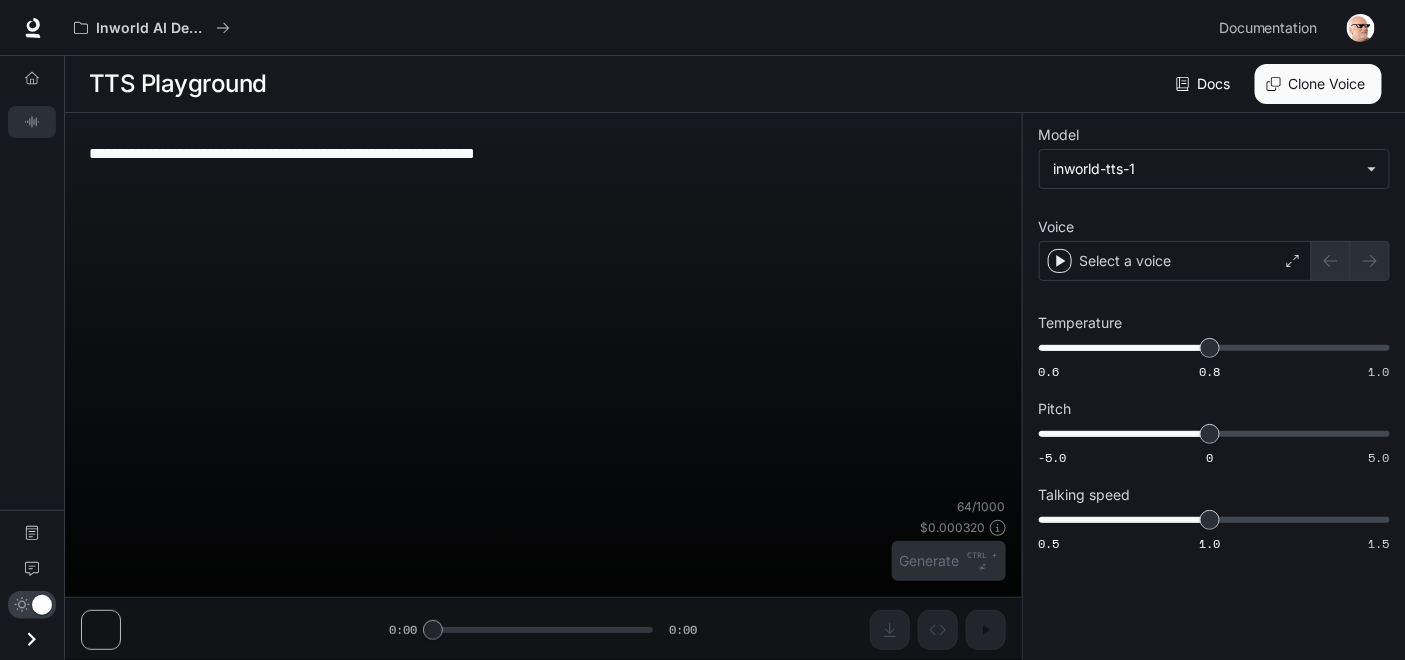 type on "**********" 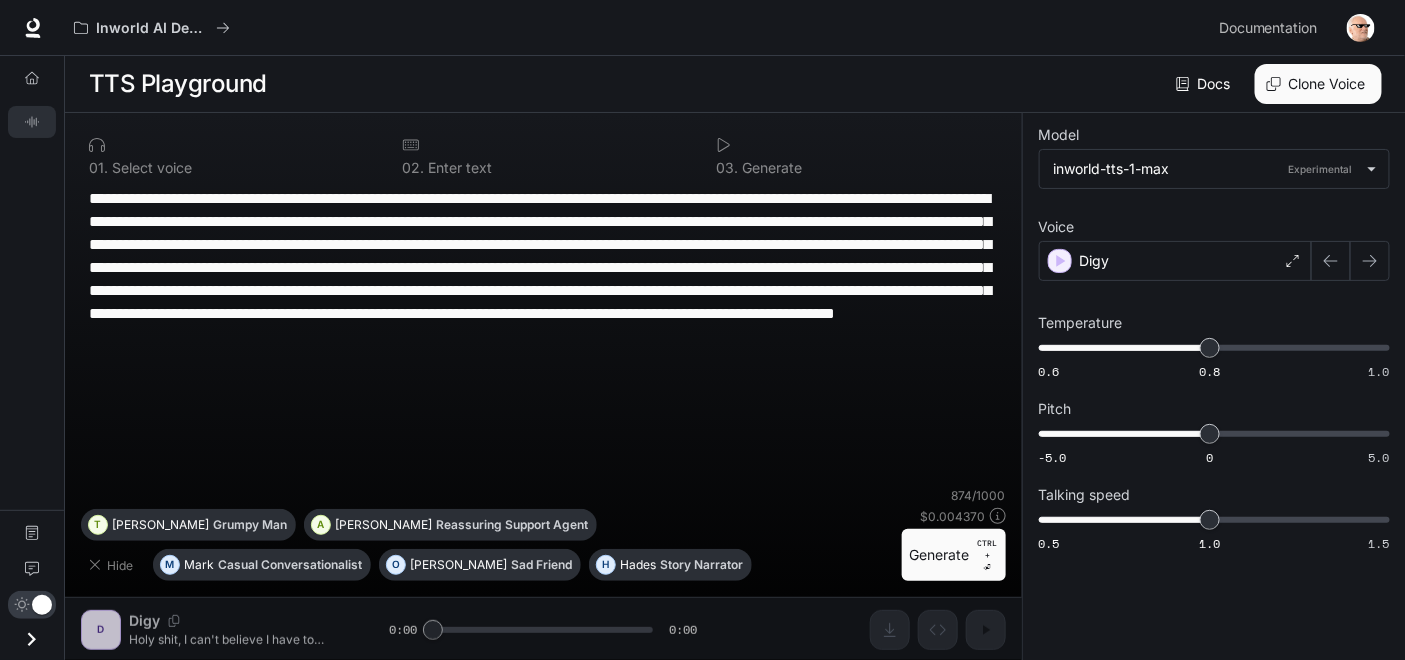 click on "**********" at bounding box center [543, 279] 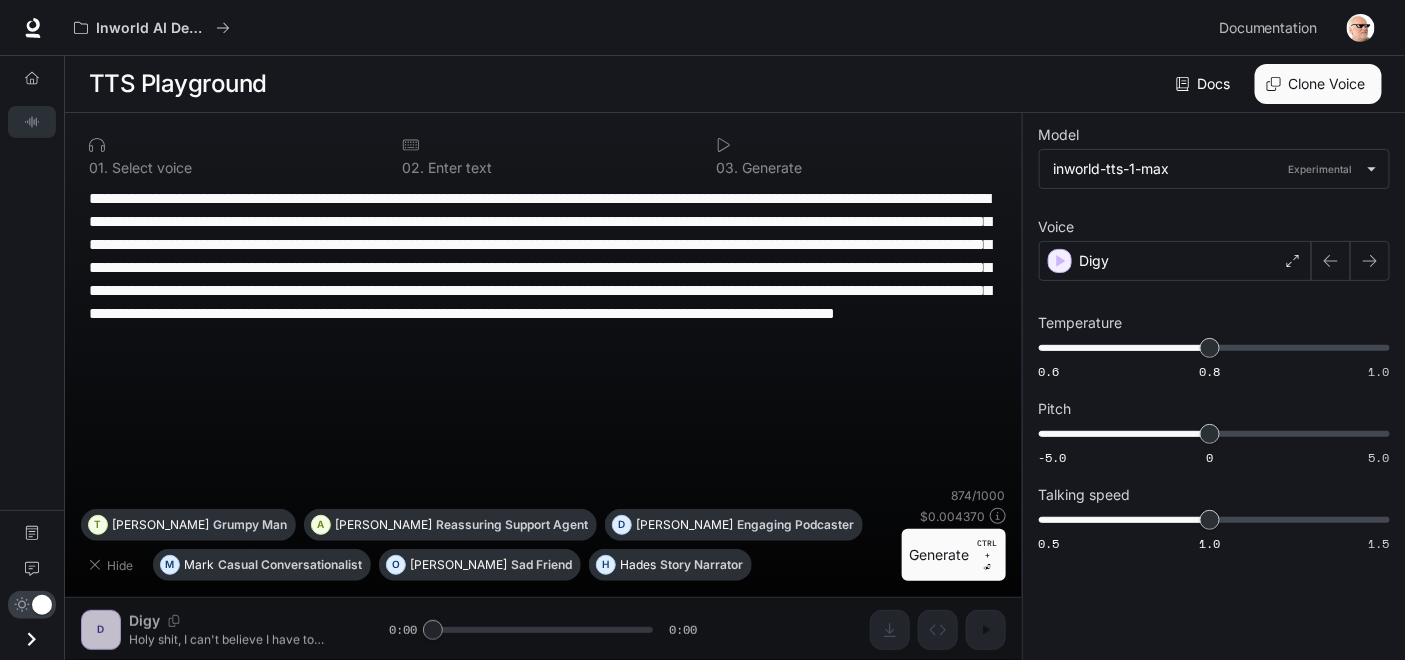 click on "**********" at bounding box center (543, 279) 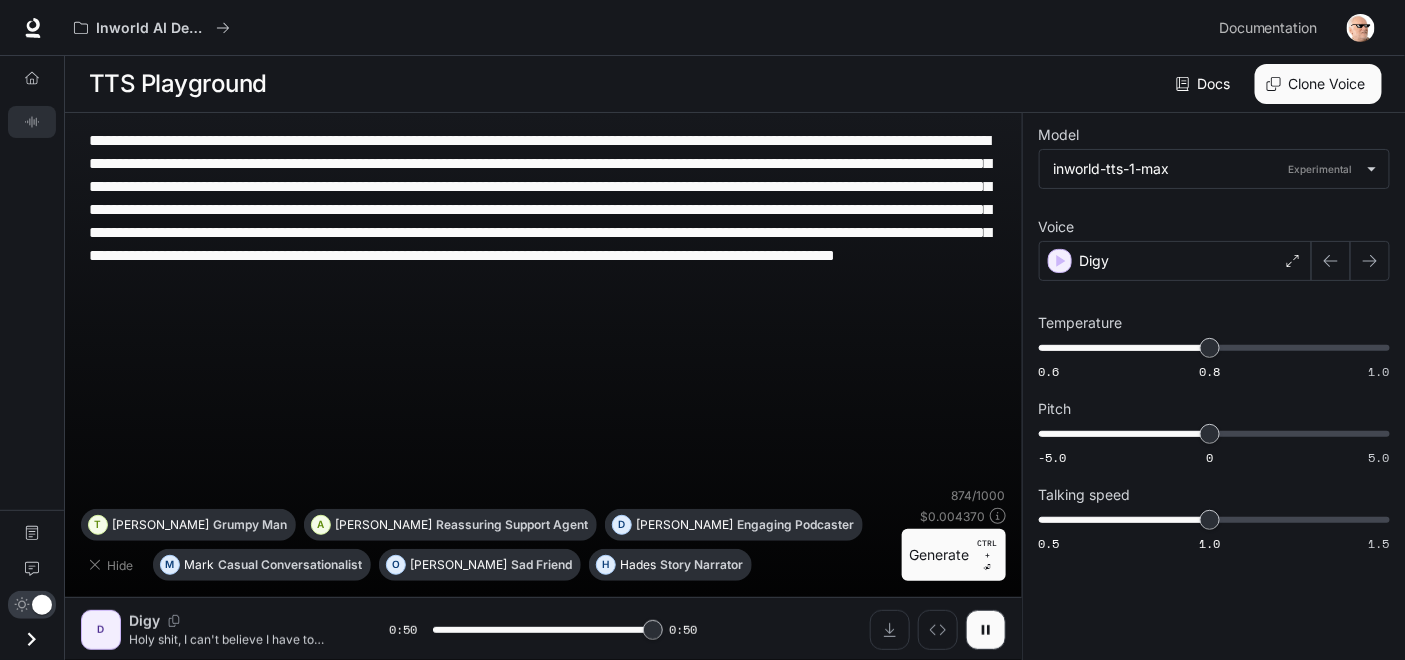 type on "*" 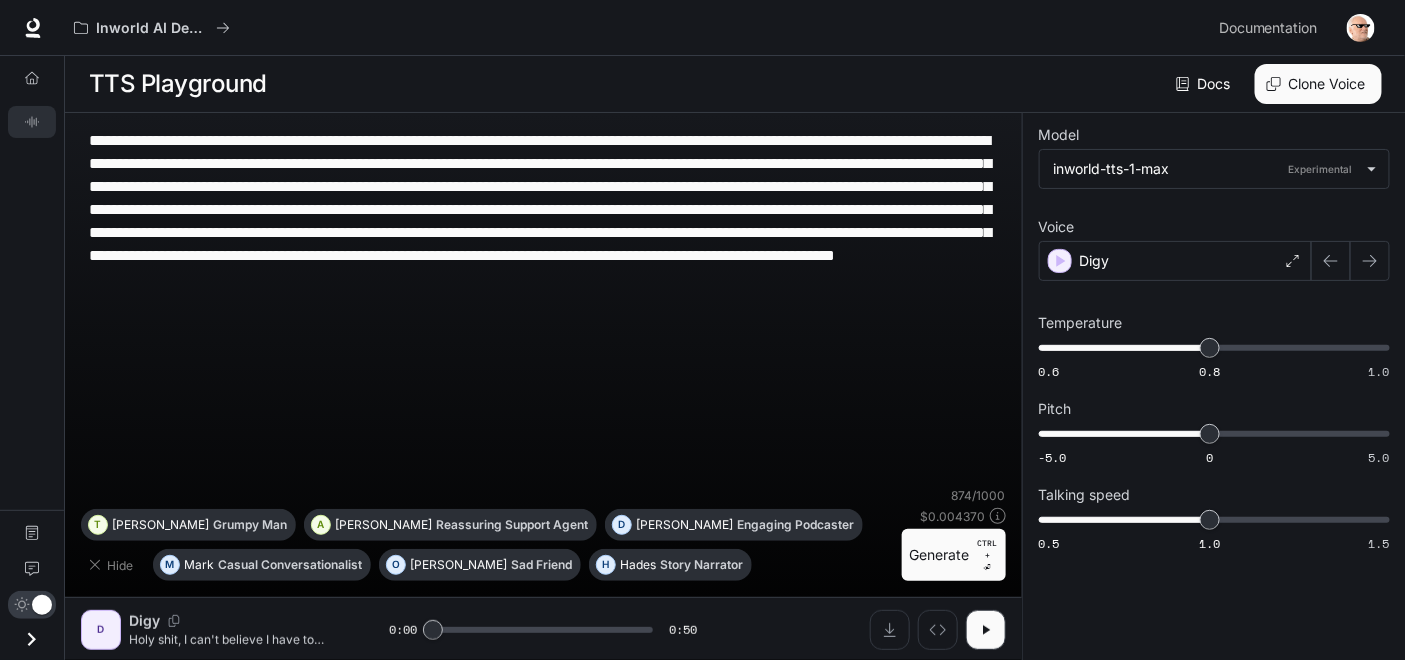 click on "**********" at bounding box center (543, 221) 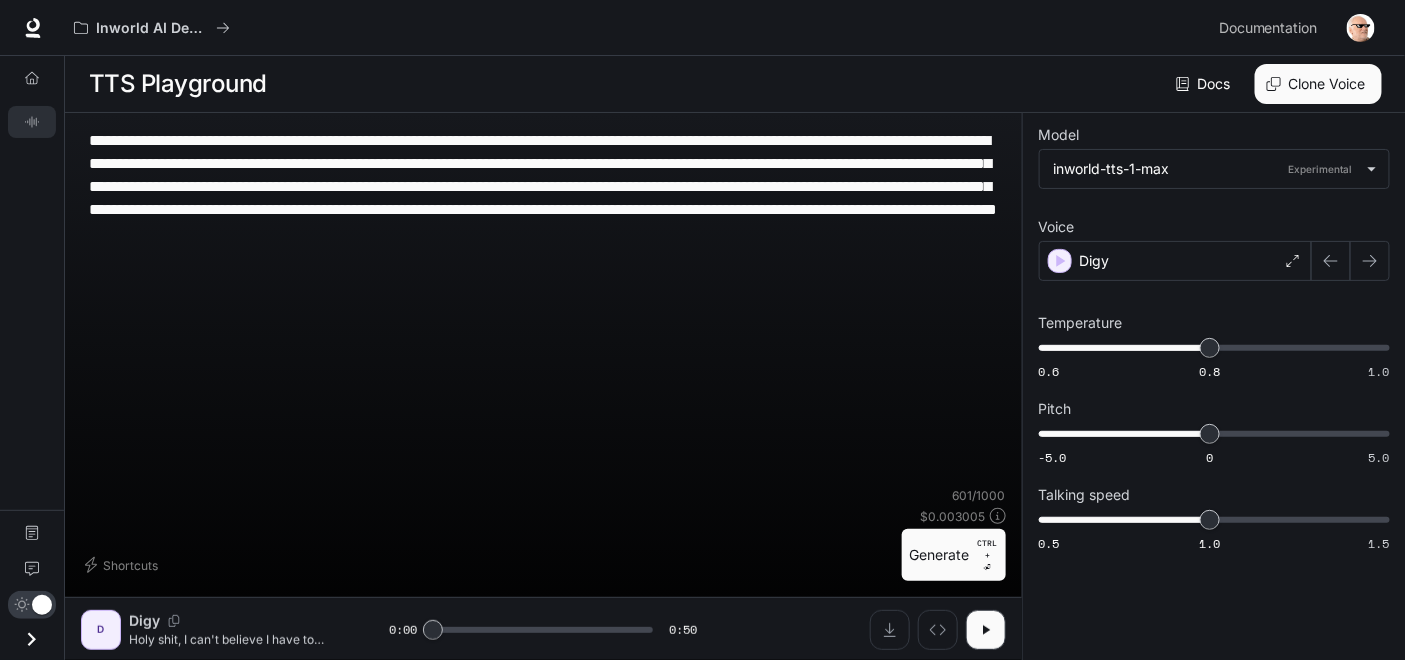 type on "**********" 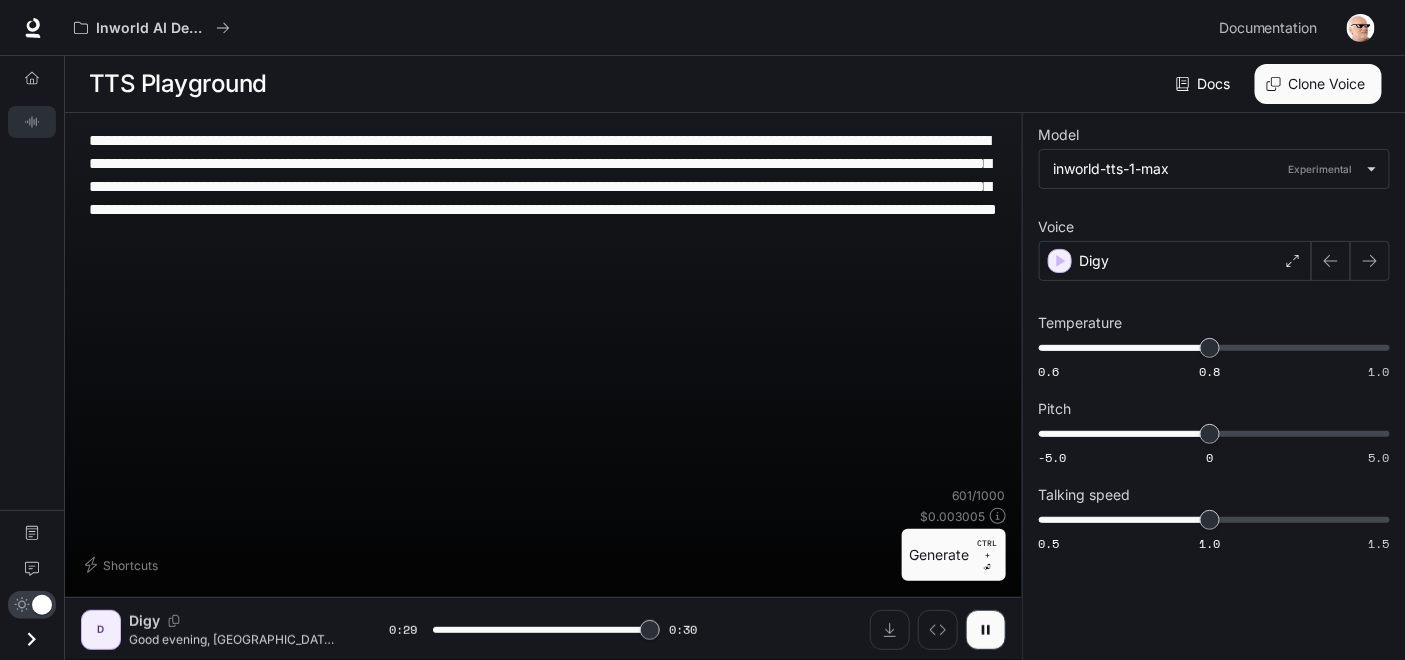 type on "*" 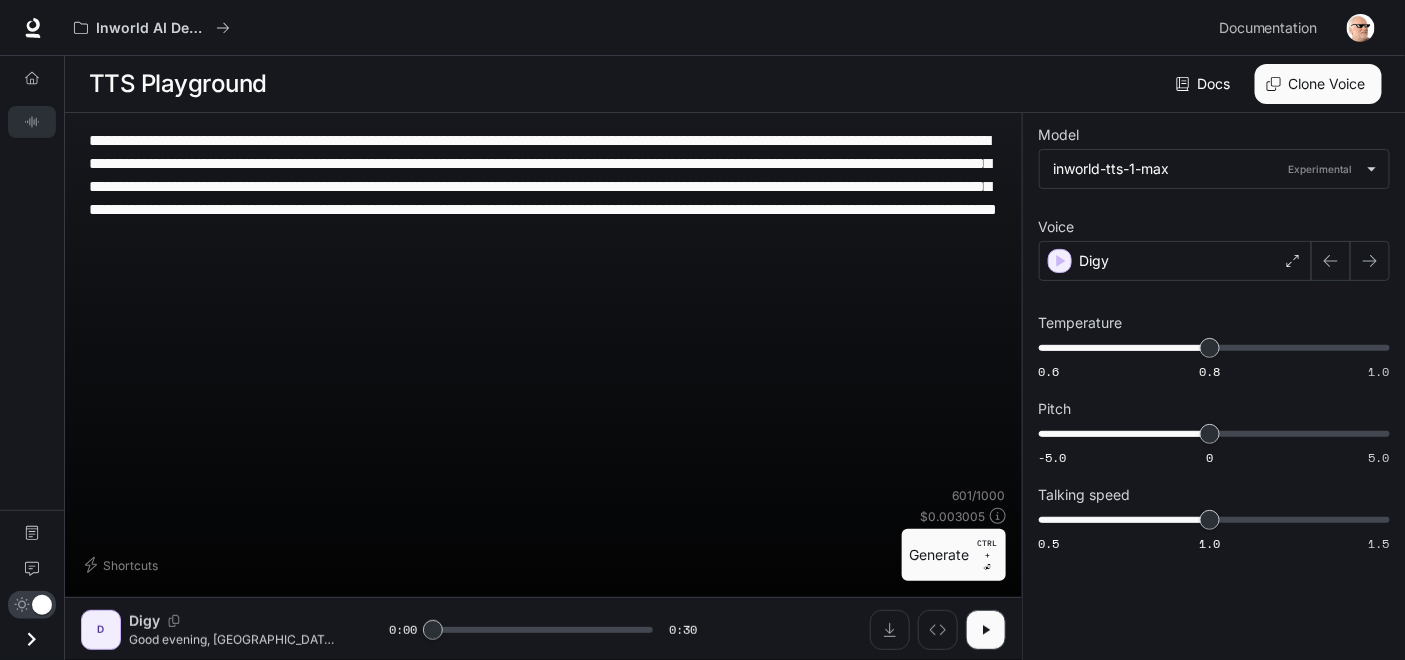 drag, startPoint x: 961, startPoint y: 226, endPoint x: 42, endPoint y: 95, distance: 928.2898 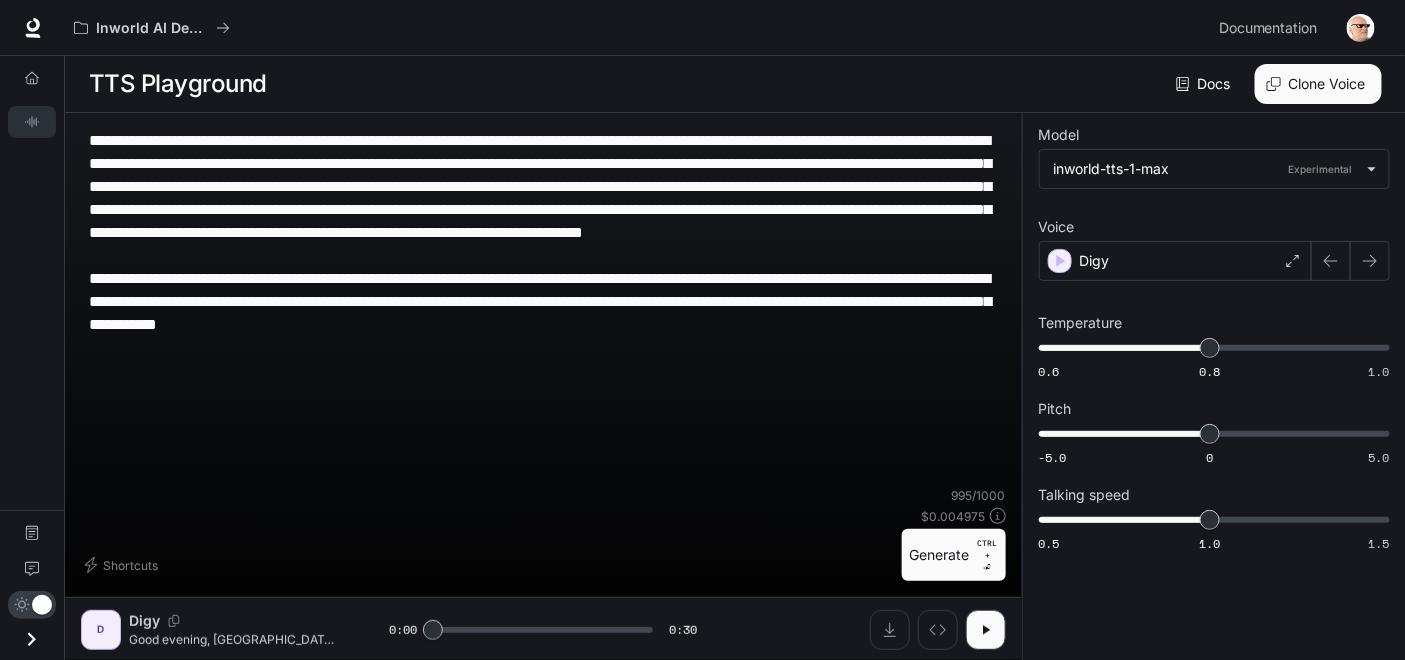 type on "**********" 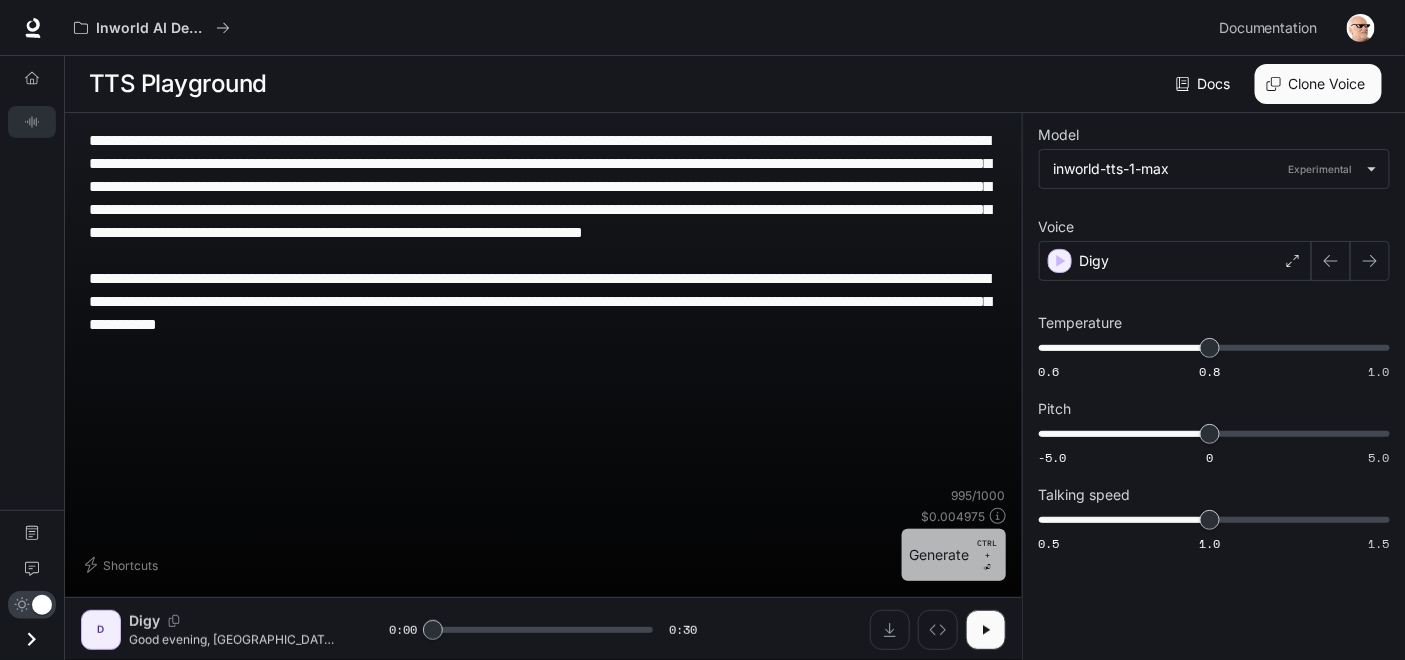 click on "Generate CTRL +  ⏎" at bounding box center (954, 555) 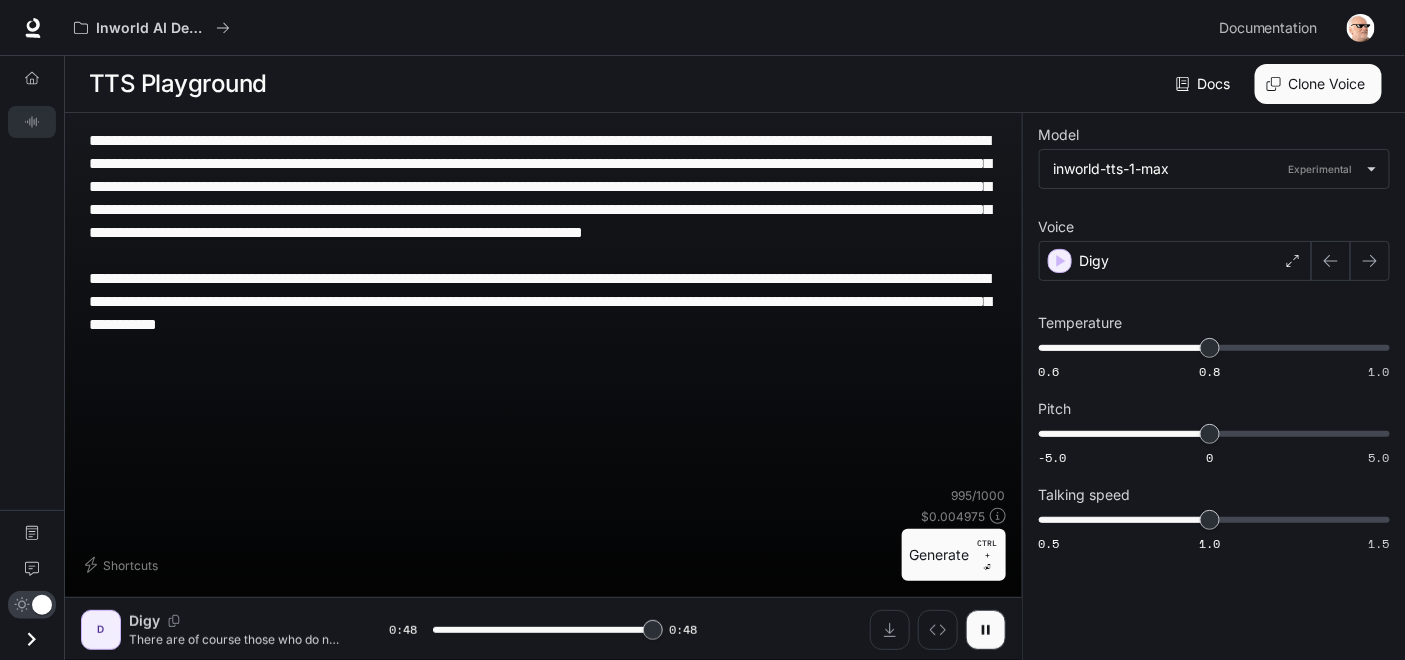 type on "*" 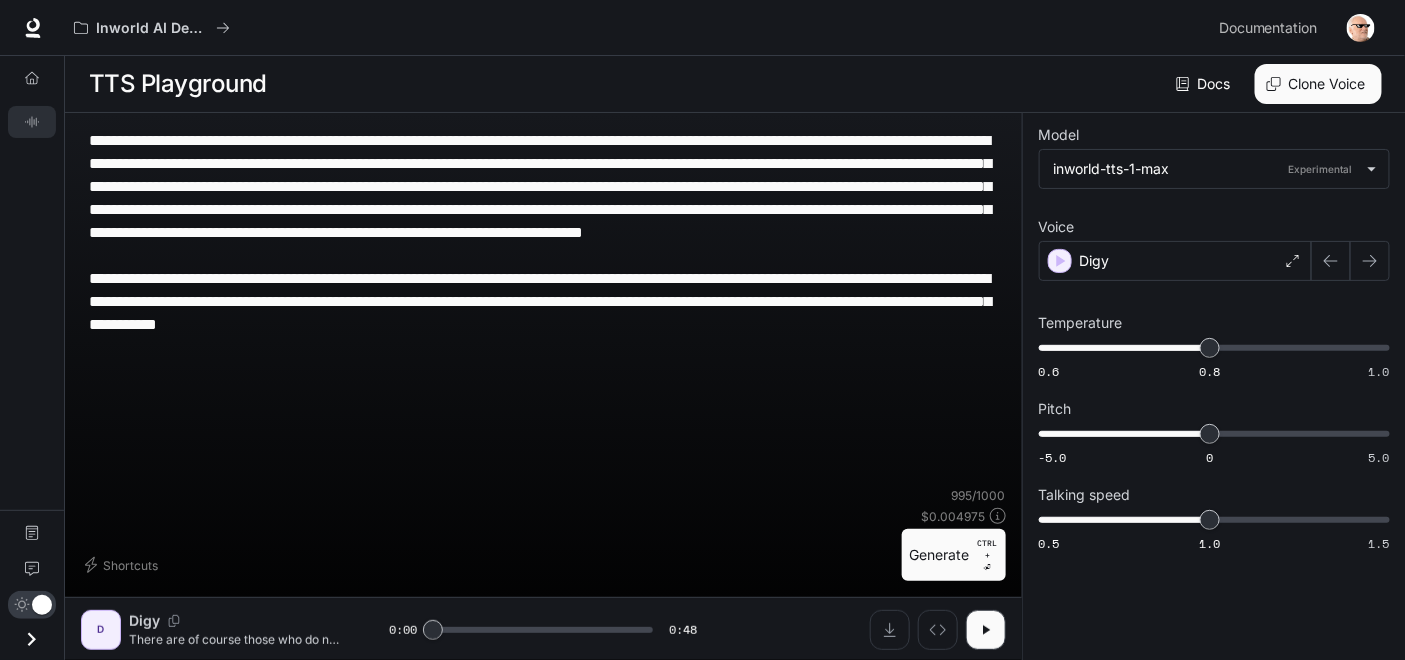 click on "**********" at bounding box center [543, 308] 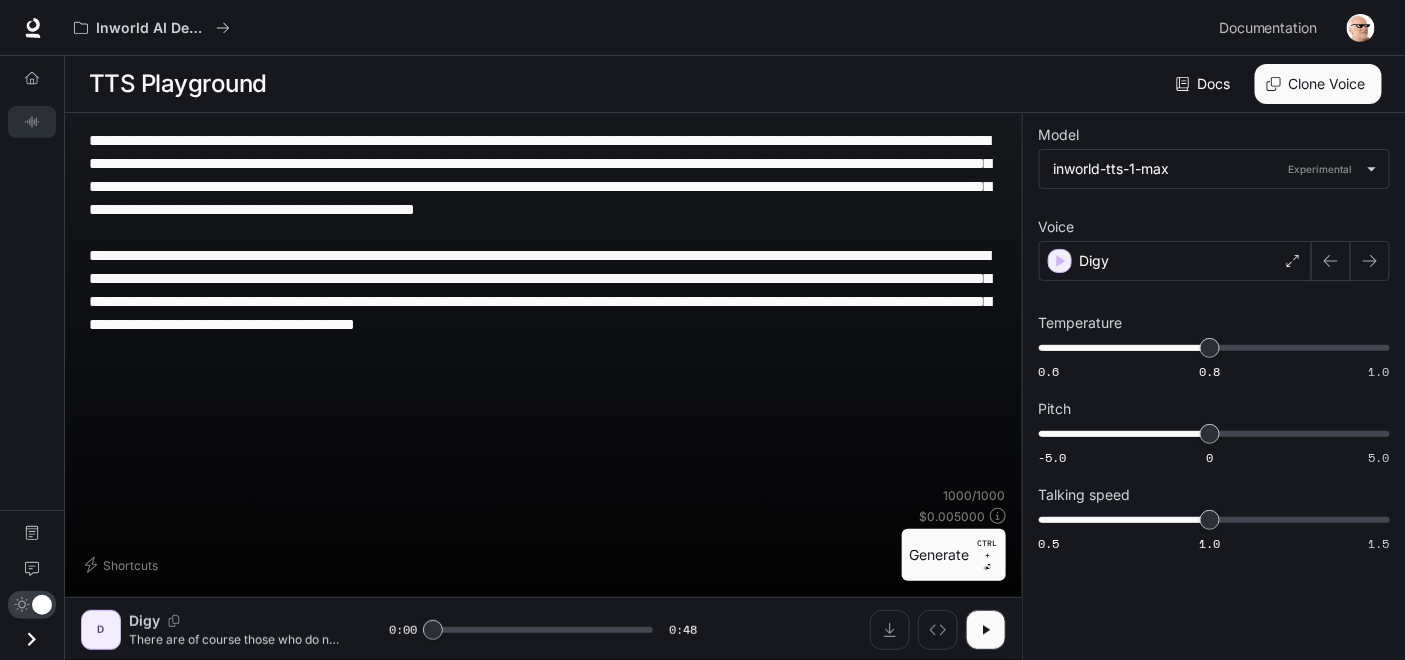 type on "**********" 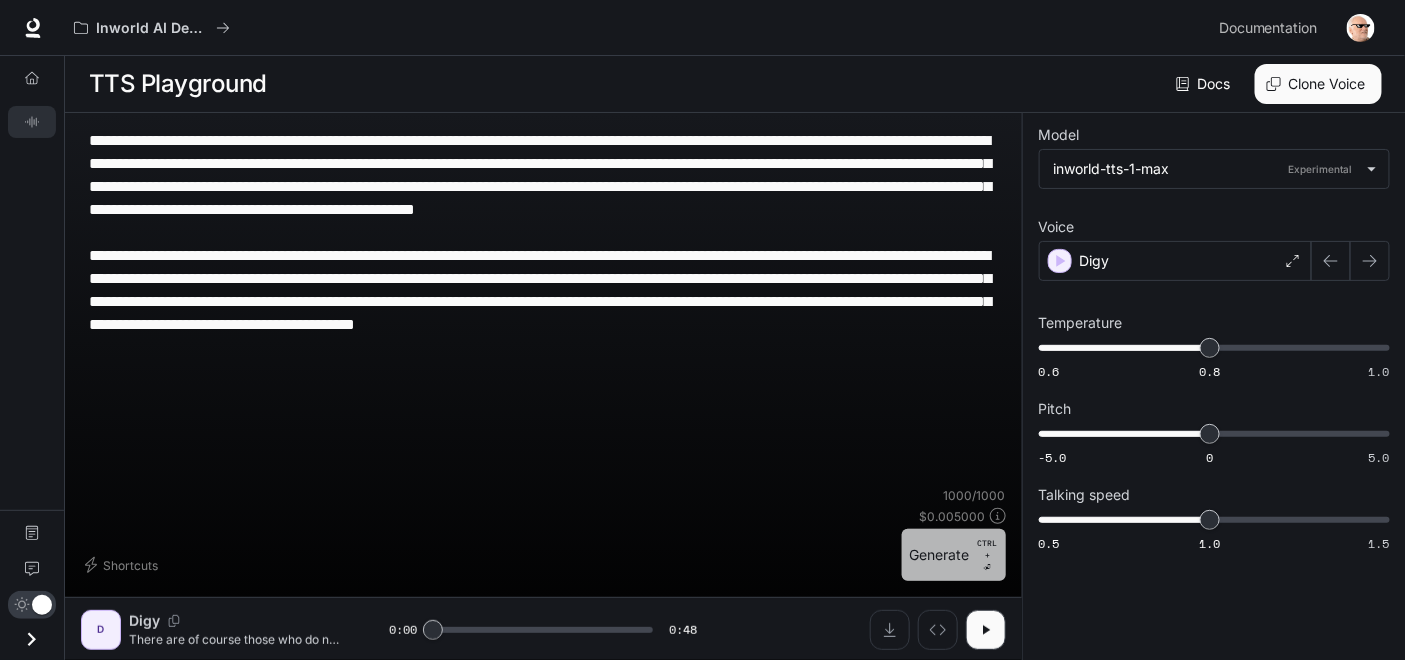 drag, startPoint x: 946, startPoint y: 555, endPoint x: 934, endPoint y: 554, distance: 12.0415945 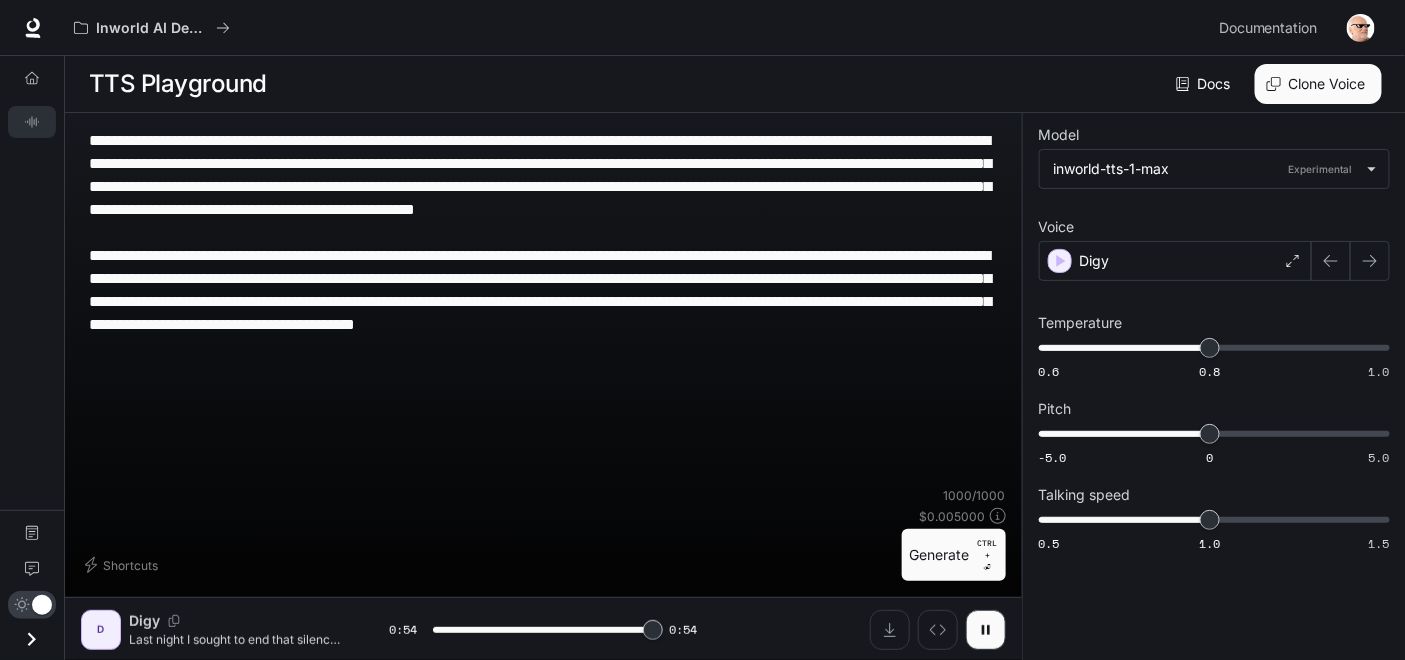 type on "*" 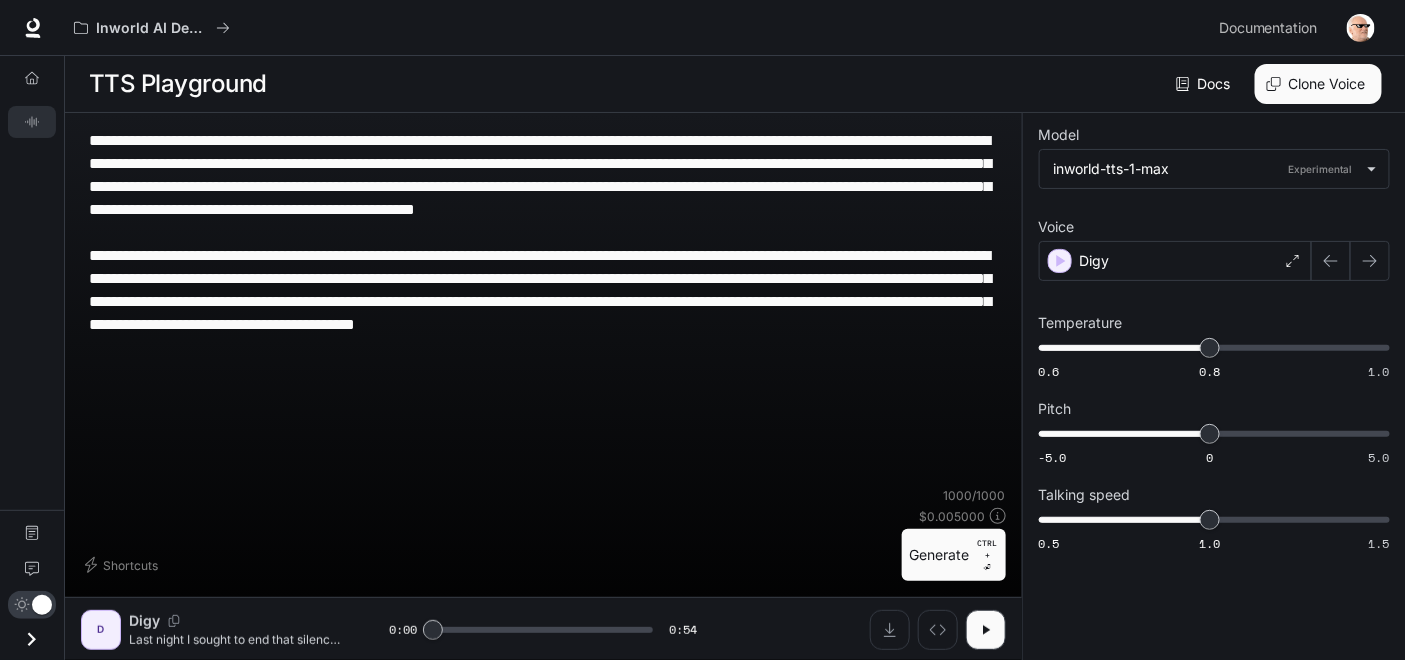 drag, startPoint x: 711, startPoint y: 428, endPoint x: 298, endPoint y: 402, distance: 413.8176 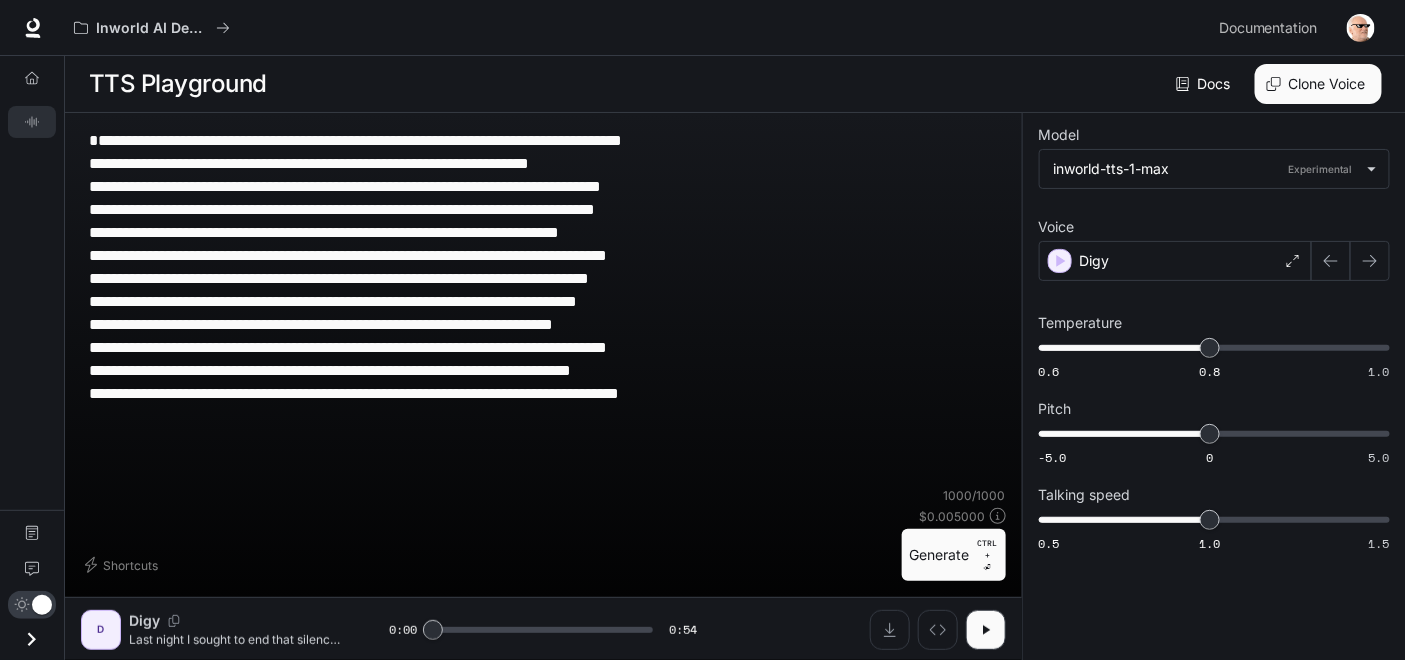 type on "**********" 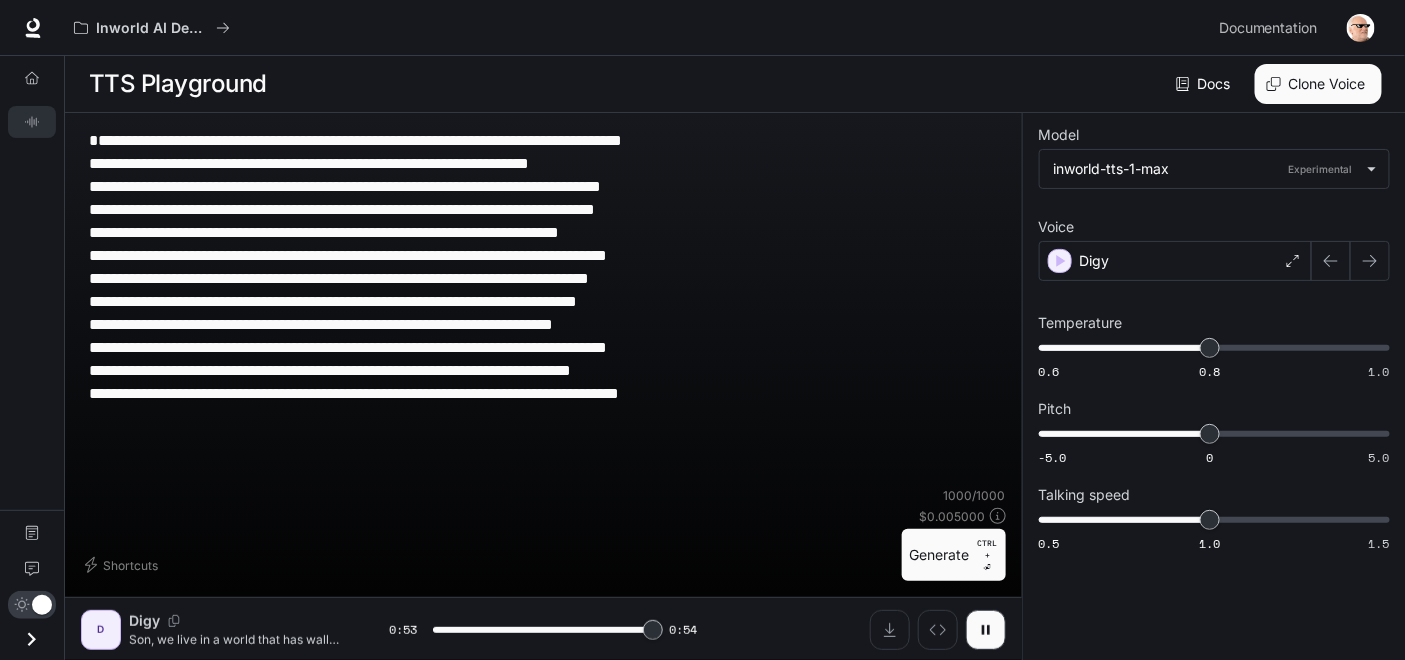 type on "*" 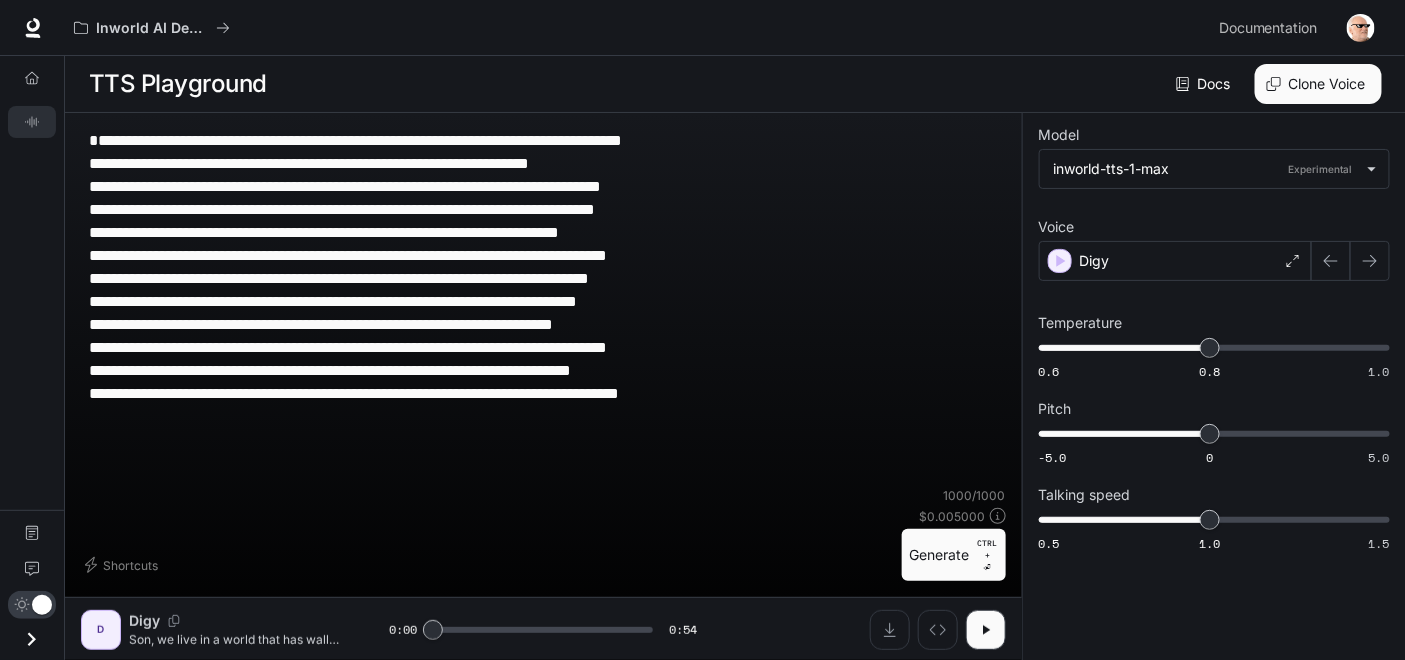 click on "**********" at bounding box center [543, 267] 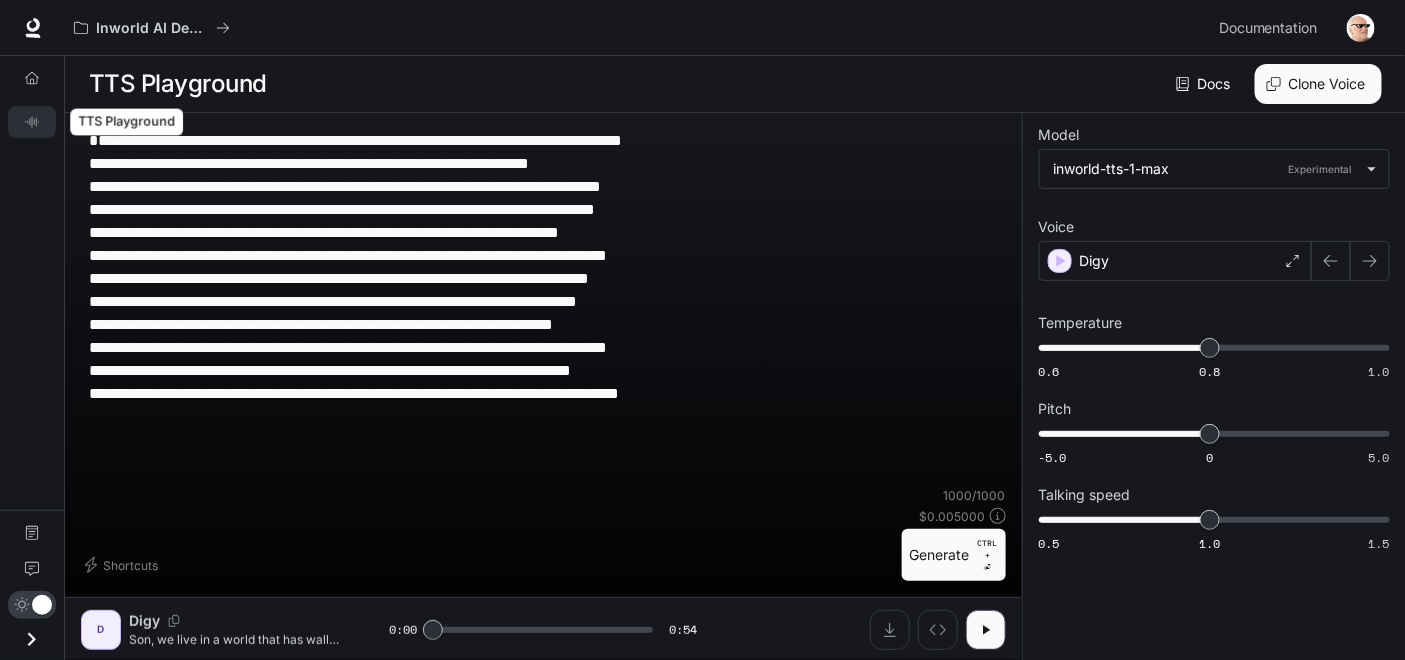 drag, startPoint x: 752, startPoint y: 396, endPoint x: 49, endPoint y: 117, distance: 756.33984 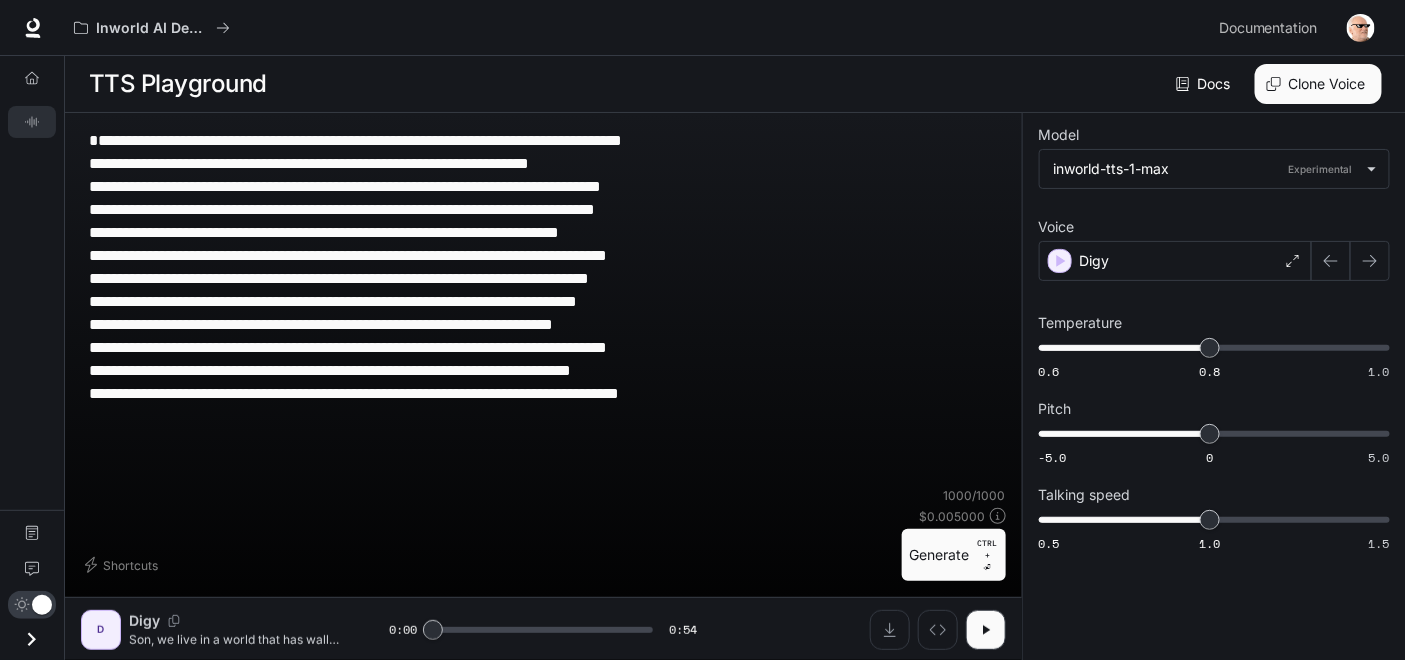 paste on "**********" 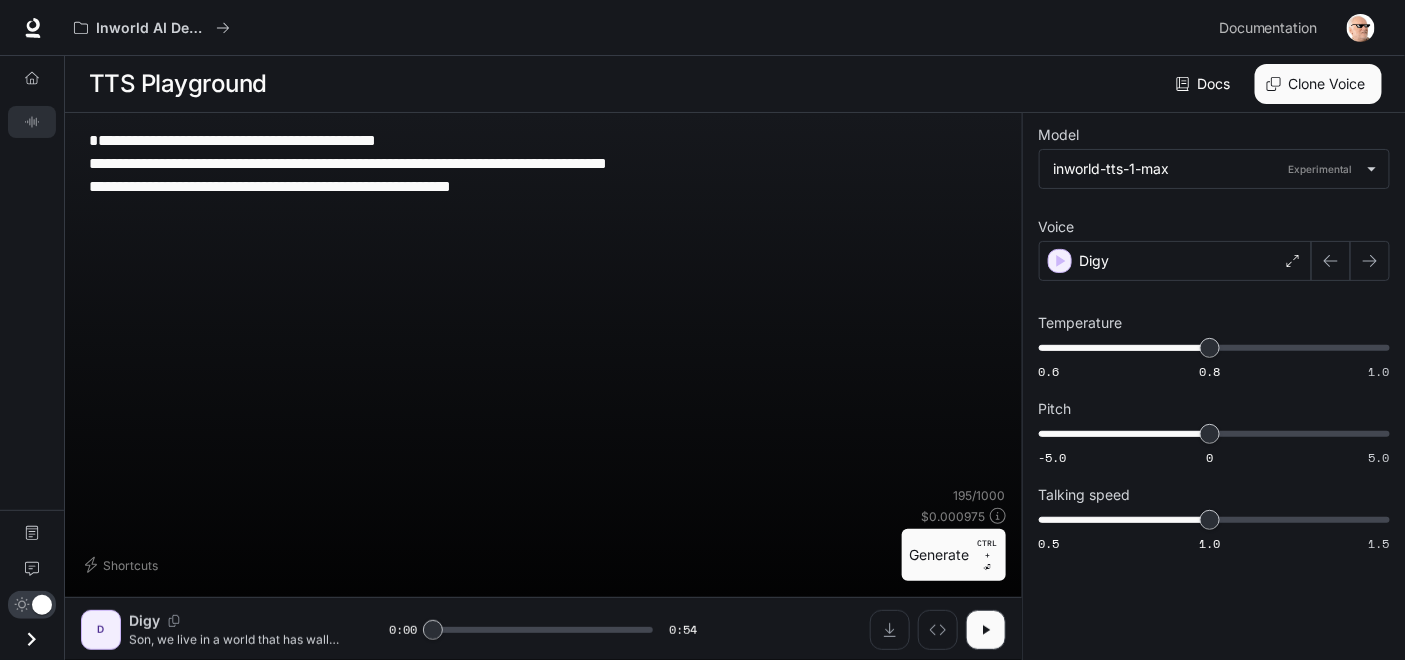 type on "**********" 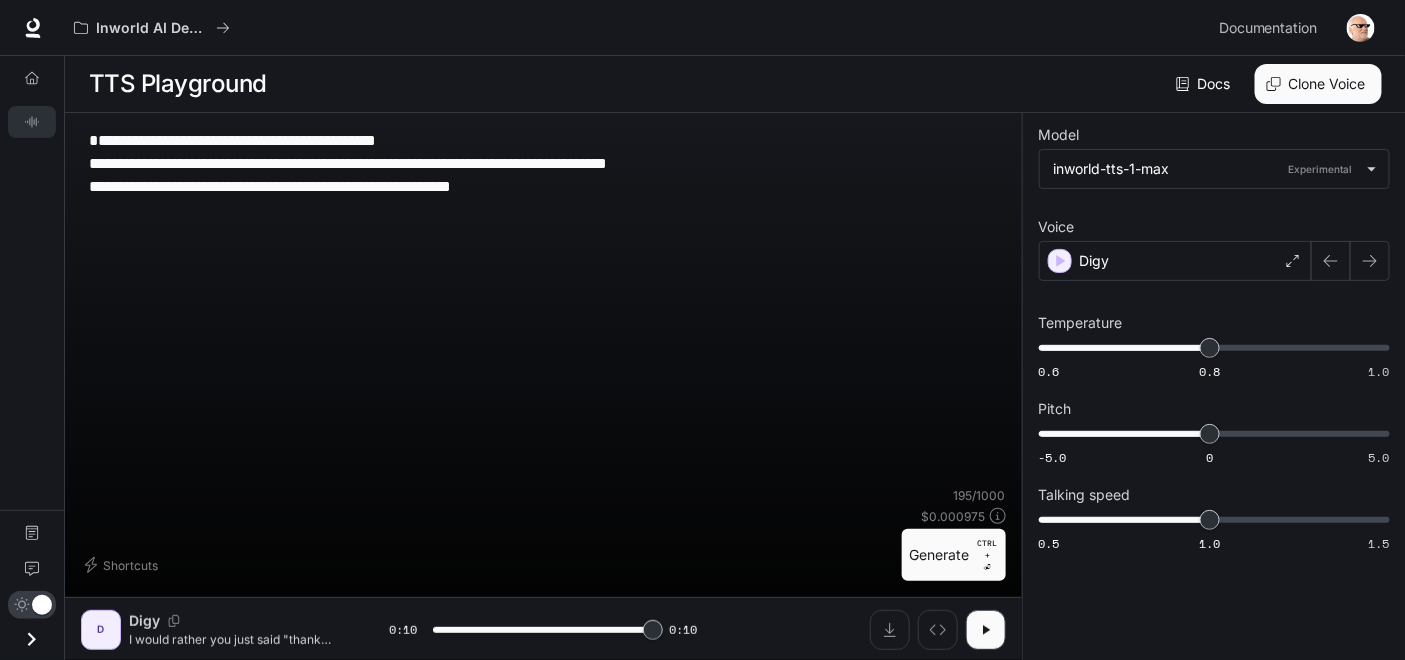 type on "*" 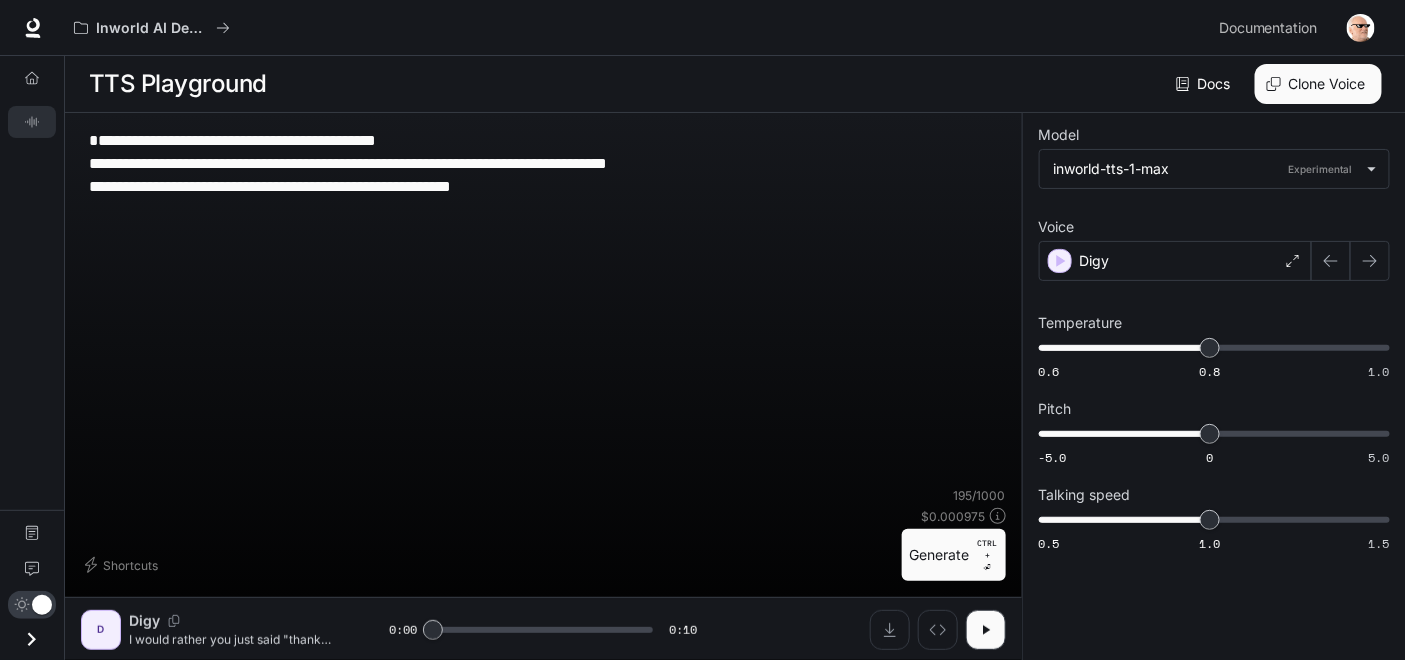 click on "**********" at bounding box center (543, 308) 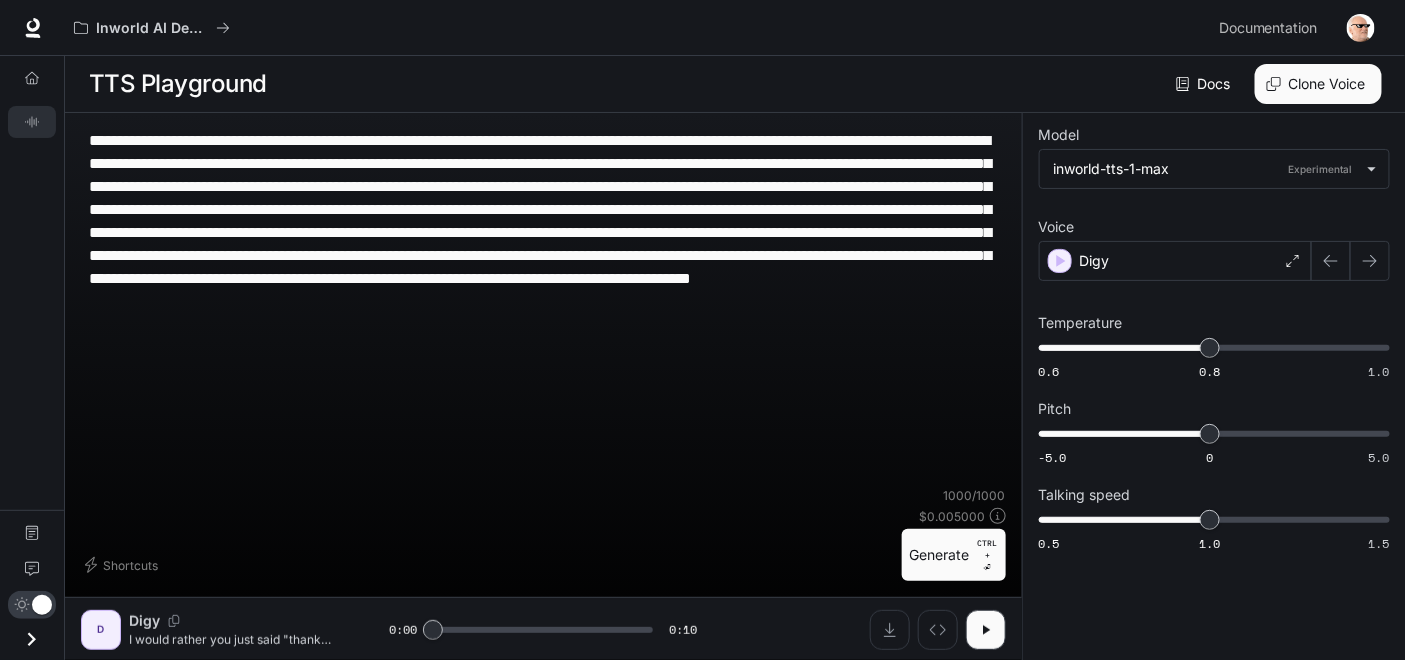 click on "**********" at bounding box center (543, 232) 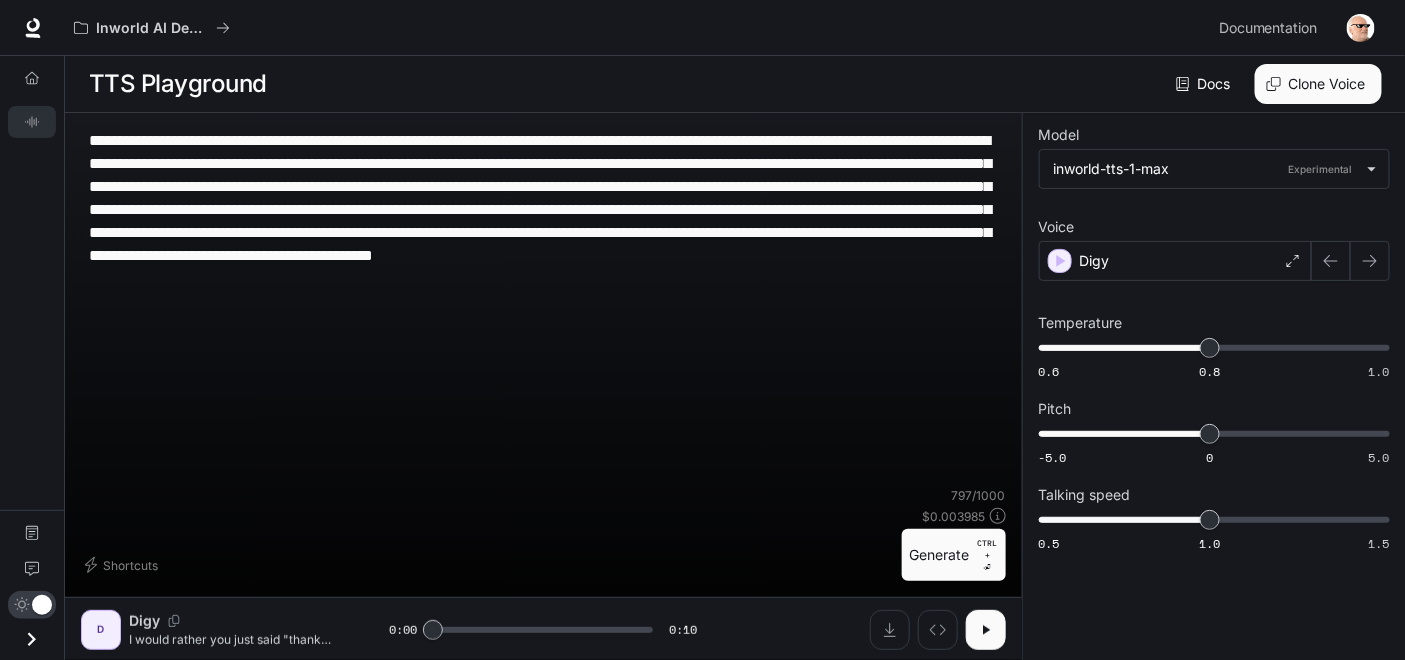 type on "**********" 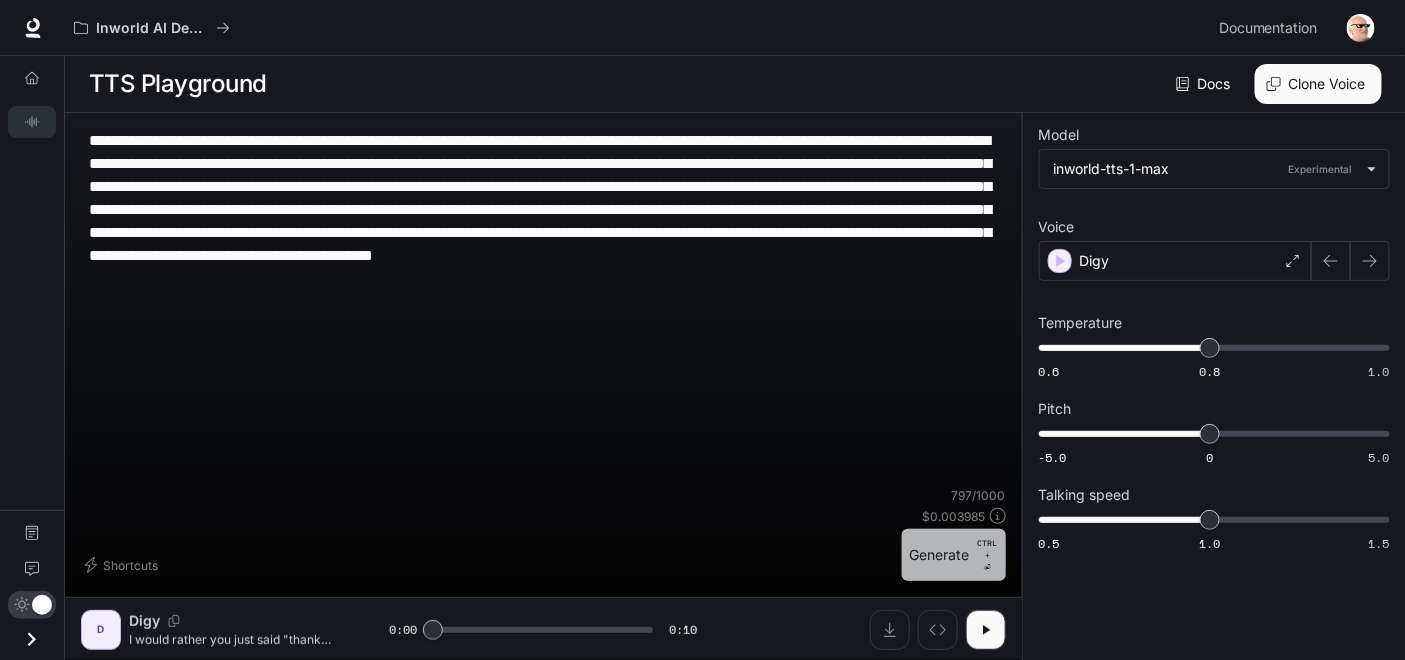 drag, startPoint x: 929, startPoint y: 548, endPoint x: 839, endPoint y: 549, distance: 90.005554 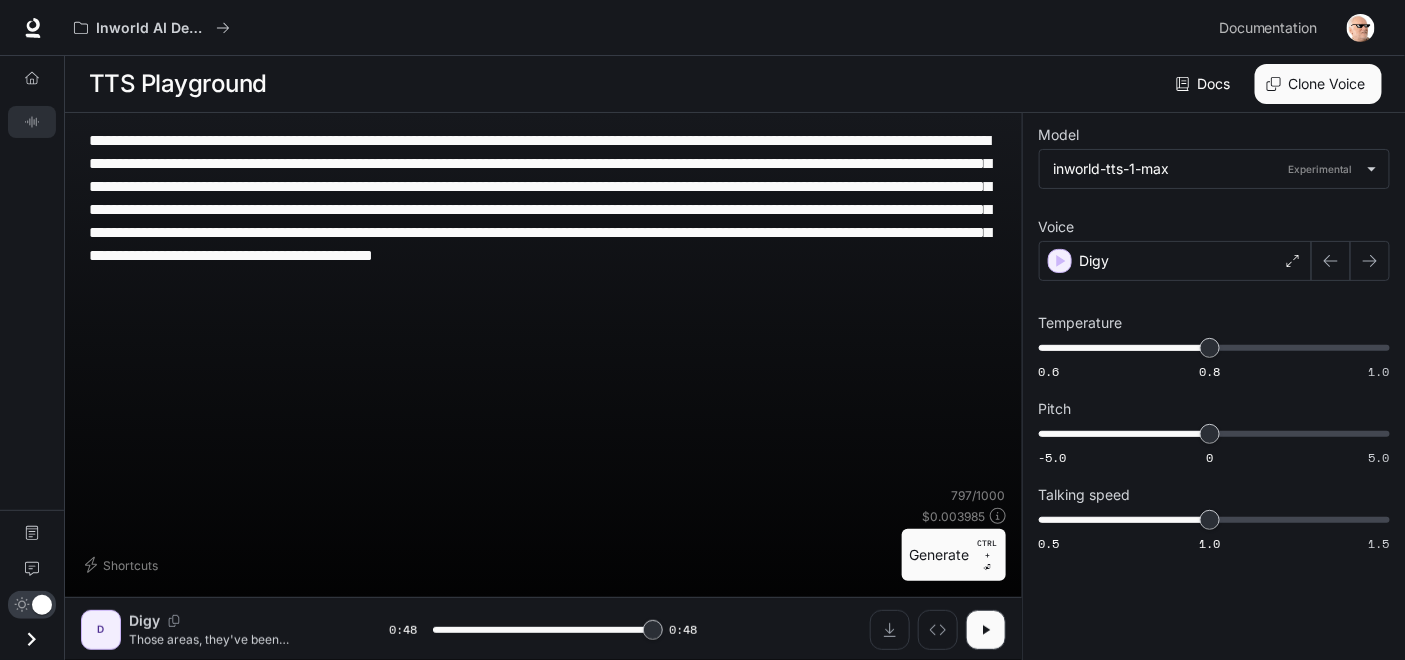 type on "*" 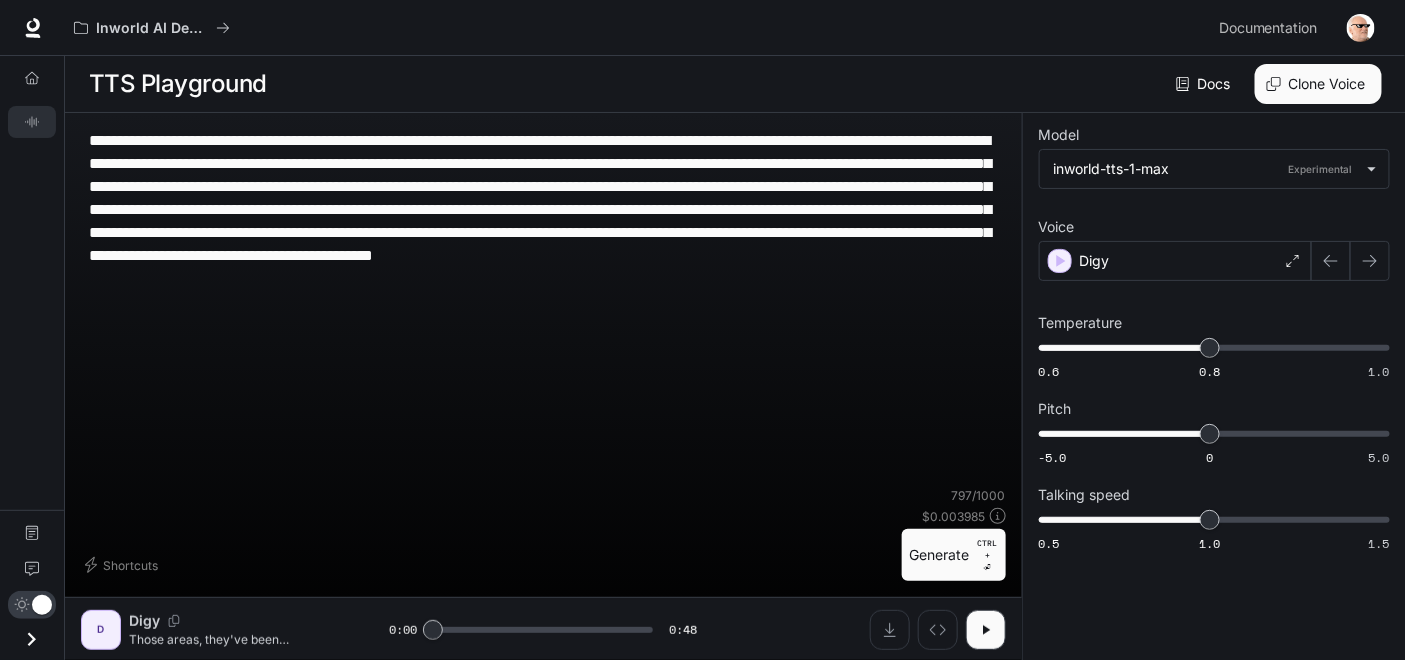 drag, startPoint x: 684, startPoint y: 277, endPoint x: 18, endPoint y: 129, distance: 682.2463 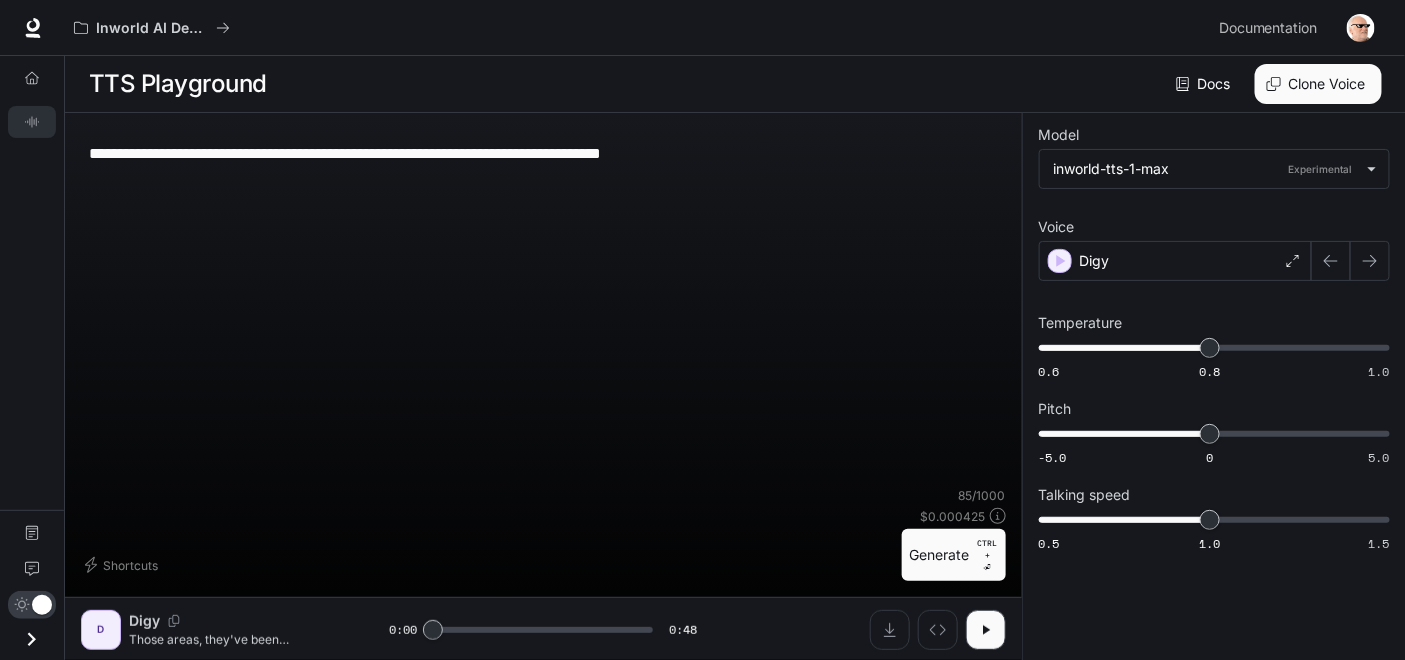 type on "**********" 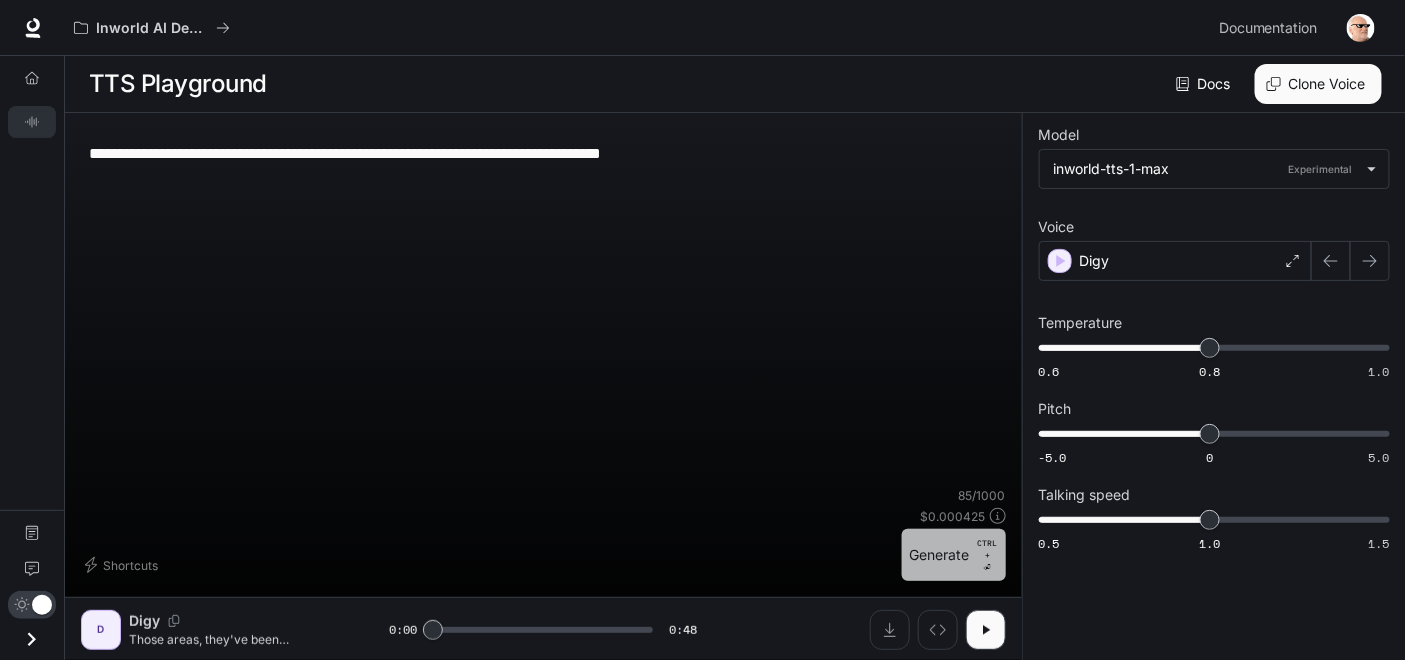 click on "Generate CTRL +  ⏎" at bounding box center [954, 555] 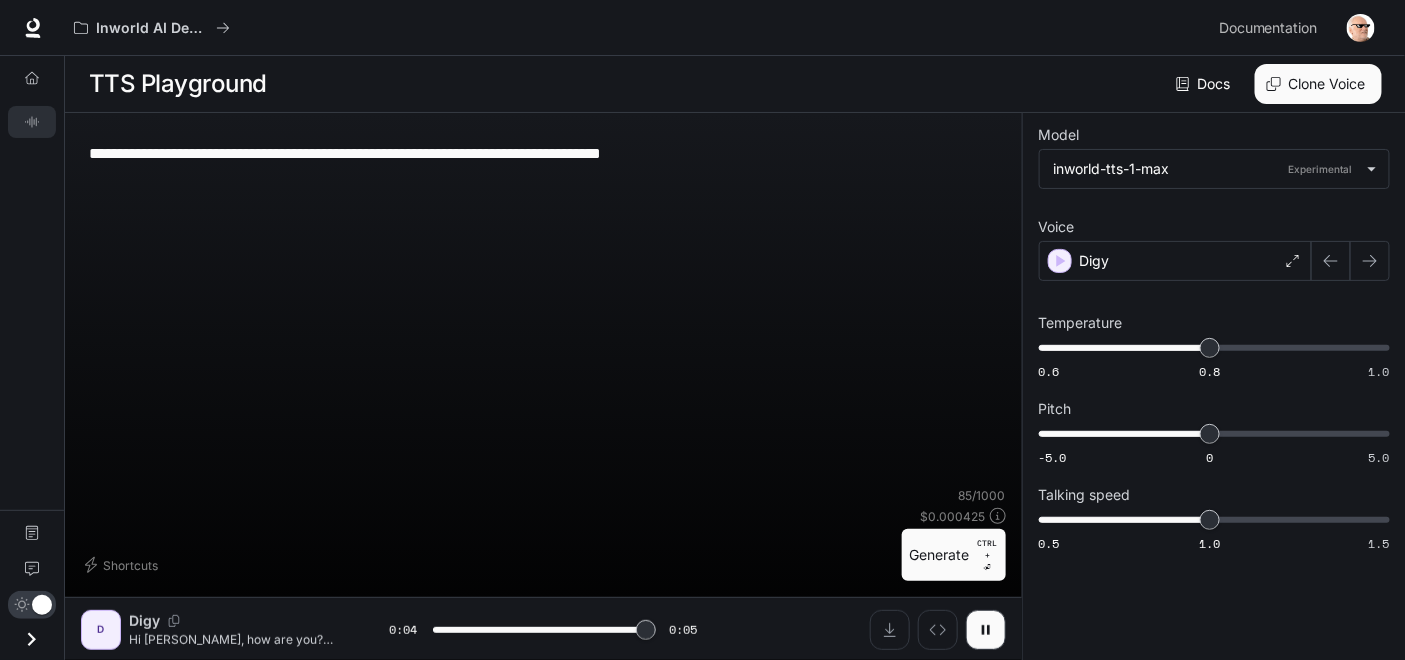type on "*" 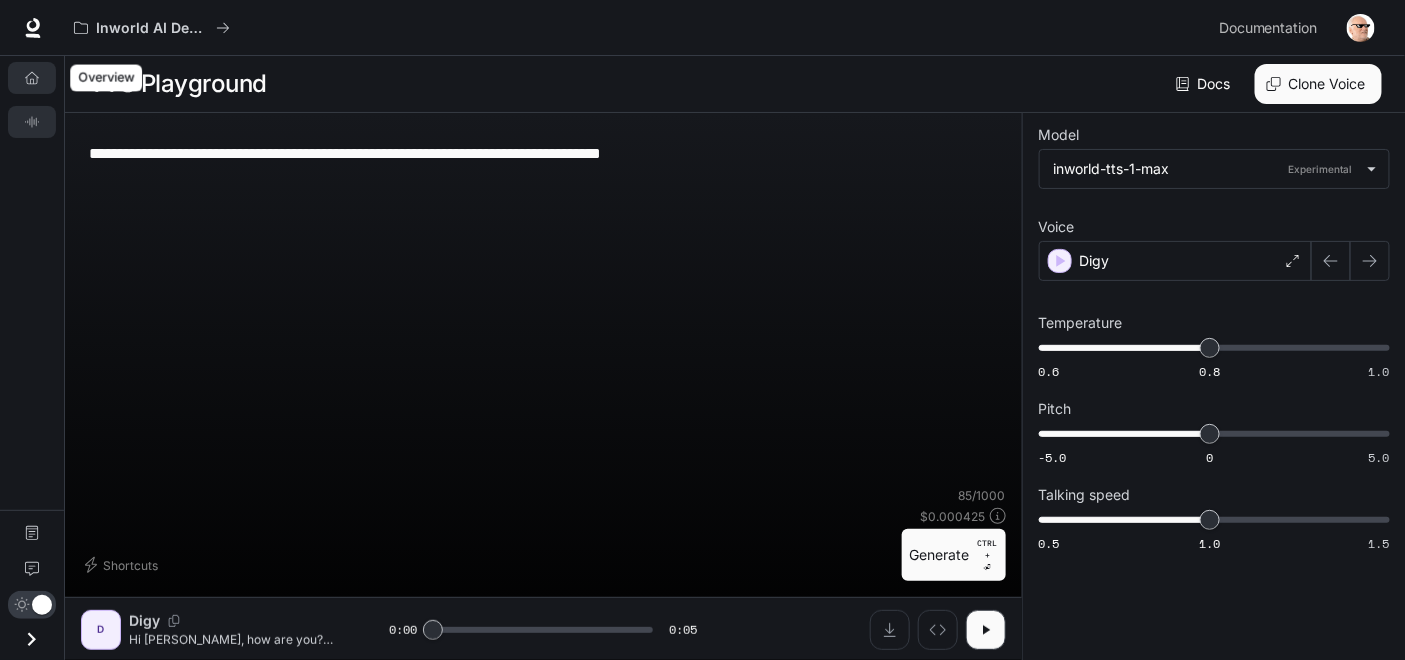 drag, startPoint x: 666, startPoint y: 151, endPoint x: 18, endPoint y: 85, distance: 651.3524 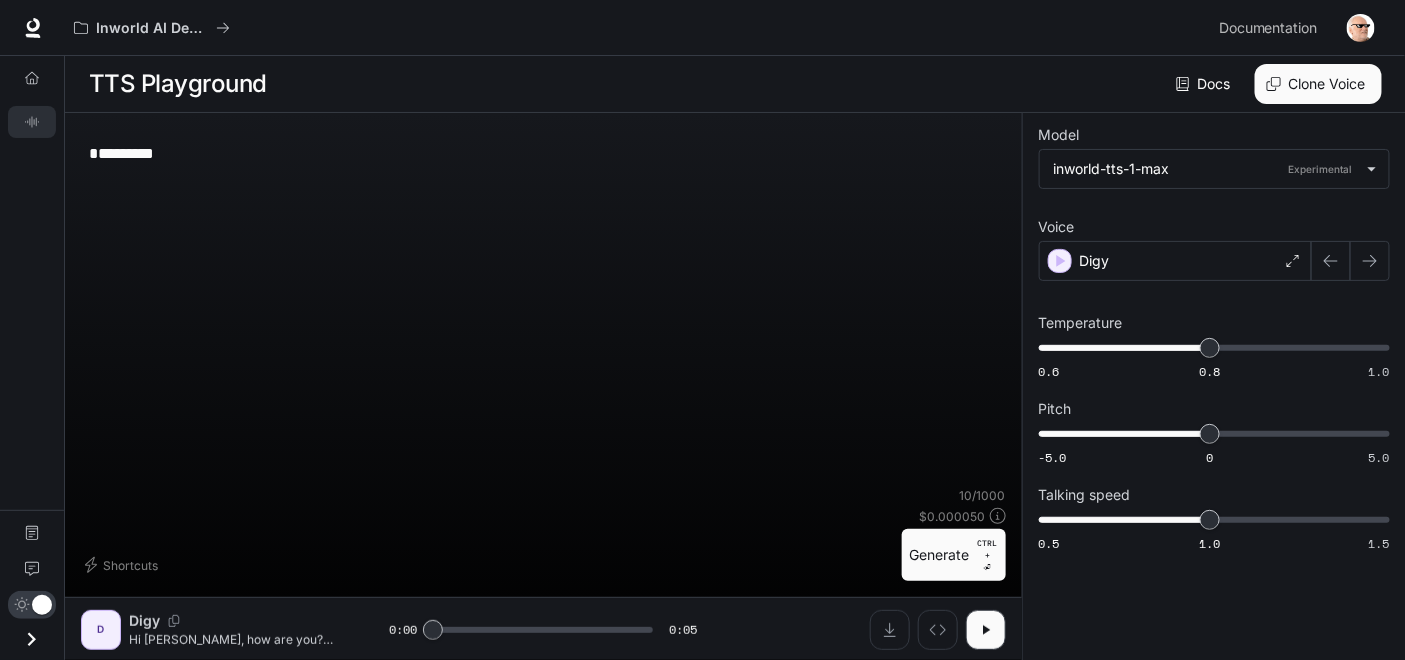 type on "********" 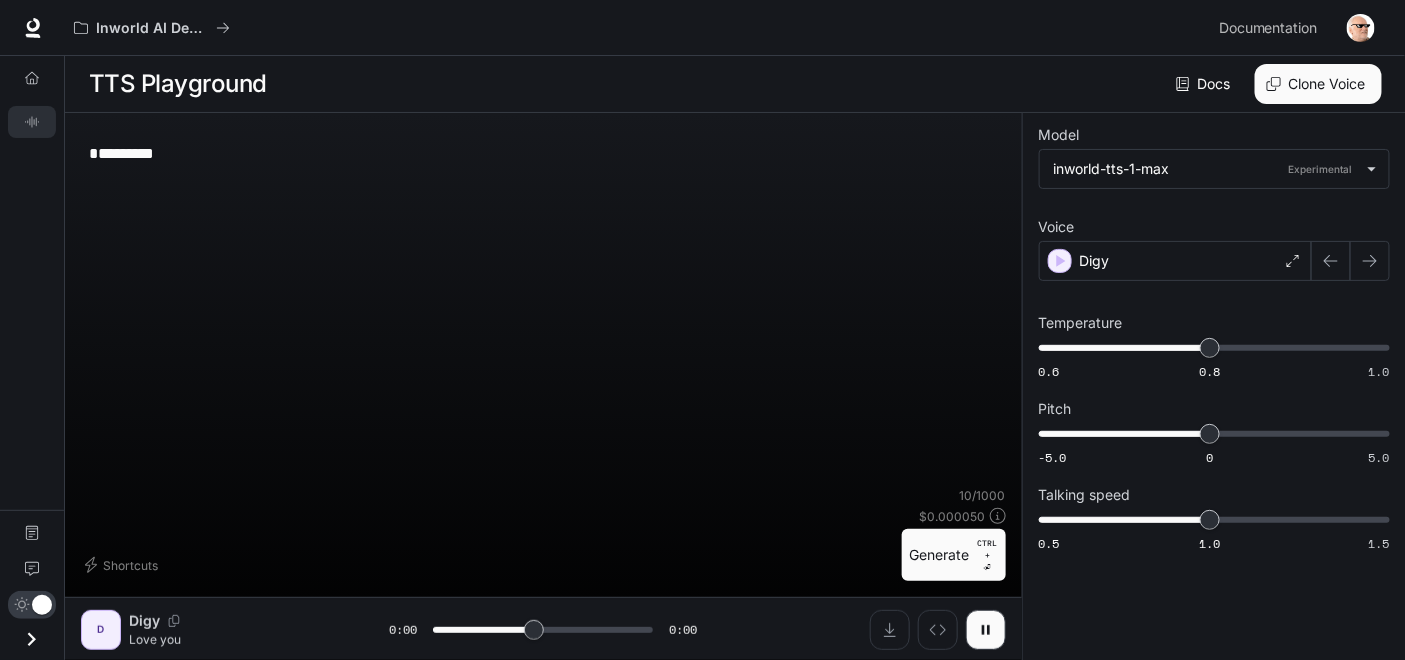 type on "*" 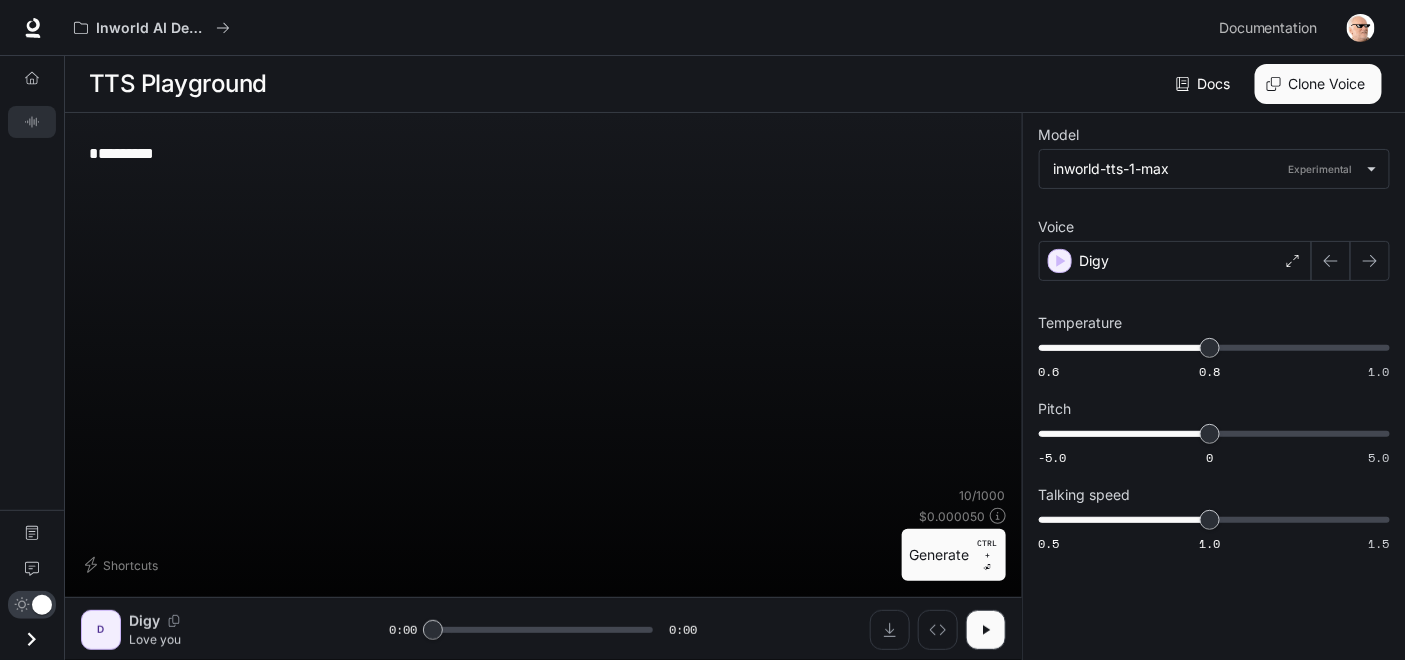 click on "********" at bounding box center (543, 153) 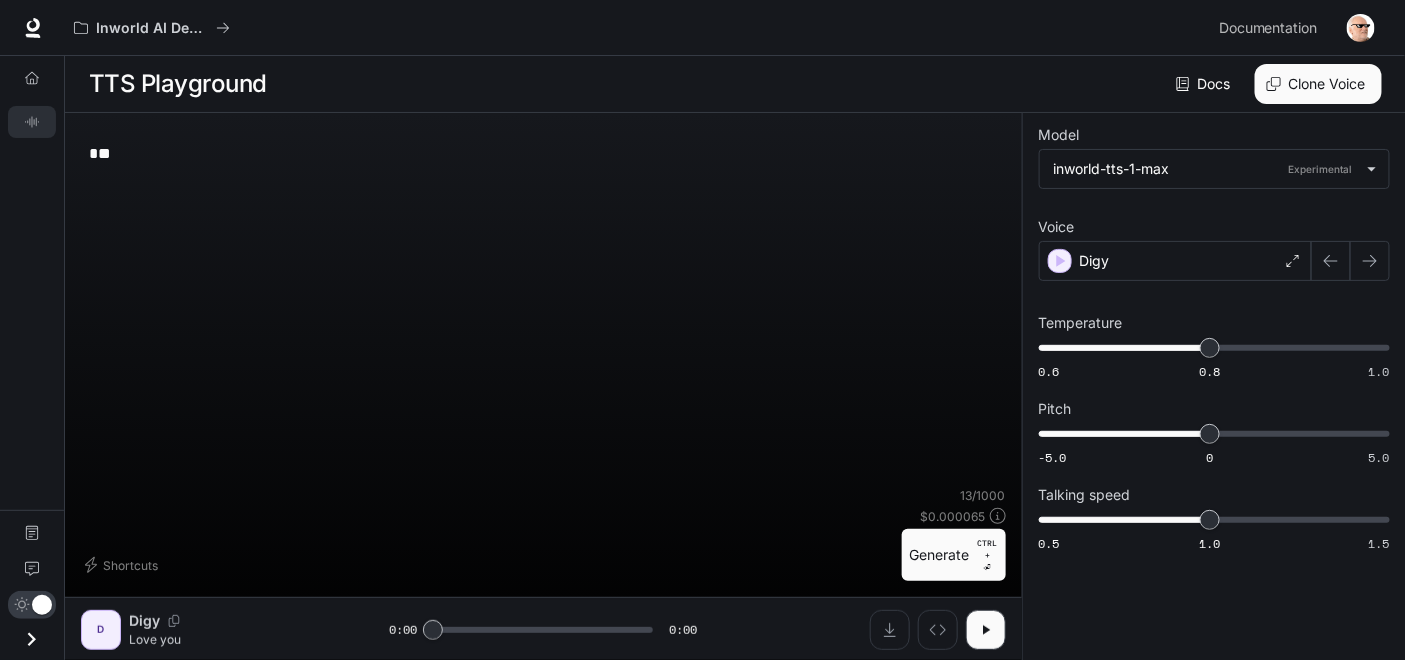 type on "*" 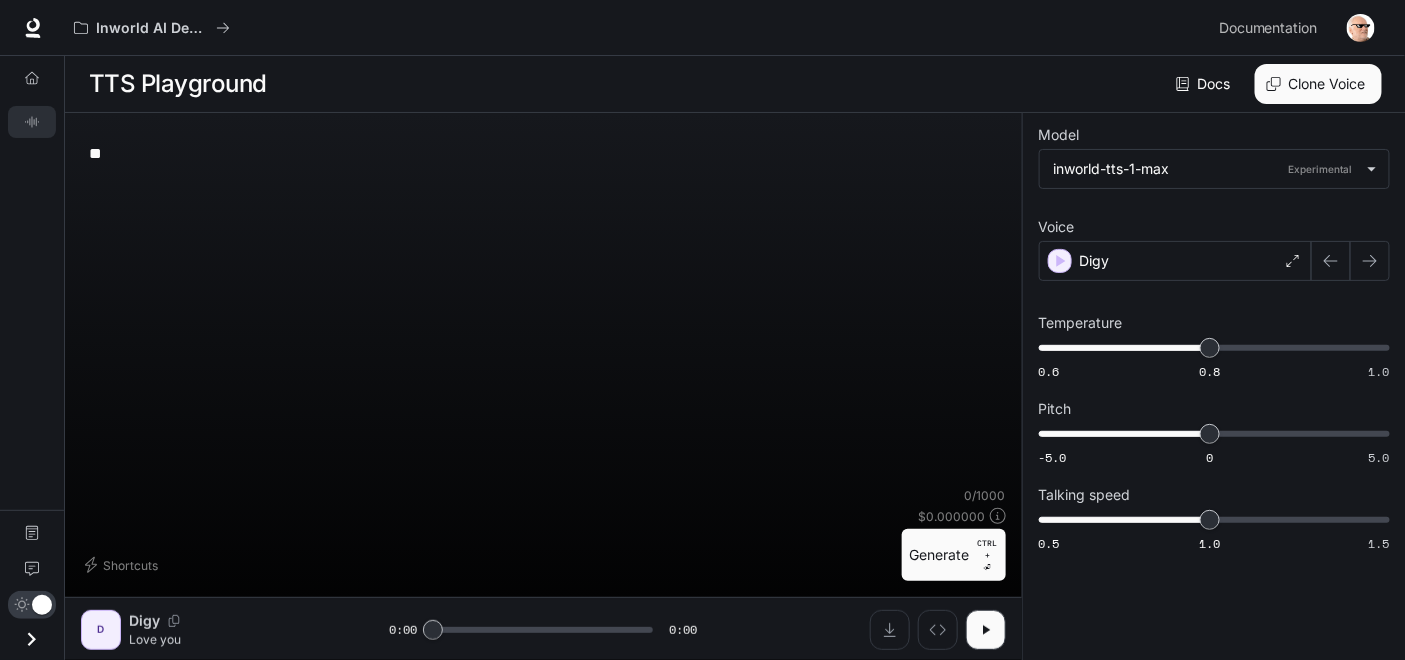 type on "*" 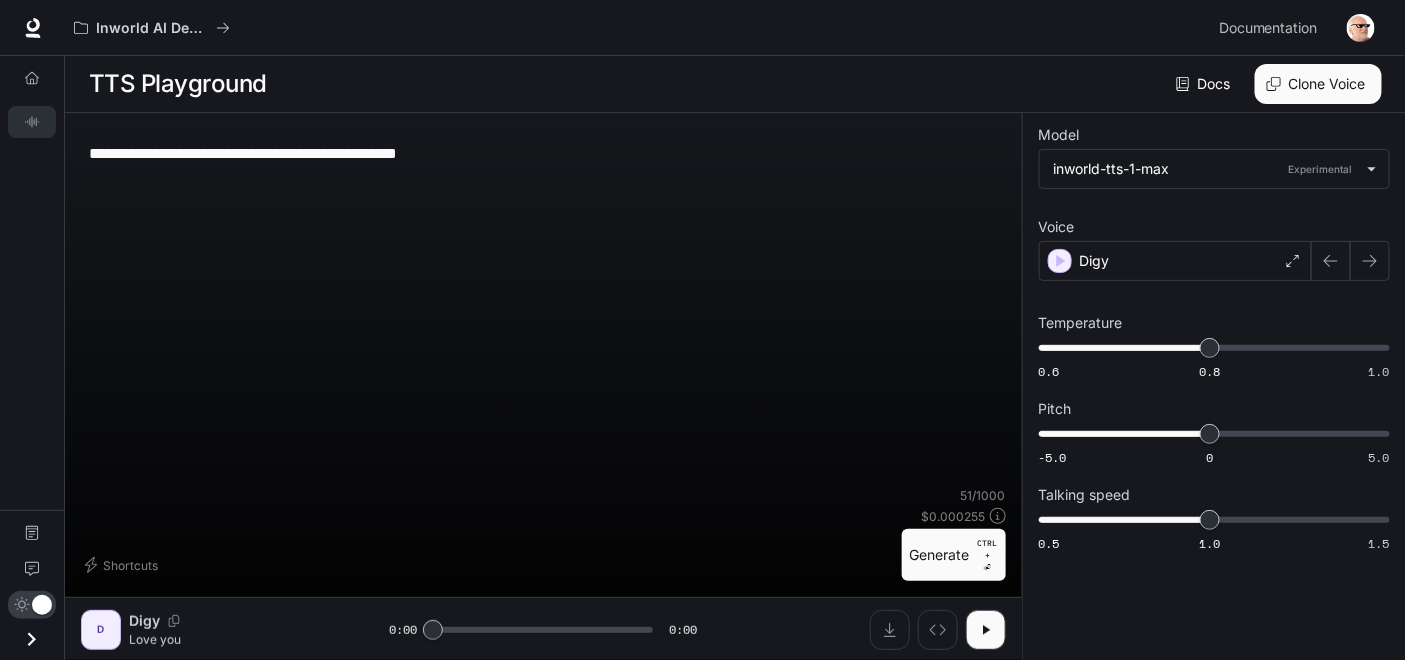 type on "**********" 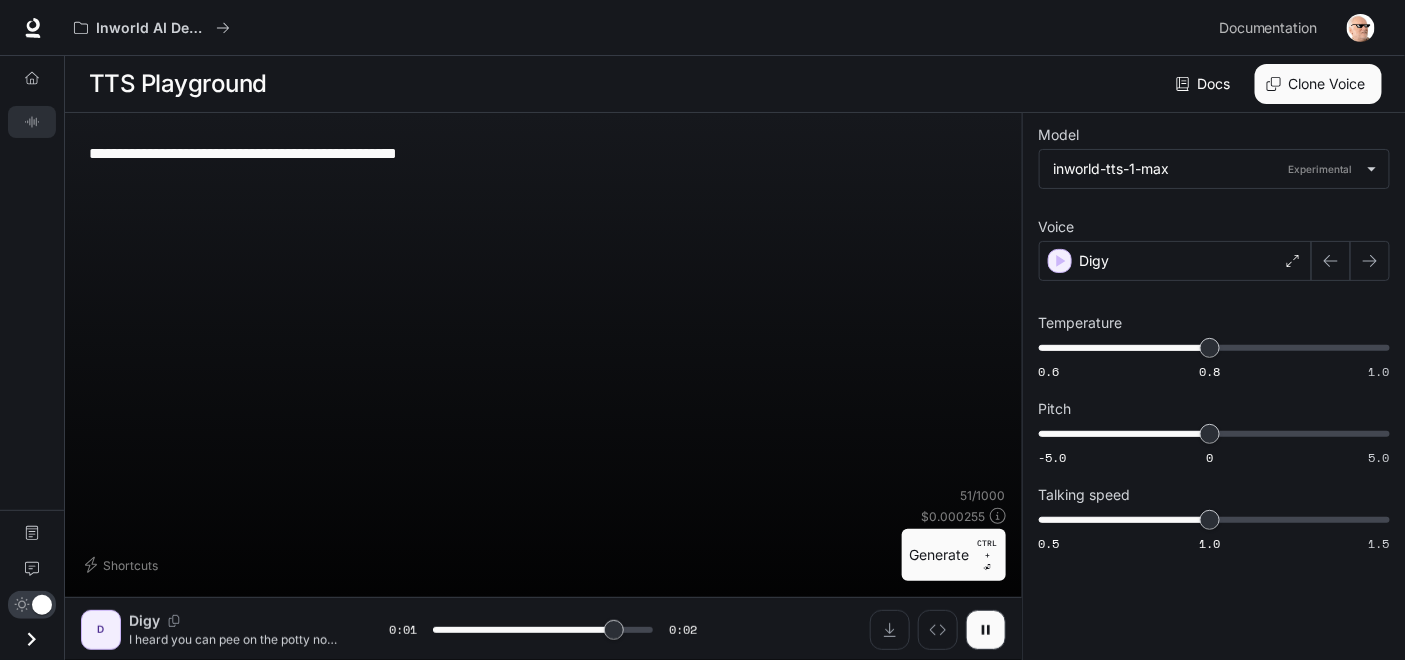 type on "*" 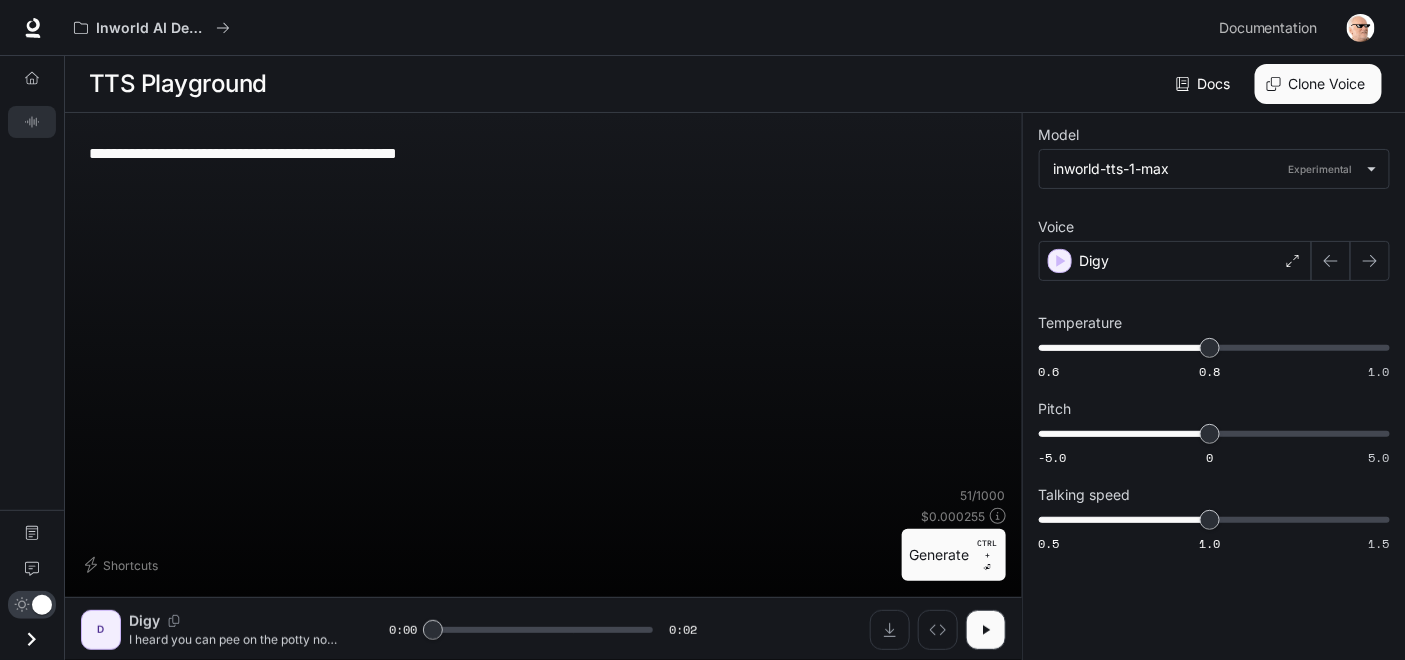 drag, startPoint x: 480, startPoint y: 161, endPoint x: 21, endPoint y: 144, distance: 459.3147 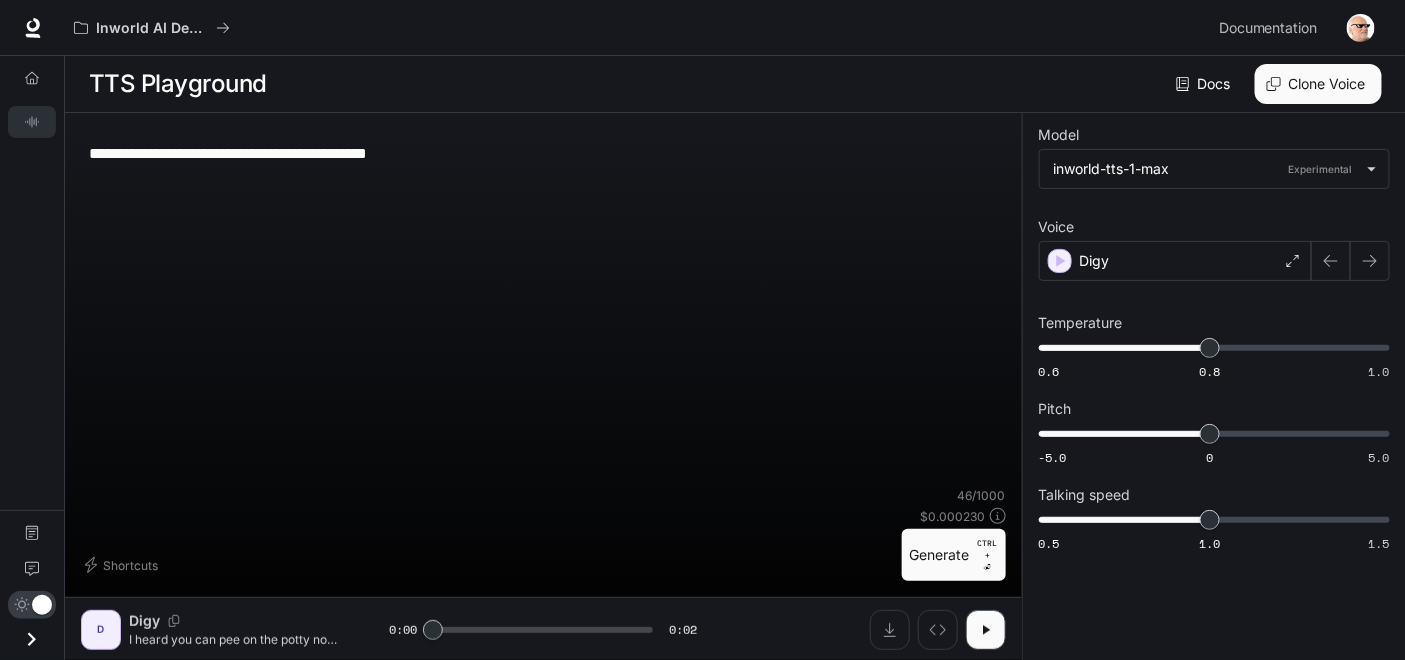 type on "**********" 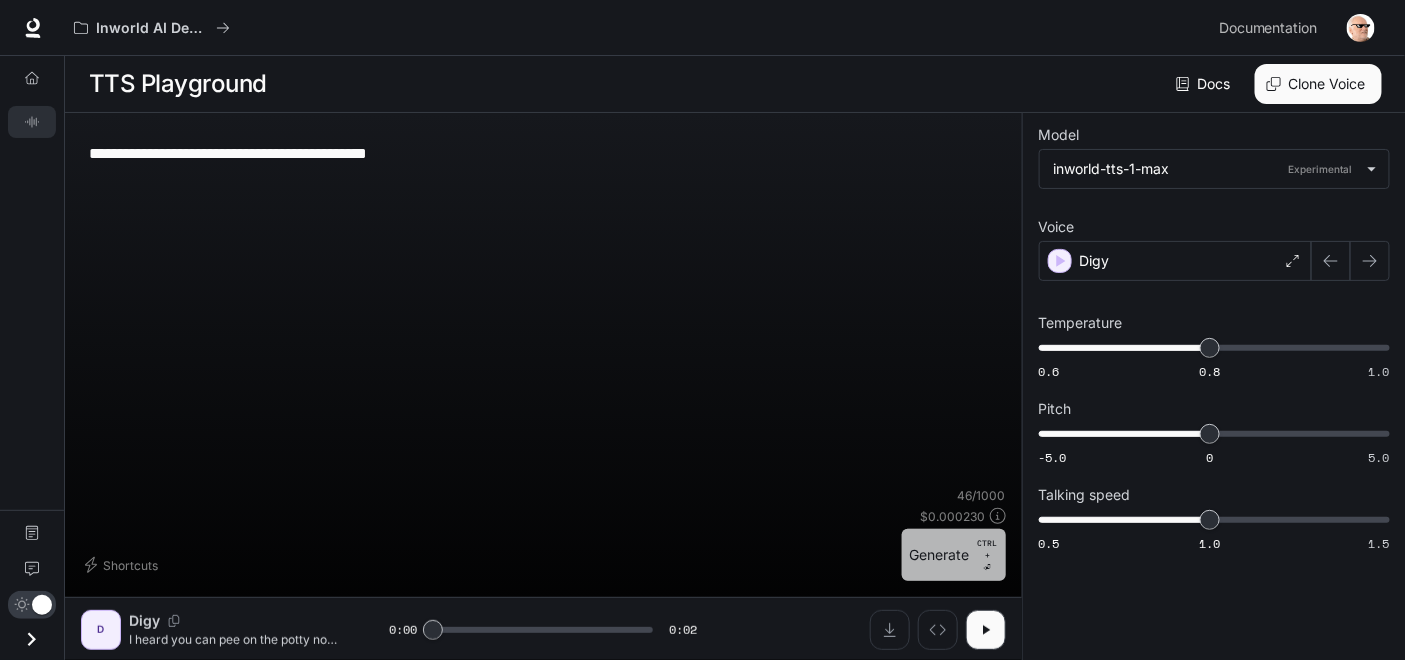 click on "Generate CTRL +  ⏎" at bounding box center (954, 555) 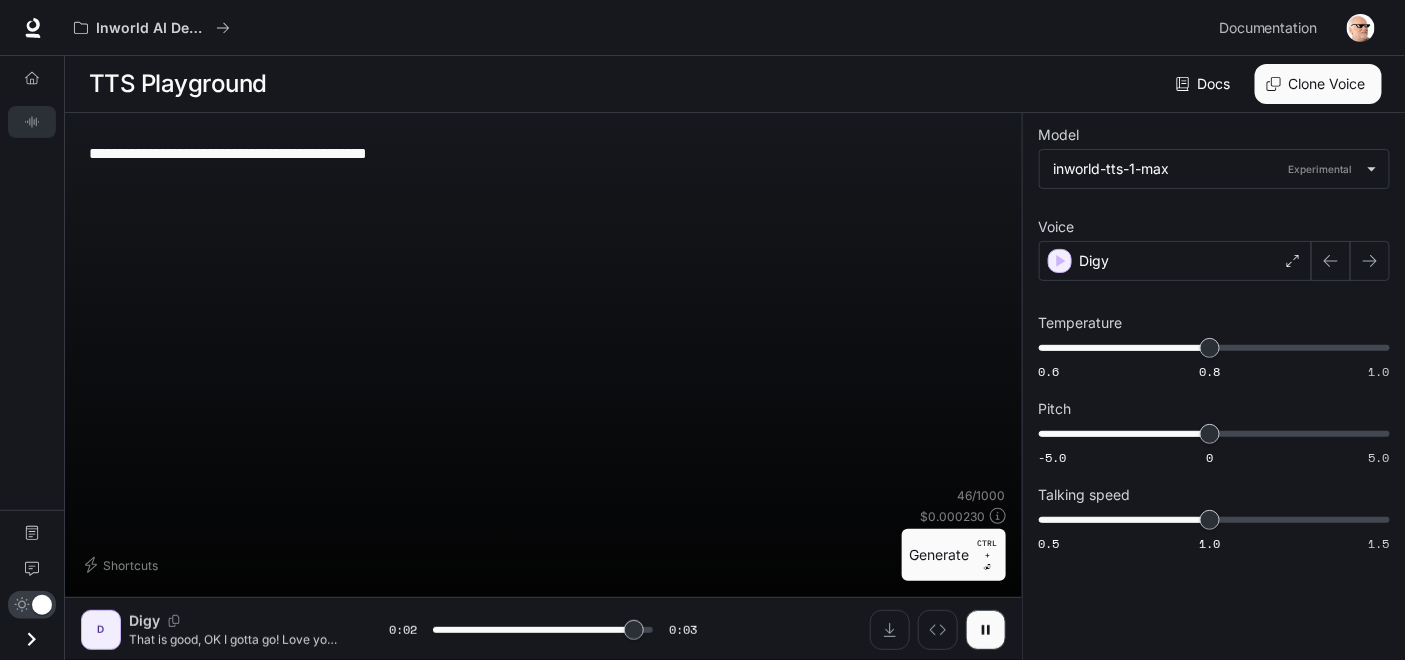 type on "*" 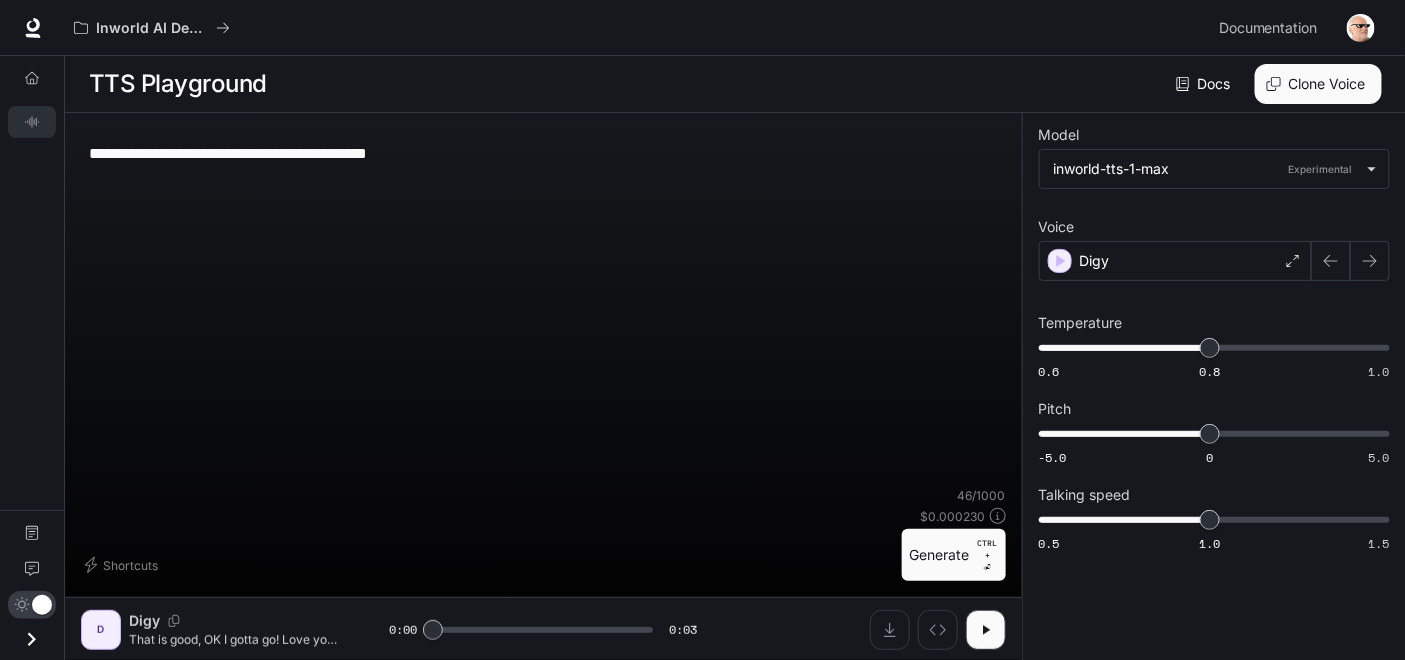 click on "**********" at bounding box center (543, 387) 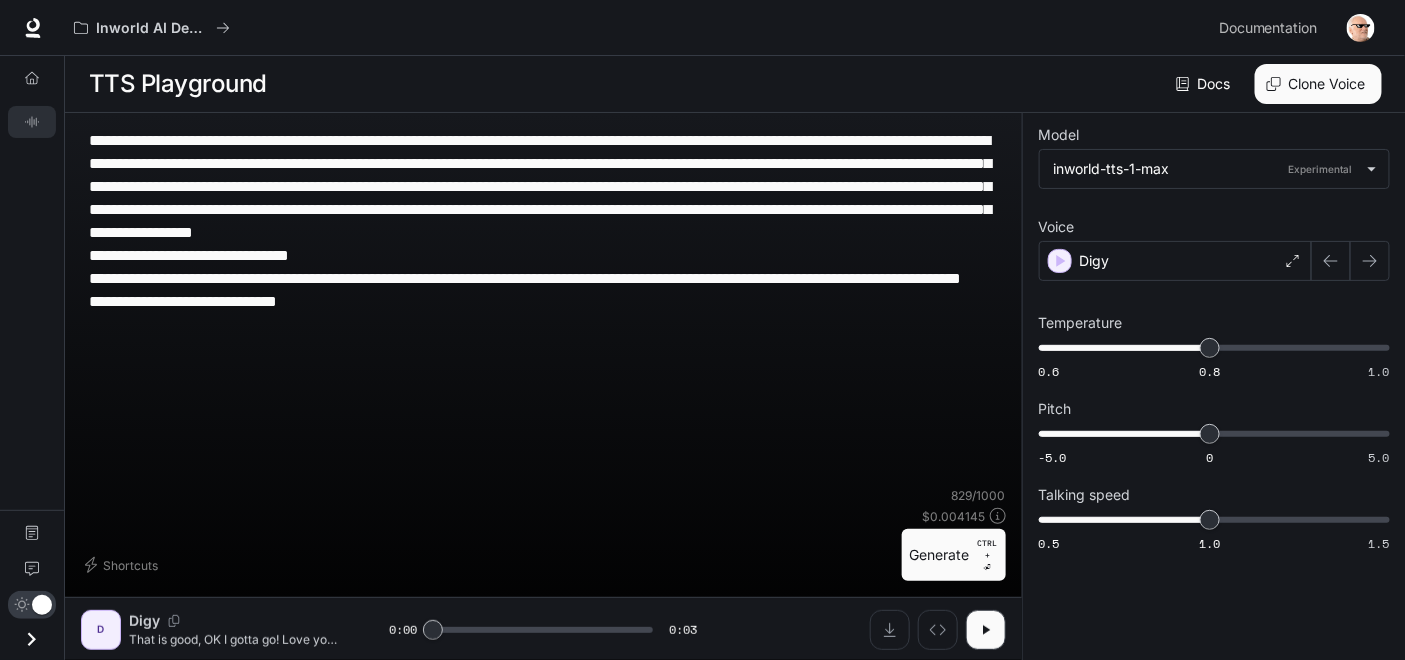 type on "**********" 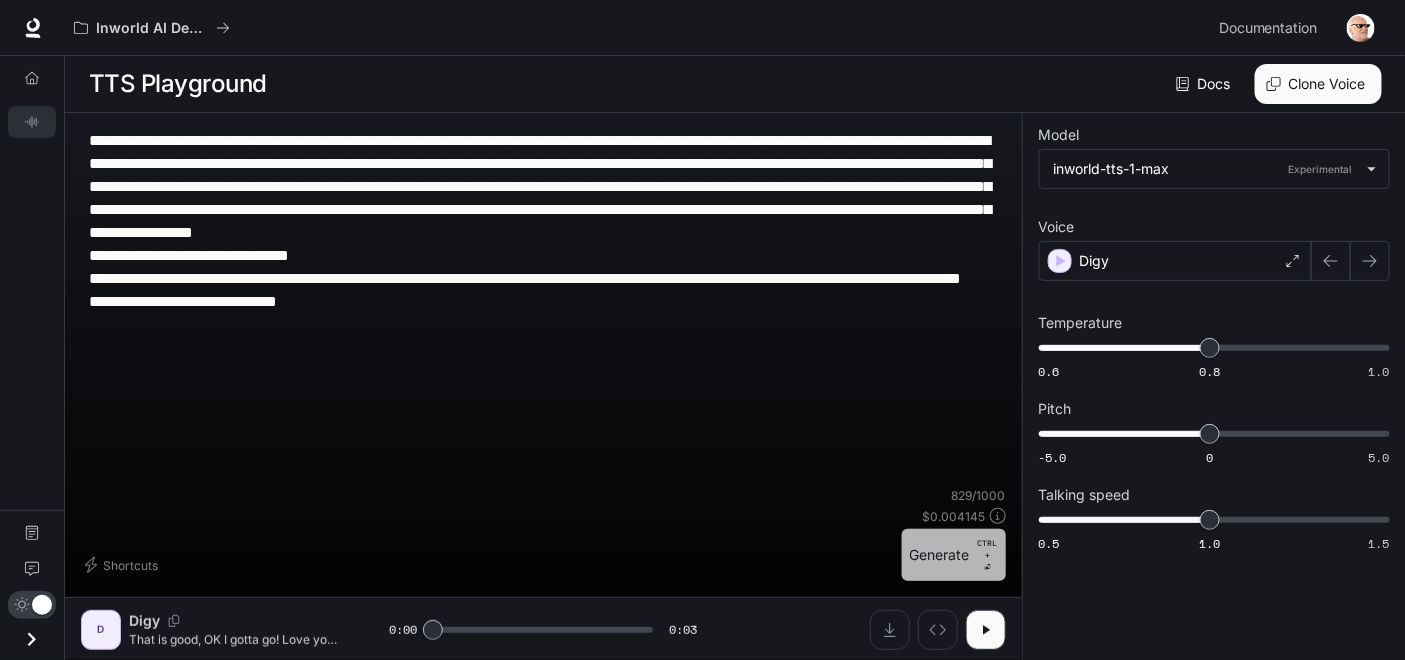 click on "Generate CTRL +  ⏎" at bounding box center (954, 555) 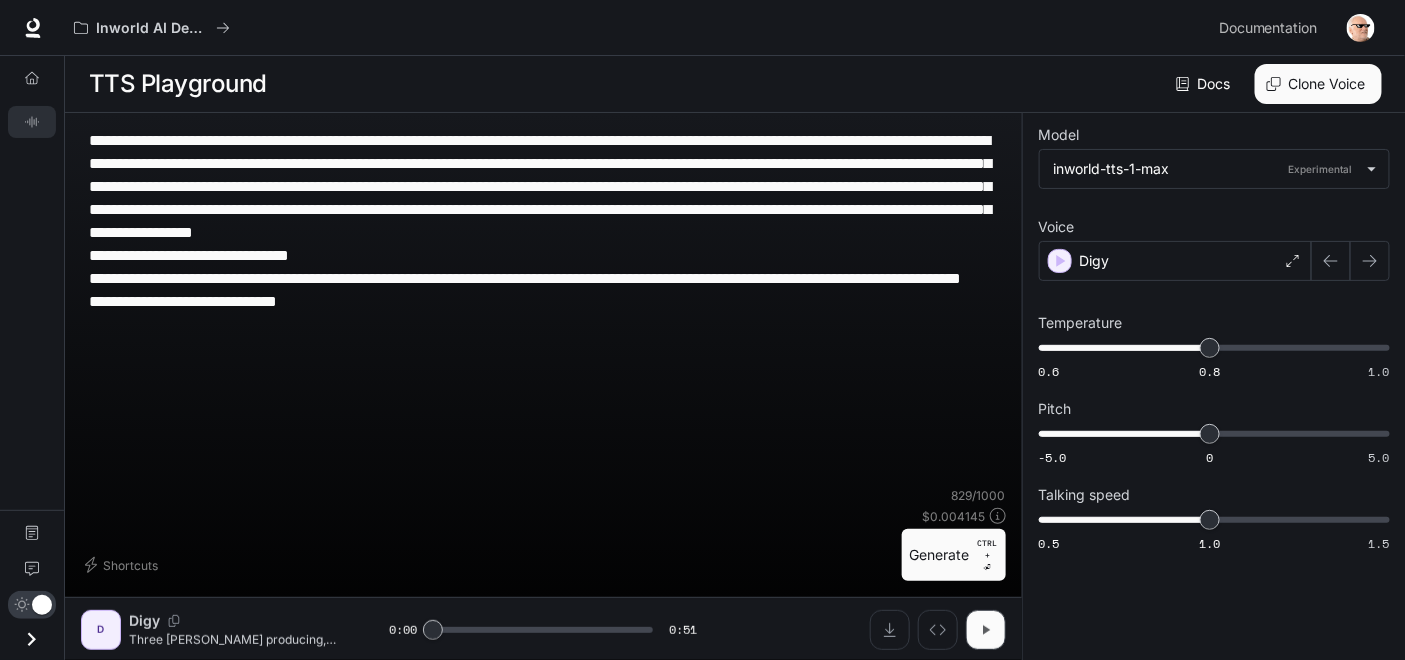 drag, startPoint x: 982, startPoint y: 635, endPoint x: 962, endPoint y: 633, distance: 20.09975 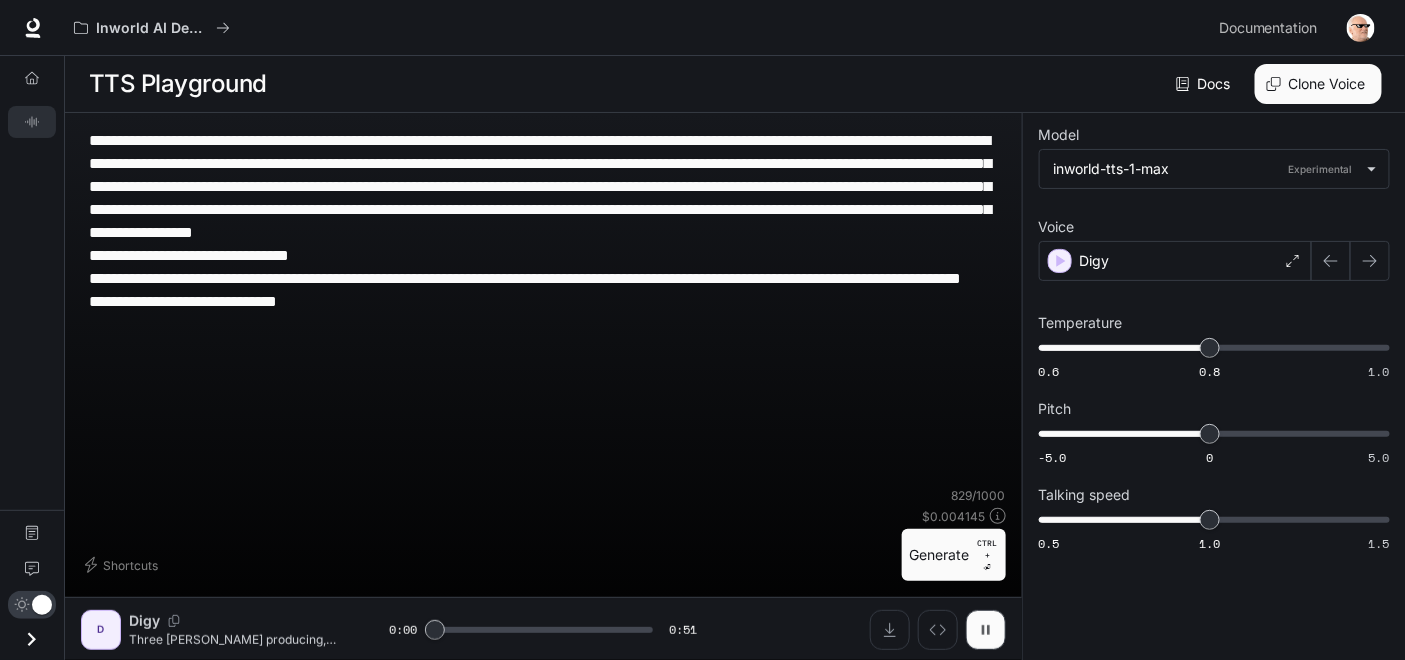drag, startPoint x: 978, startPoint y: 631, endPoint x: 931, endPoint y: 658, distance: 54.20332 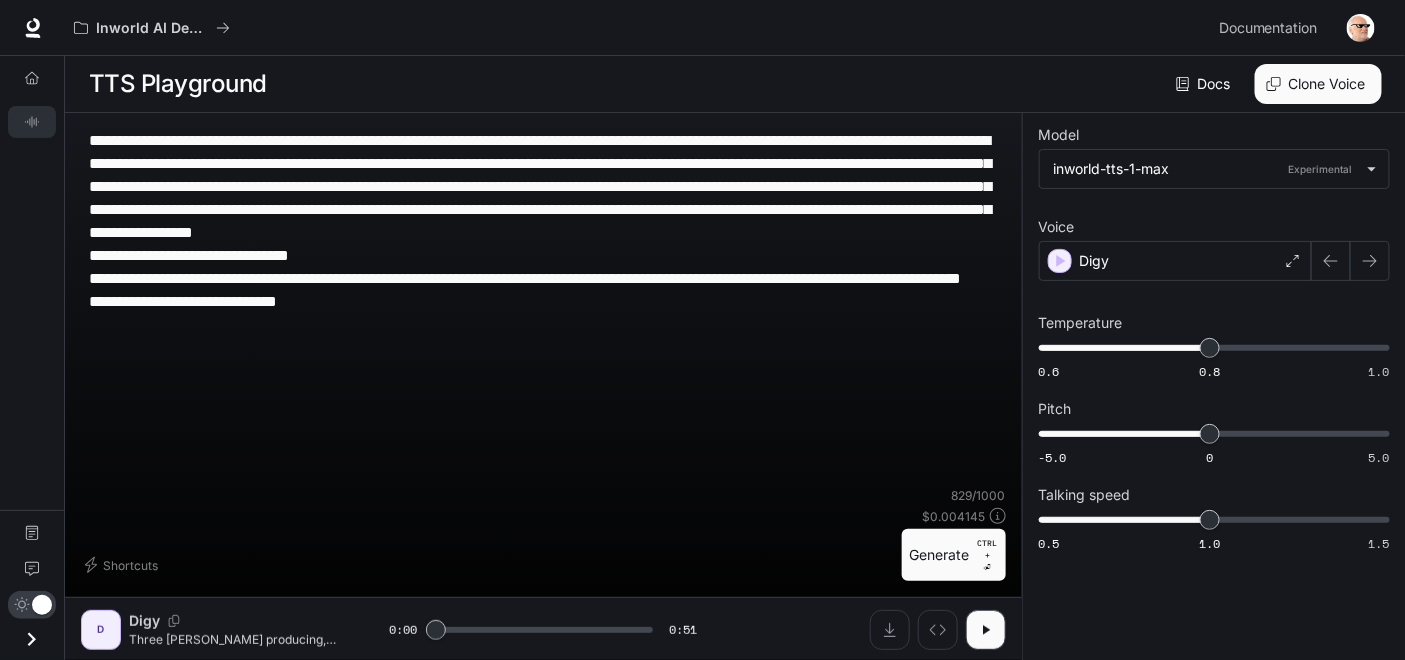 type on "***" 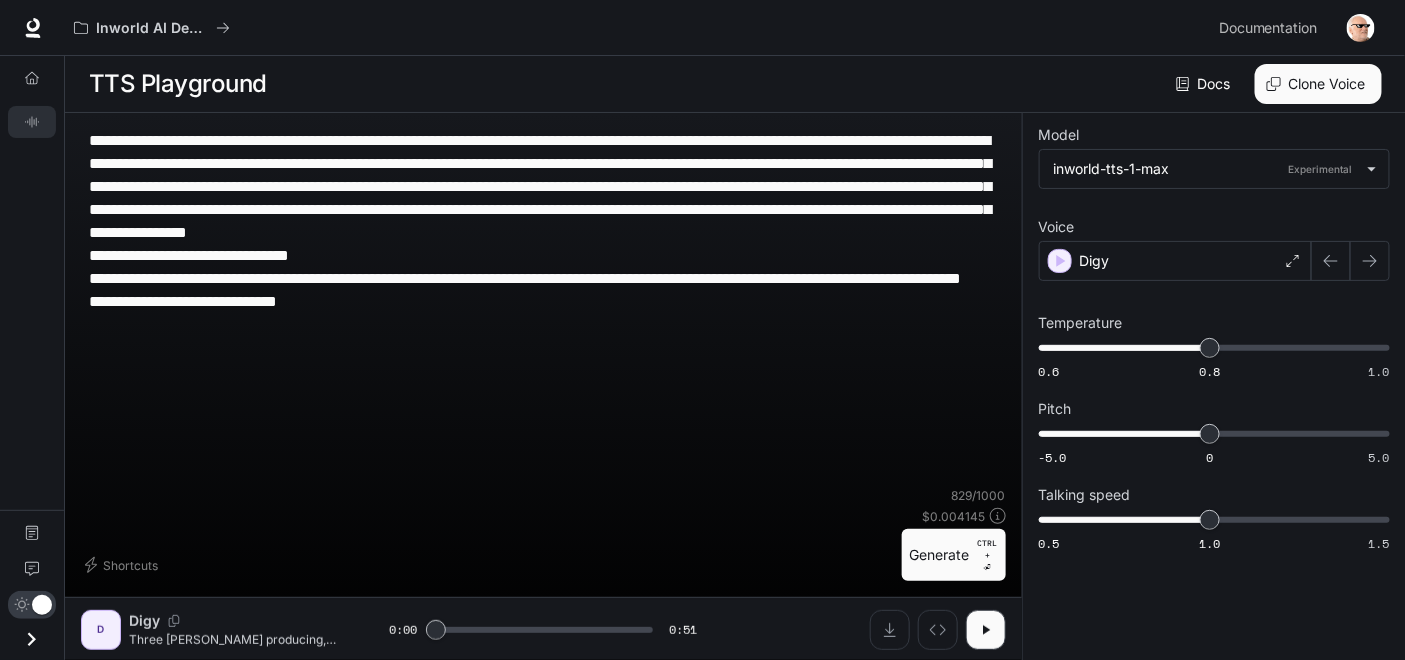 type on "**********" 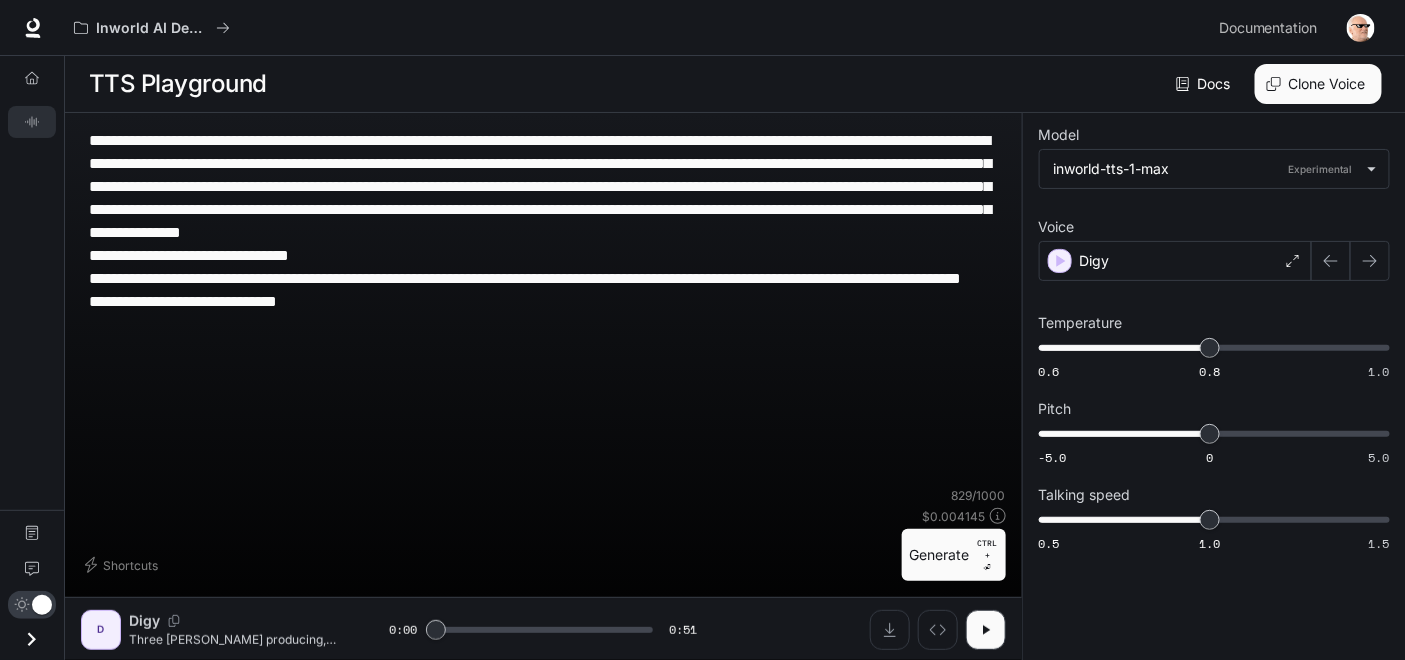 type on "**********" 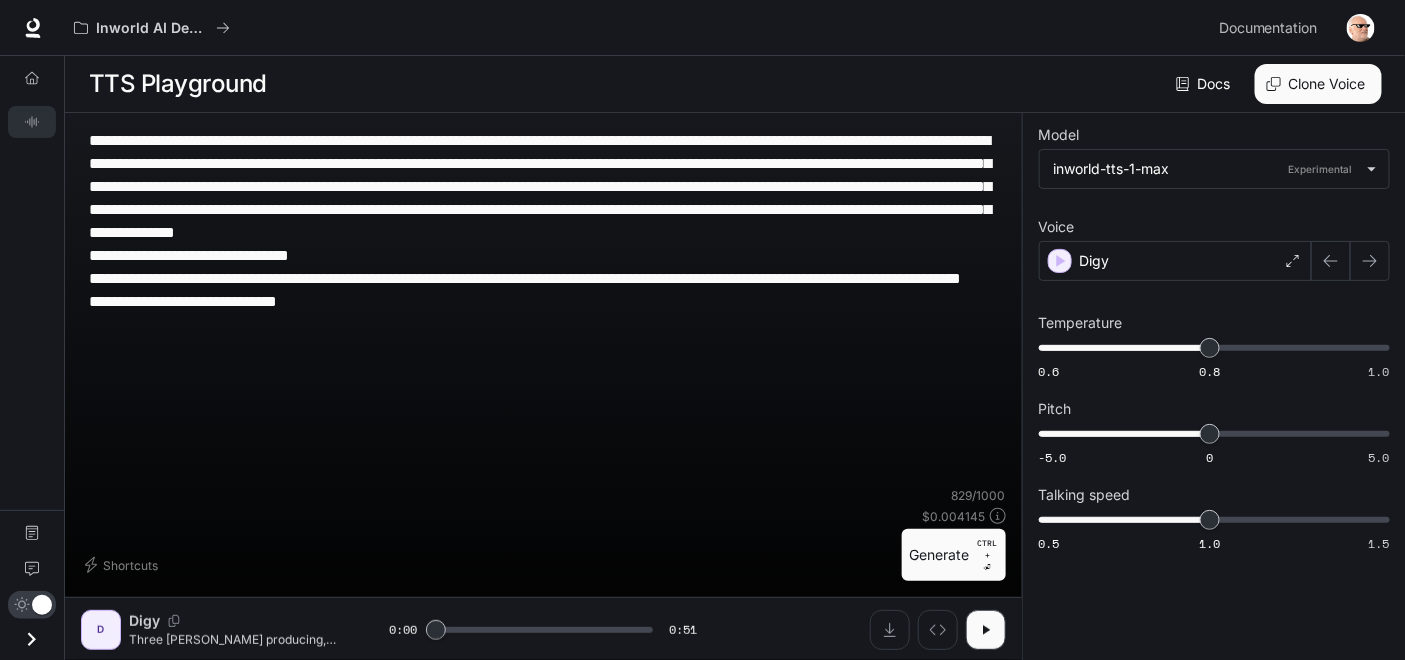 type on "***" 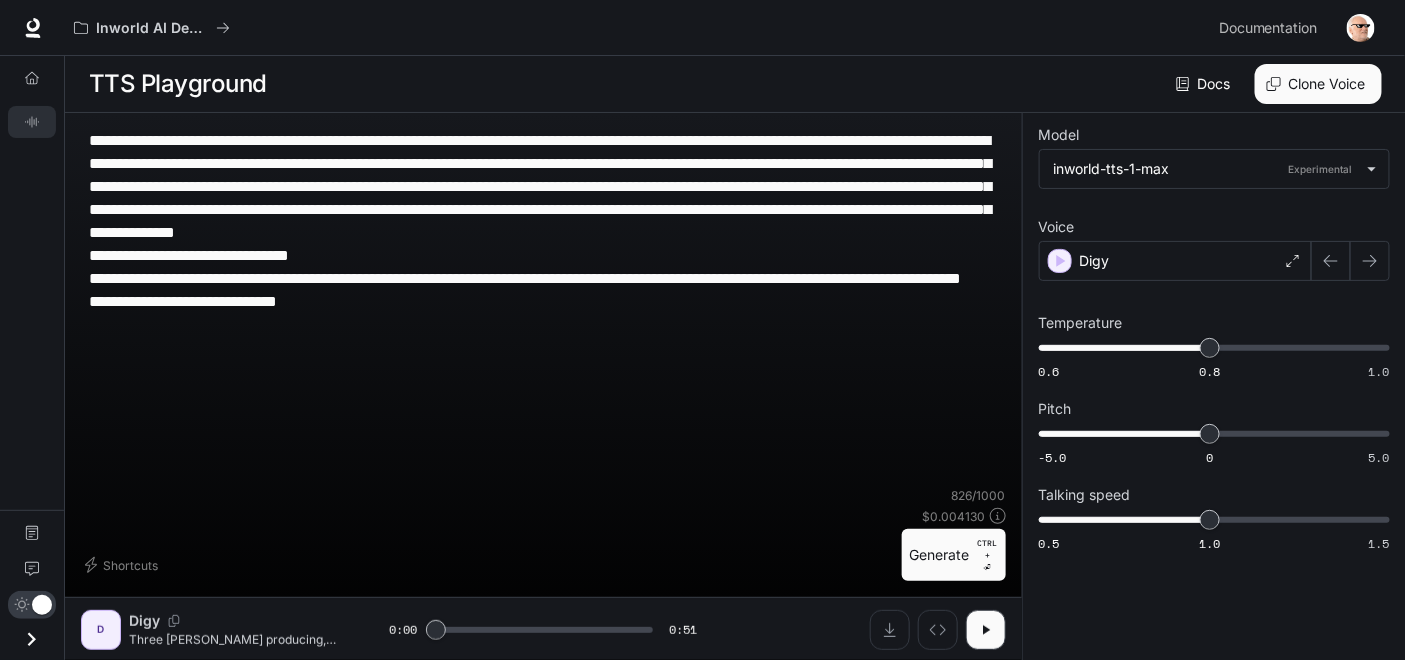 type on "**********" 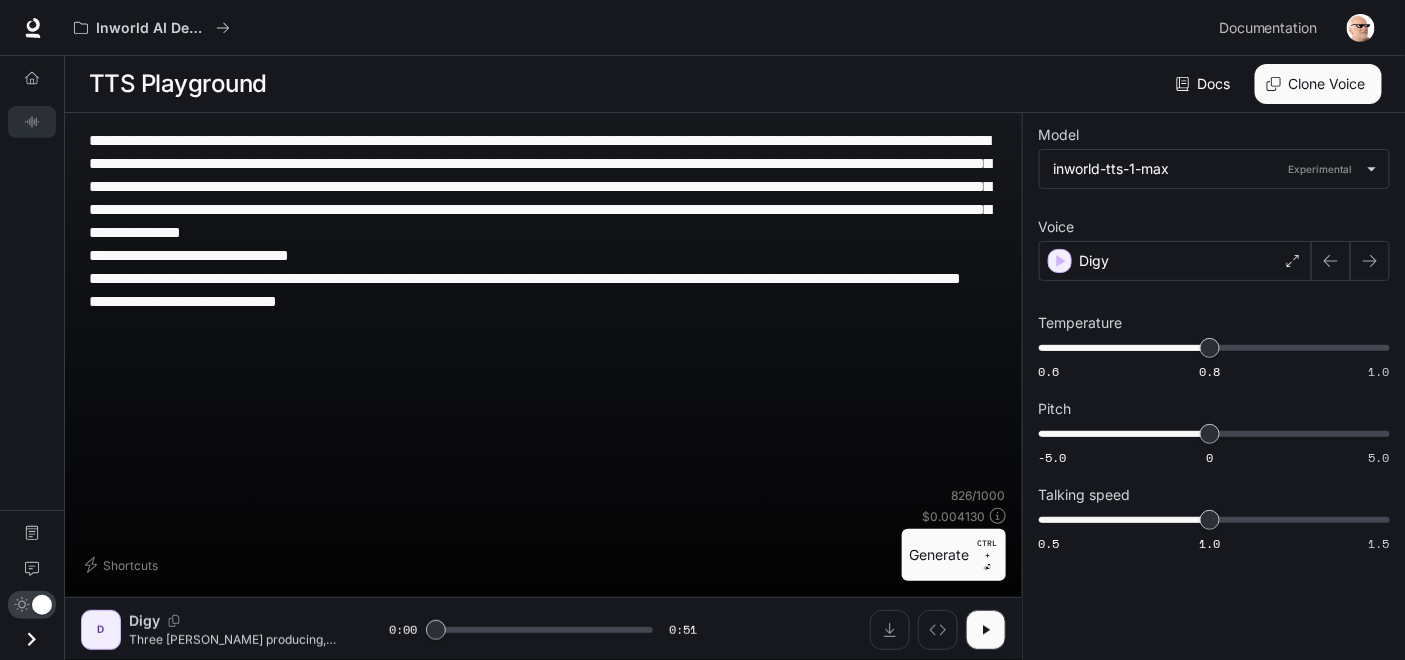type on "***" 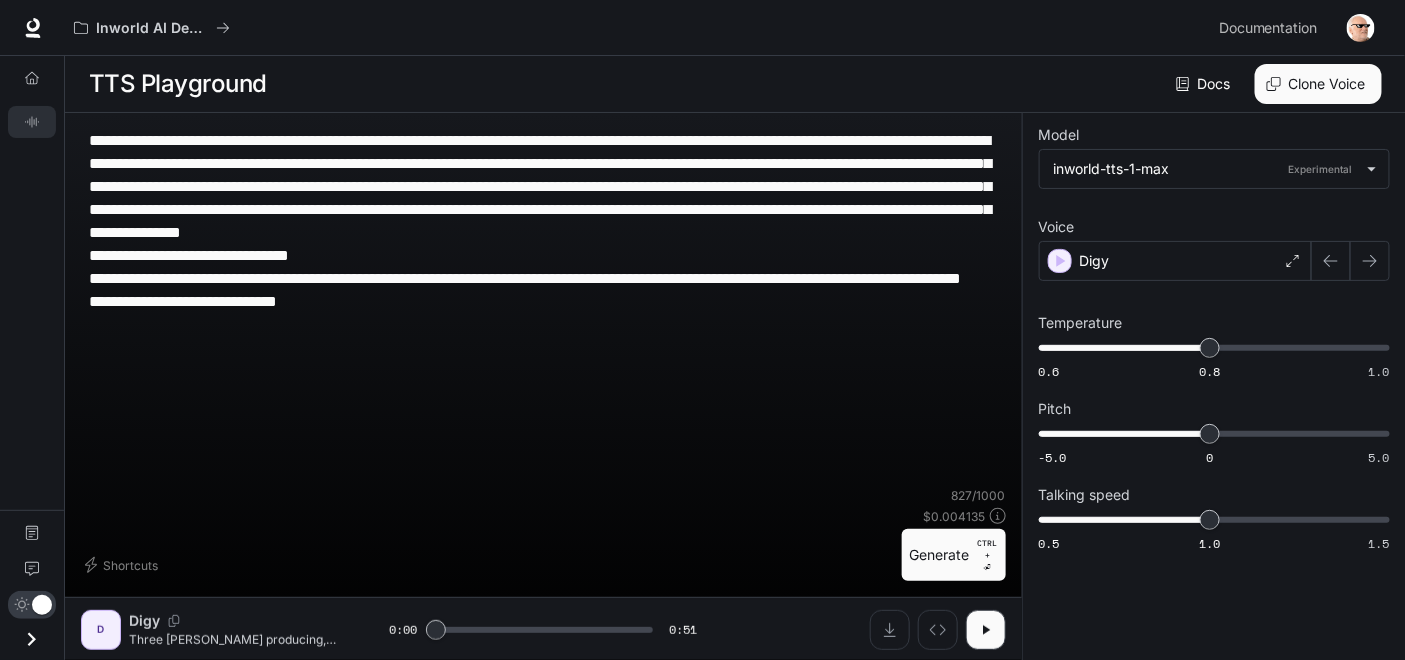 type on "**********" 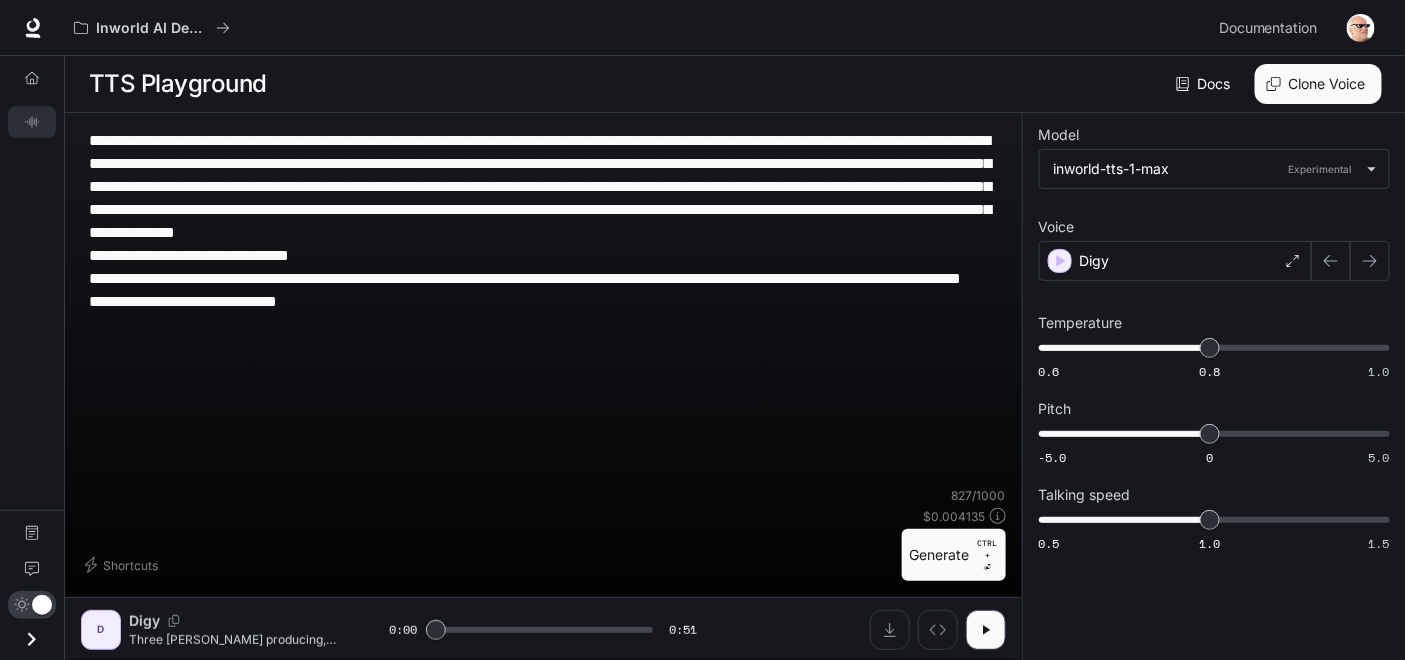 type on "**********" 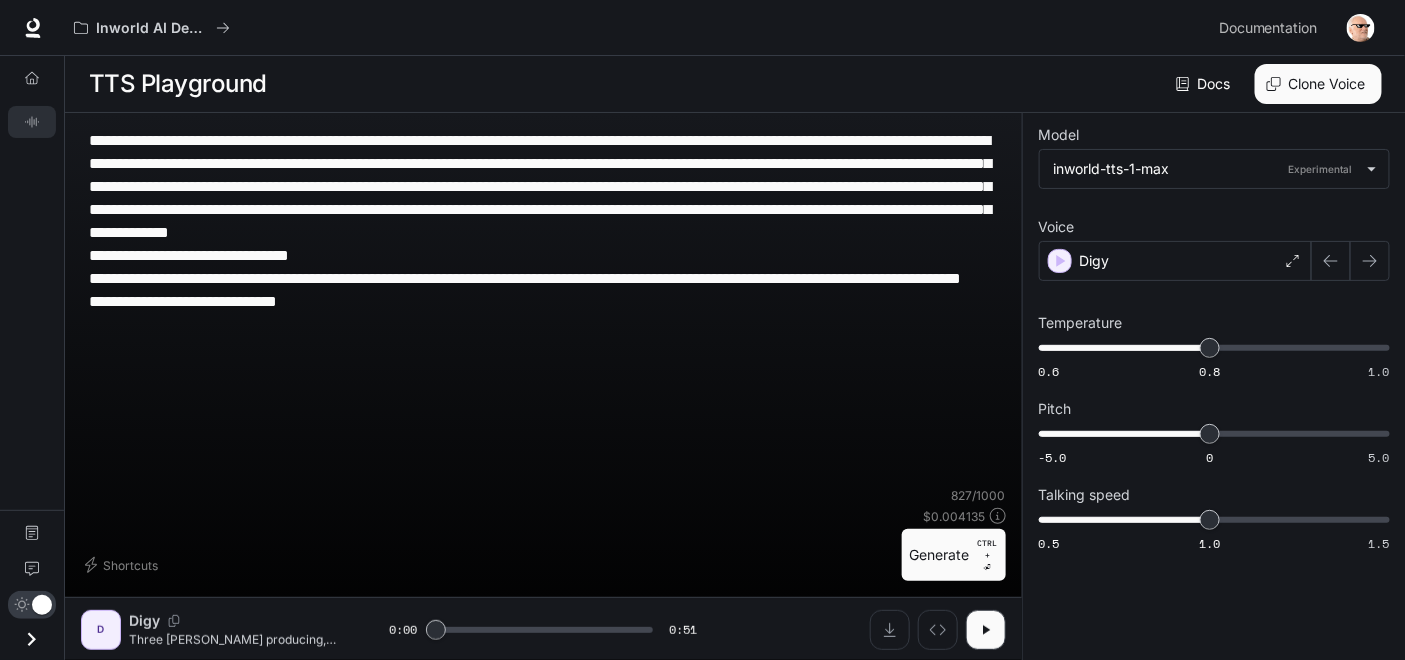 type on "**********" 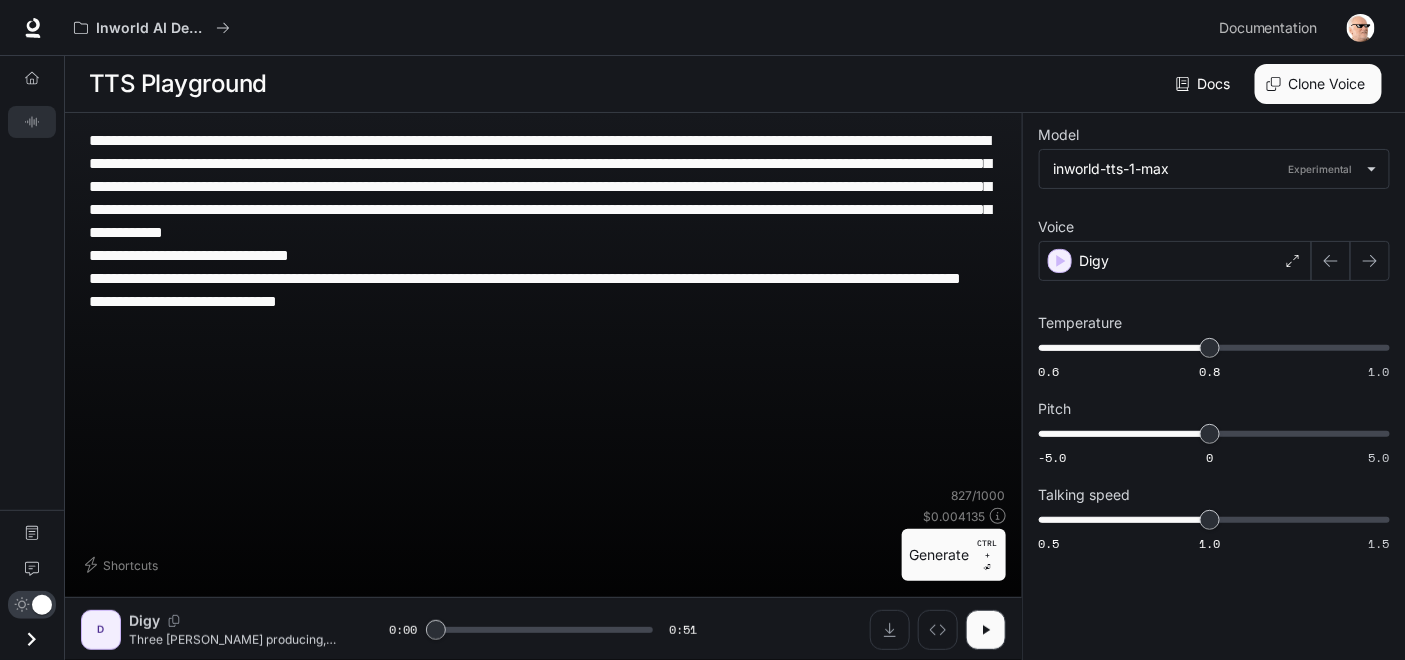 type on "***" 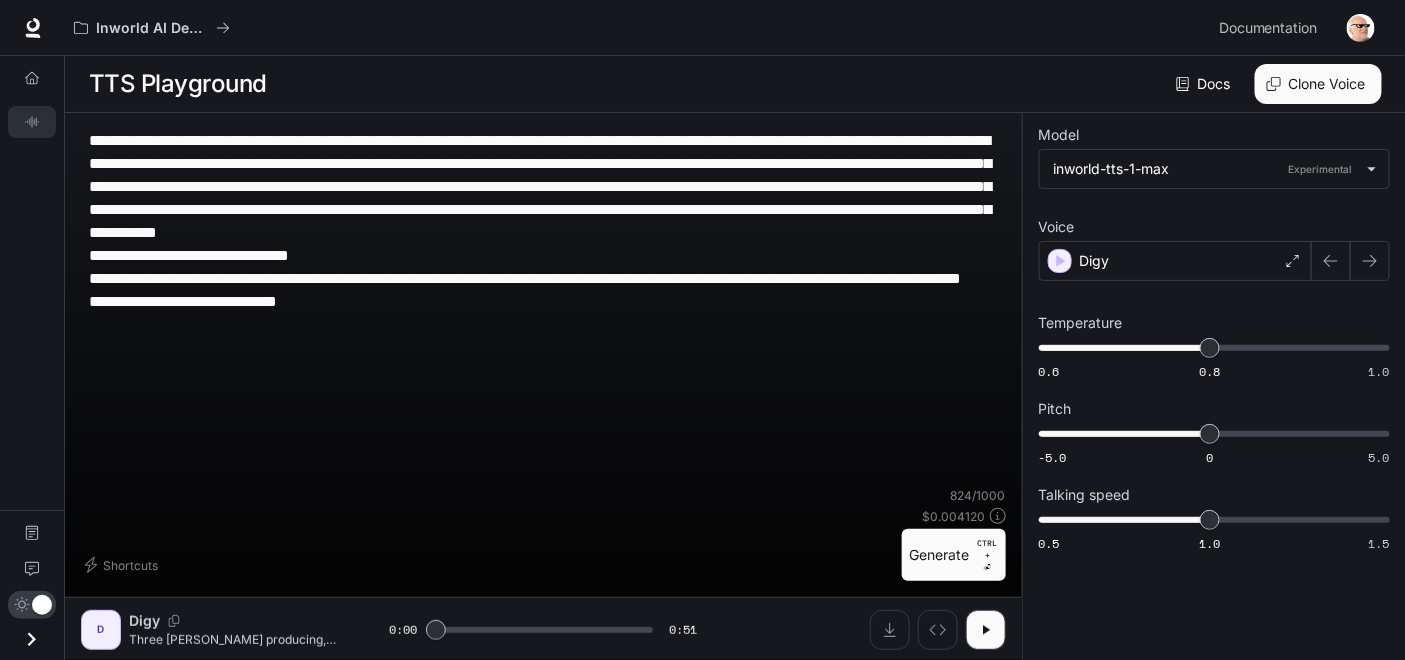type on "**********" 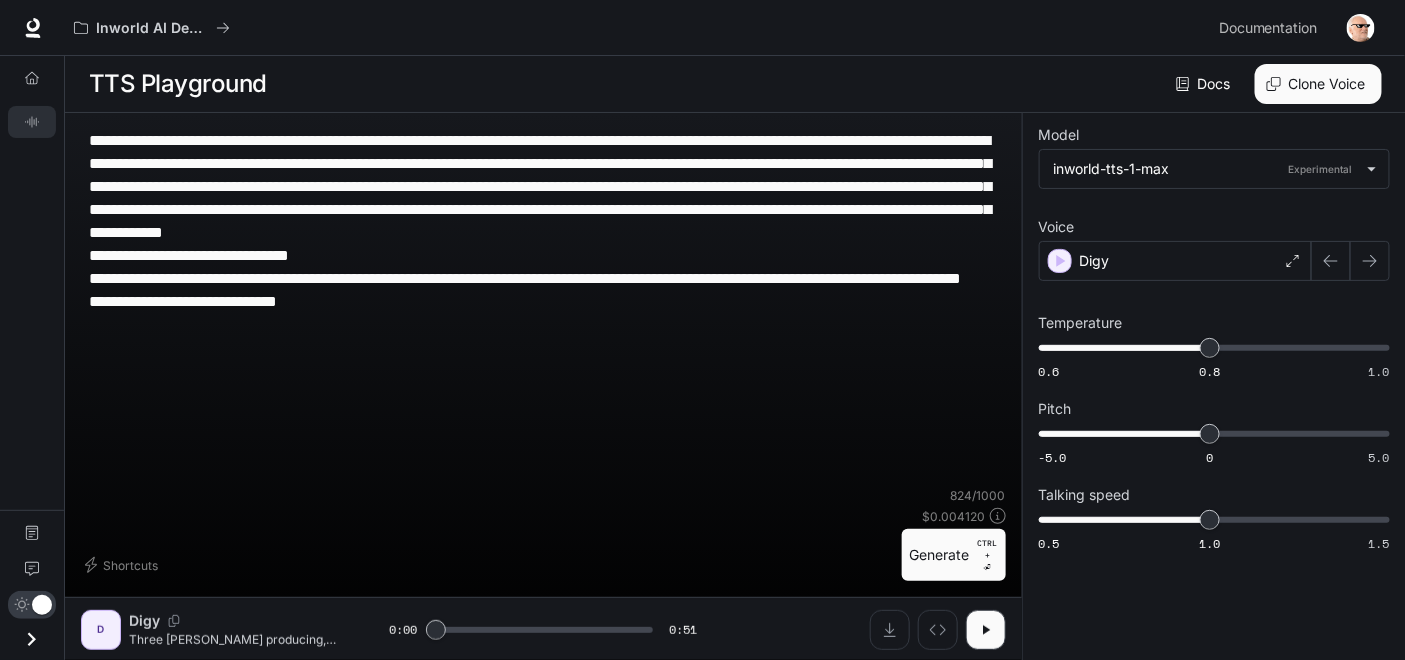 type on "**********" 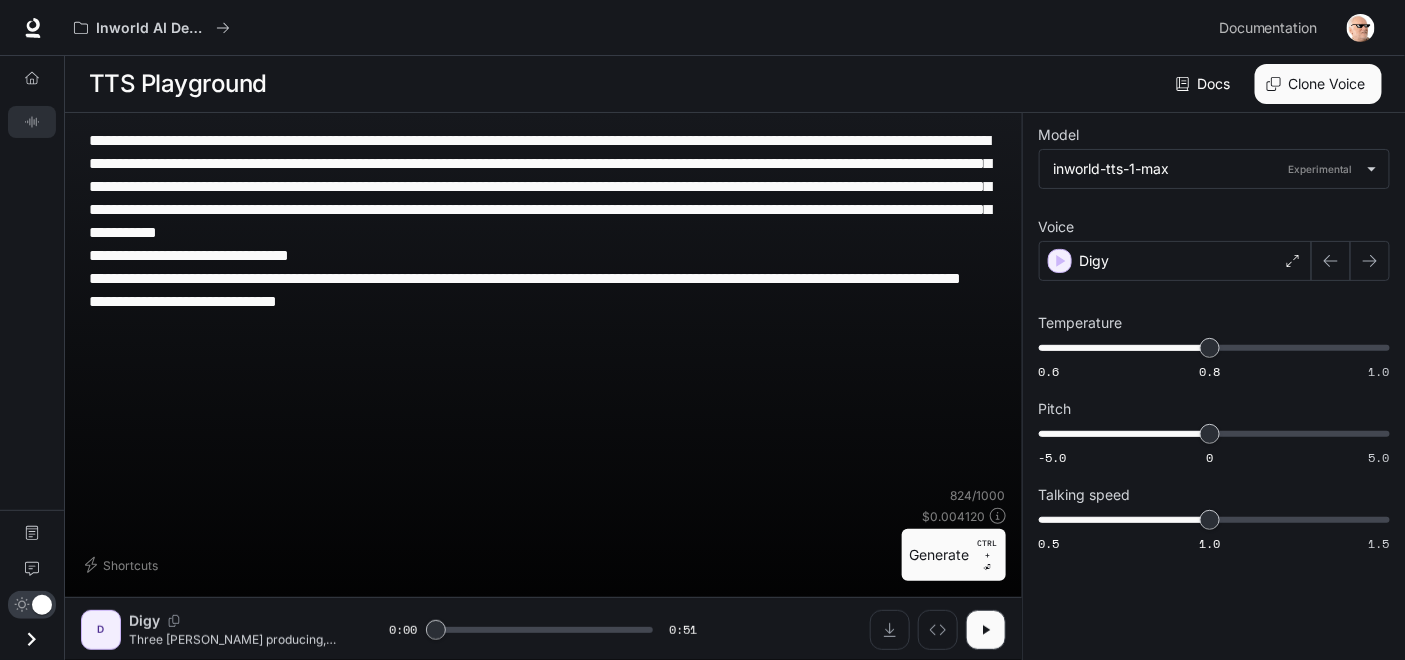type on "***" 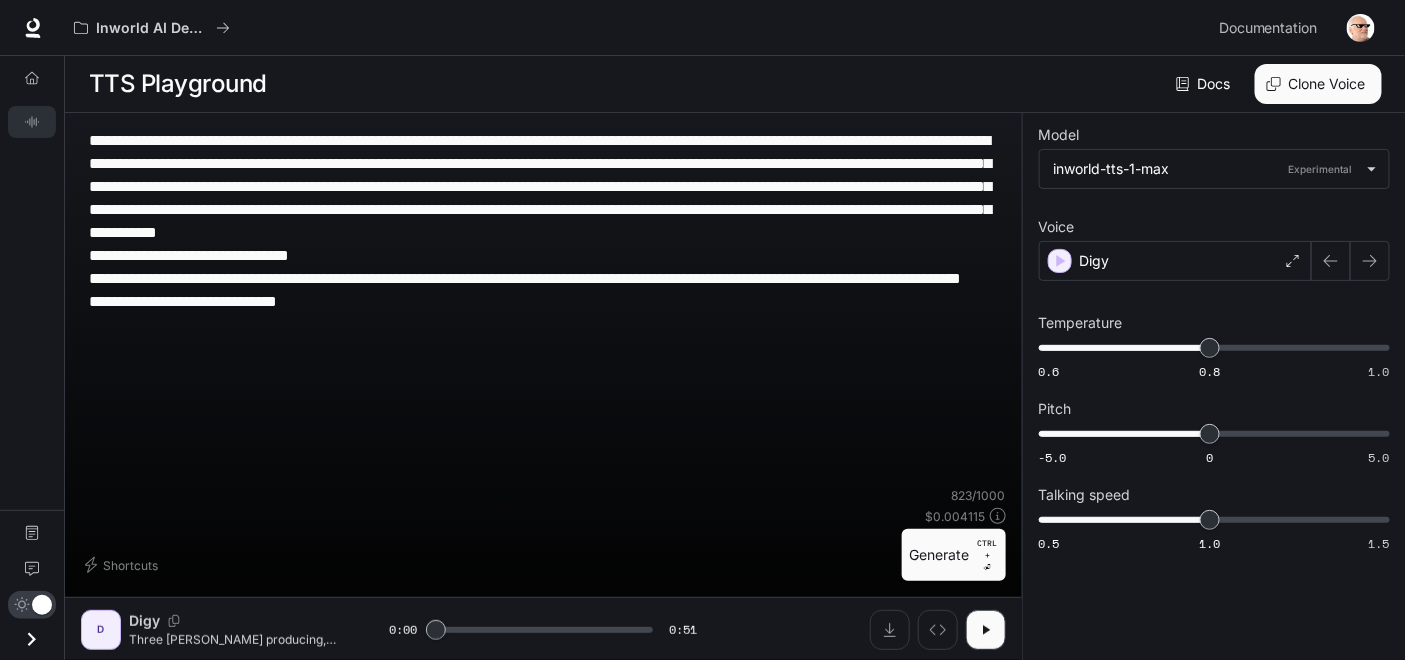 type on "**********" 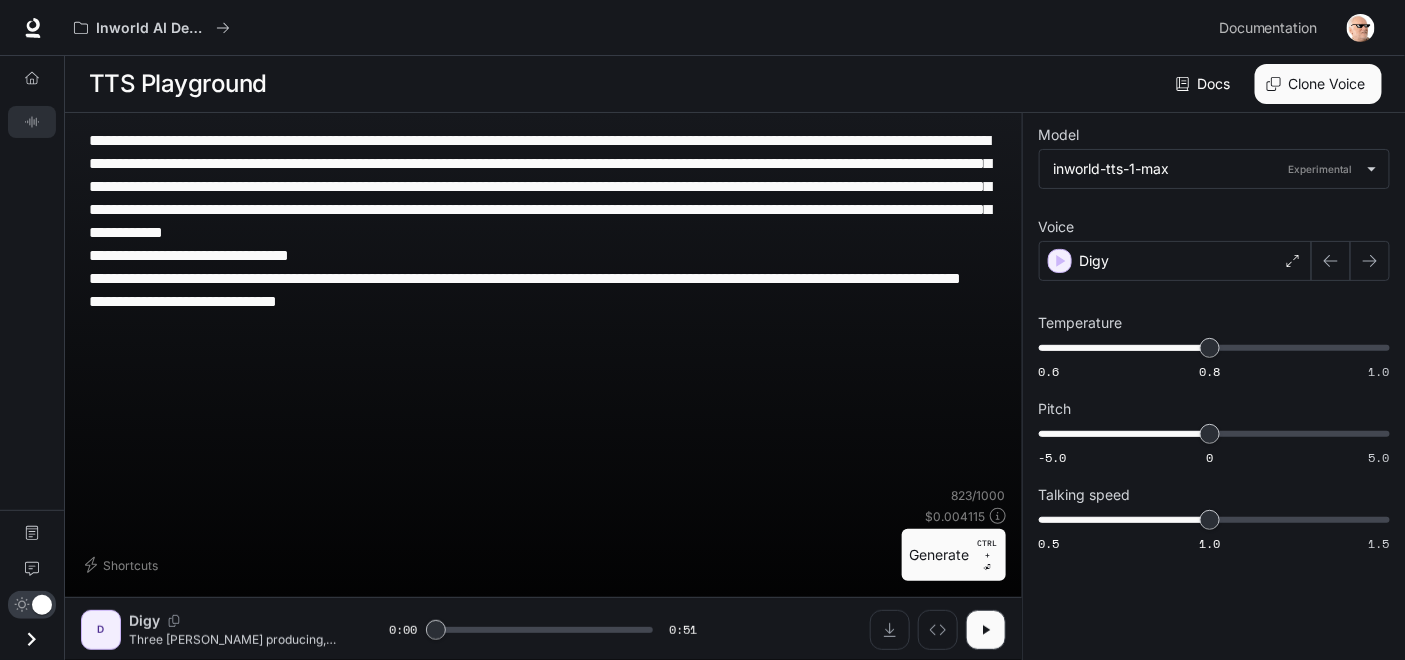 type on "**********" 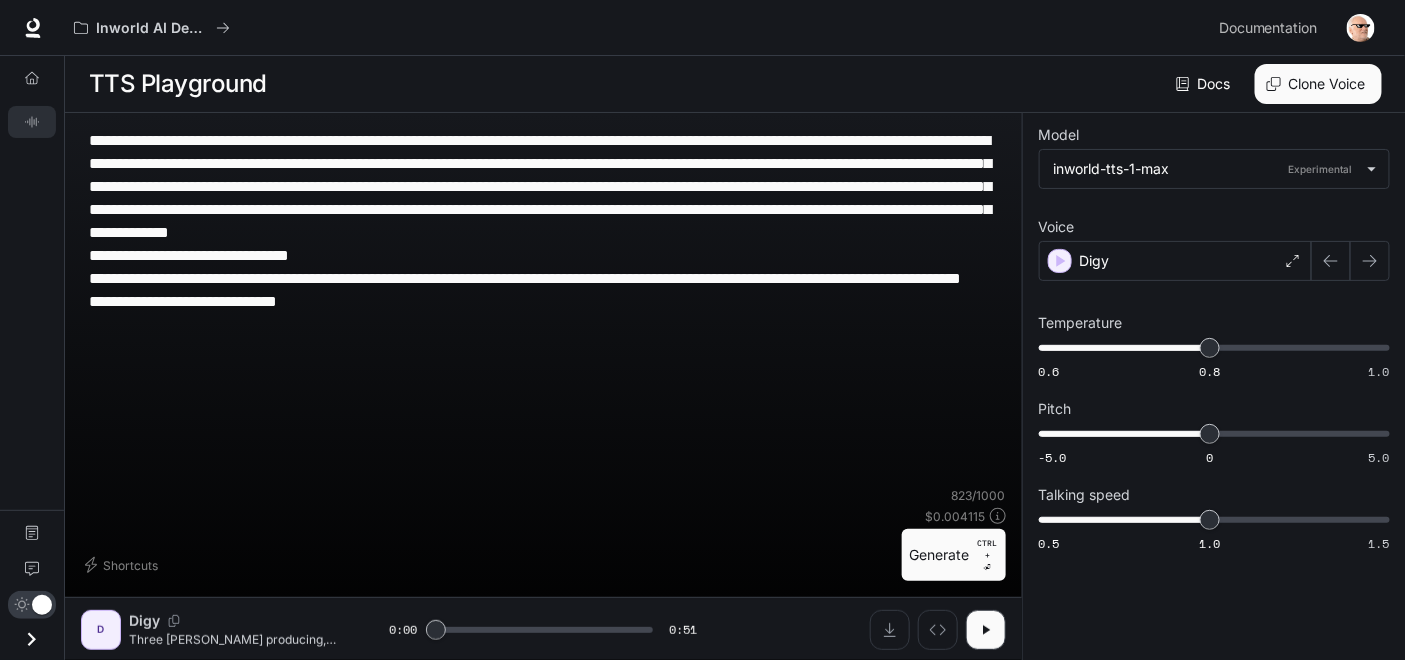 type on "***" 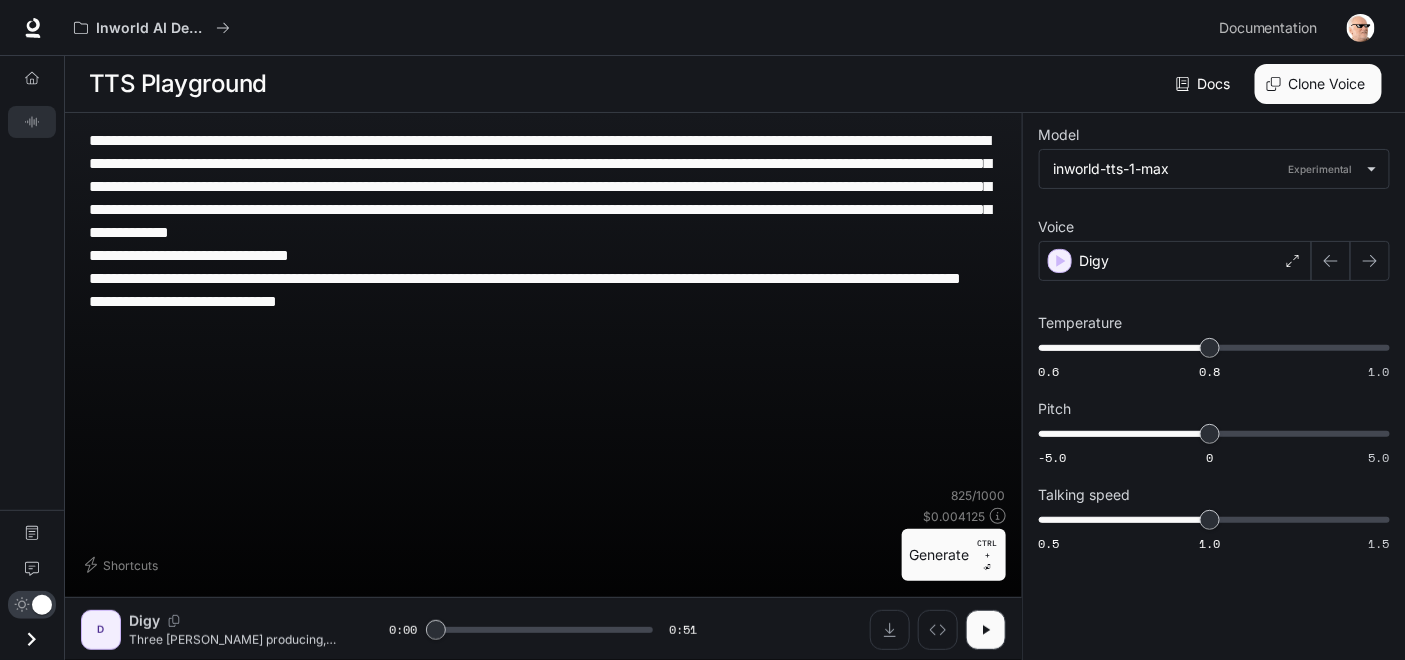 drag, startPoint x: 260, startPoint y: 281, endPoint x: 67, endPoint y: 276, distance: 193.06476 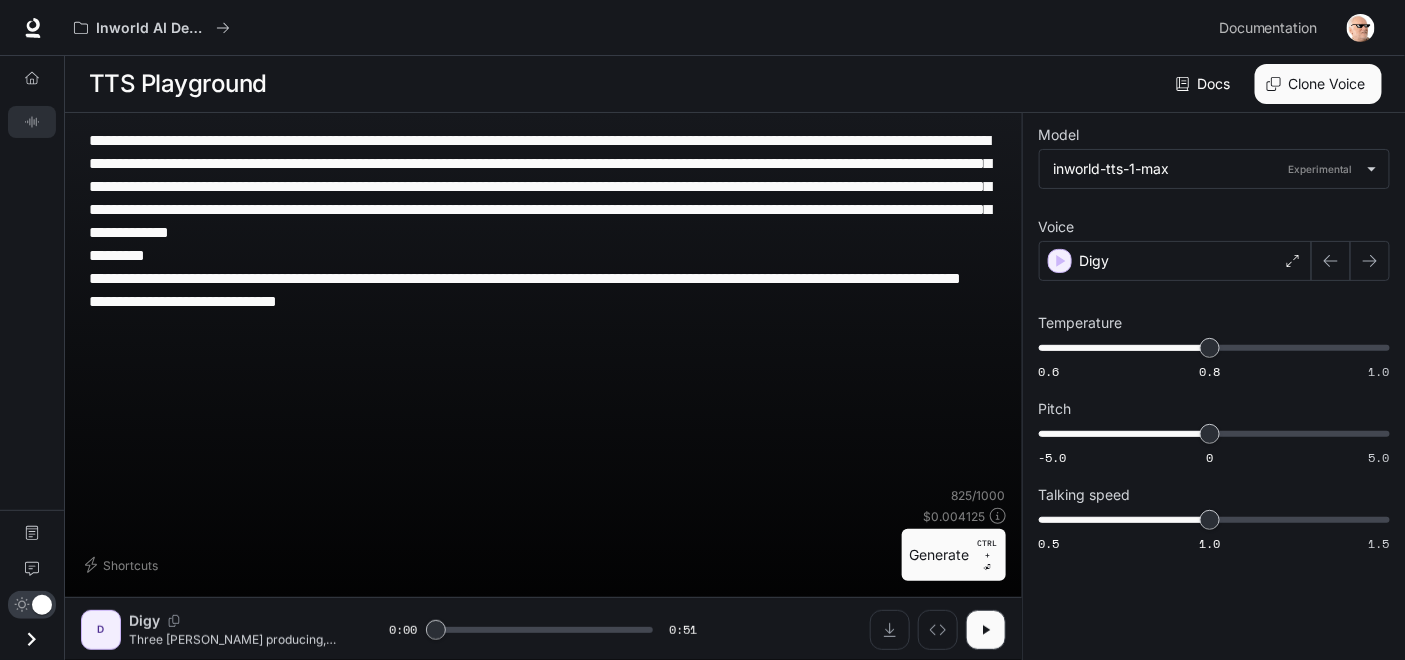 type on "***" 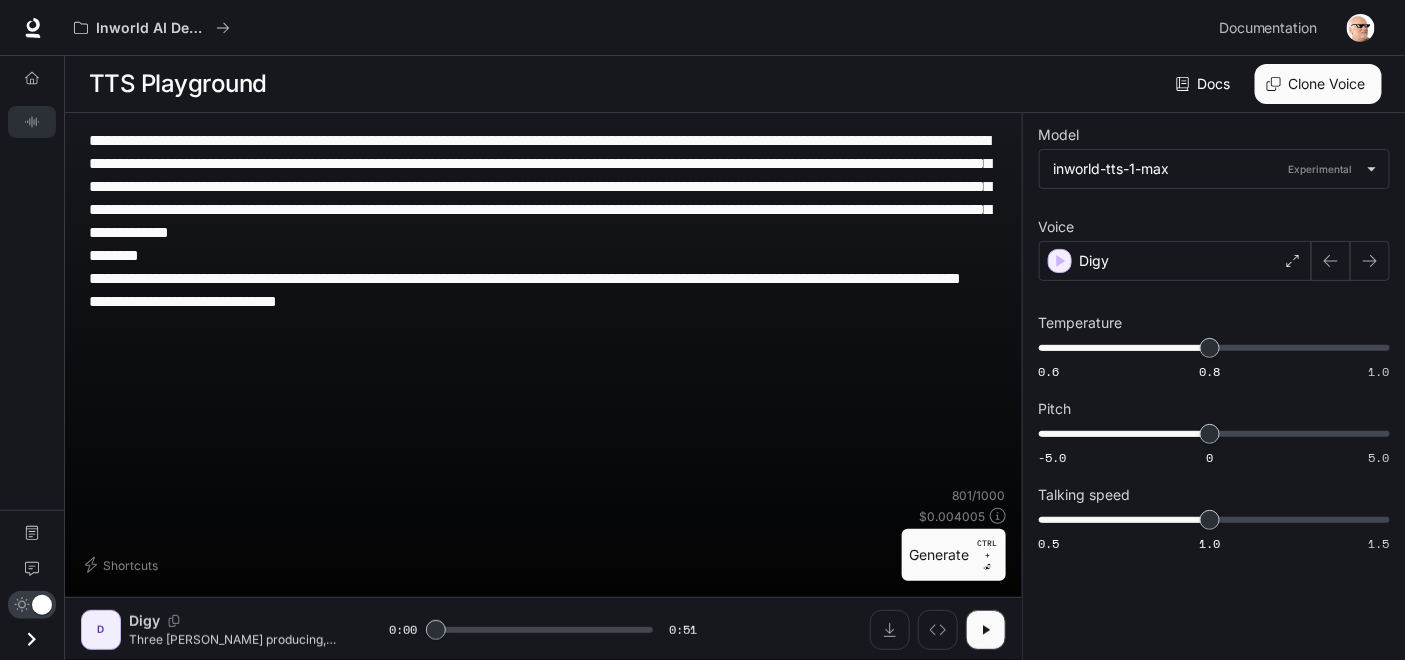 type on "**********" 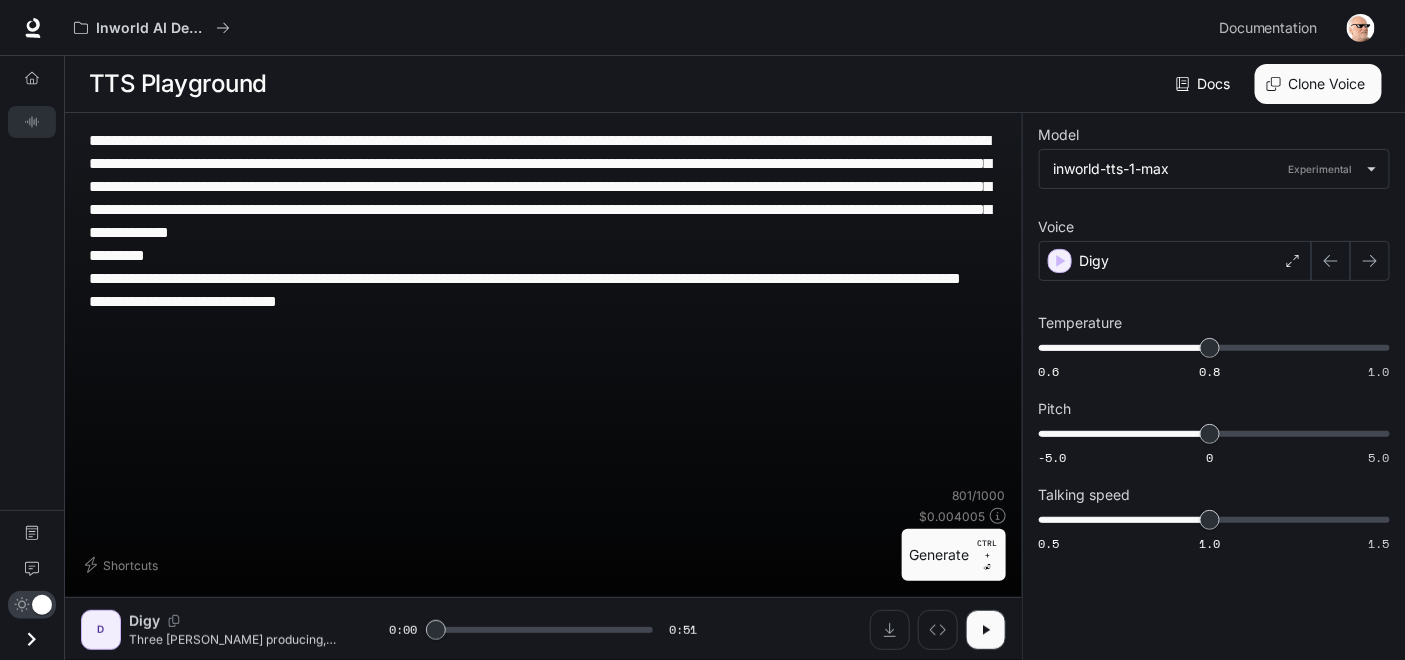 type on "**********" 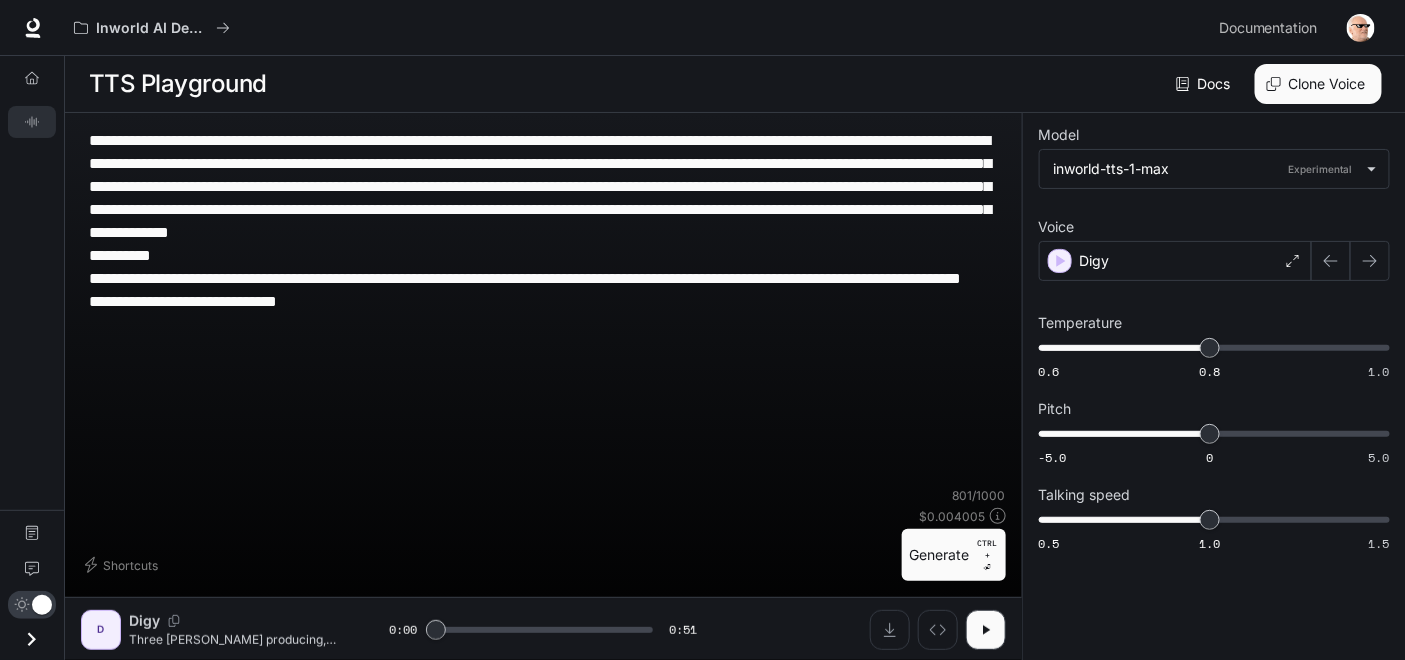 type on "***" 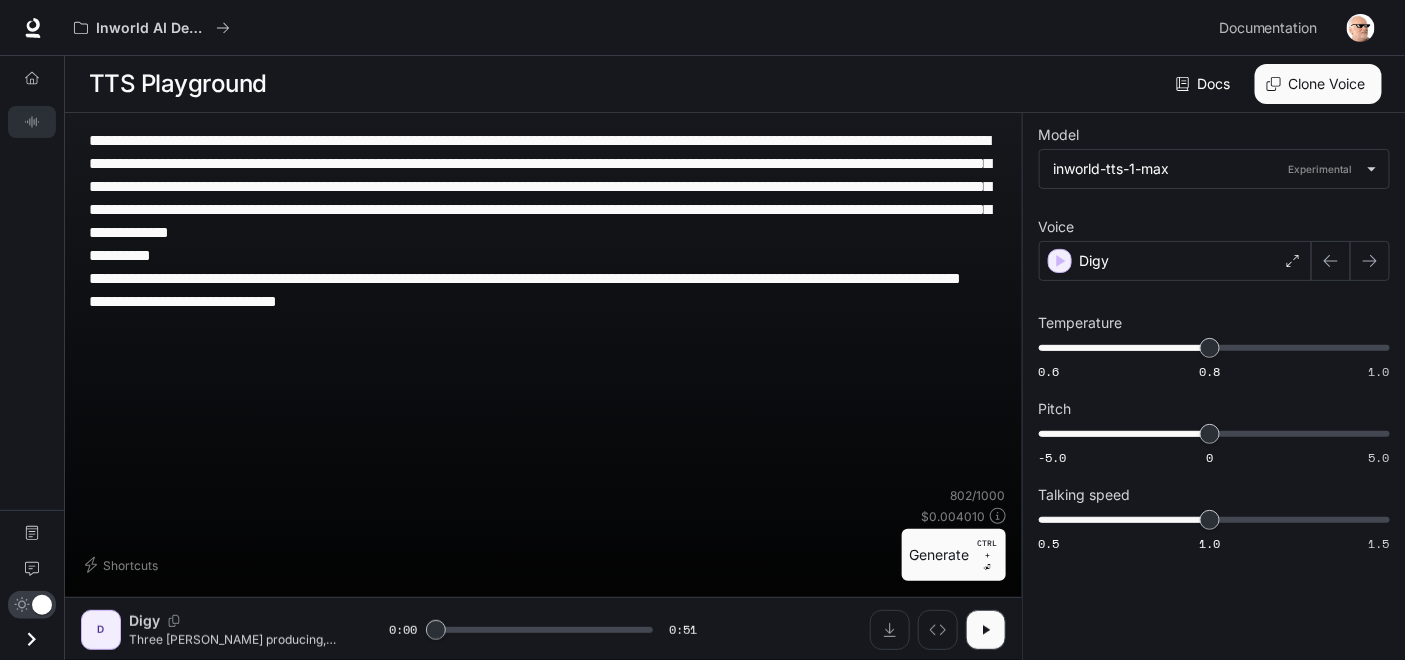 type on "**********" 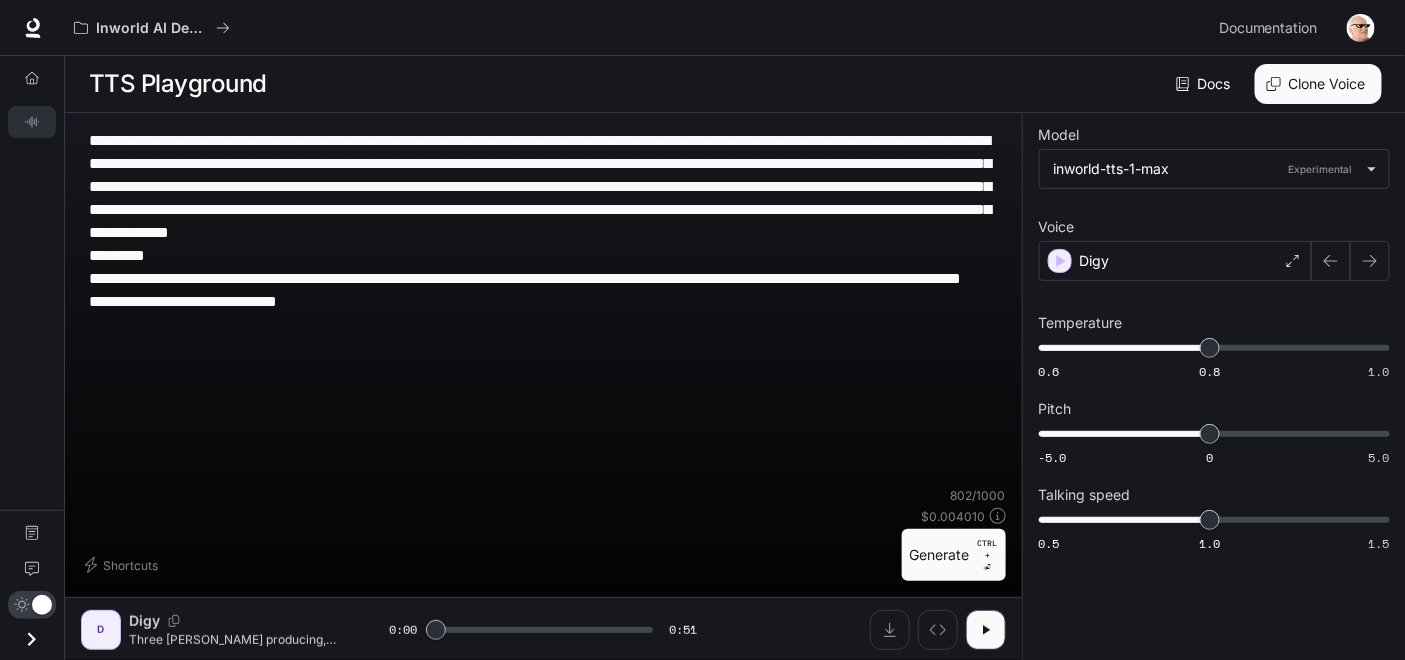 type on "**********" 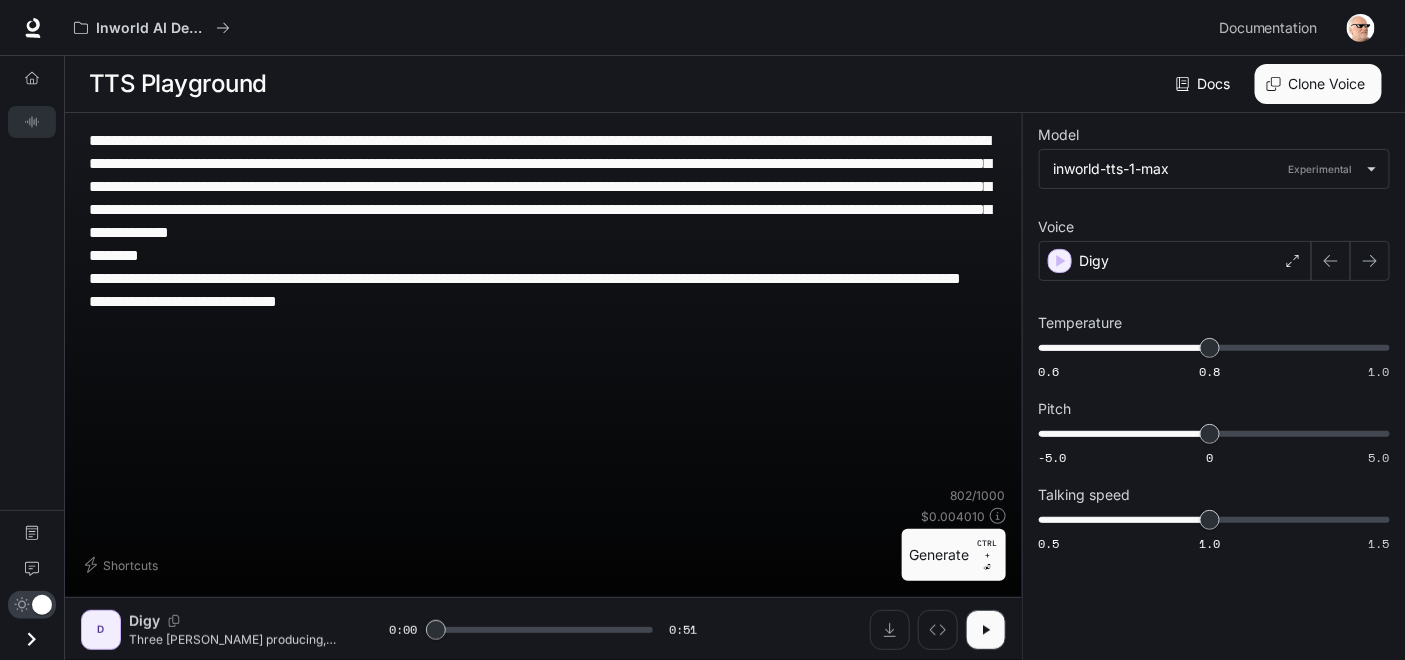 type on "**********" 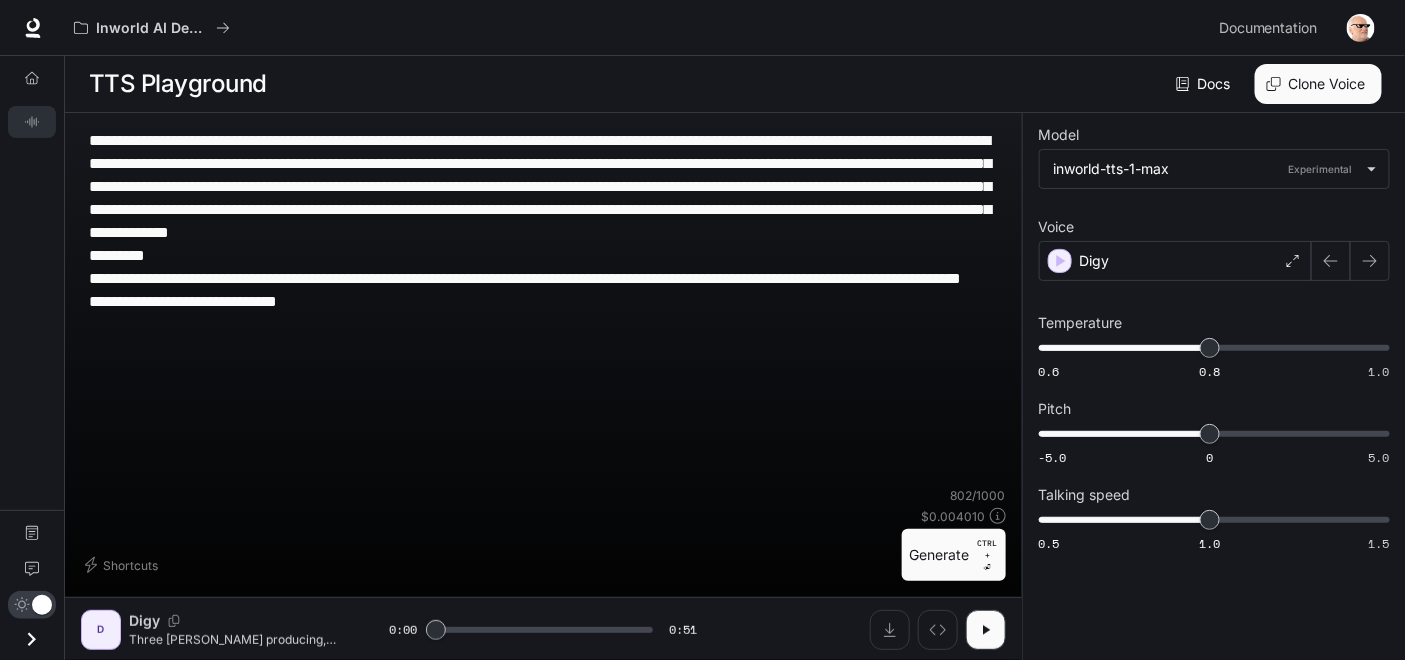 type on "***" 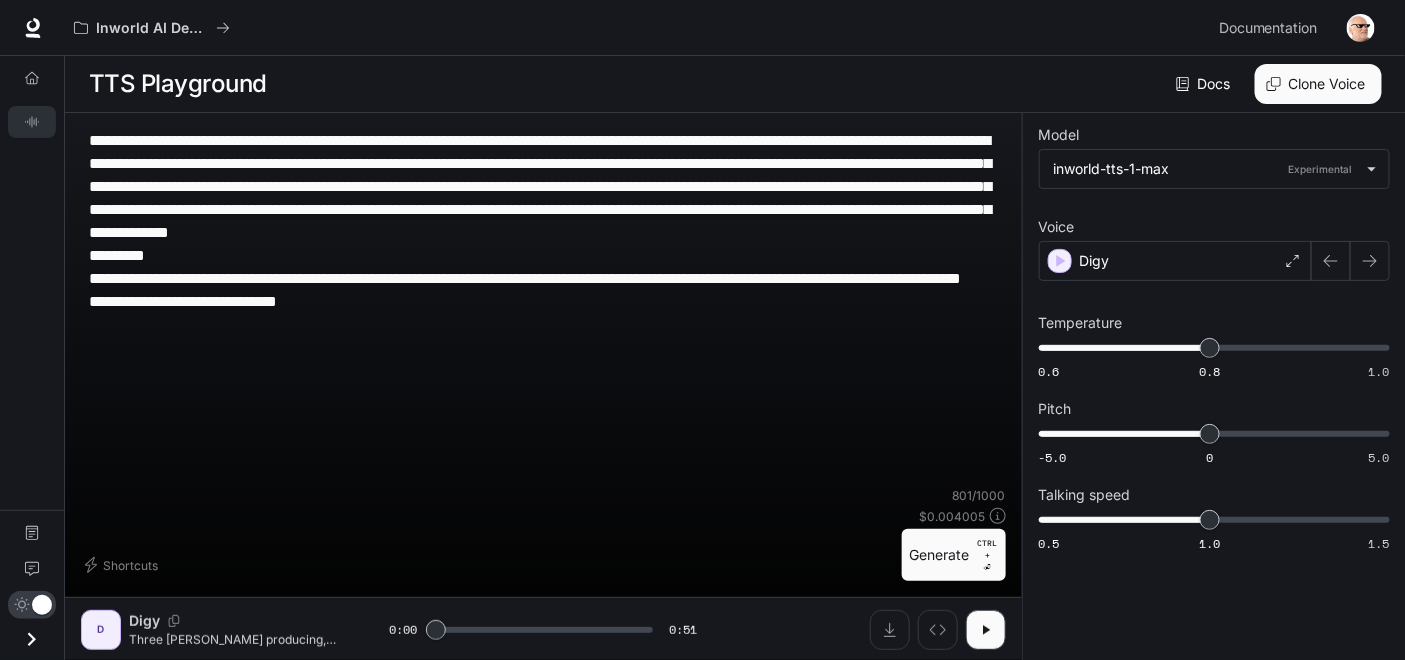 drag, startPoint x: 314, startPoint y: 304, endPoint x: 42, endPoint y: 288, distance: 272.47018 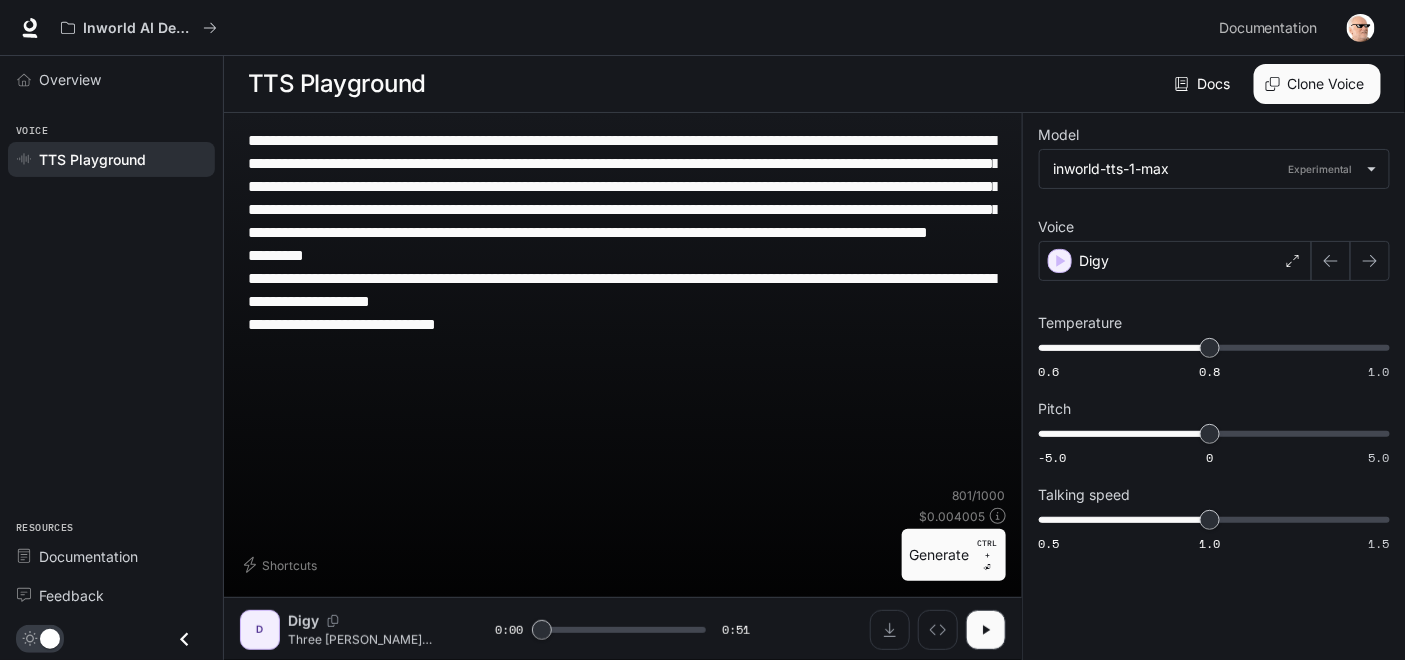 drag, startPoint x: 475, startPoint y: 322, endPoint x: 205, endPoint y: 329, distance: 270.09073 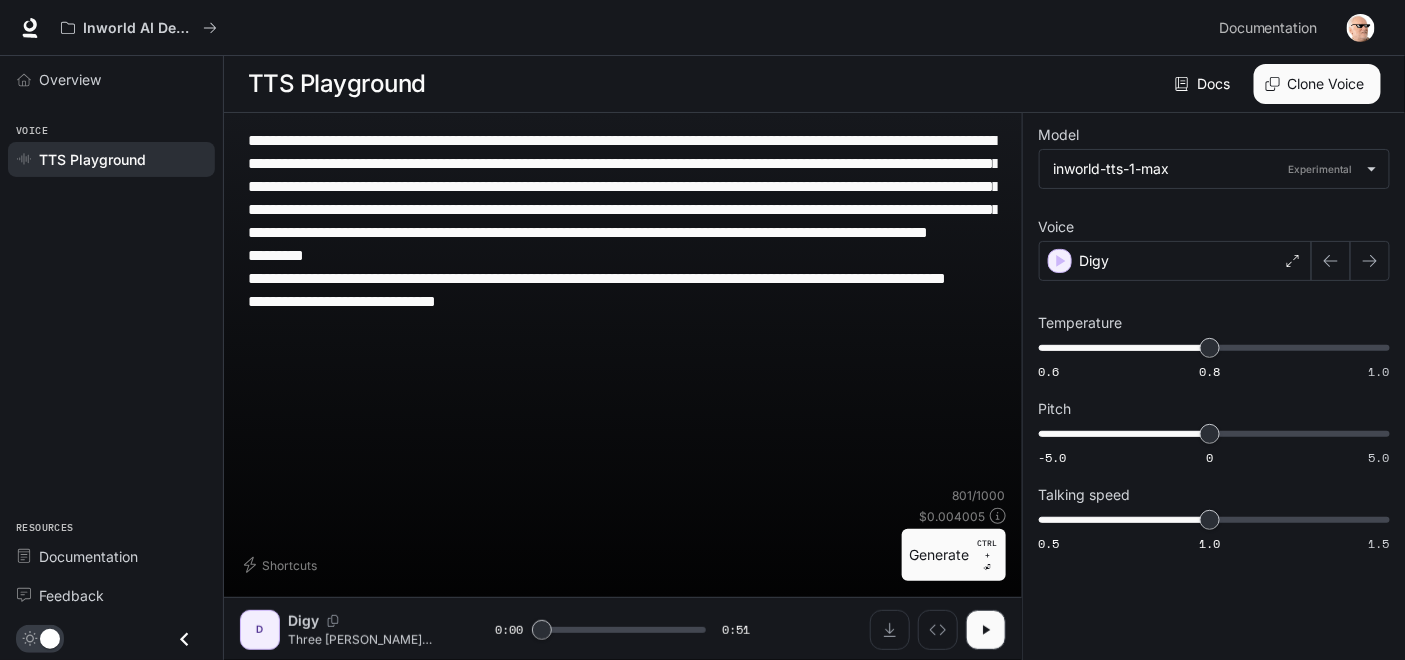 type on "***" 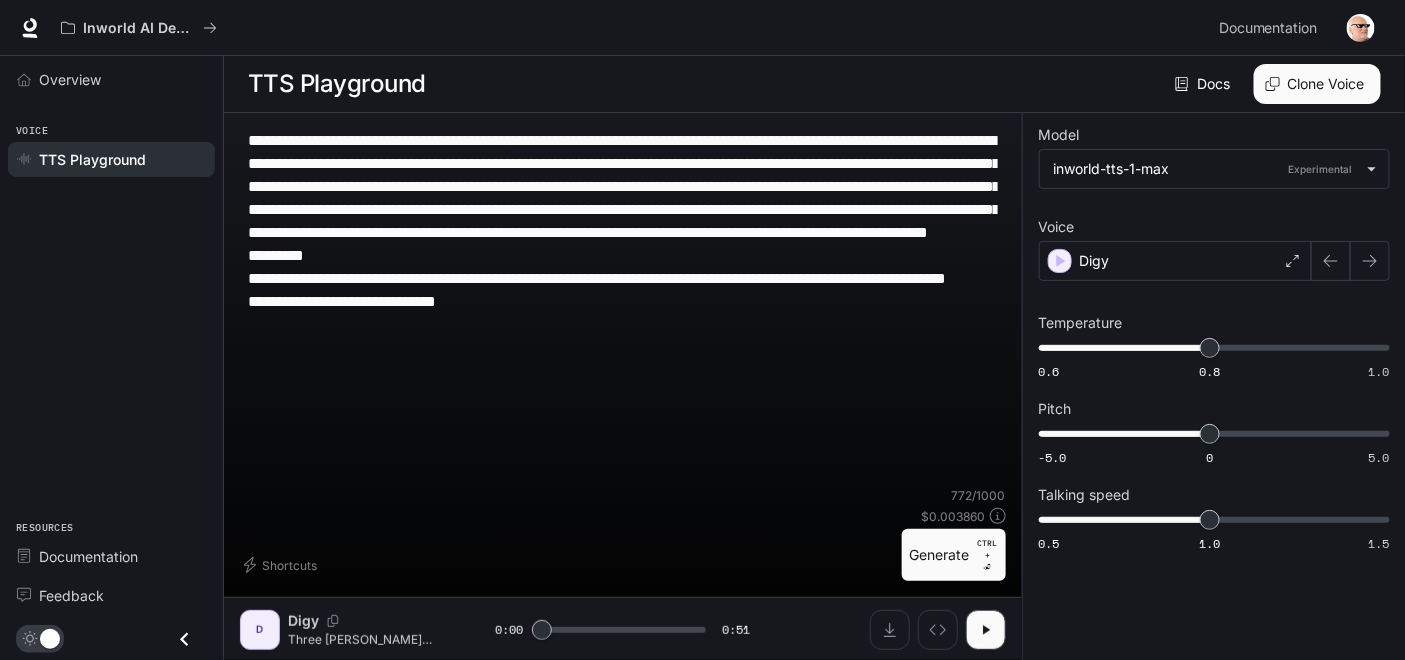 drag, startPoint x: 424, startPoint y: 326, endPoint x: 564, endPoint y: 330, distance: 140.05713 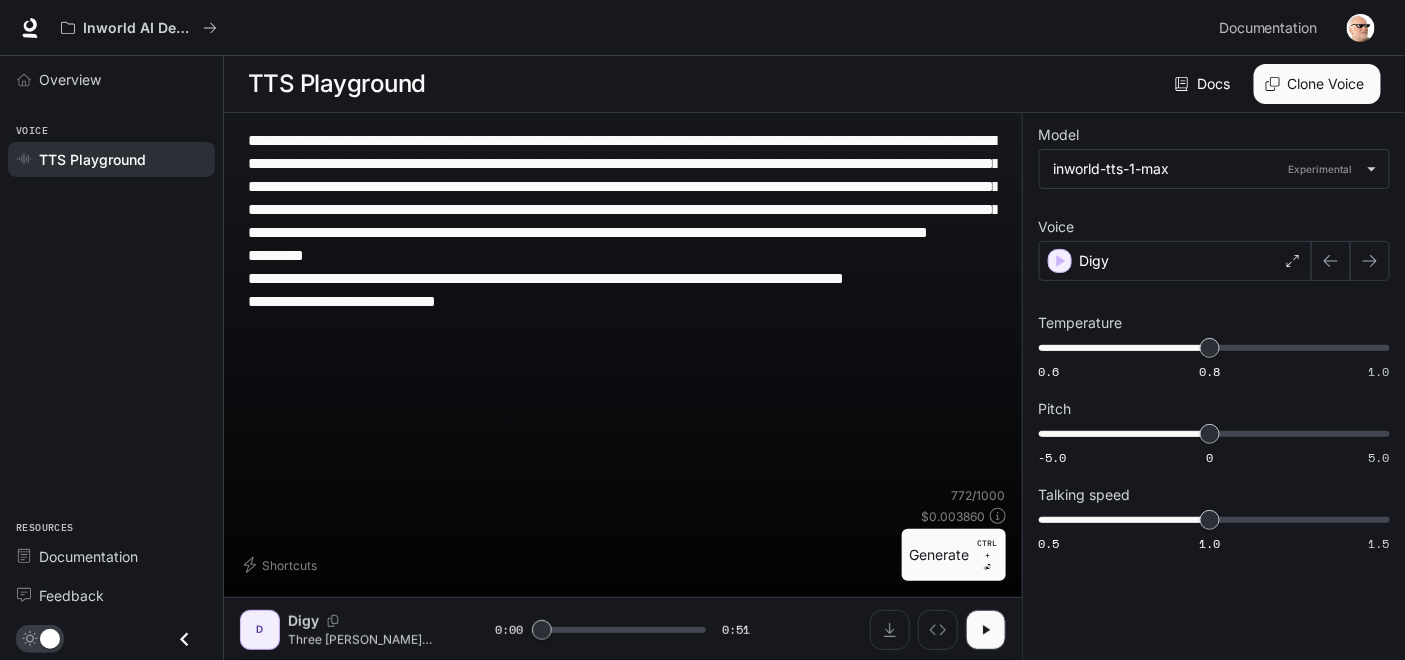 type on "***" 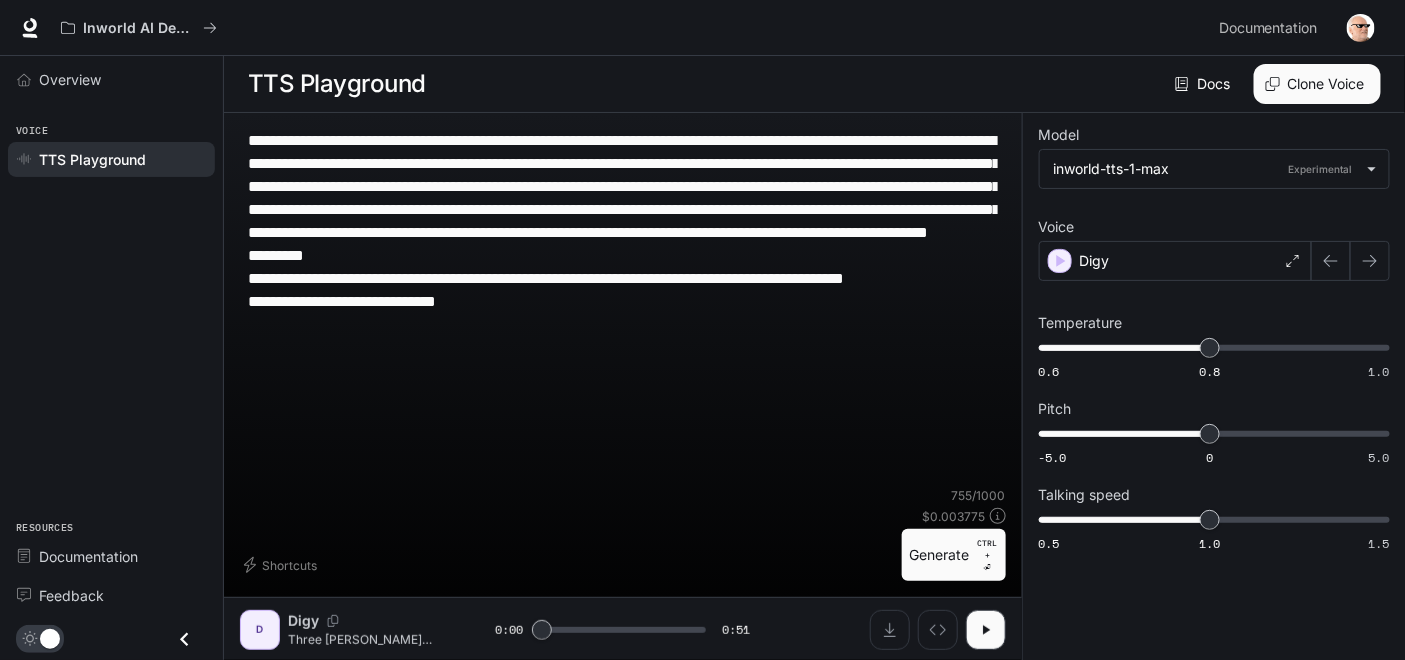 type on "**********" 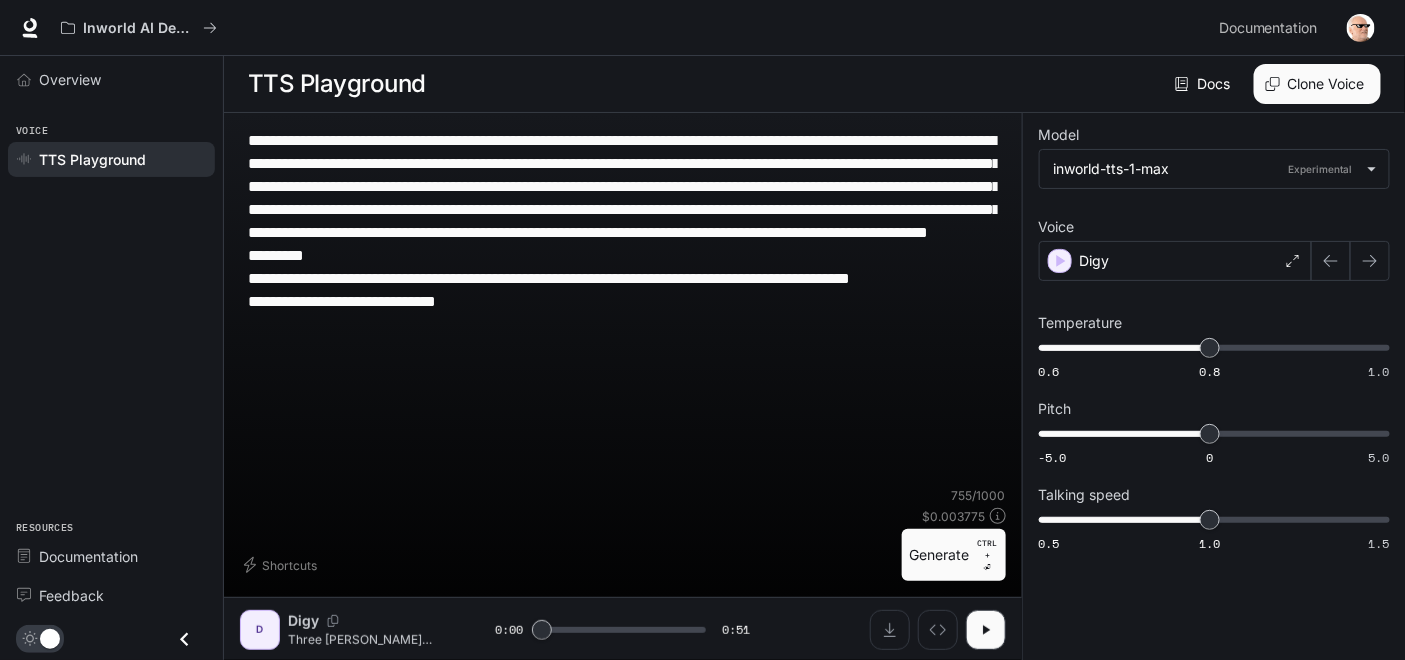 type on "**********" 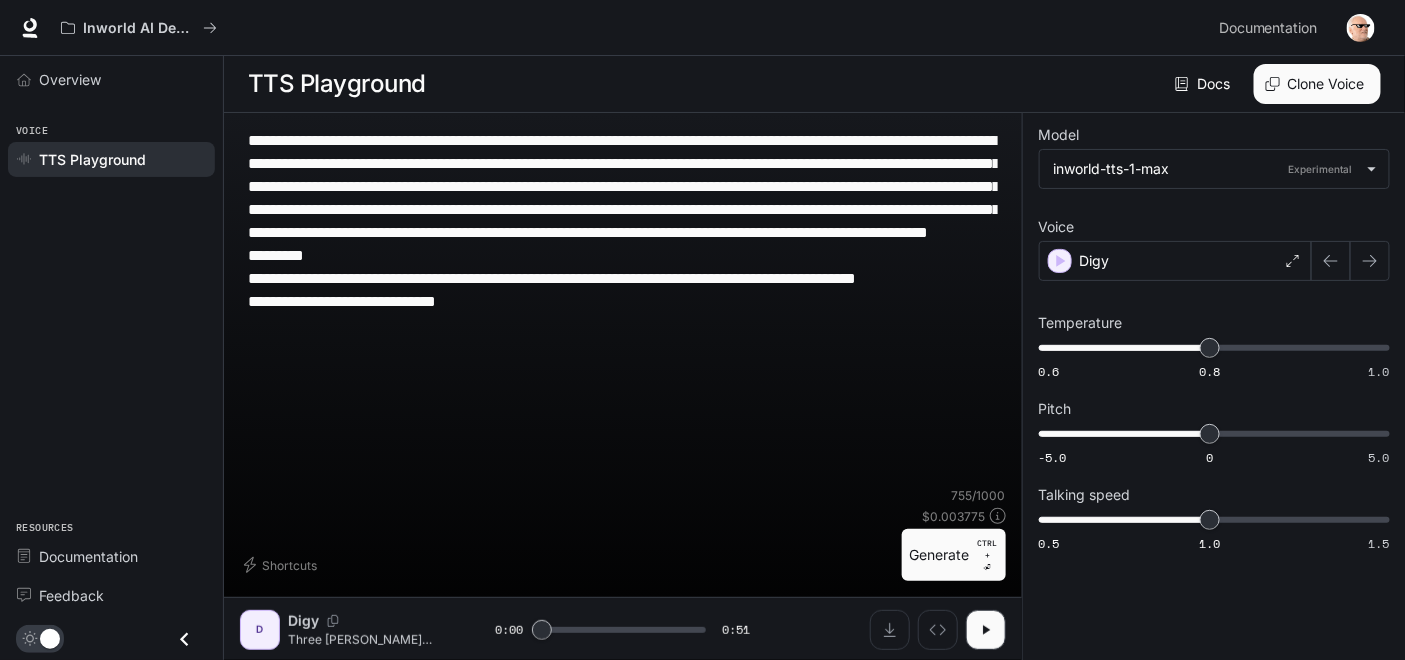 type on "**********" 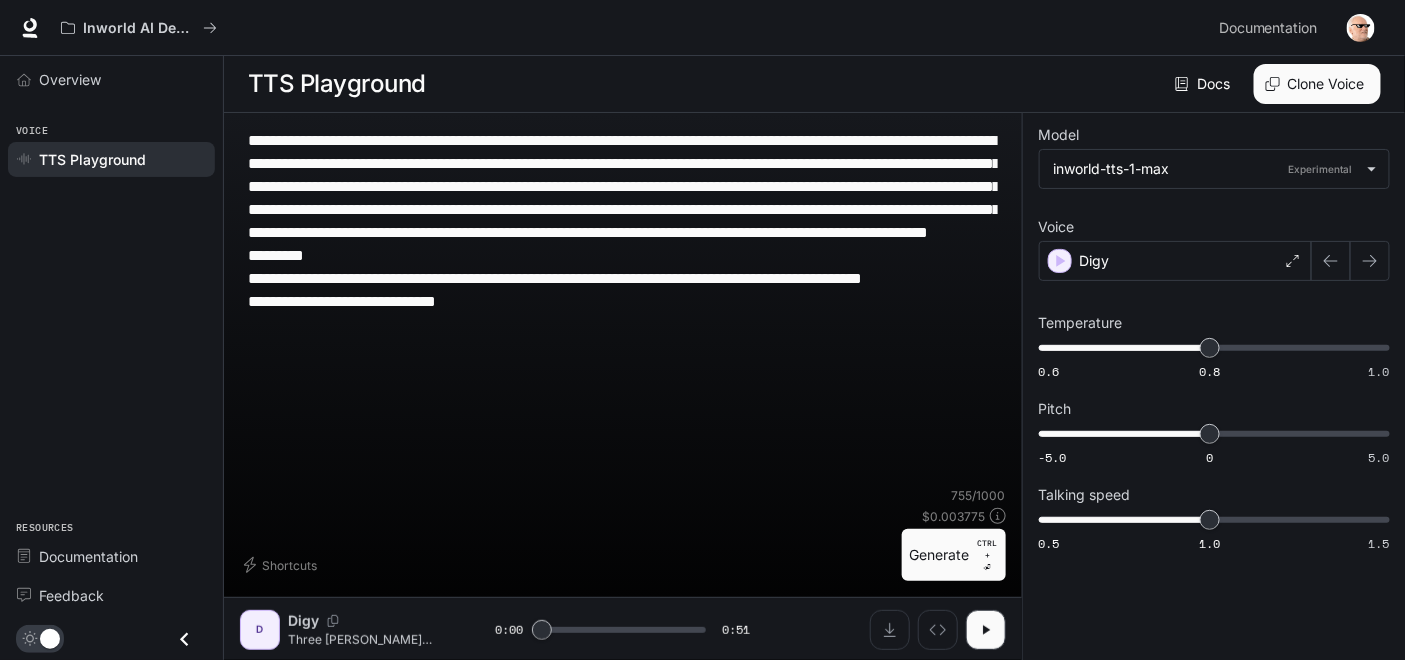 type on "***" 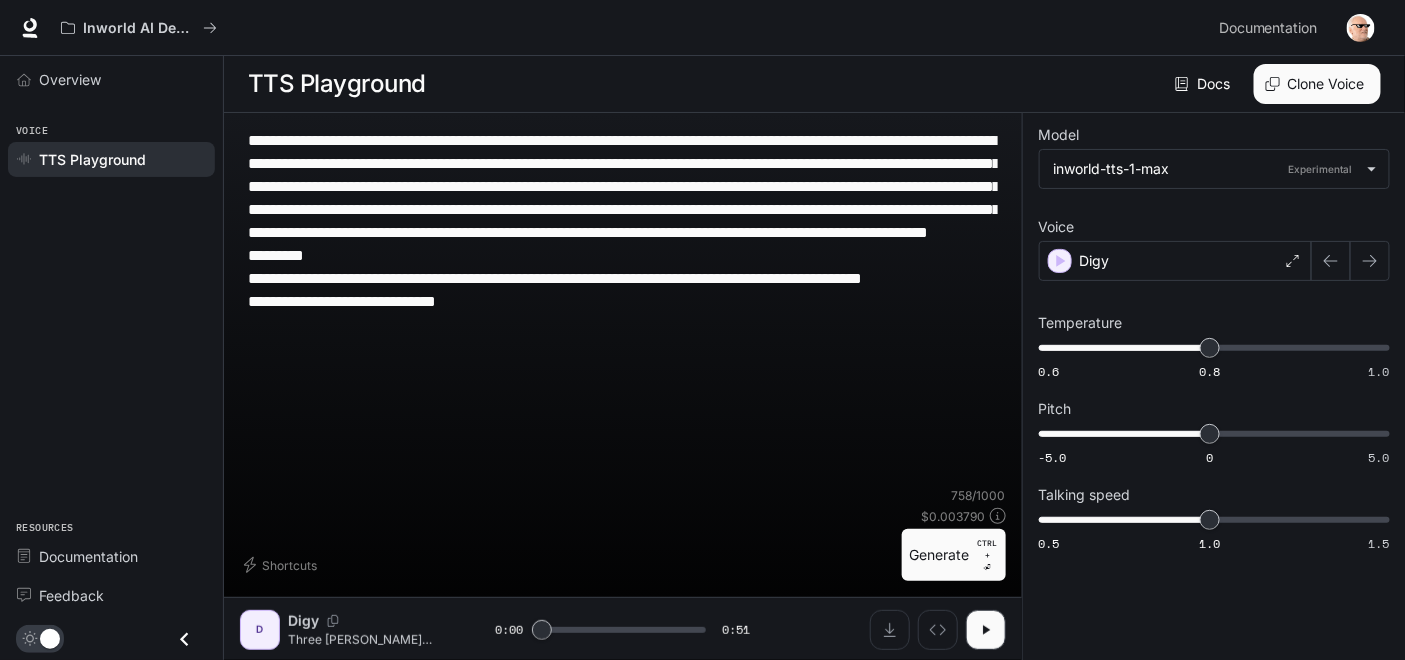 type on "**********" 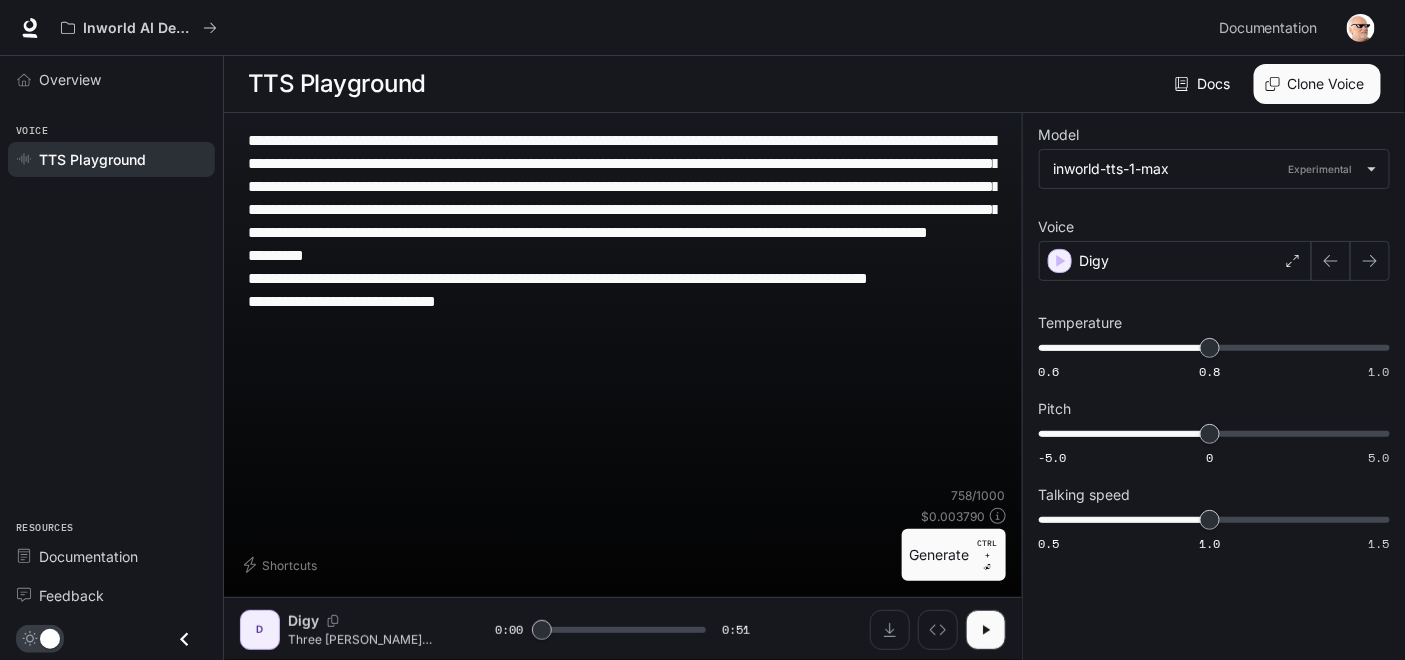 type on "**********" 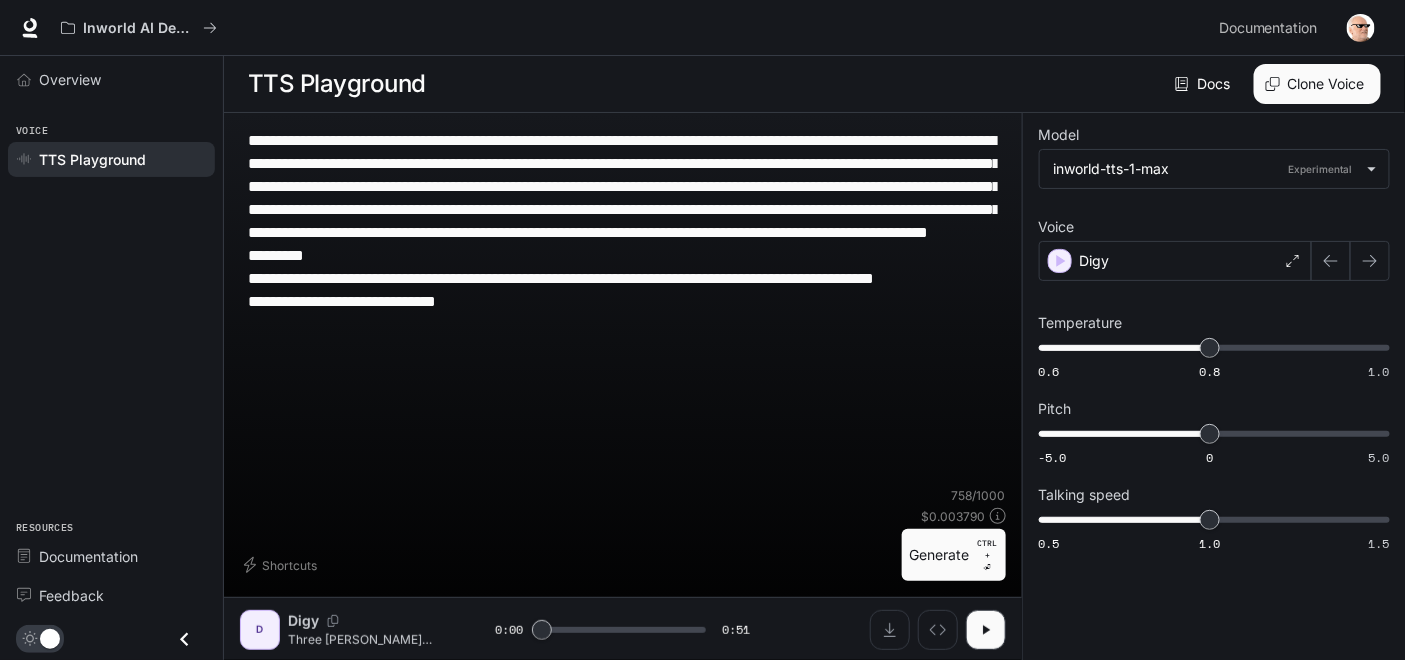 type on "***" 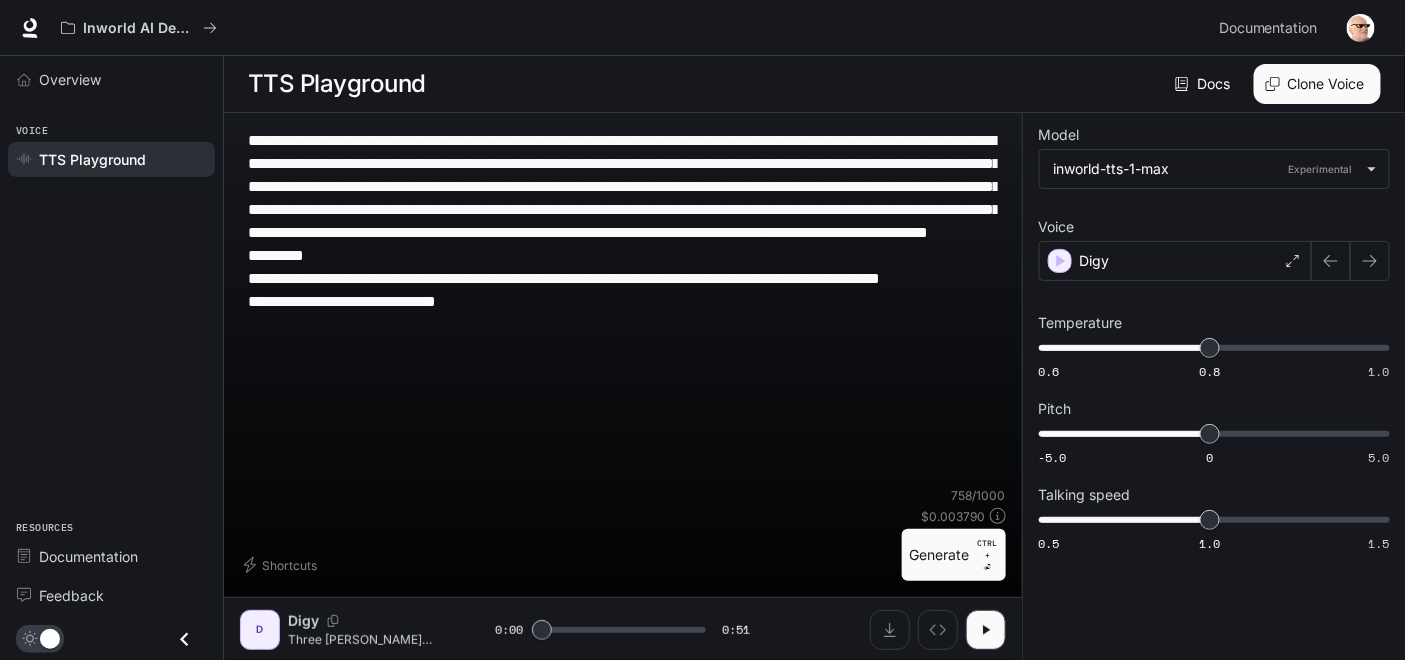 type on "**********" 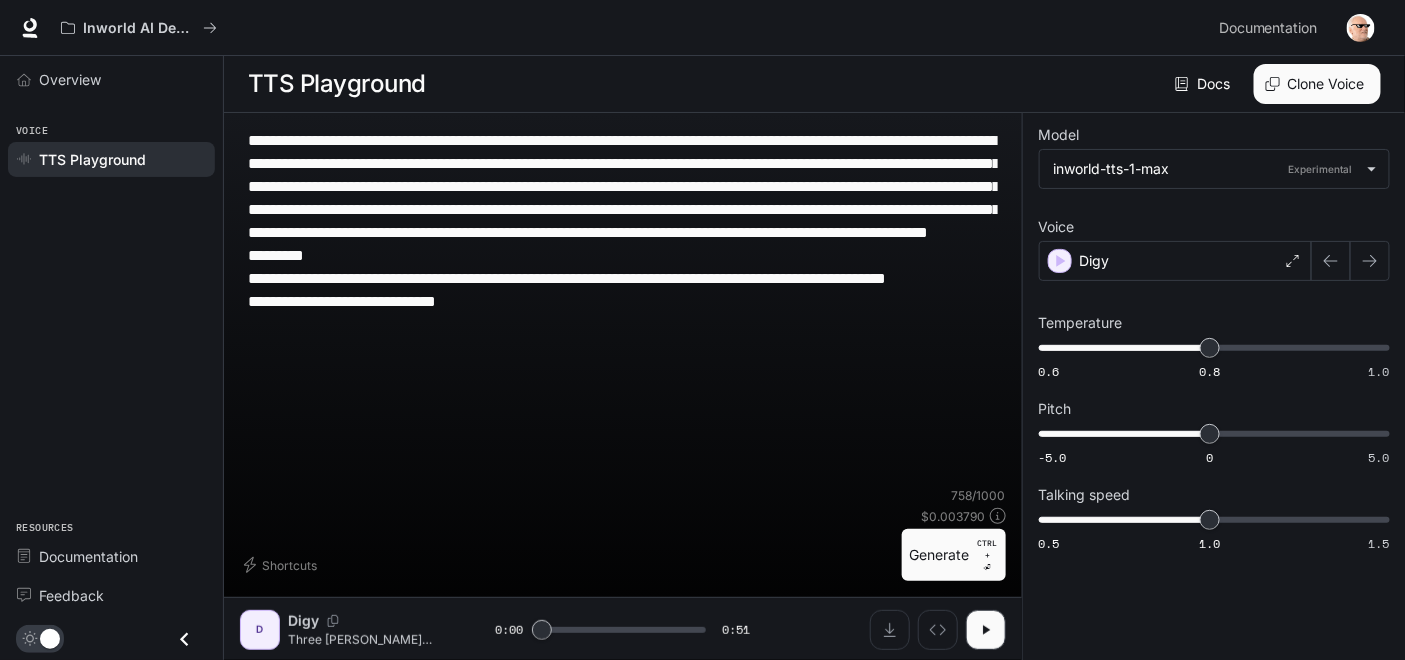 type on "***" 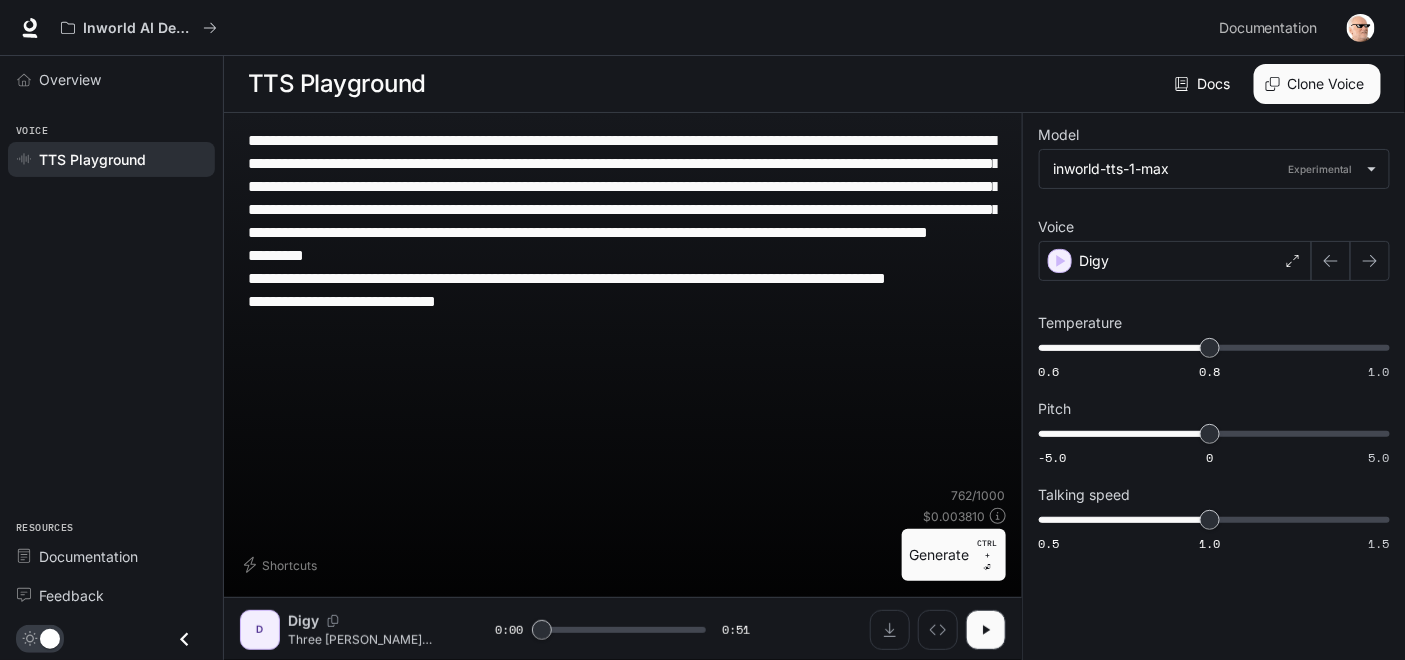 type on "**********" 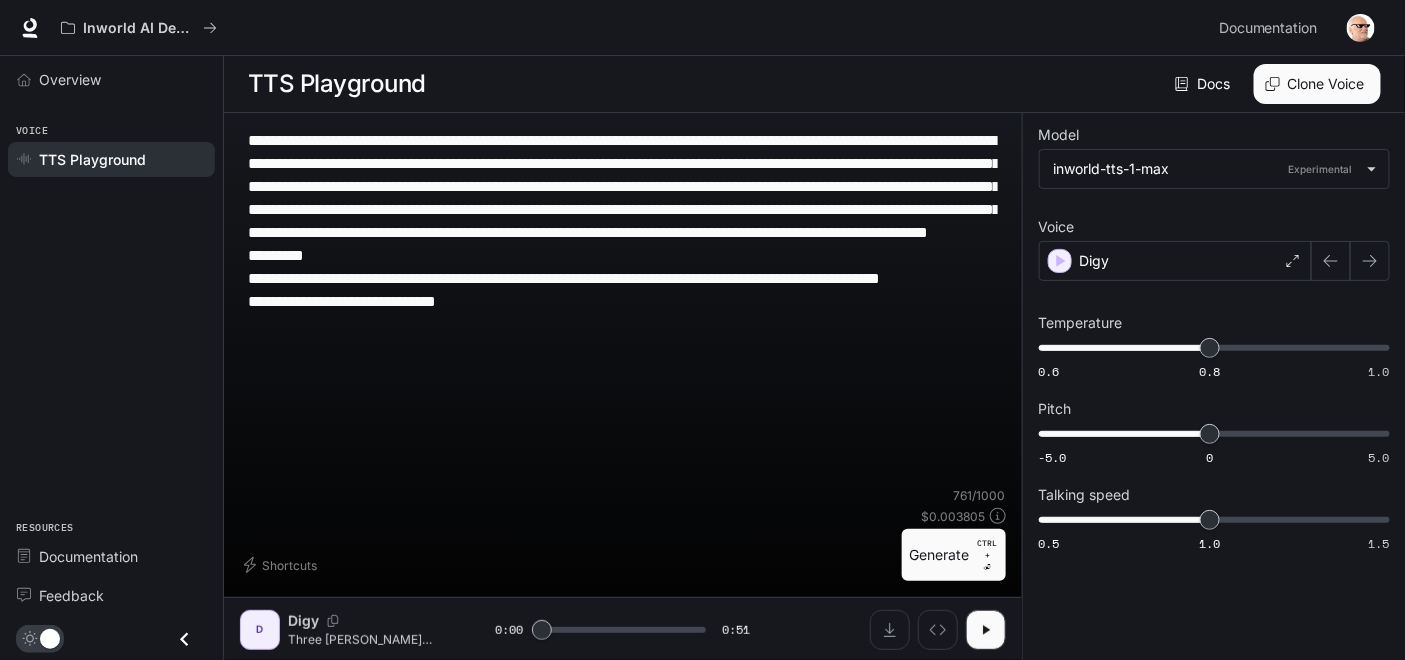 type on "***" 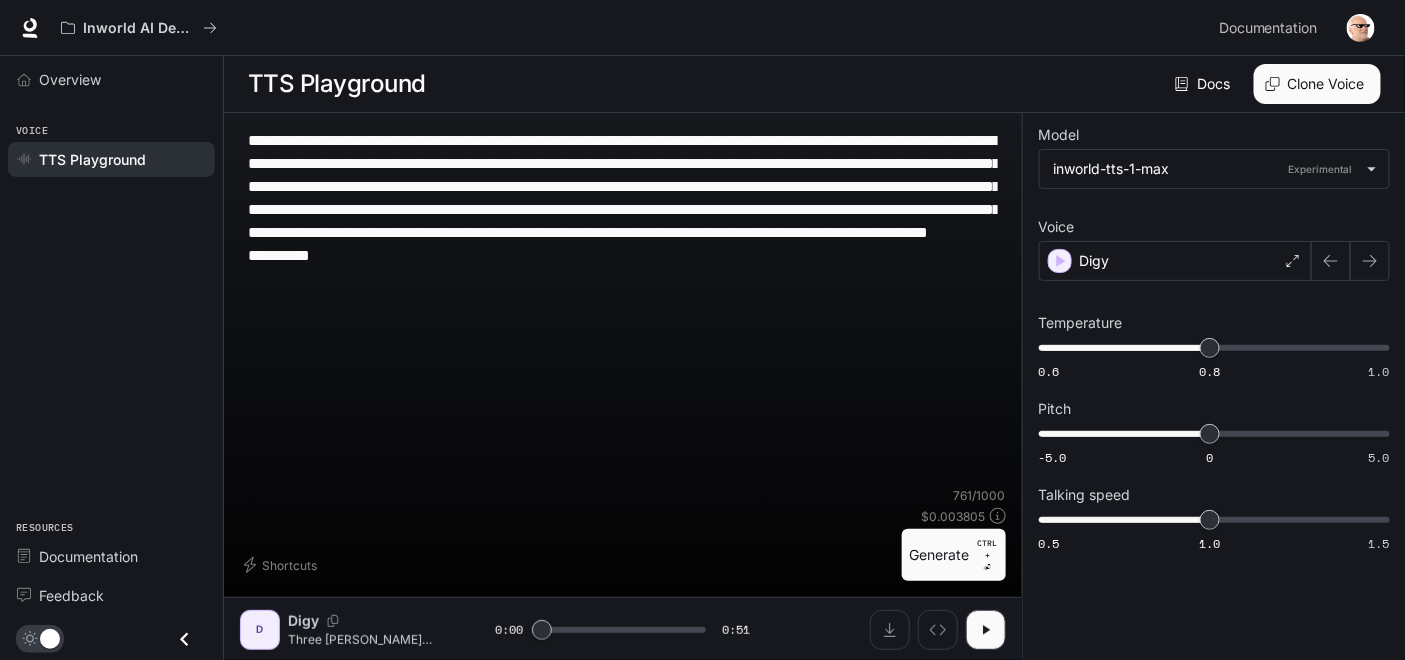 type on "***" 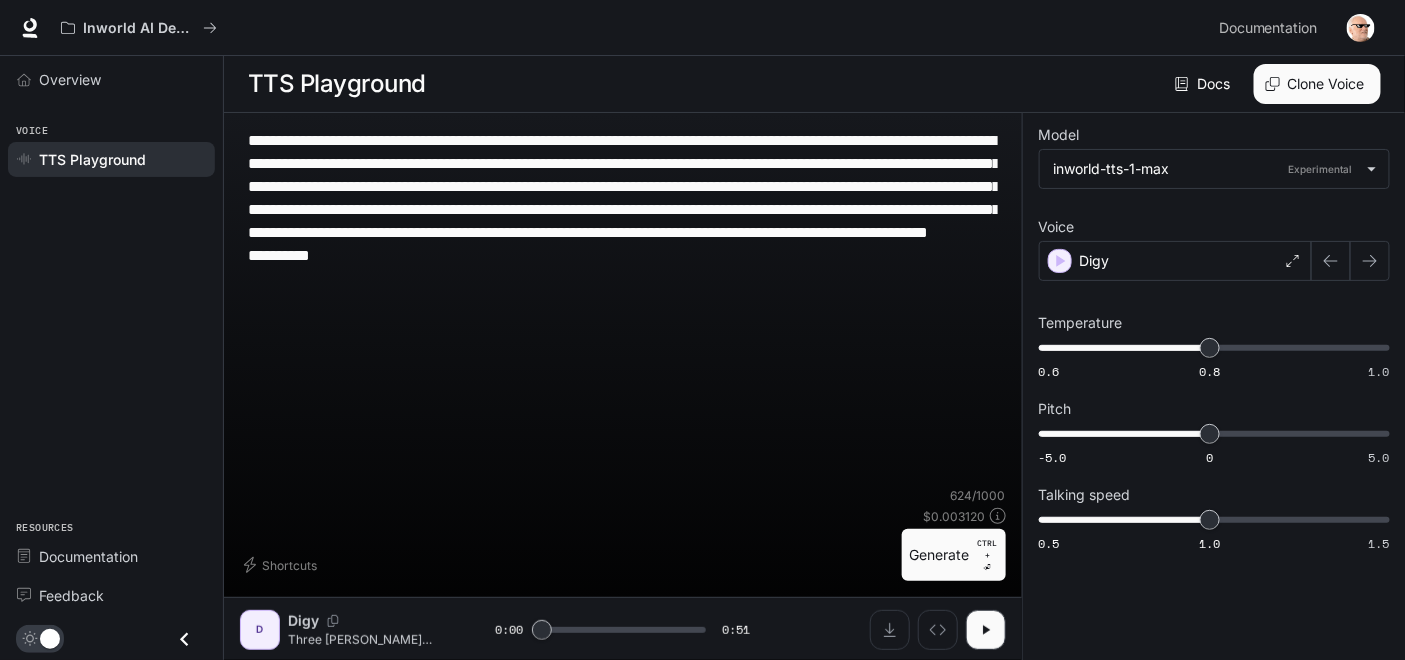 type on "**********" 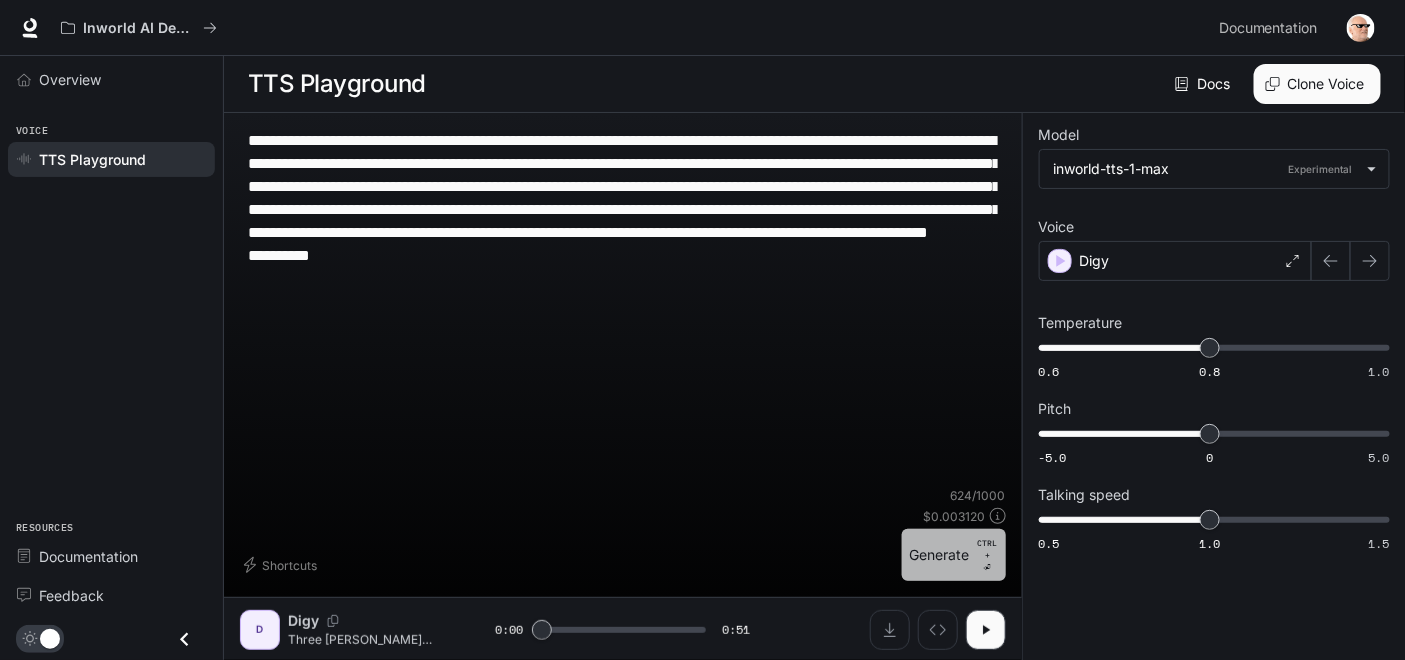 click on "Generate CTRL +  ⏎" at bounding box center [954, 555] 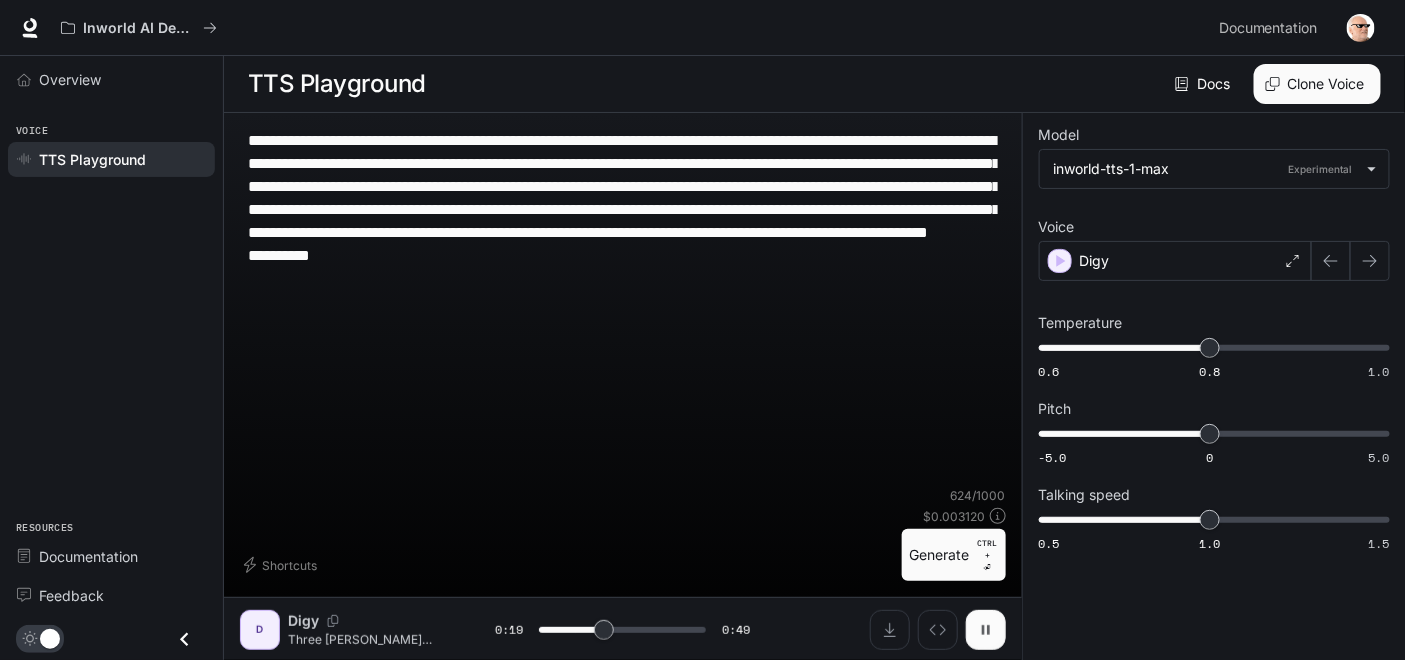 click 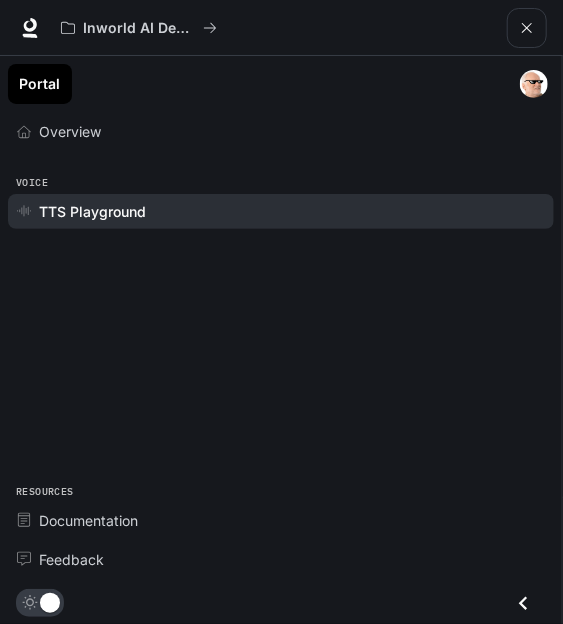 type on "****" 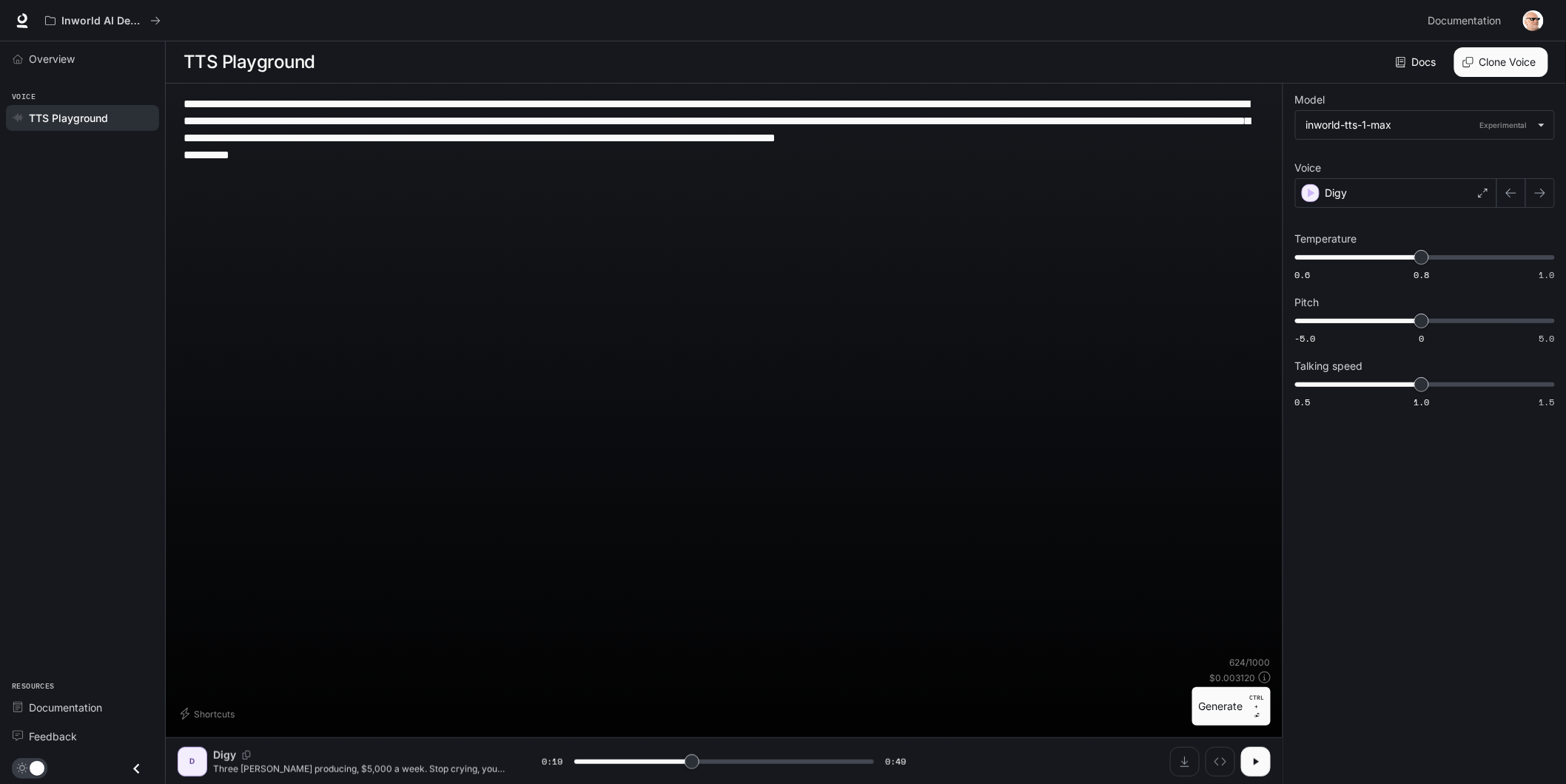 drag, startPoint x: 248, startPoint y: 173, endPoint x: 147, endPoint y: 89, distance: 131.3659 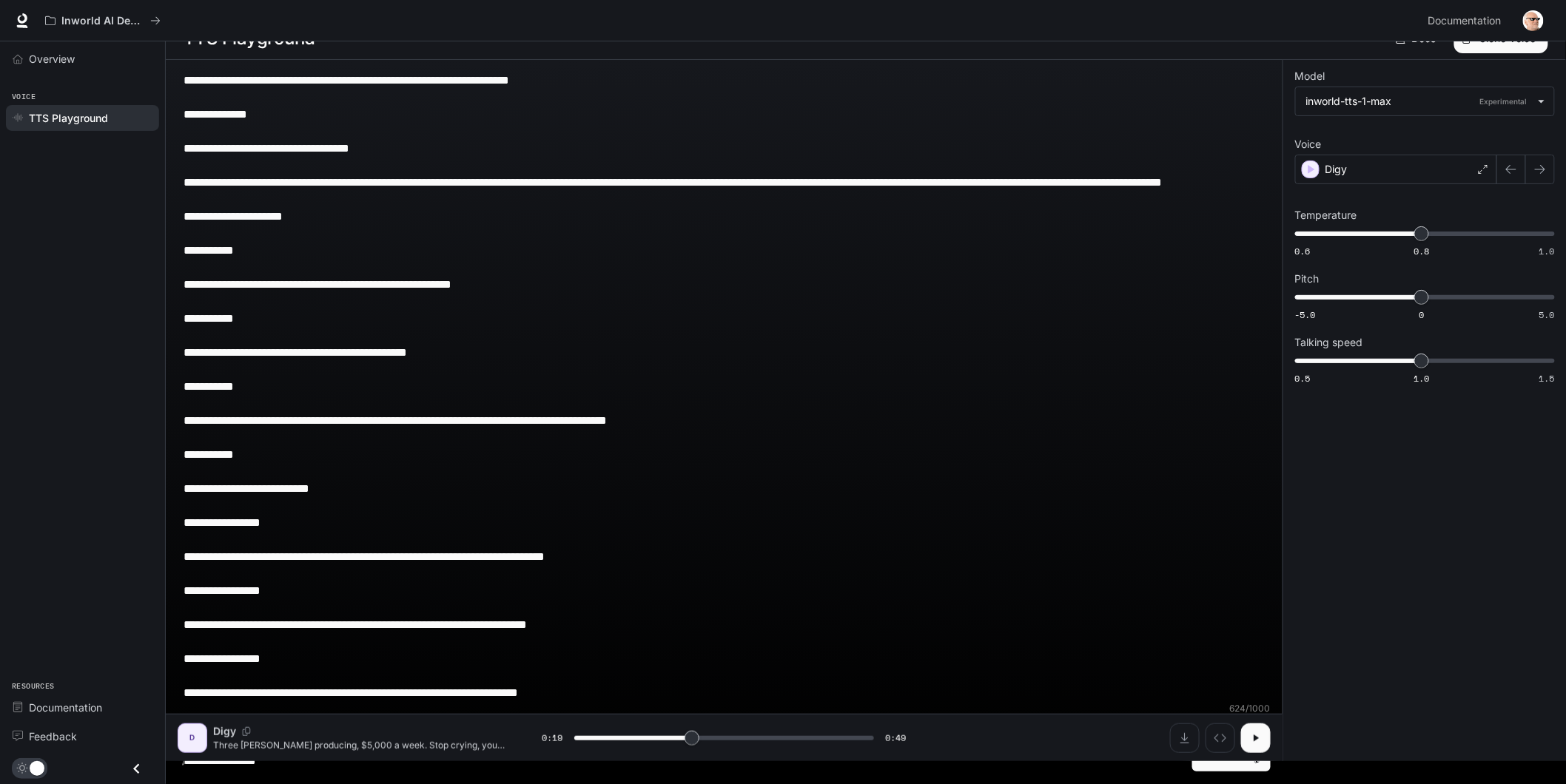 type on "****" 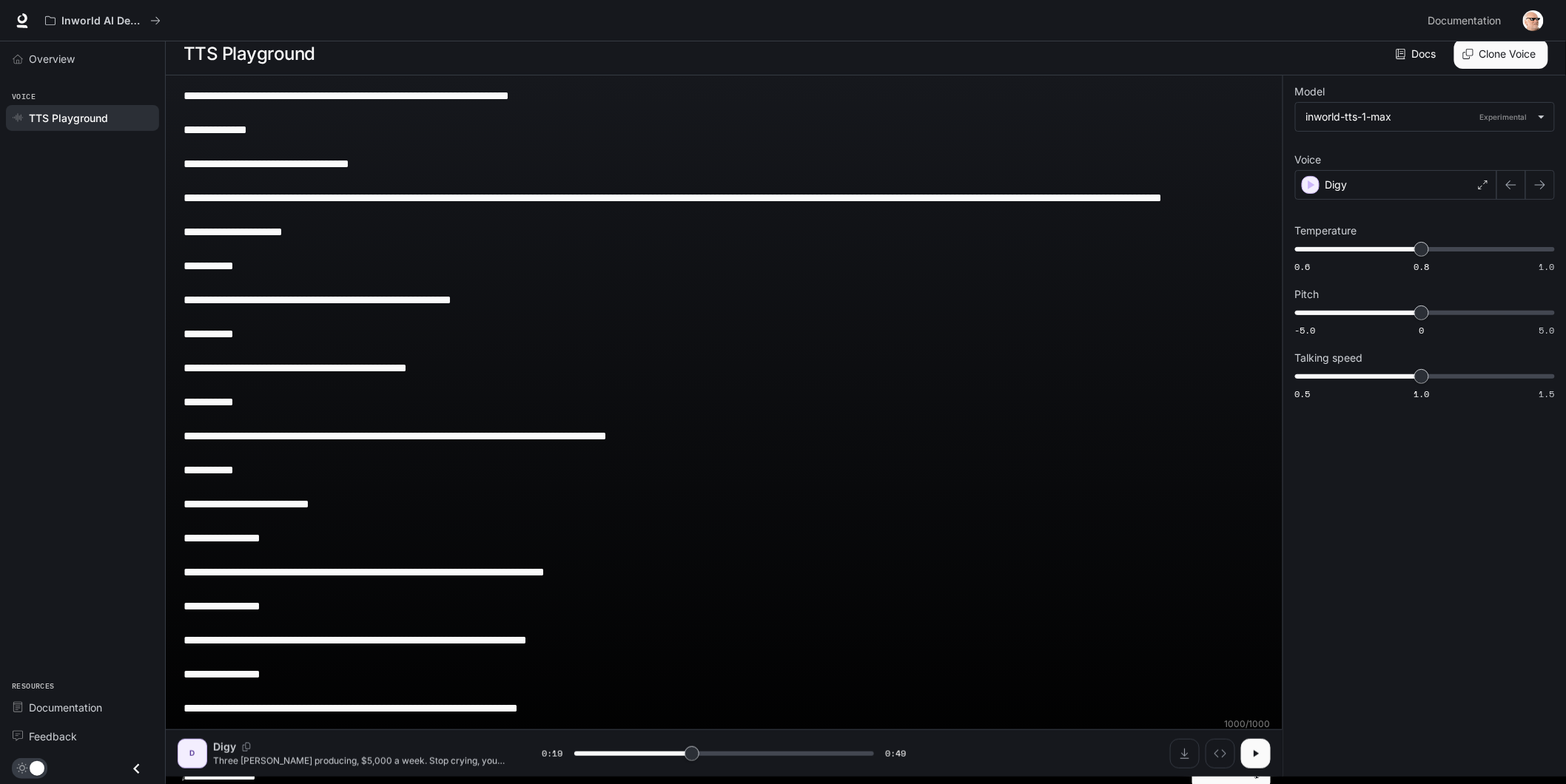 scroll, scrollTop: 0, scrollLeft: 0, axis: both 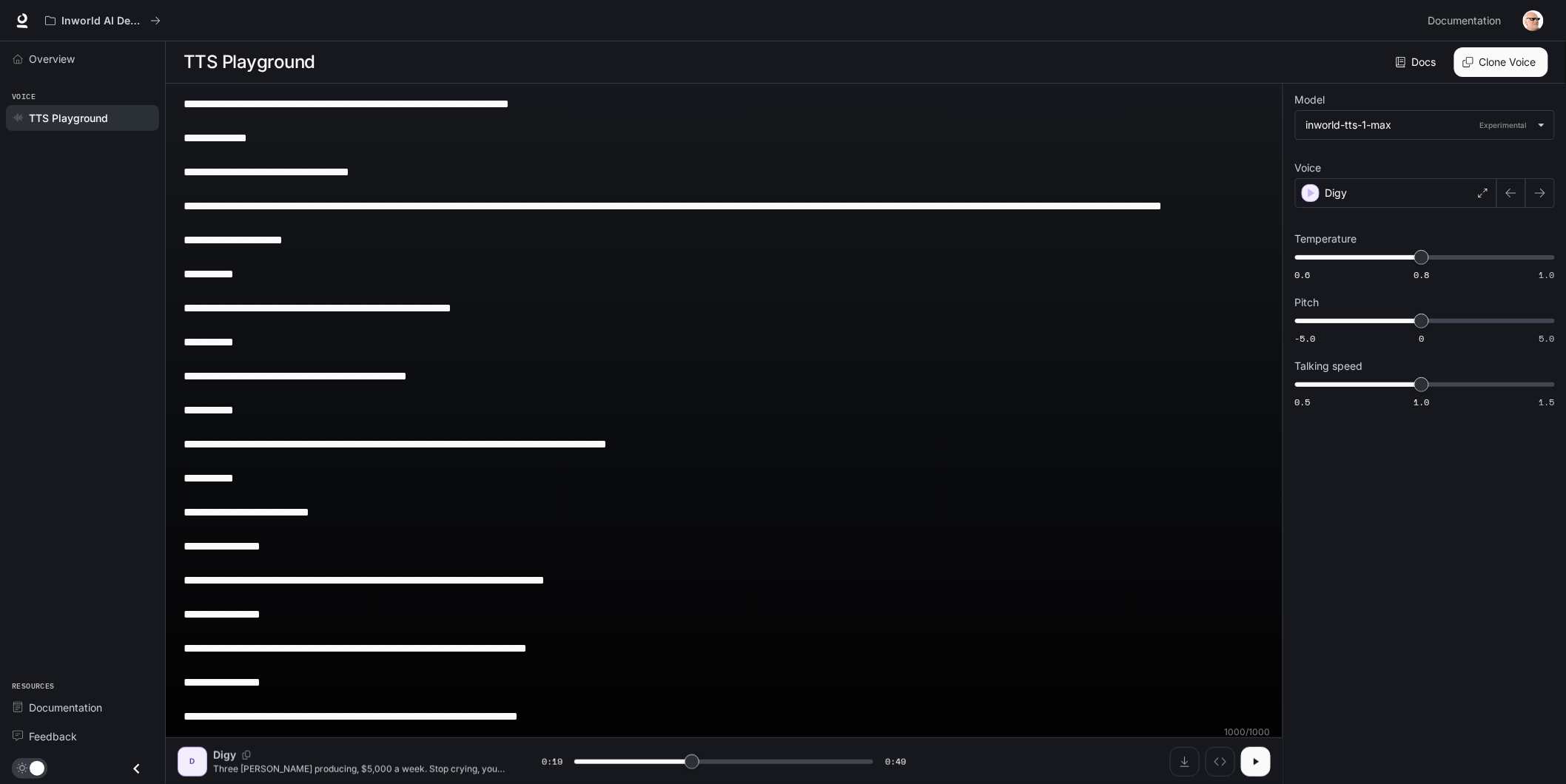 drag, startPoint x: 256, startPoint y: 107, endPoint x: 157, endPoint y: 92, distance: 100.12992 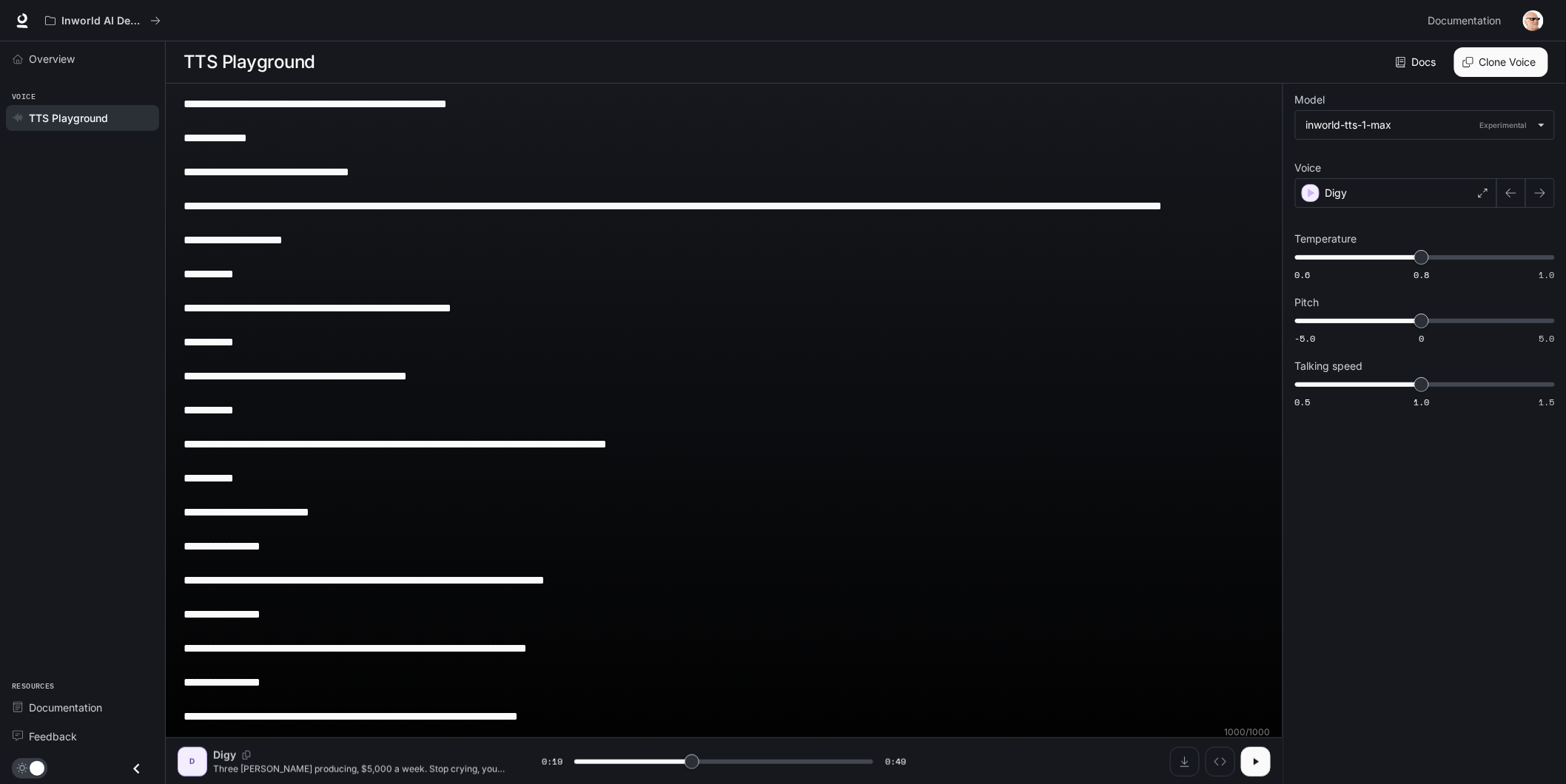 type on "****" 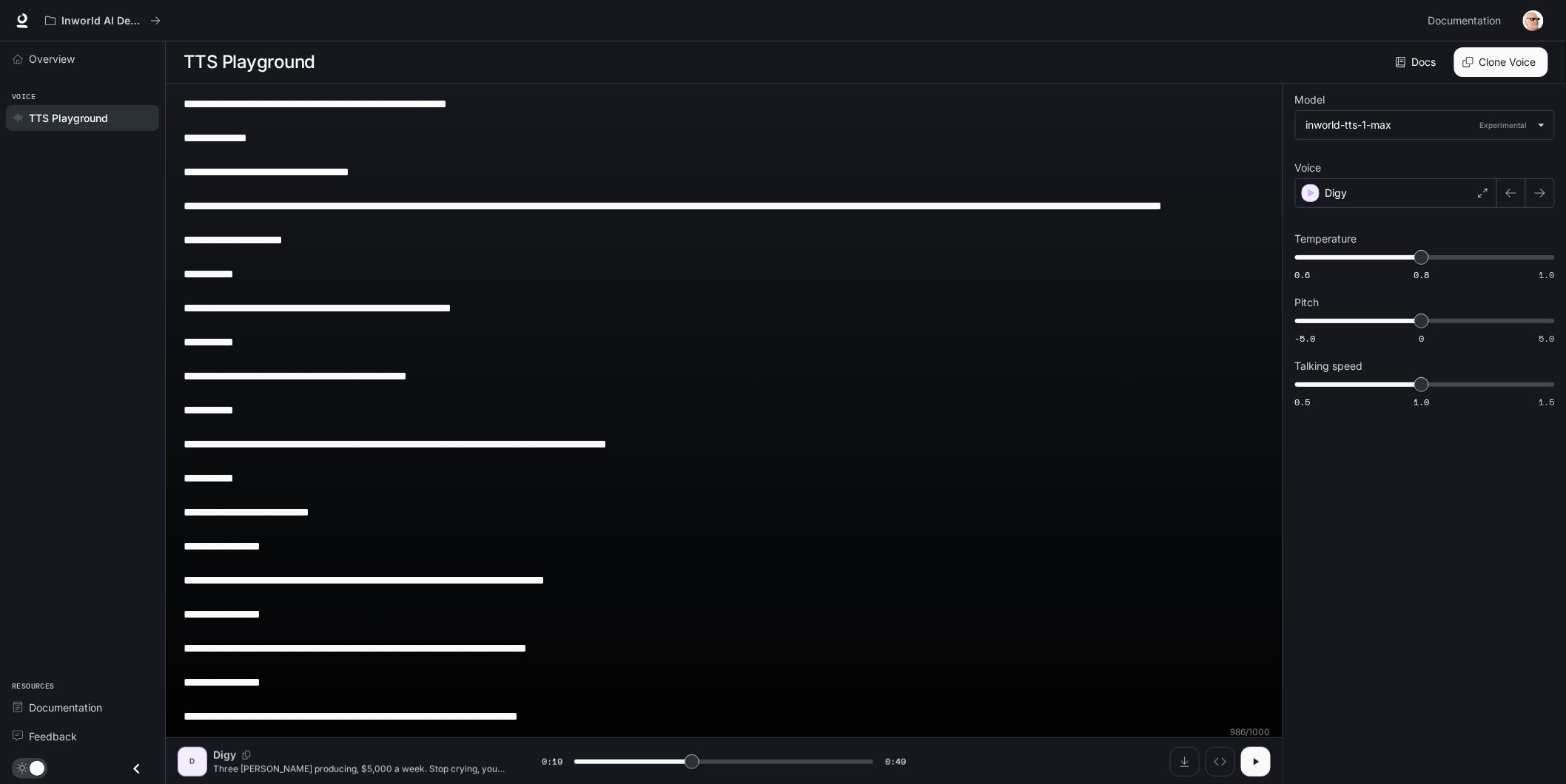 drag, startPoint x: 198, startPoint y: 136, endPoint x: 149, endPoint y: 138, distance: 49.0408 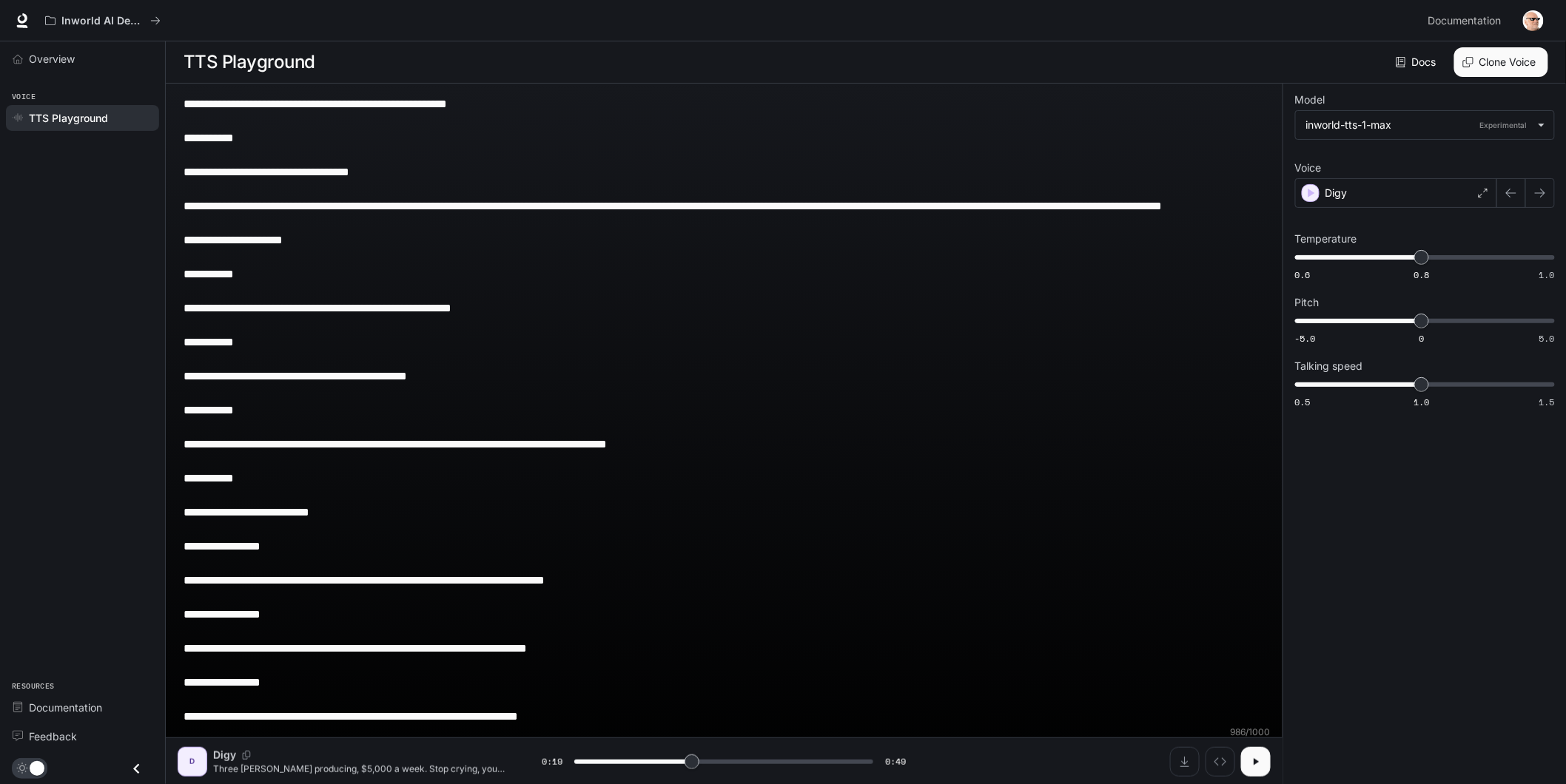 type on "****" 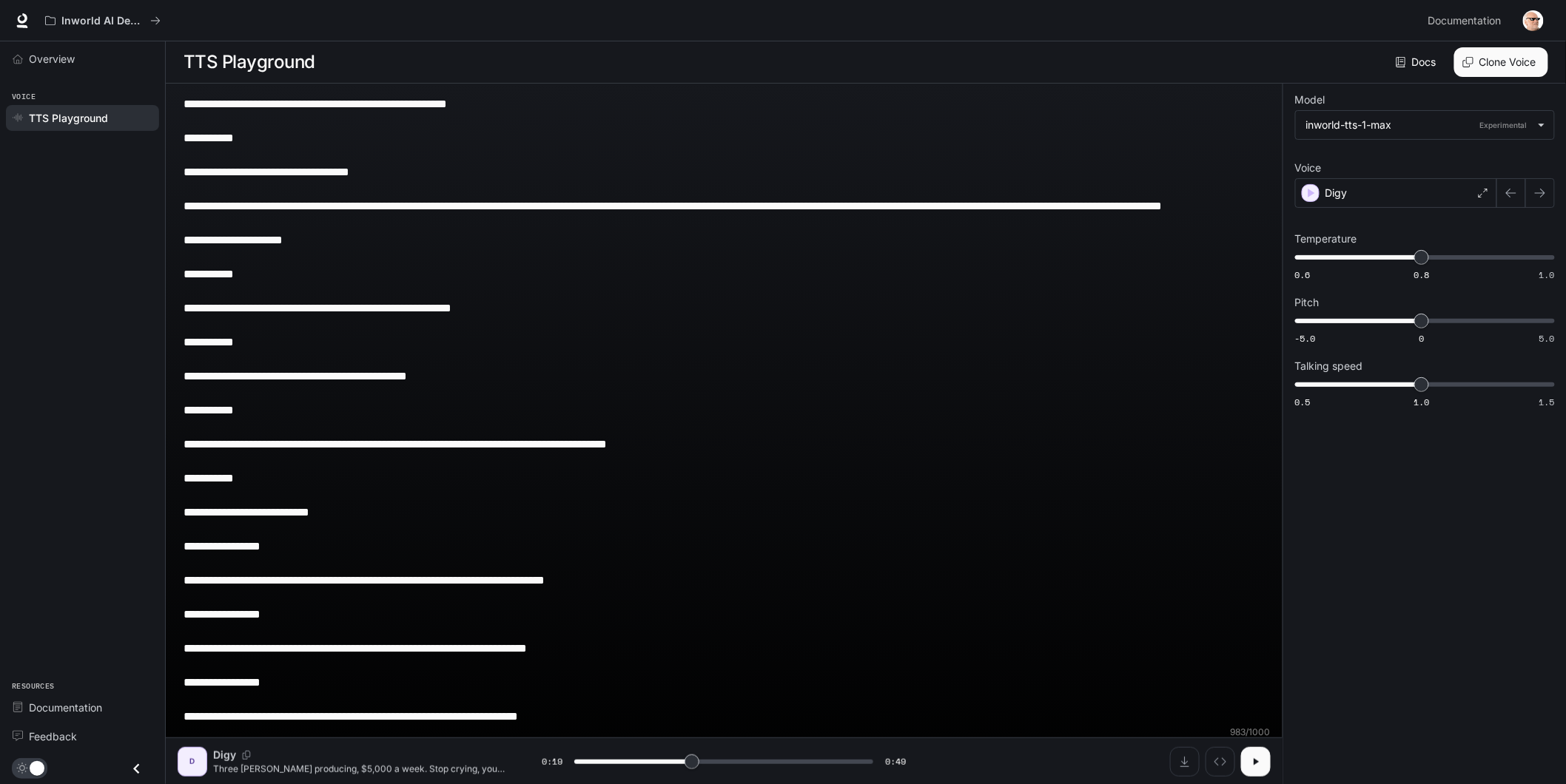 drag, startPoint x: 253, startPoint y: 174, endPoint x: 159, endPoint y: 173, distance: 94.00532 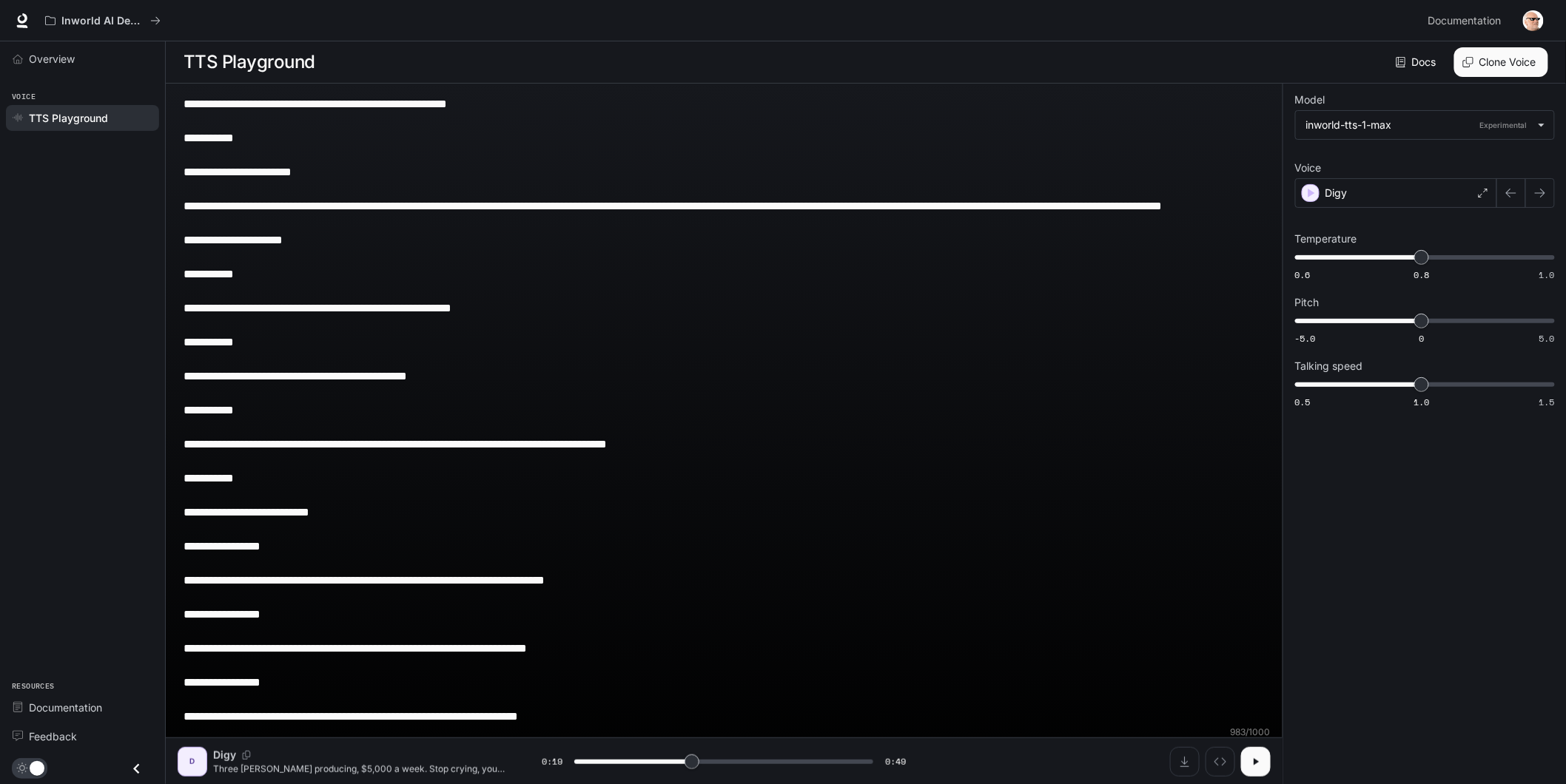 type on "****" 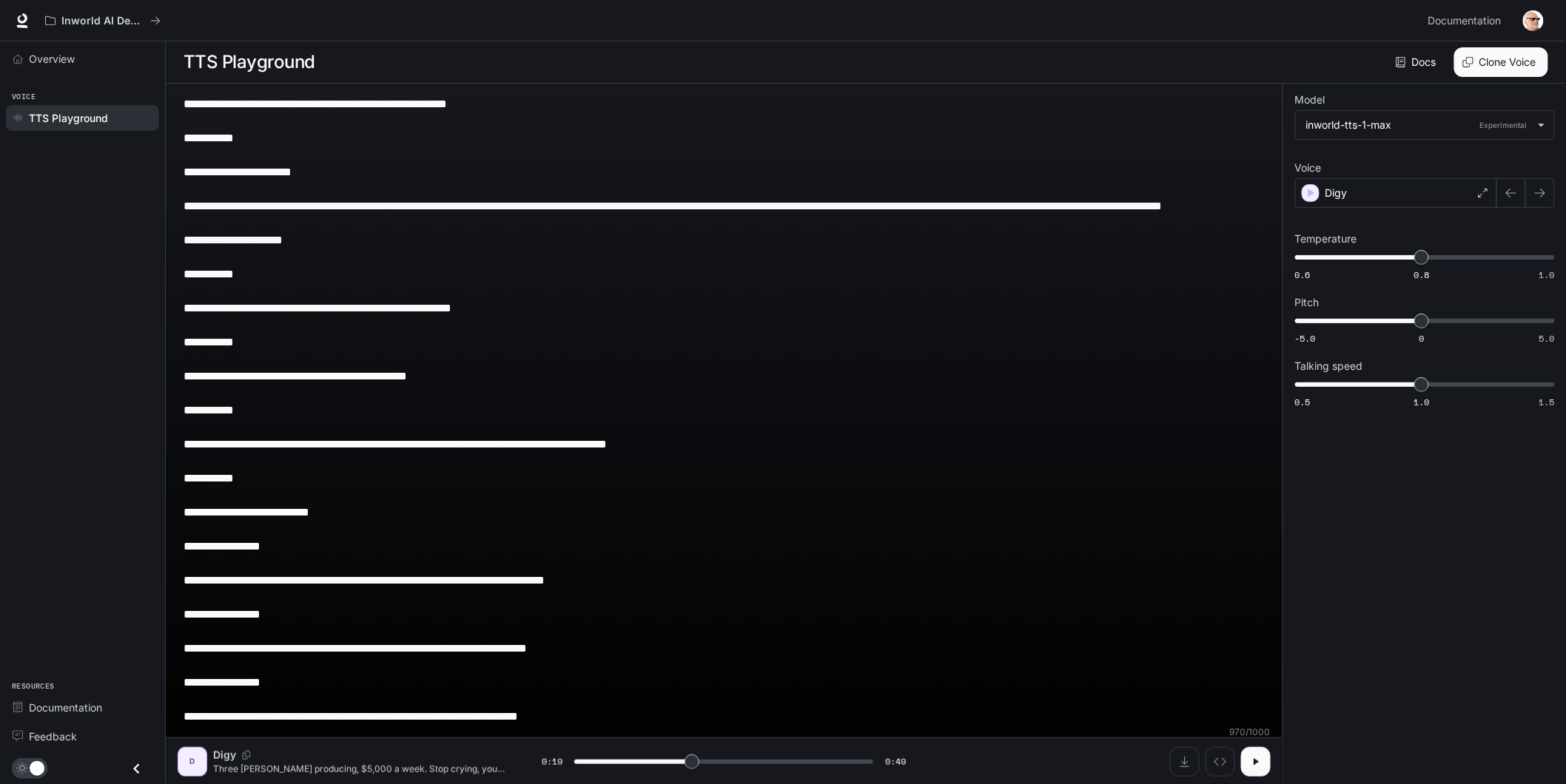 drag, startPoint x: 197, startPoint y: 201, endPoint x: 151, endPoint y: 201, distance: 46 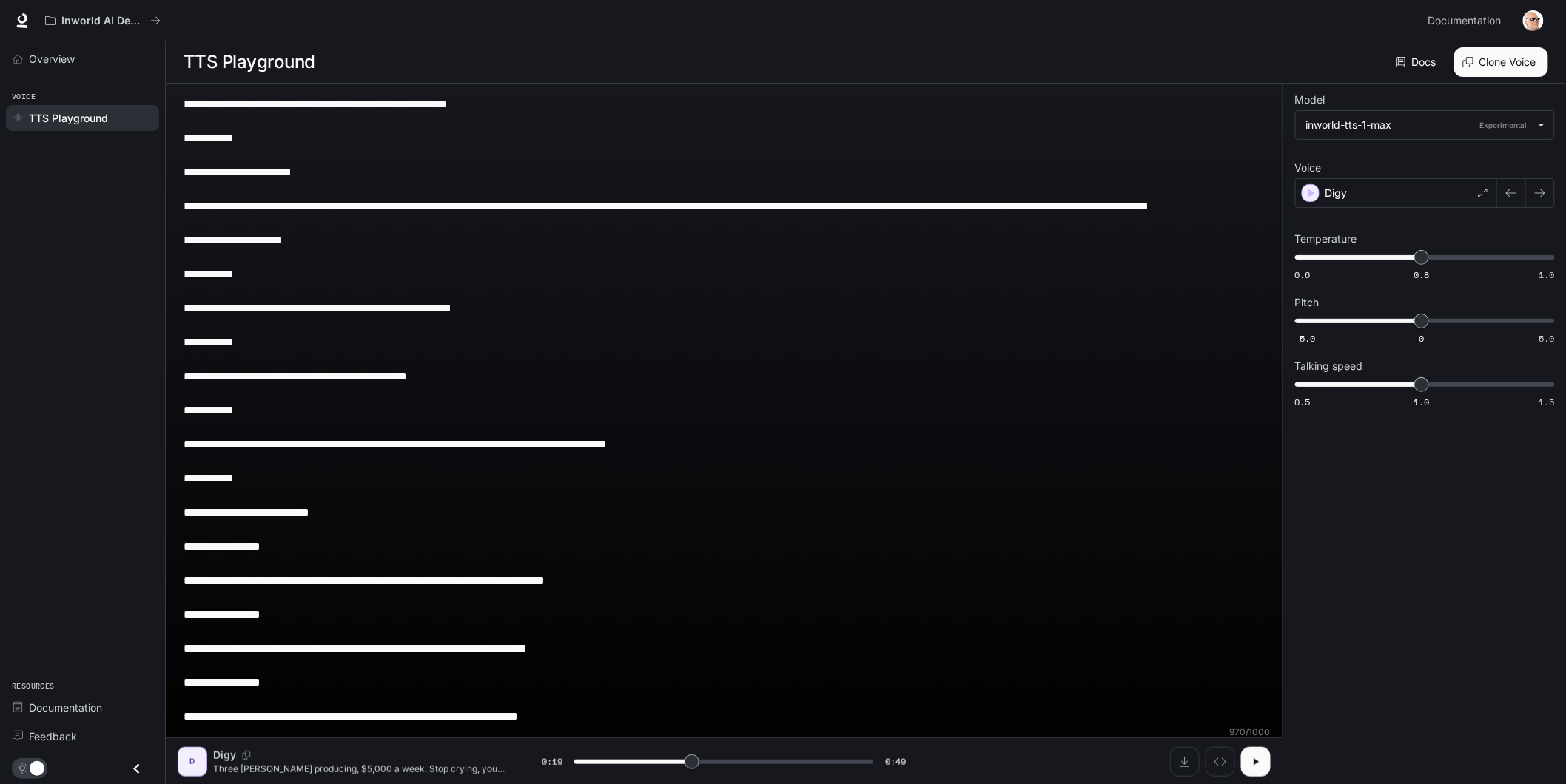type on "****" 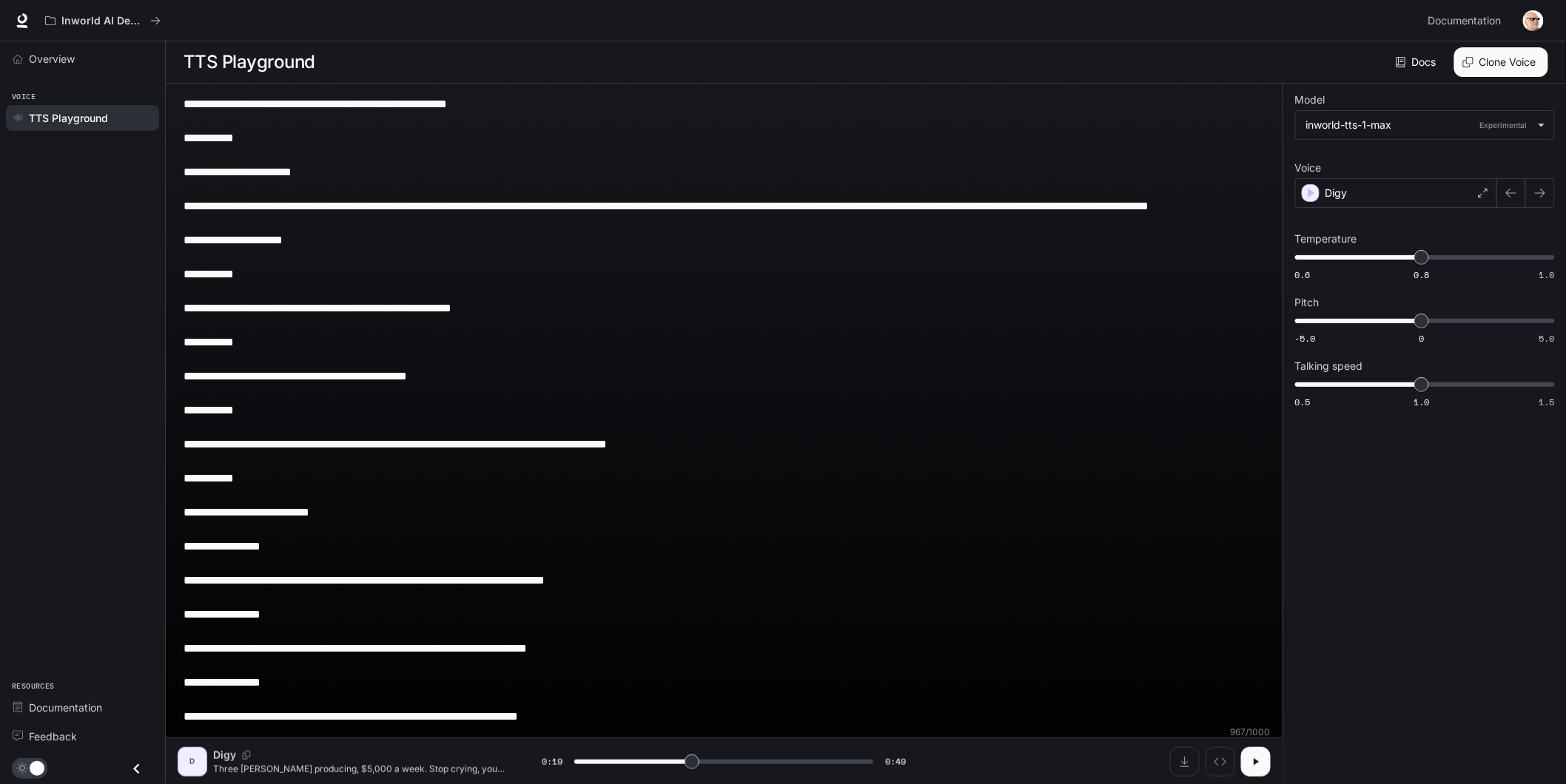 drag, startPoint x: 256, startPoint y: 260, endPoint x: 149, endPoint y: 254, distance: 107.16809 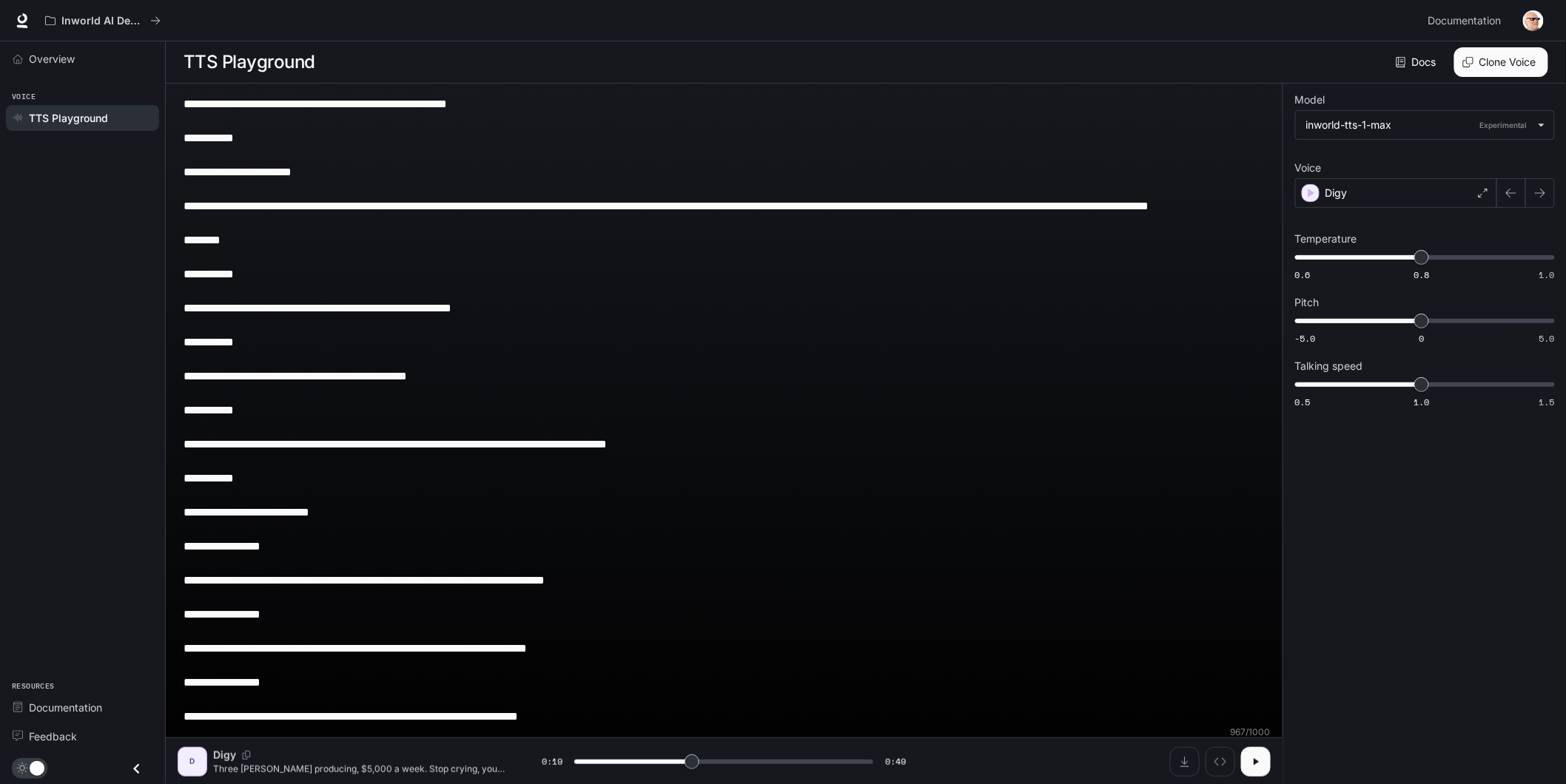 type on "****" 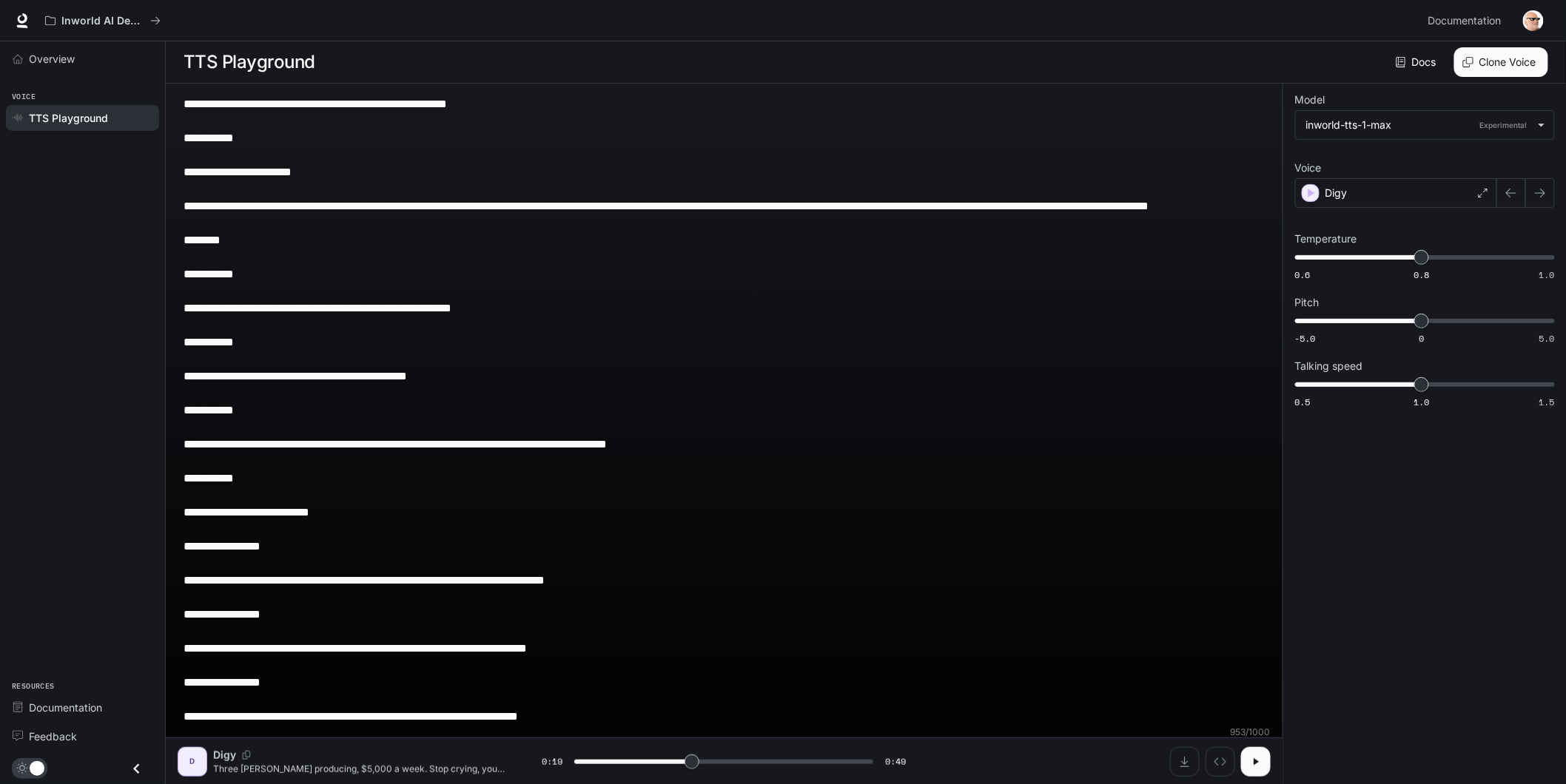 drag, startPoint x: 194, startPoint y: 297, endPoint x: 167, endPoint y: 298, distance: 27.018512 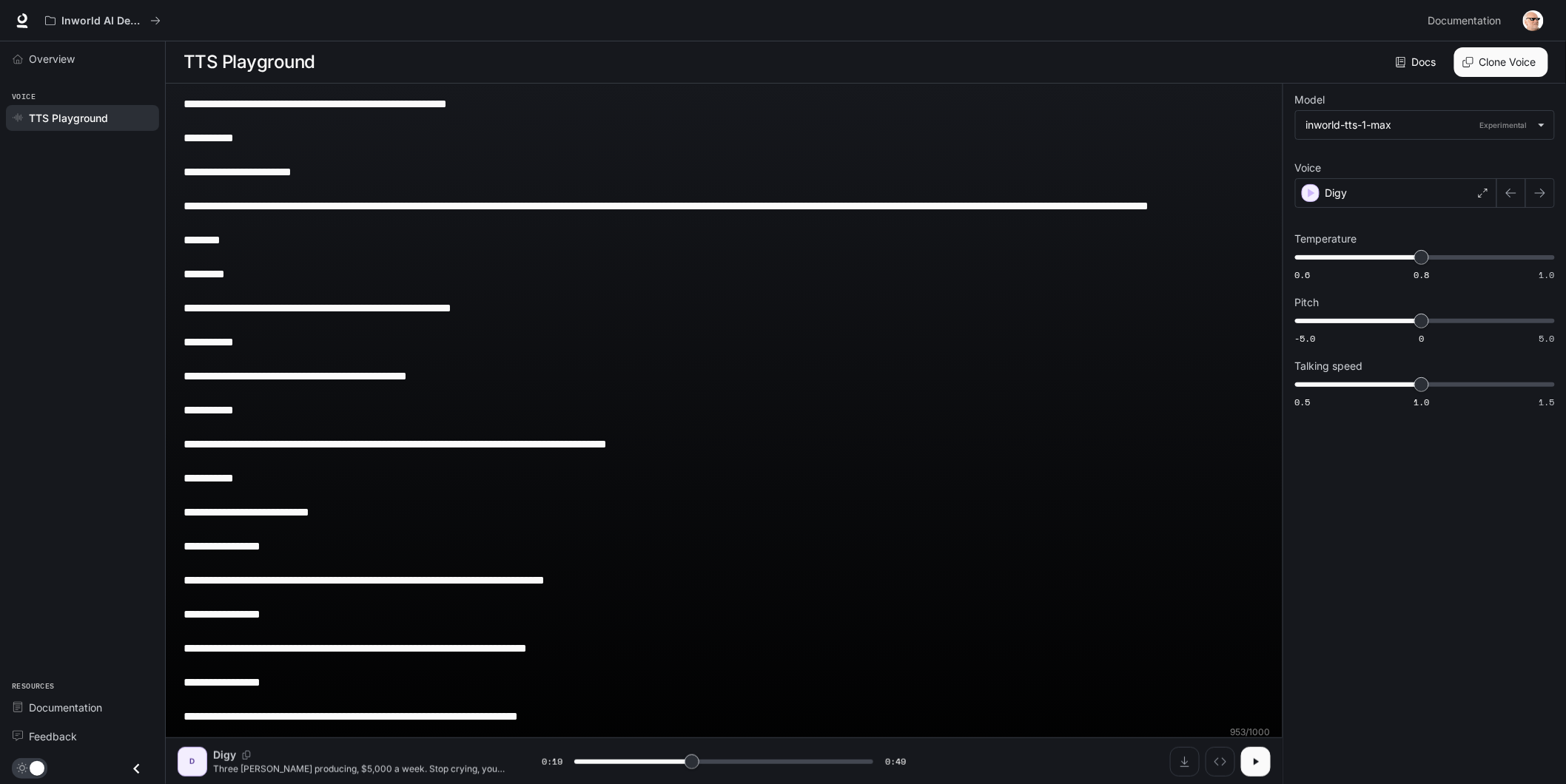 type on "****" 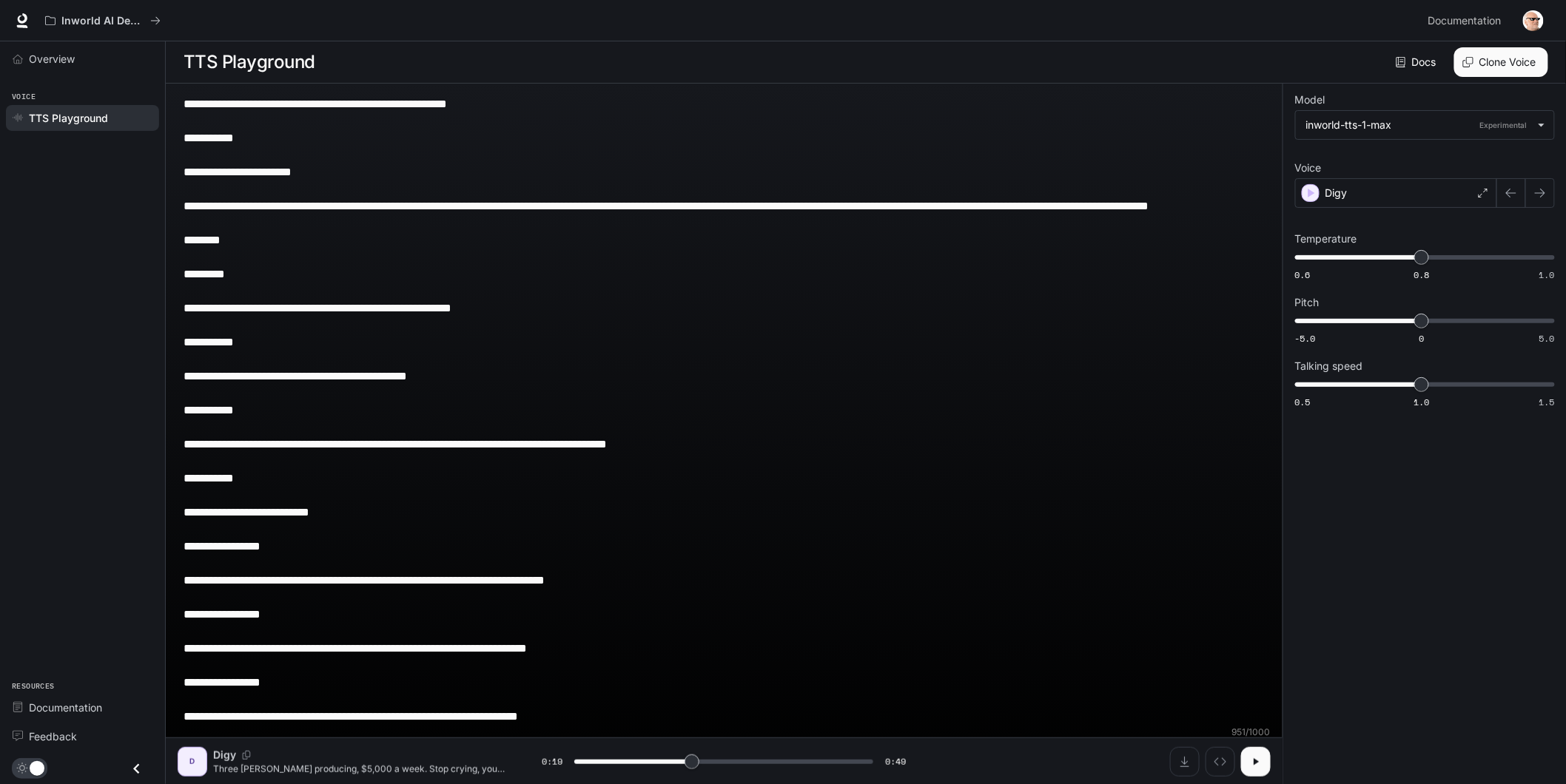 drag, startPoint x: 252, startPoint y: 322, endPoint x: 150, endPoint y: 321, distance: 102.0049 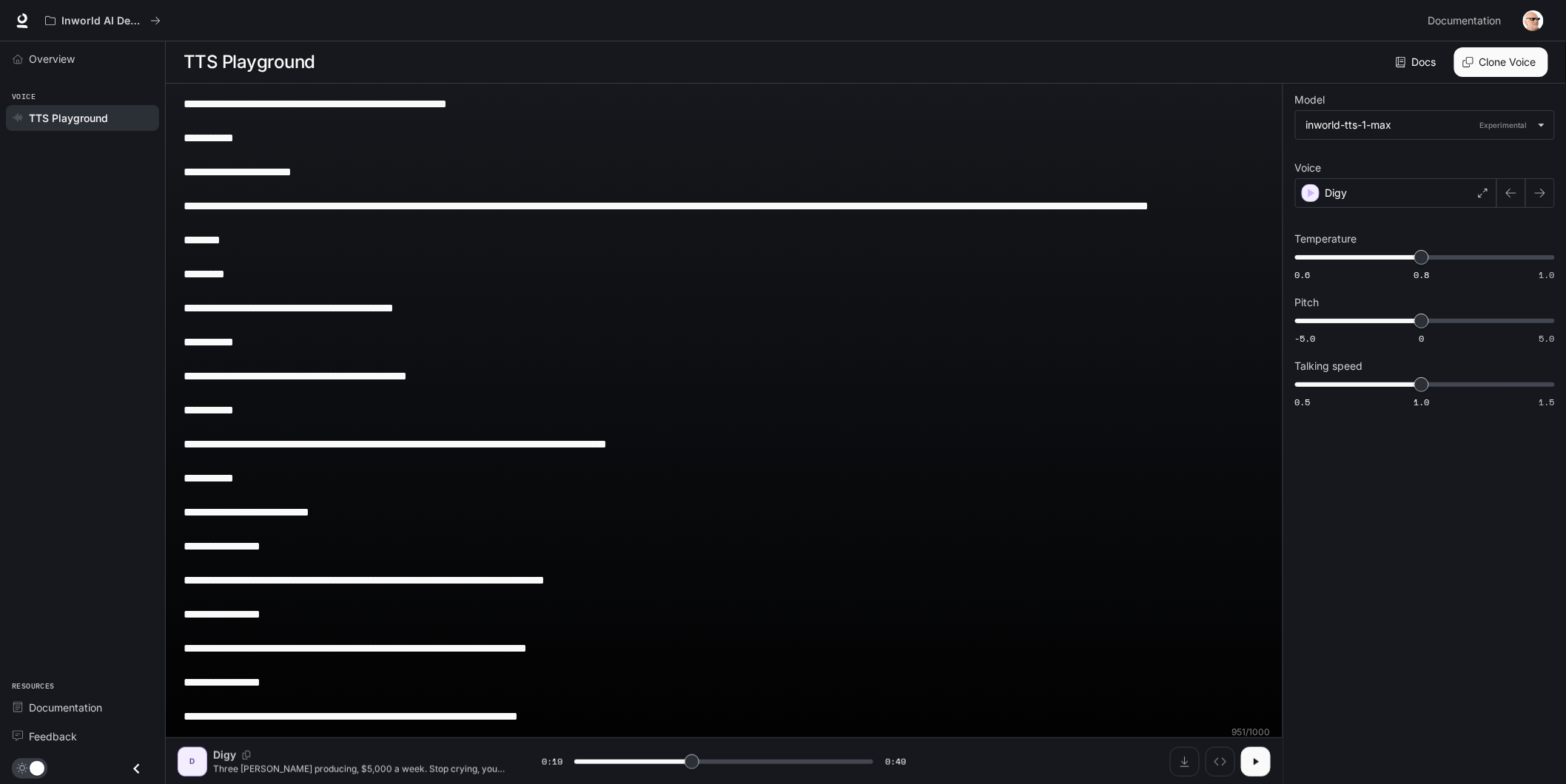 type on "****" 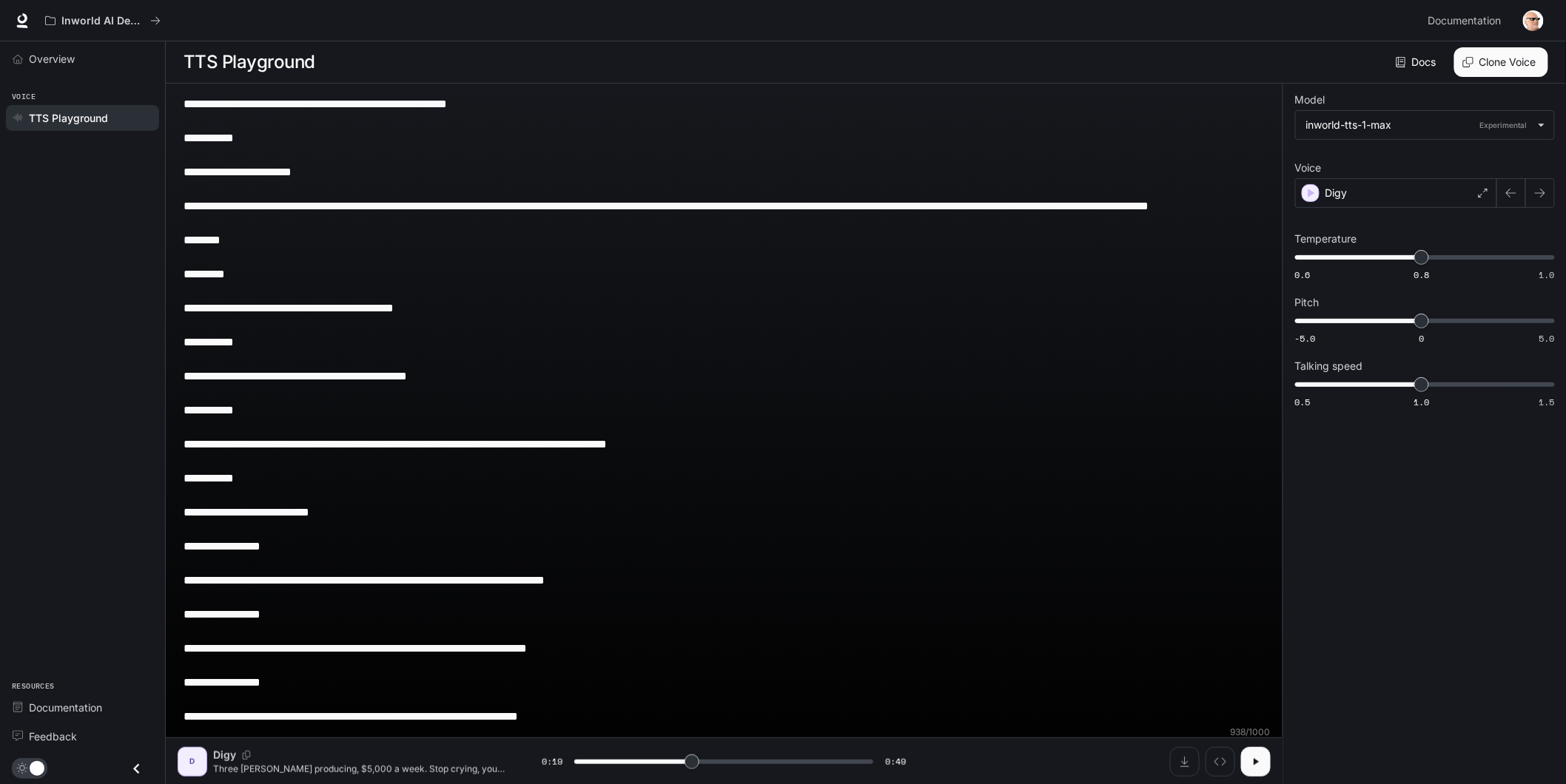 drag, startPoint x: 195, startPoint y: 365, endPoint x: 149, endPoint y: 364, distance: 46.010868 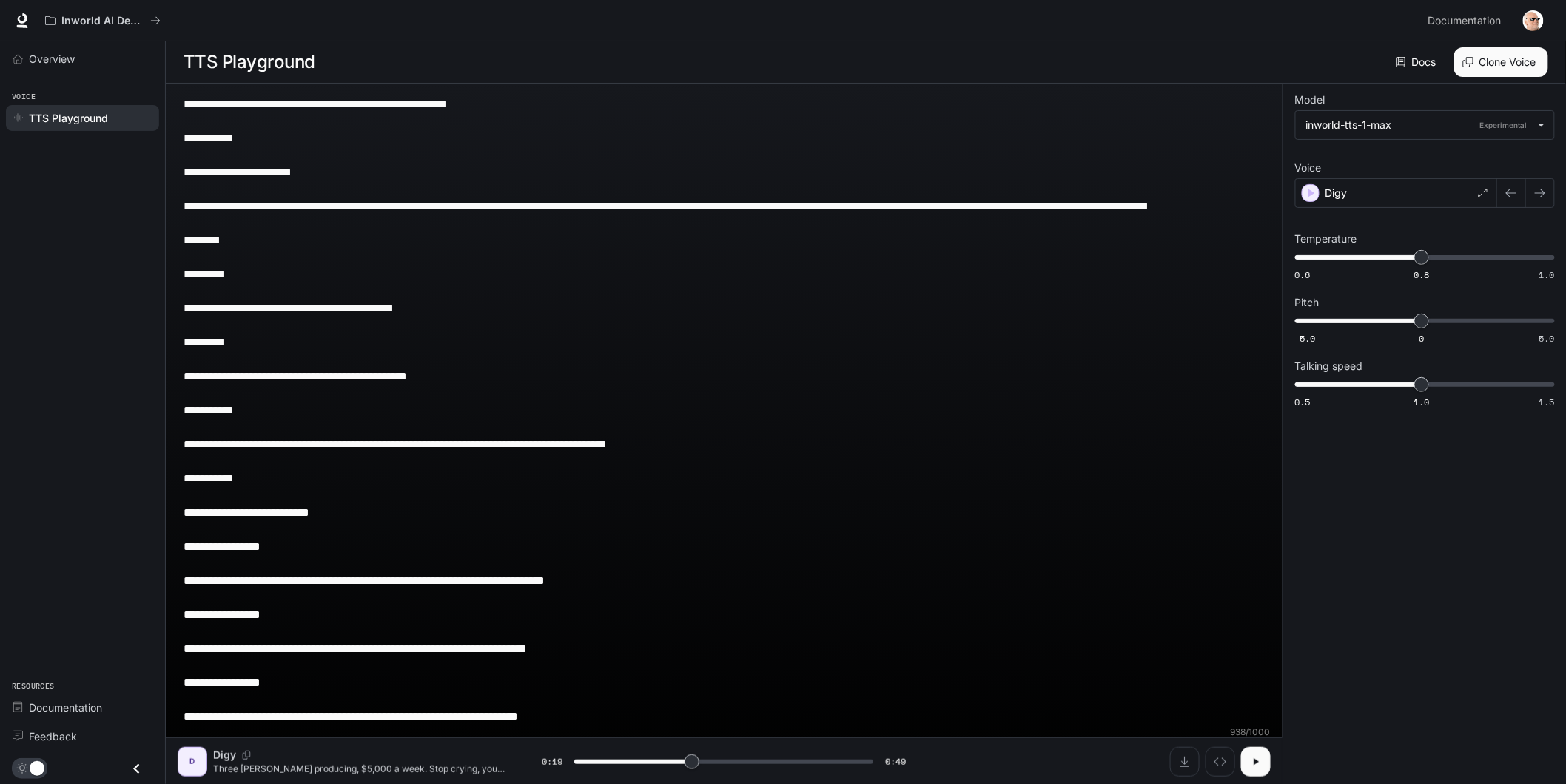 type on "****" 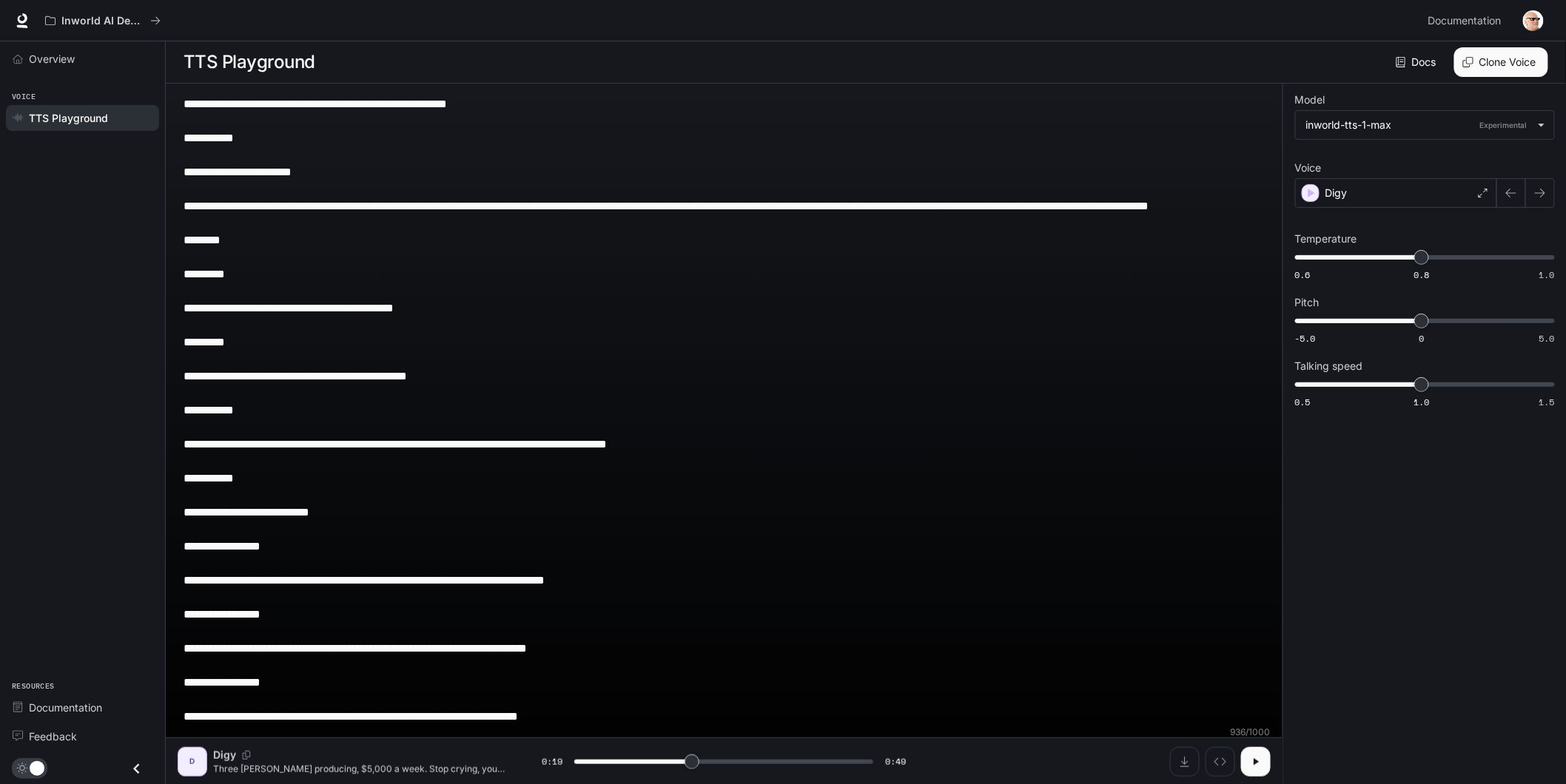 drag, startPoint x: 256, startPoint y: 393, endPoint x: 152, endPoint y: 394, distance: 104.00481 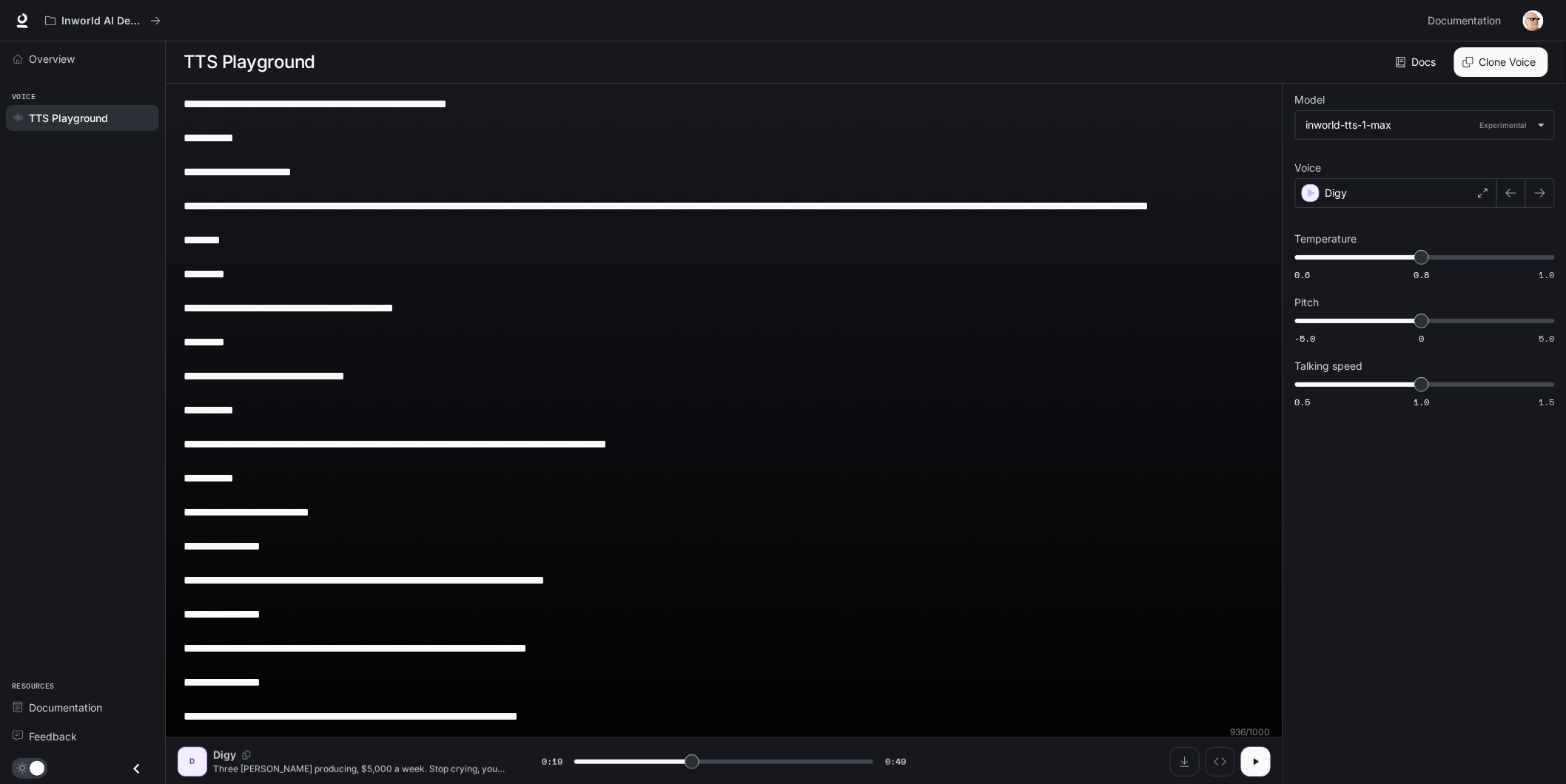 type on "****" 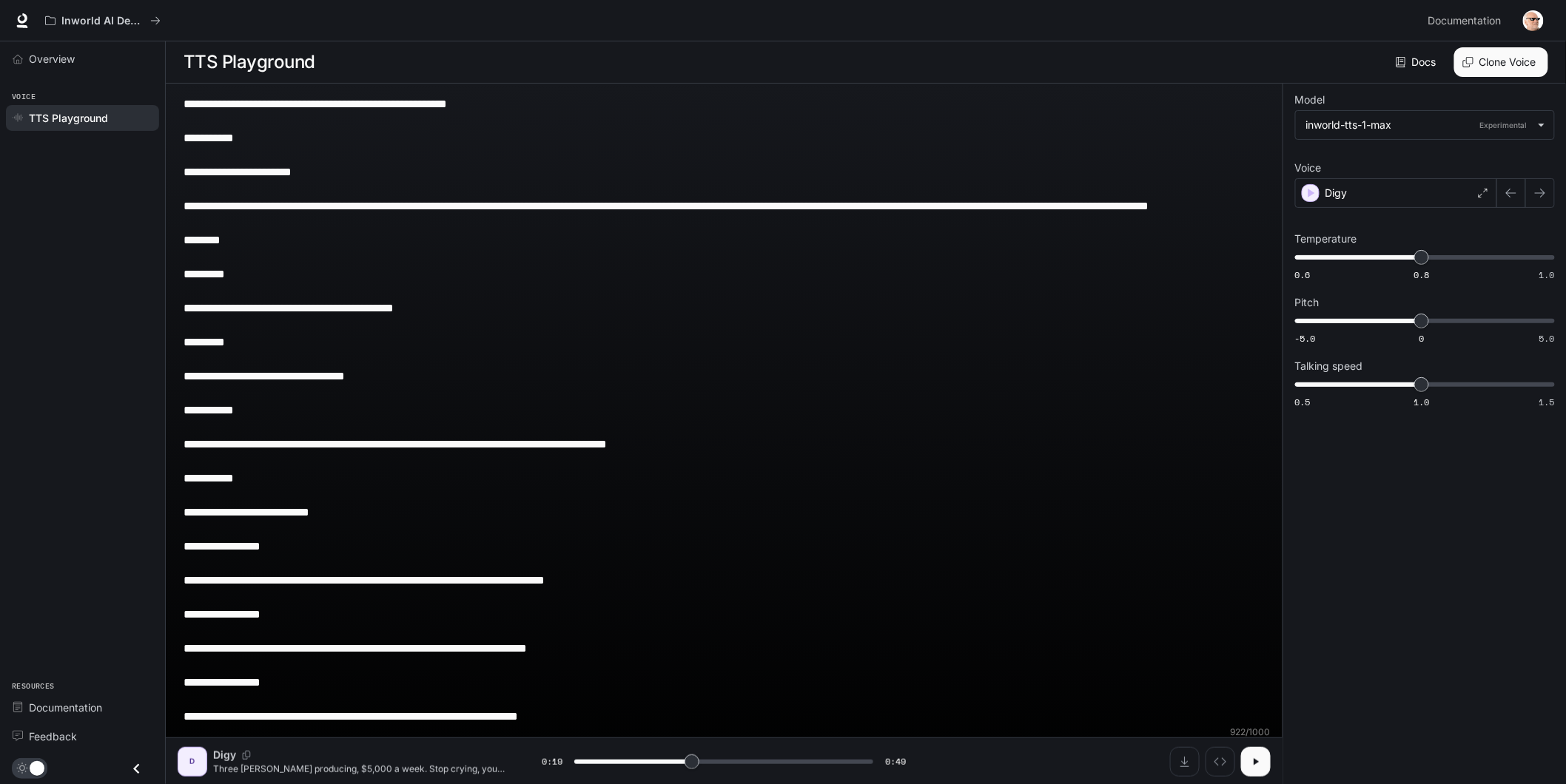 drag, startPoint x: 195, startPoint y: 429, endPoint x: 130, endPoint y: 434, distance: 65.19202 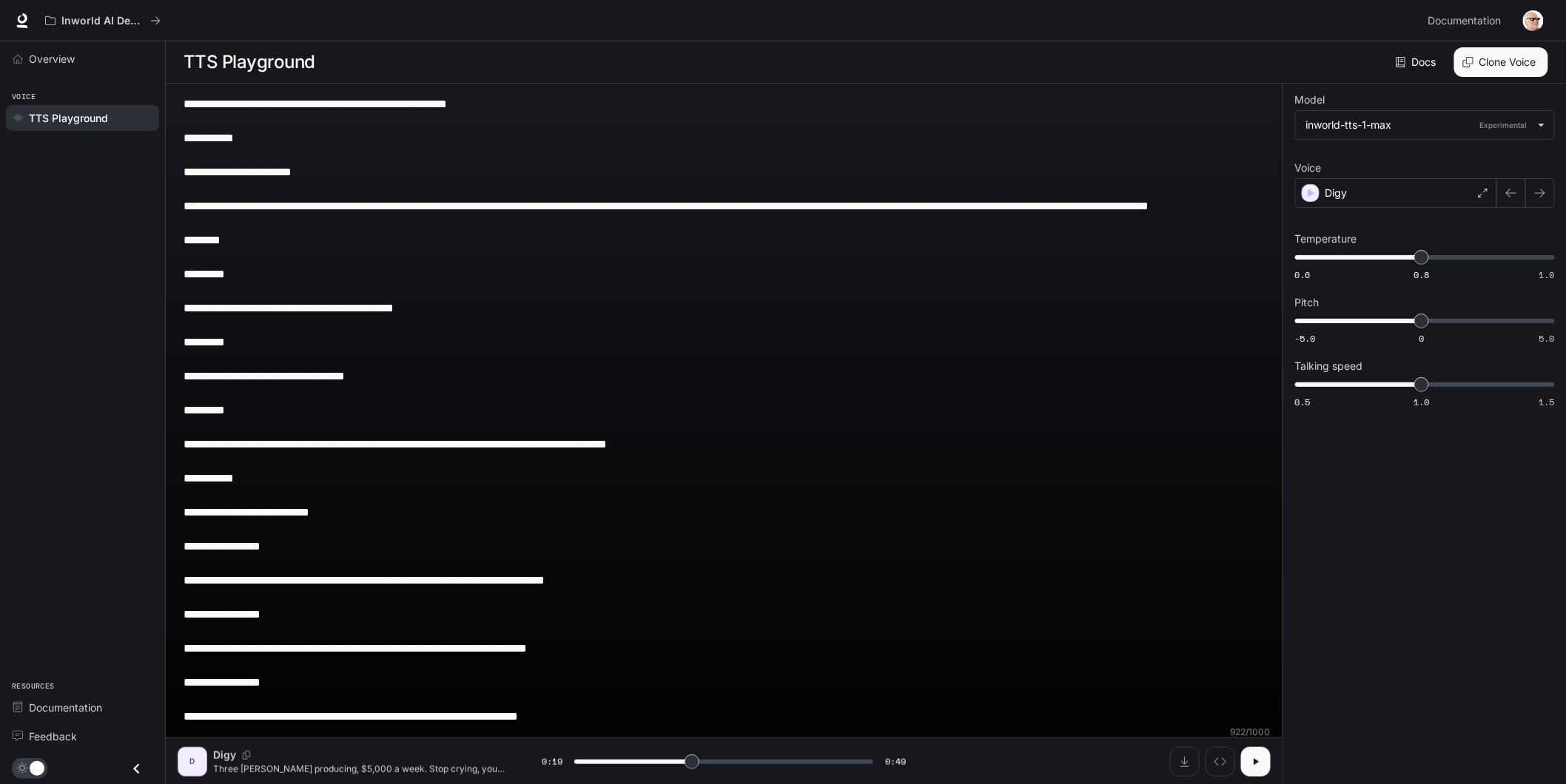 type on "****" 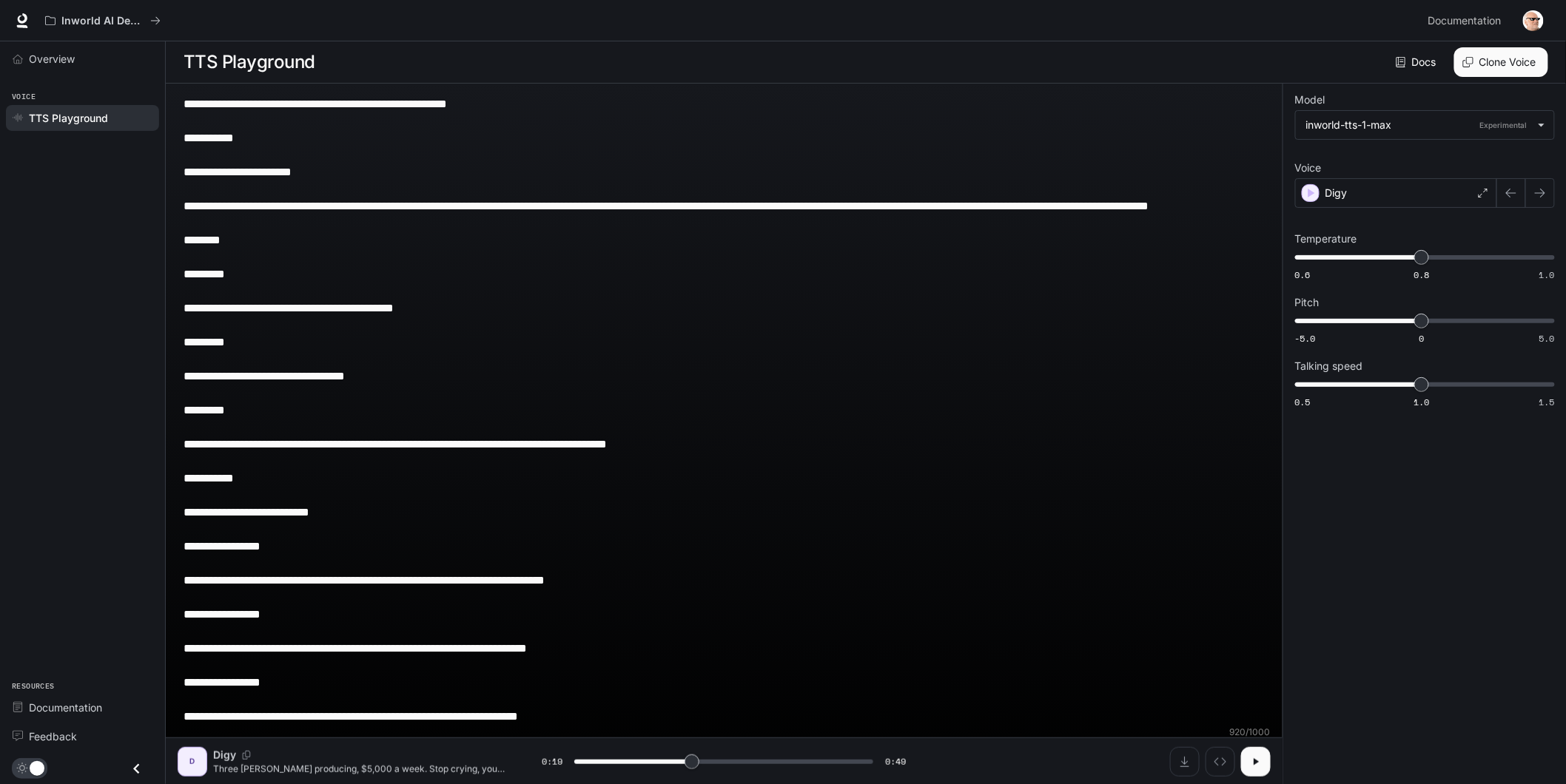 drag, startPoint x: 255, startPoint y: 462, endPoint x: 152, endPoint y: 461, distance: 103.00485 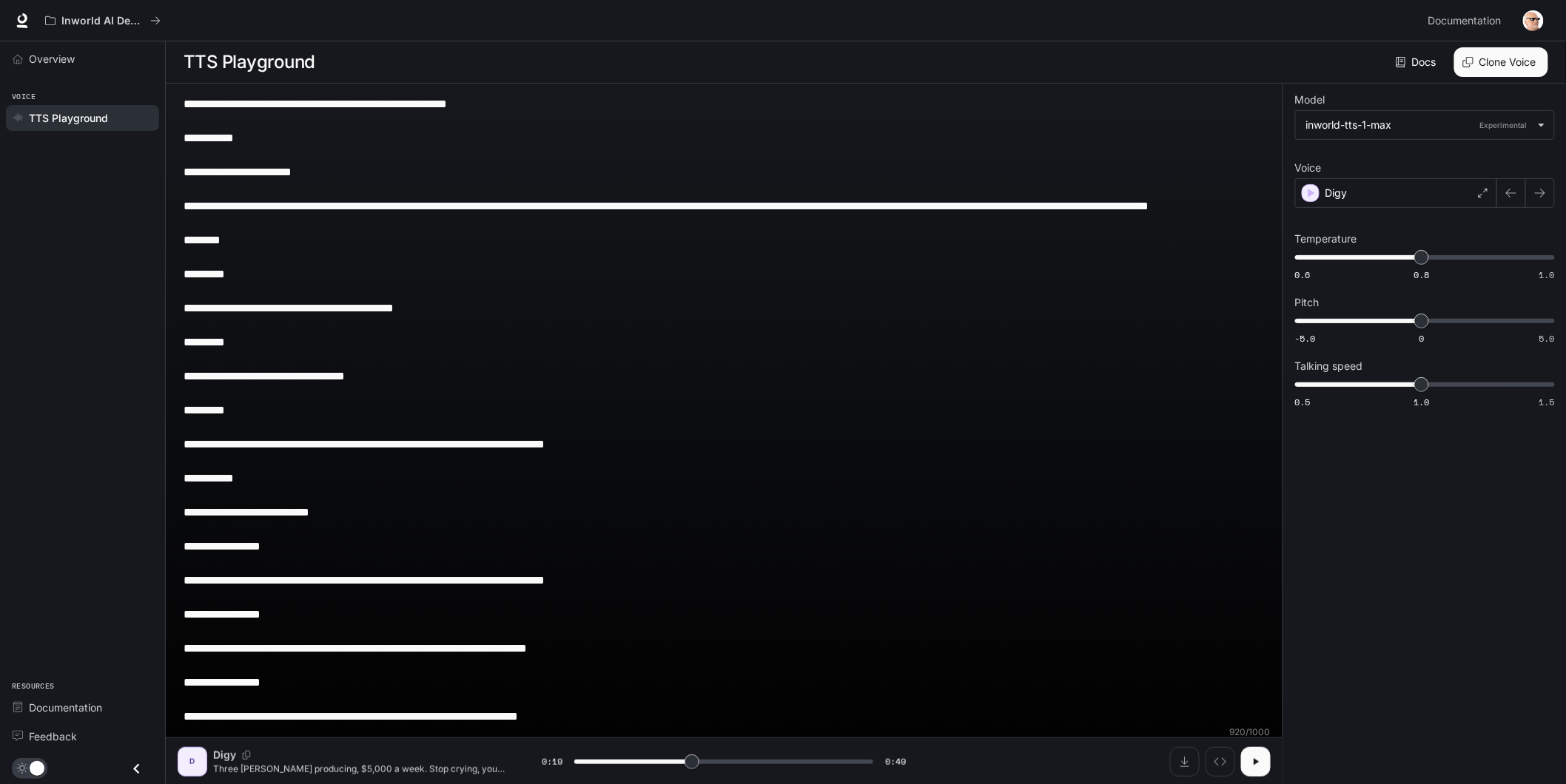 type on "****" 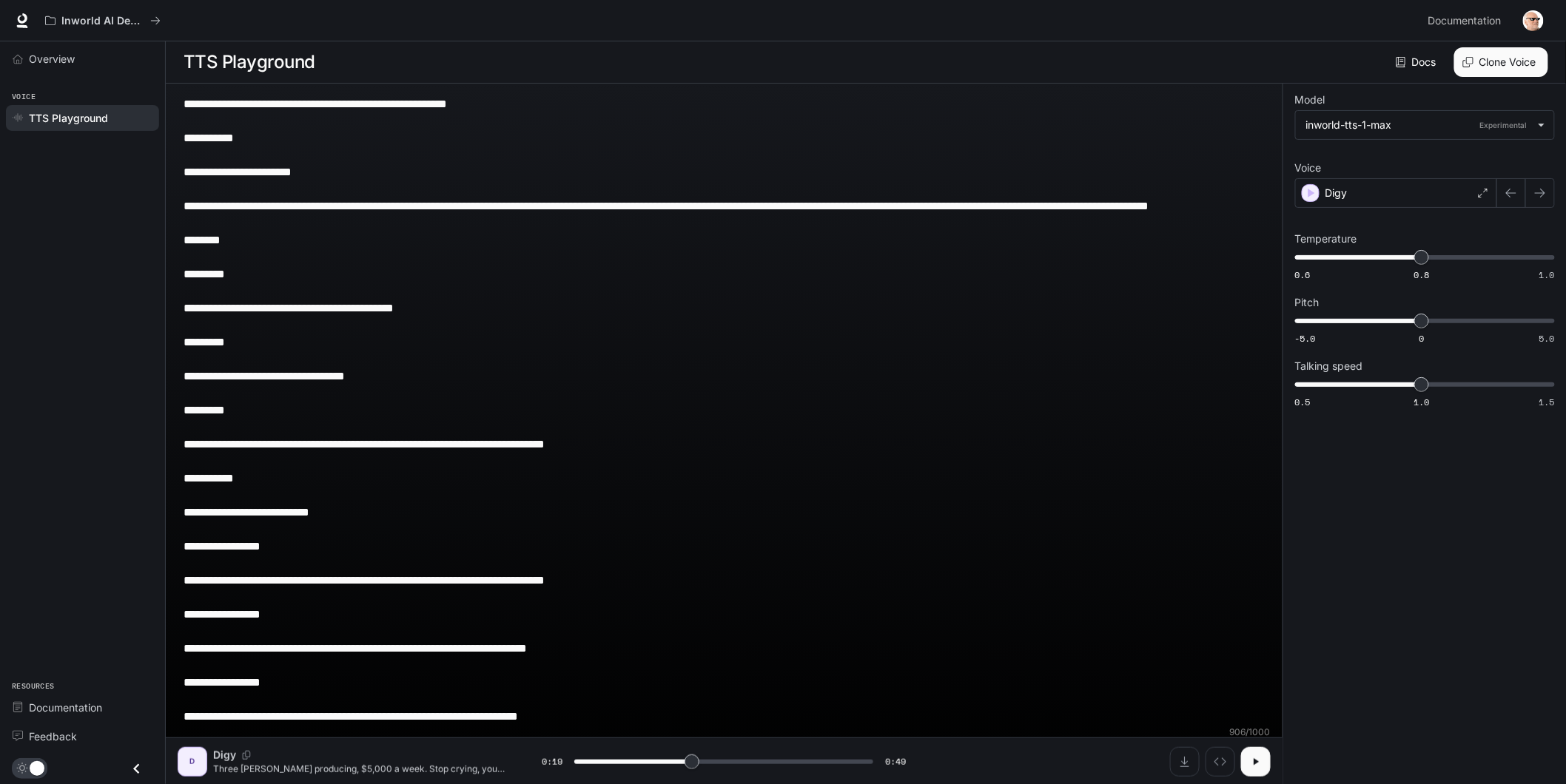 drag, startPoint x: 195, startPoint y: 500, endPoint x: 161, endPoint y: 492, distance: 34.928498 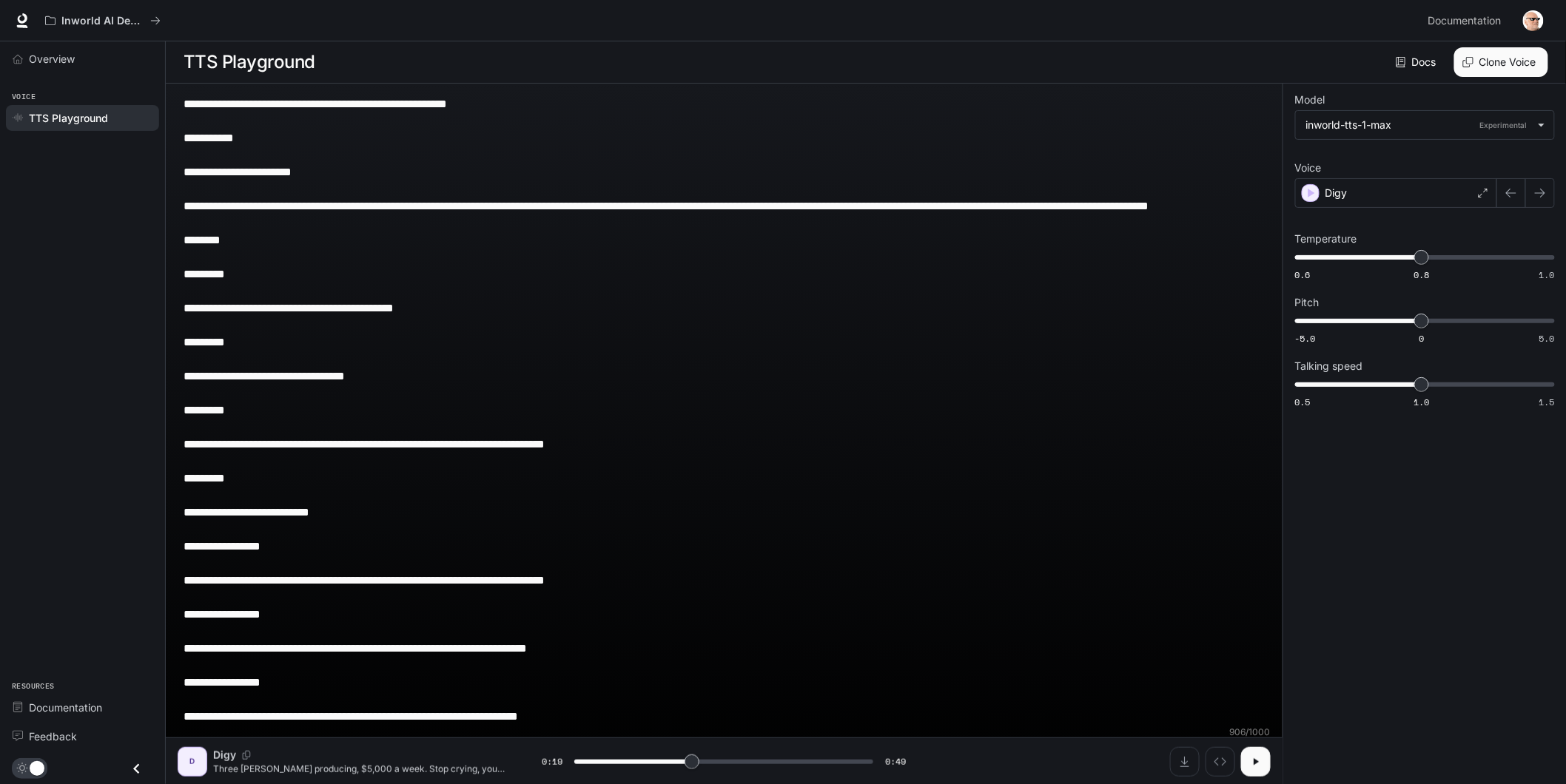 type on "****" 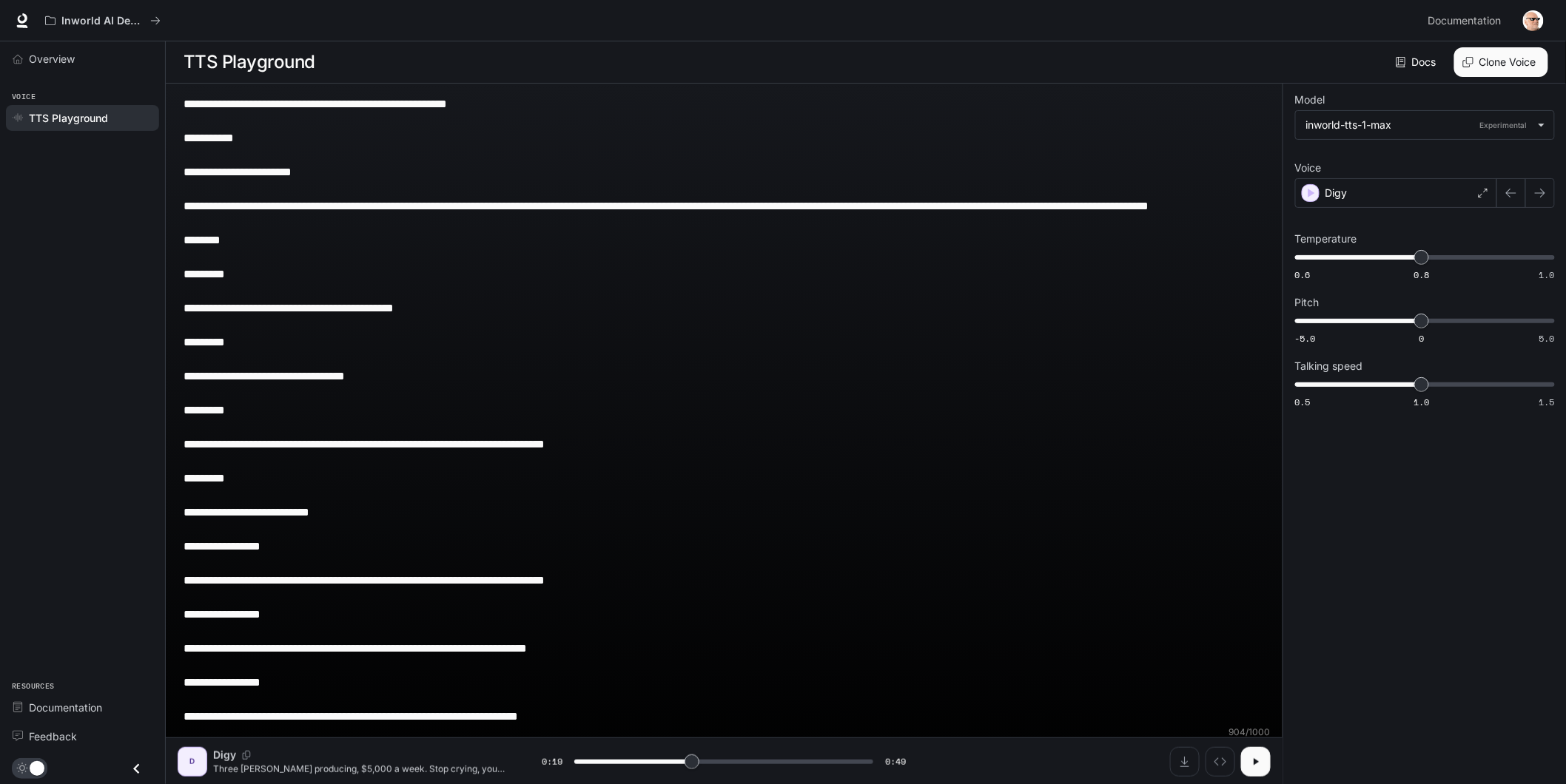 drag, startPoint x: 255, startPoint y: 533, endPoint x: 149, endPoint y: 534, distance: 106.0047 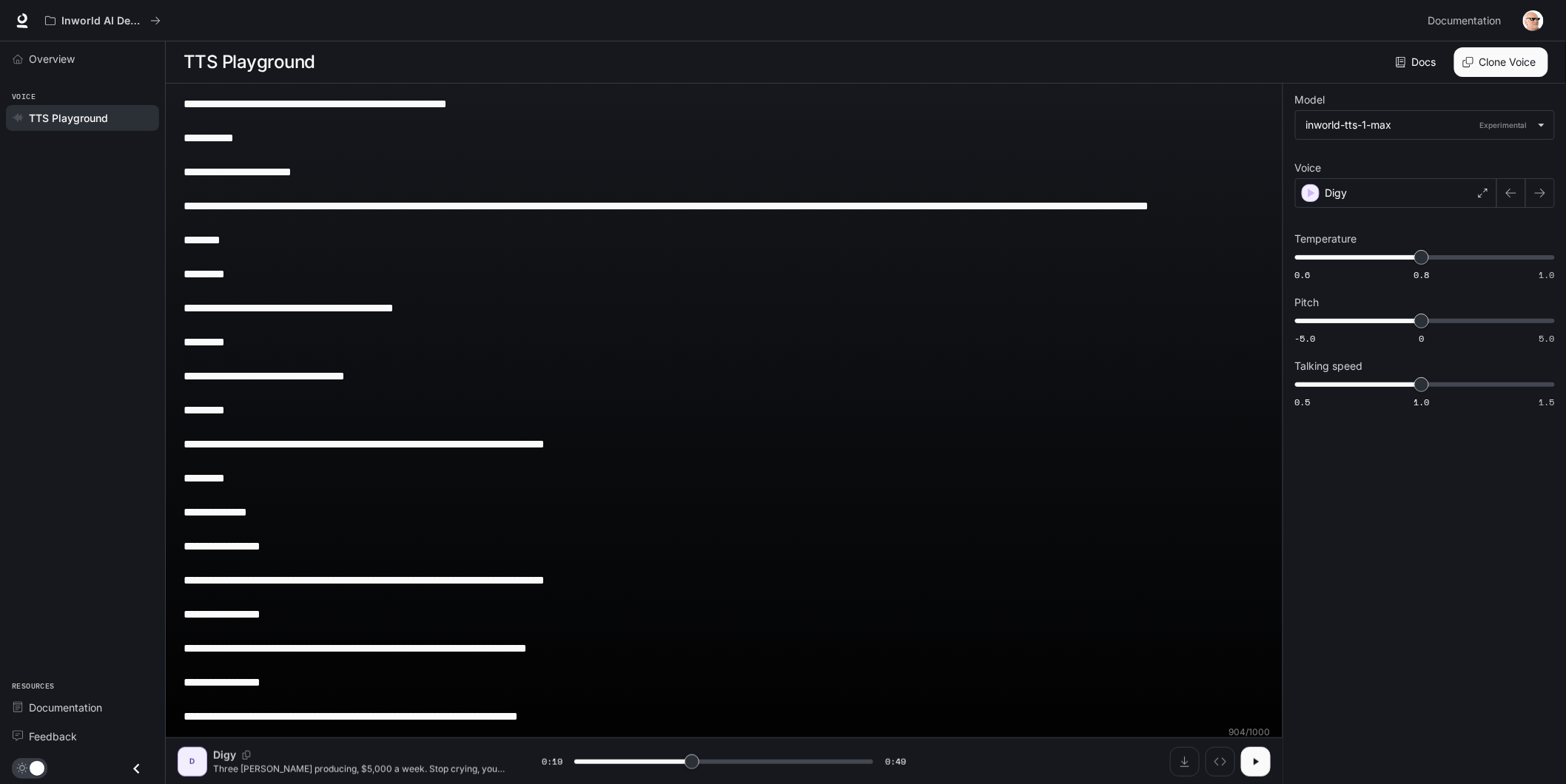 type on "****" 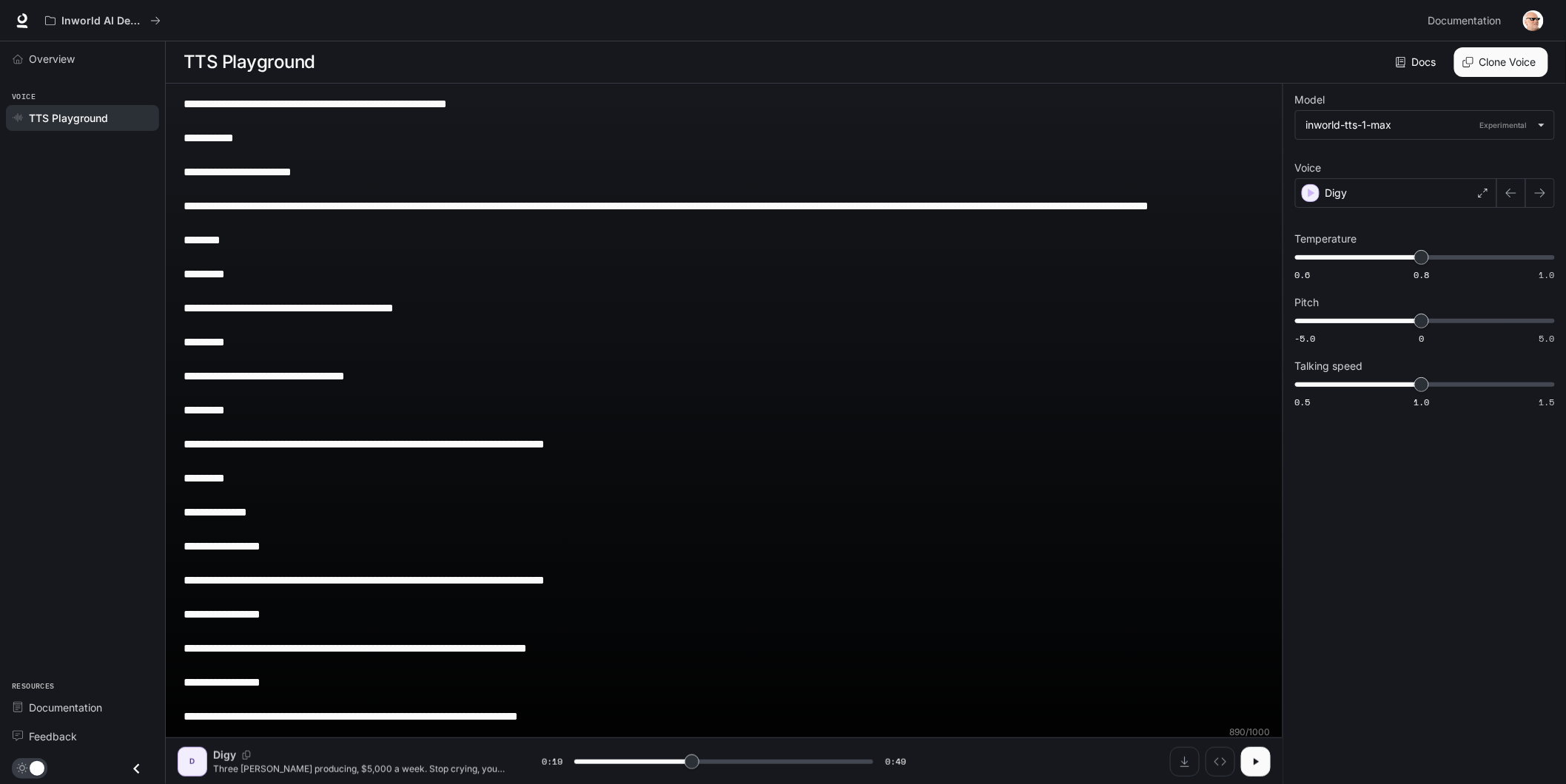 drag, startPoint x: 194, startPoint y: 566, endPoint x: 142, endPoint y: 570, distance: 52.153619 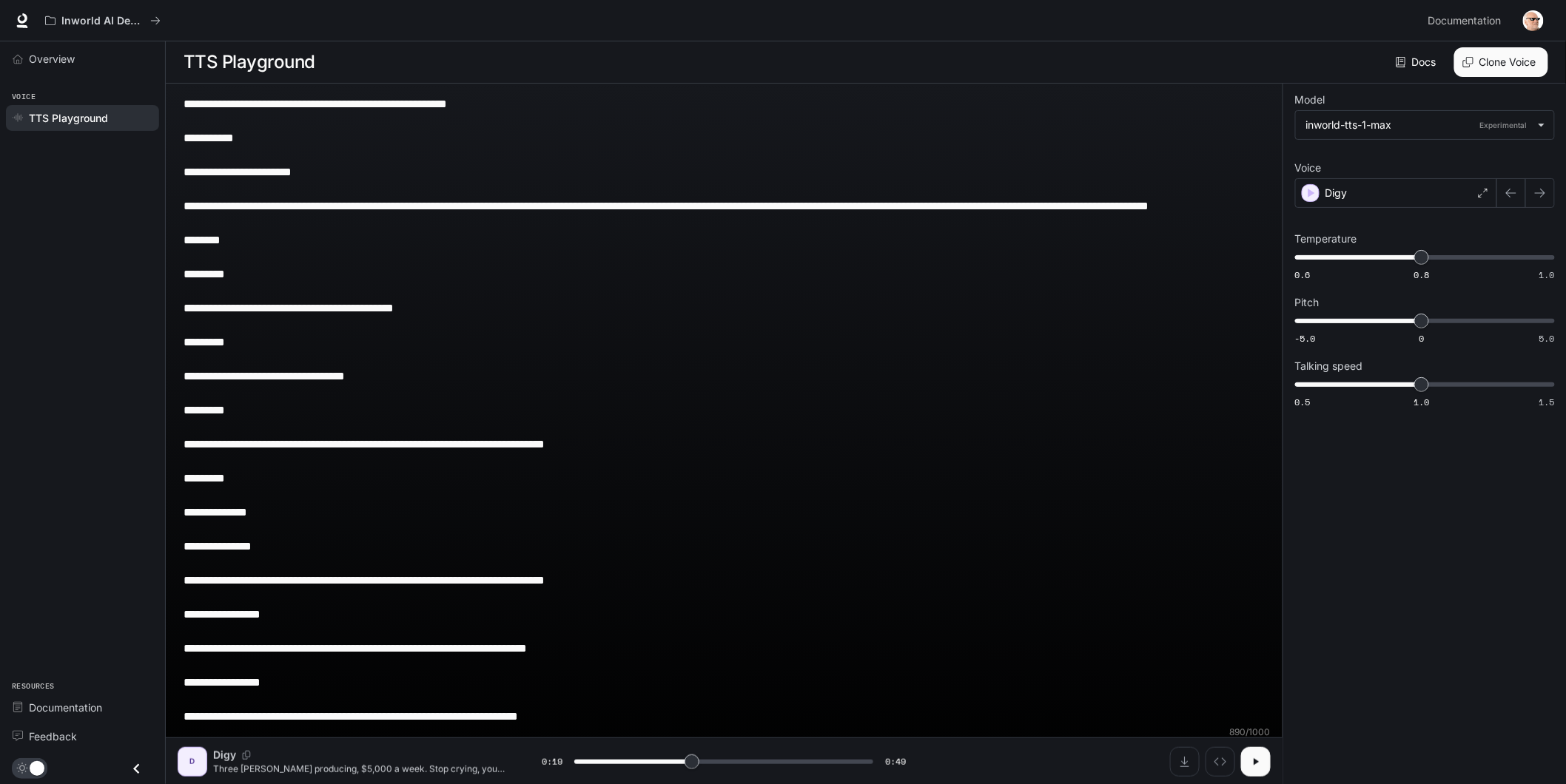 type on "****" 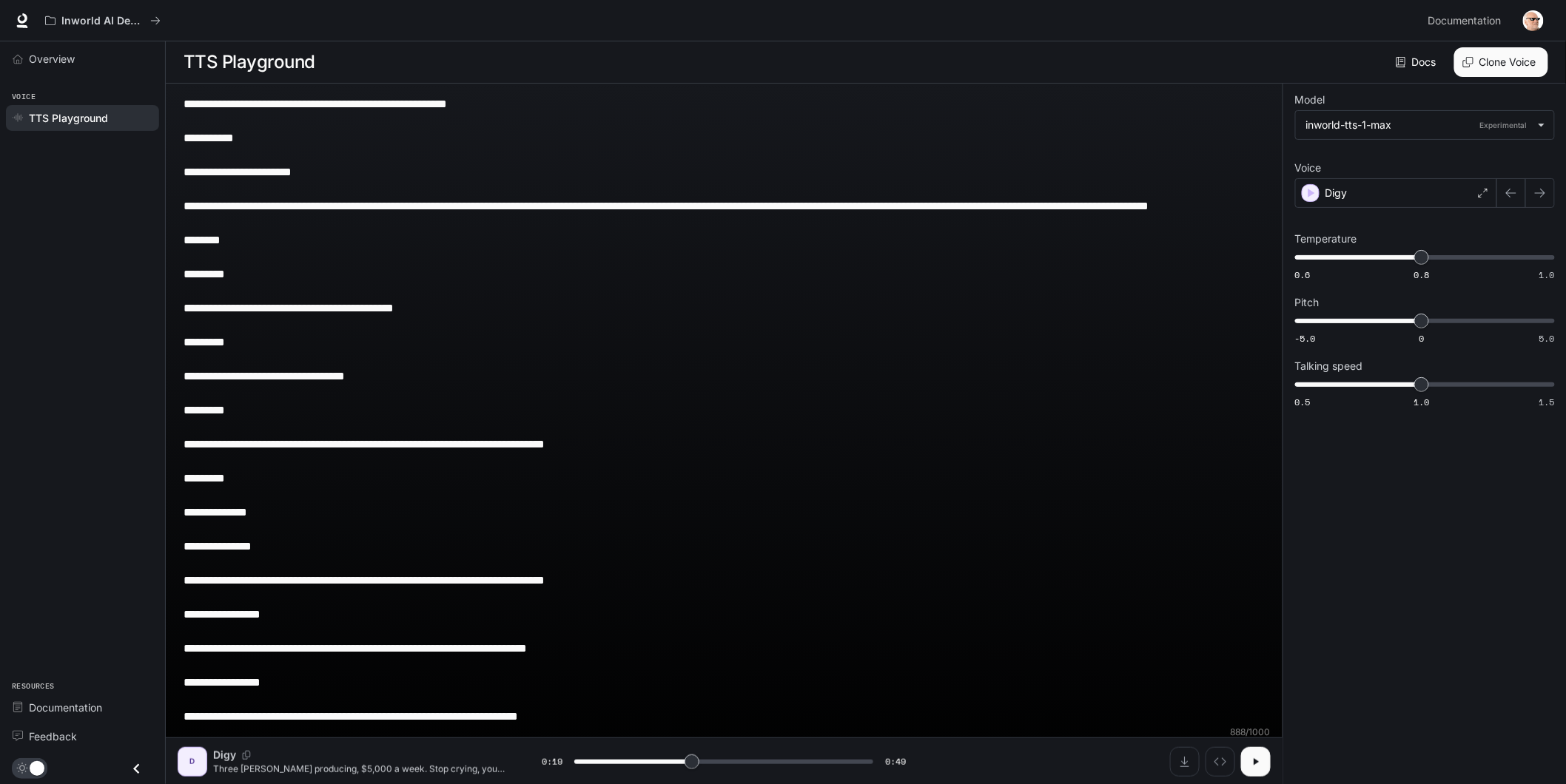 drag, startPoint x: 255, startPoint y: 603, endPoint x: 130, endPoint y: 601, distance: 125.016 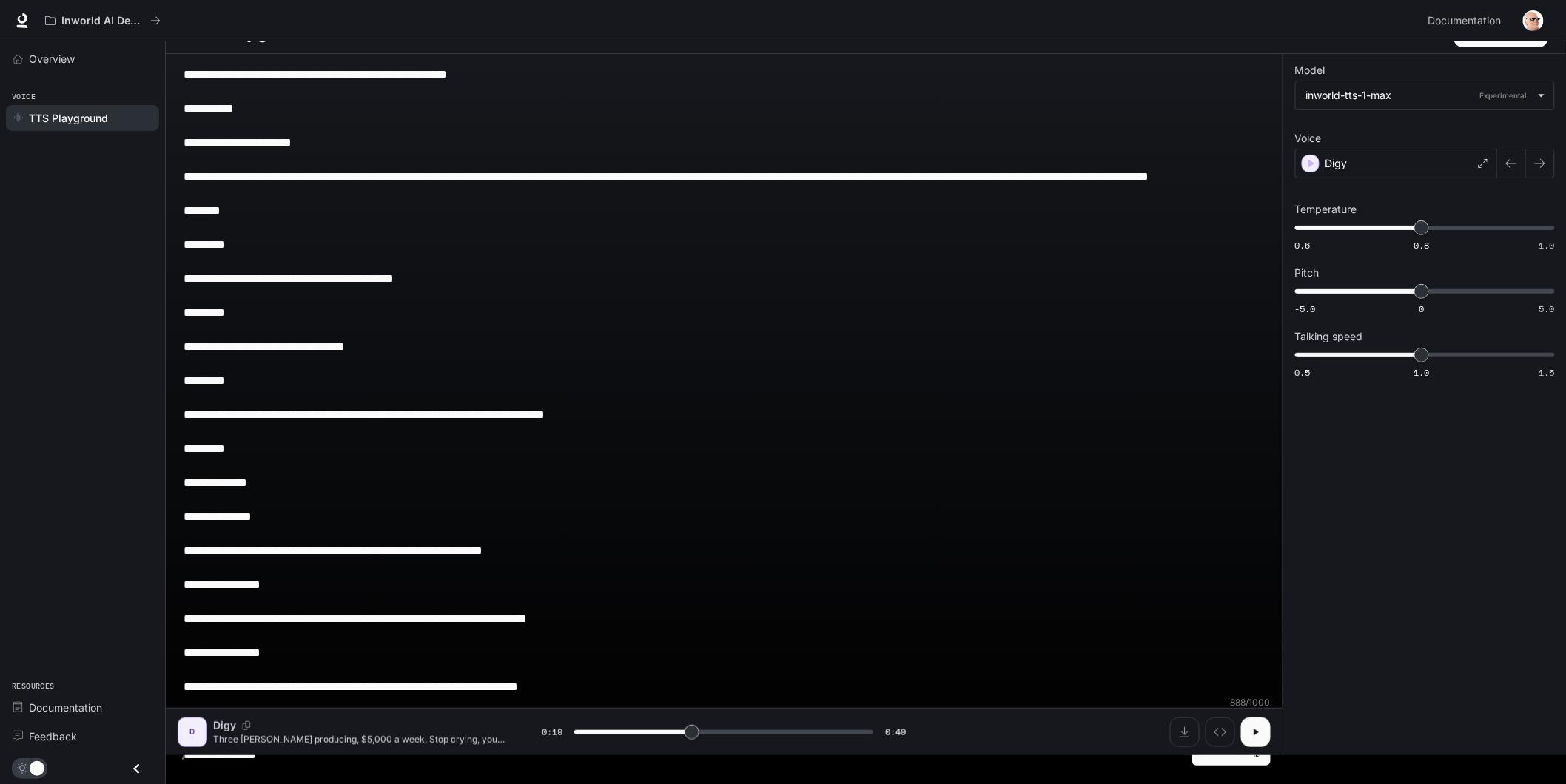 type on "****" 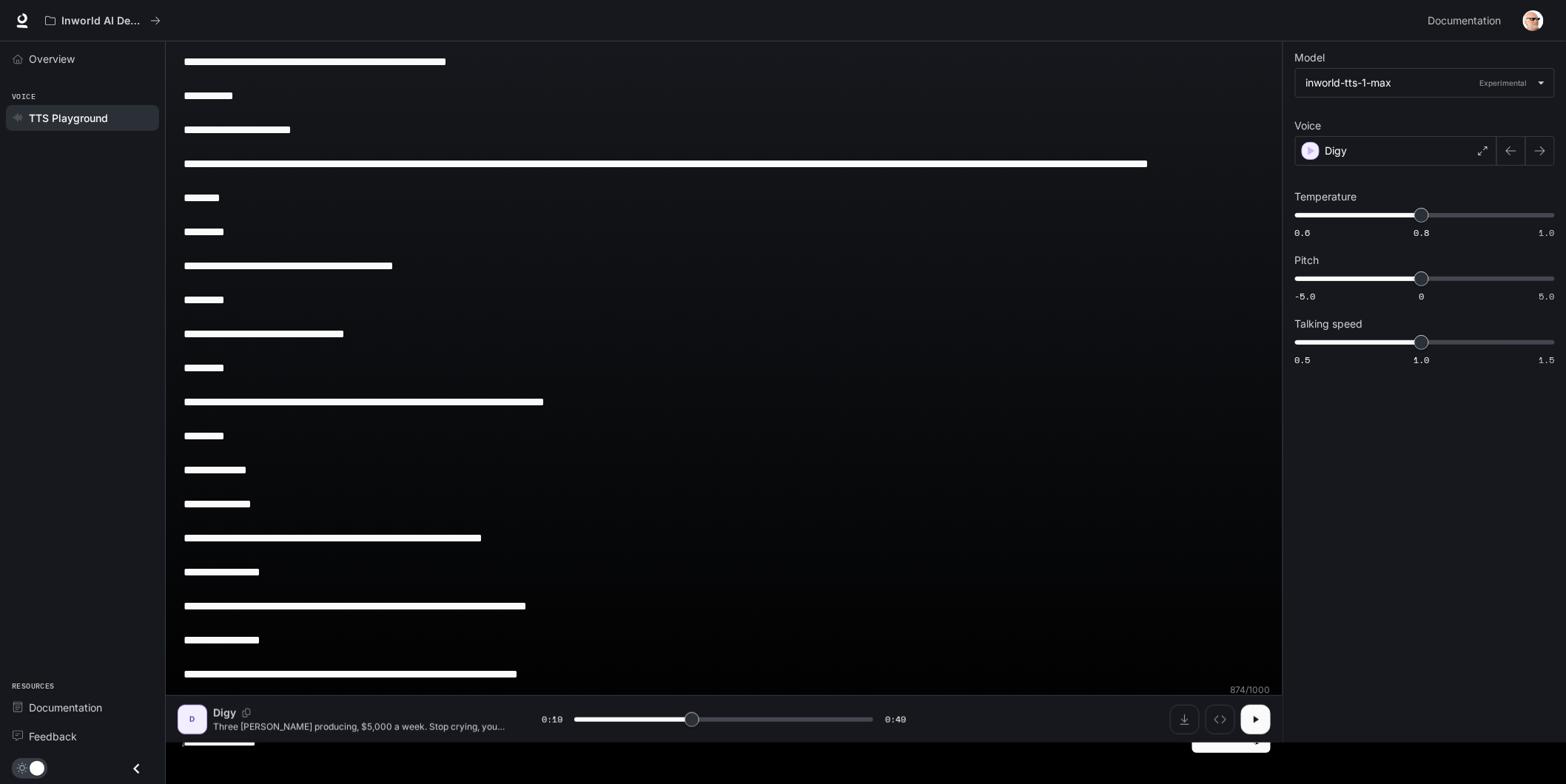 drag, startPoint x: 192, startPoint y: 588, endPoint x: 159, endPoint y: 588, distance: 33 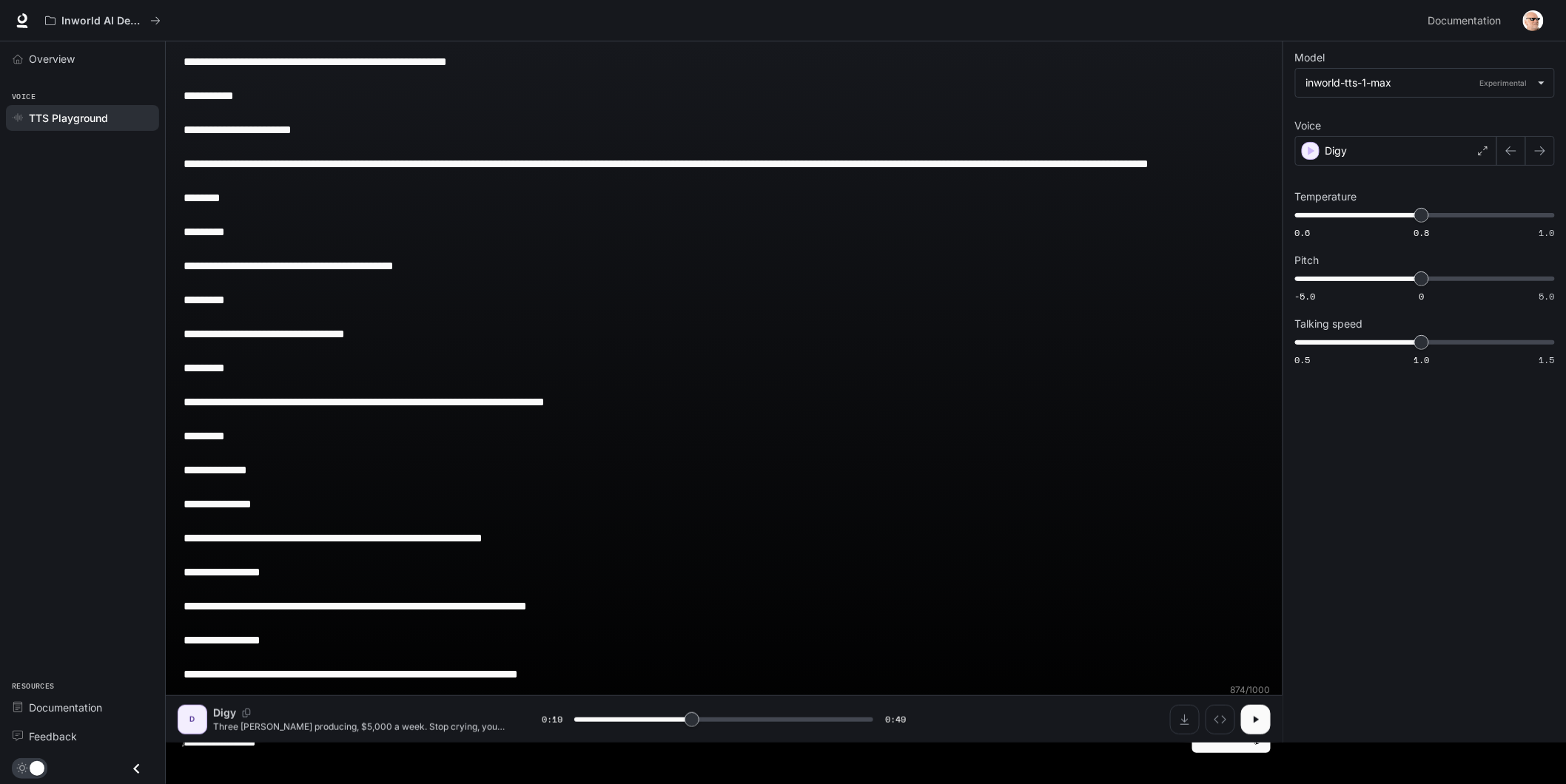 click on "**********" at bounding box center (783, 350) 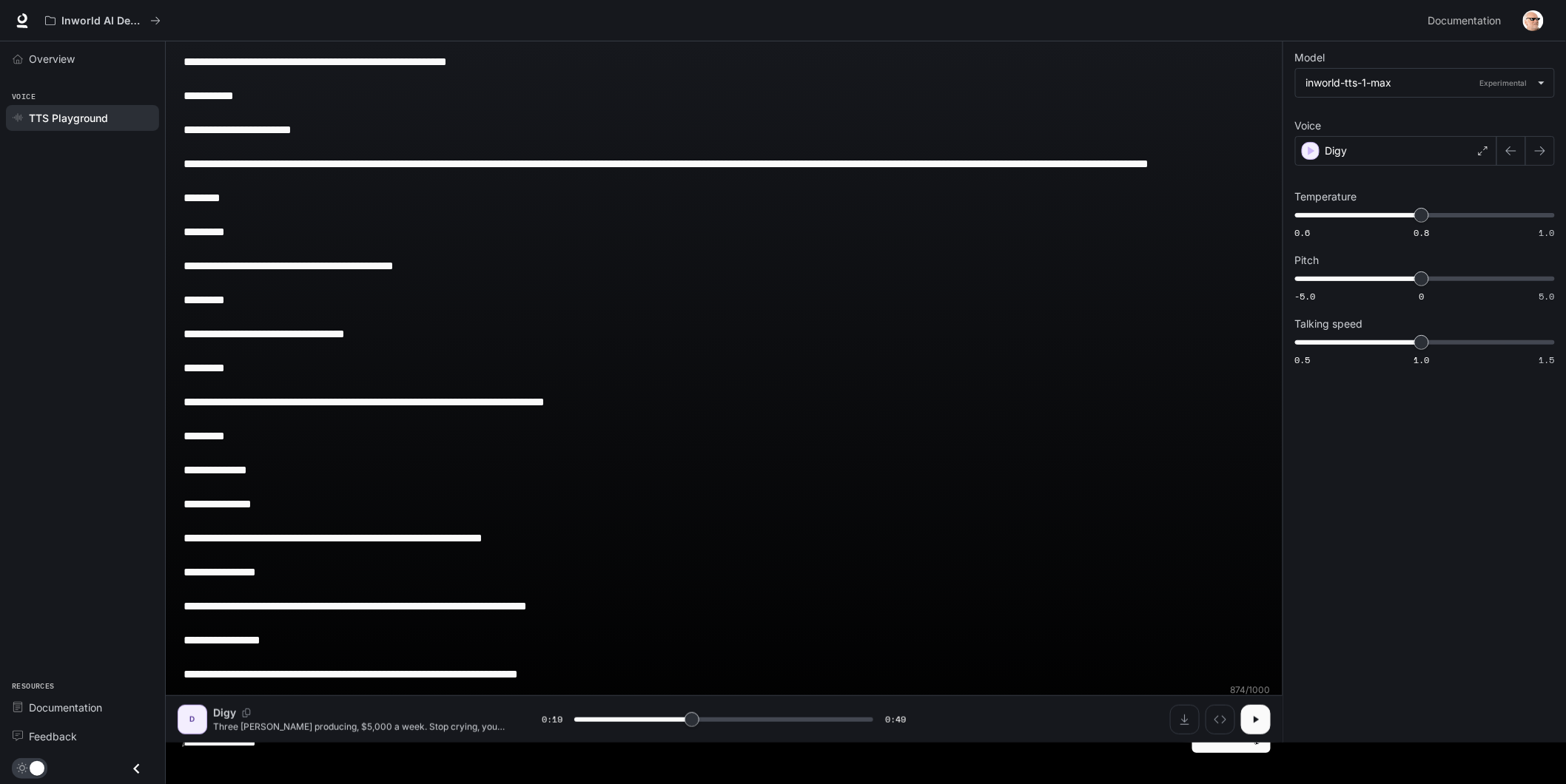 type on "****" 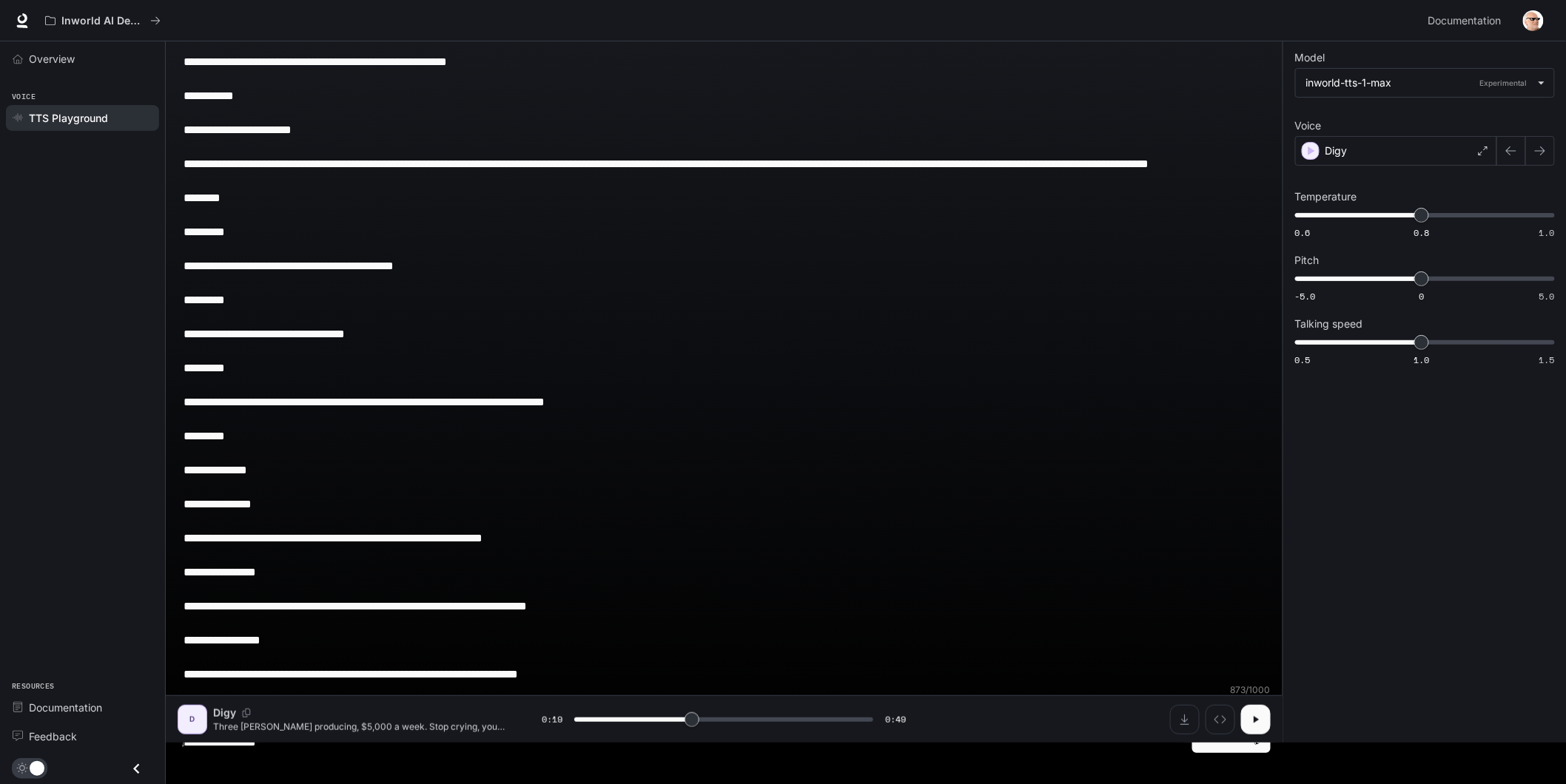 type on "**********" 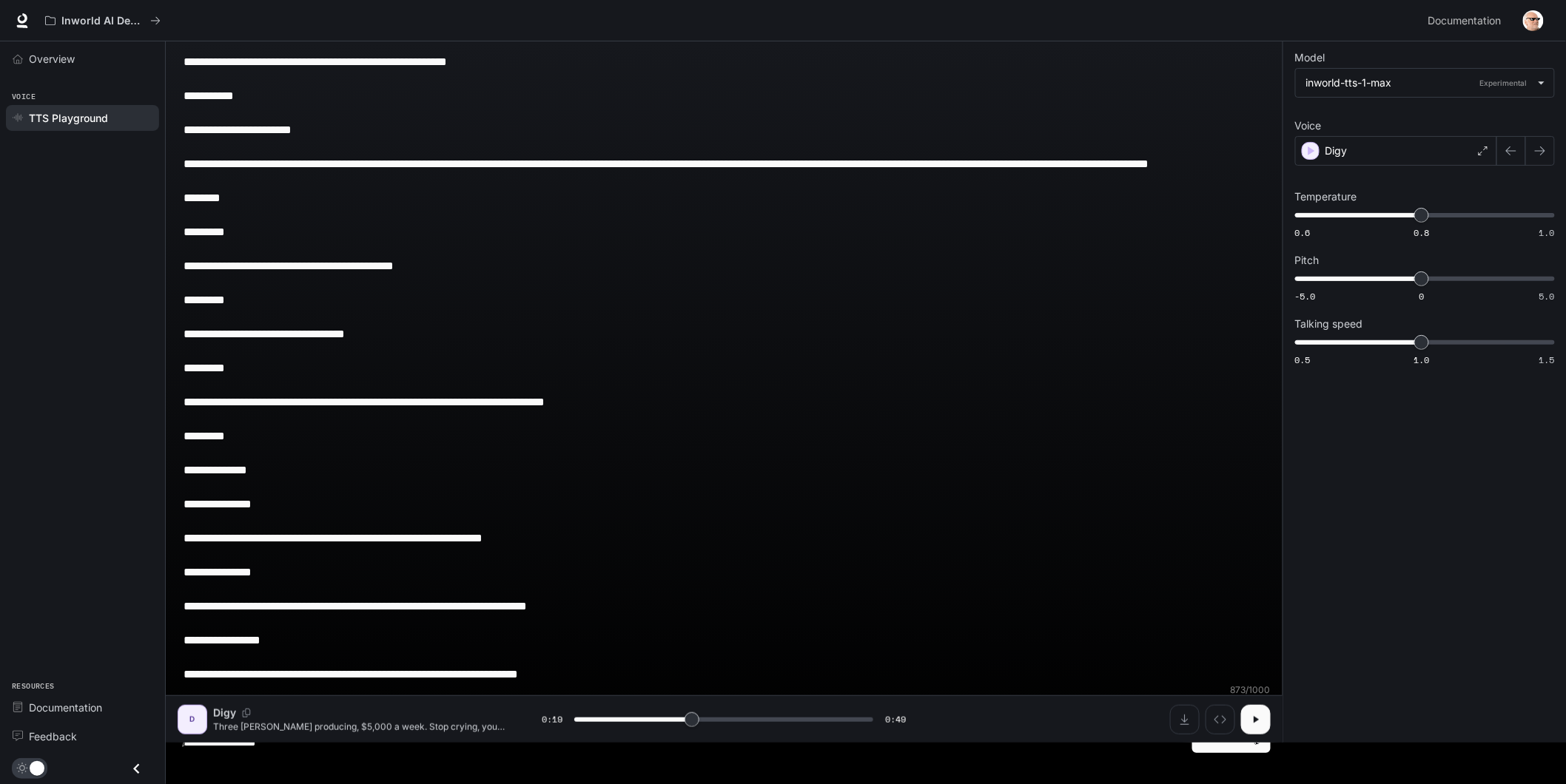 type on "****" 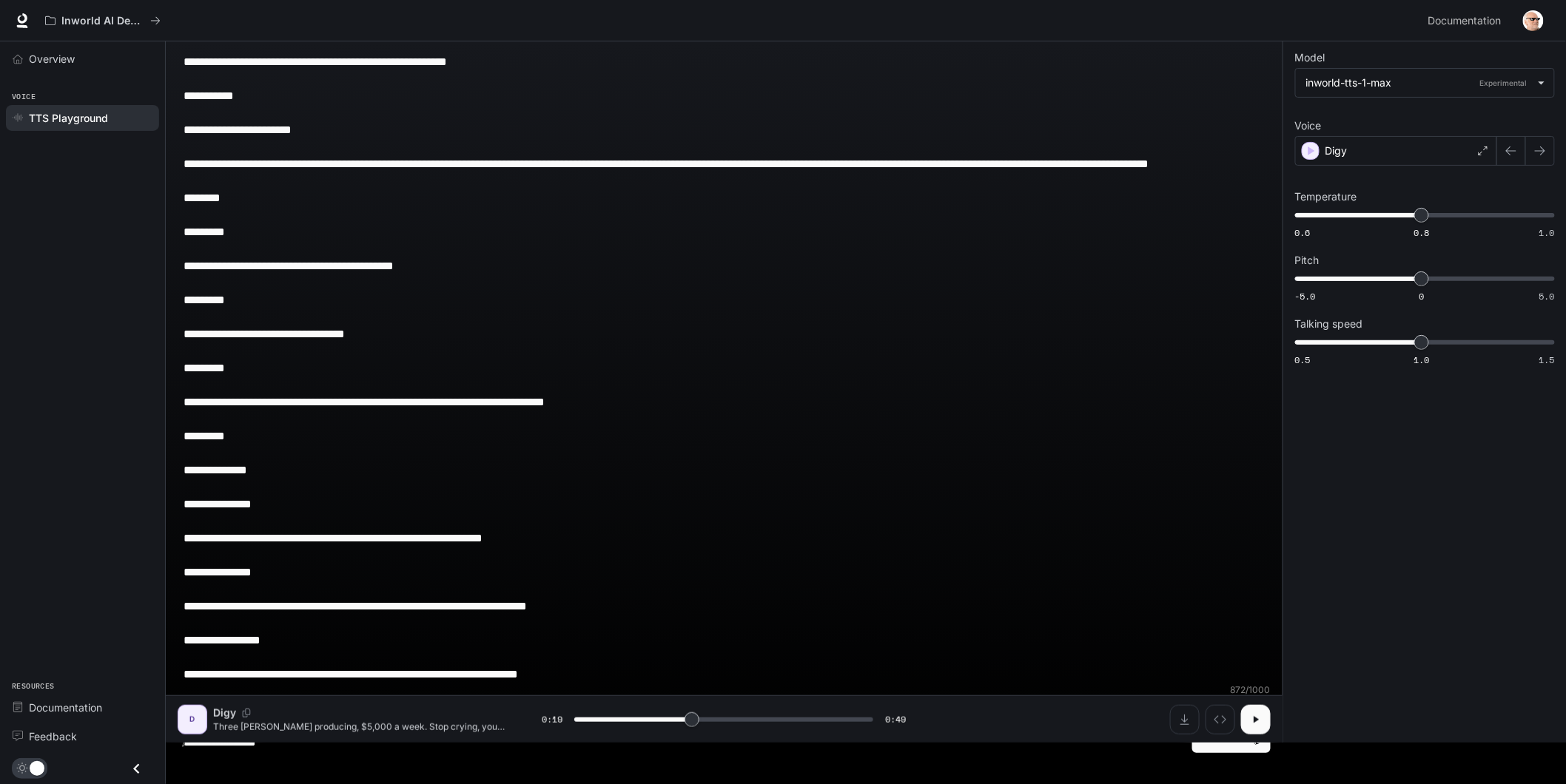 drag, startPoint x: 259, startPoint y: 618, endPoint x: 161, endPoint y: 627, distance: 98.4124 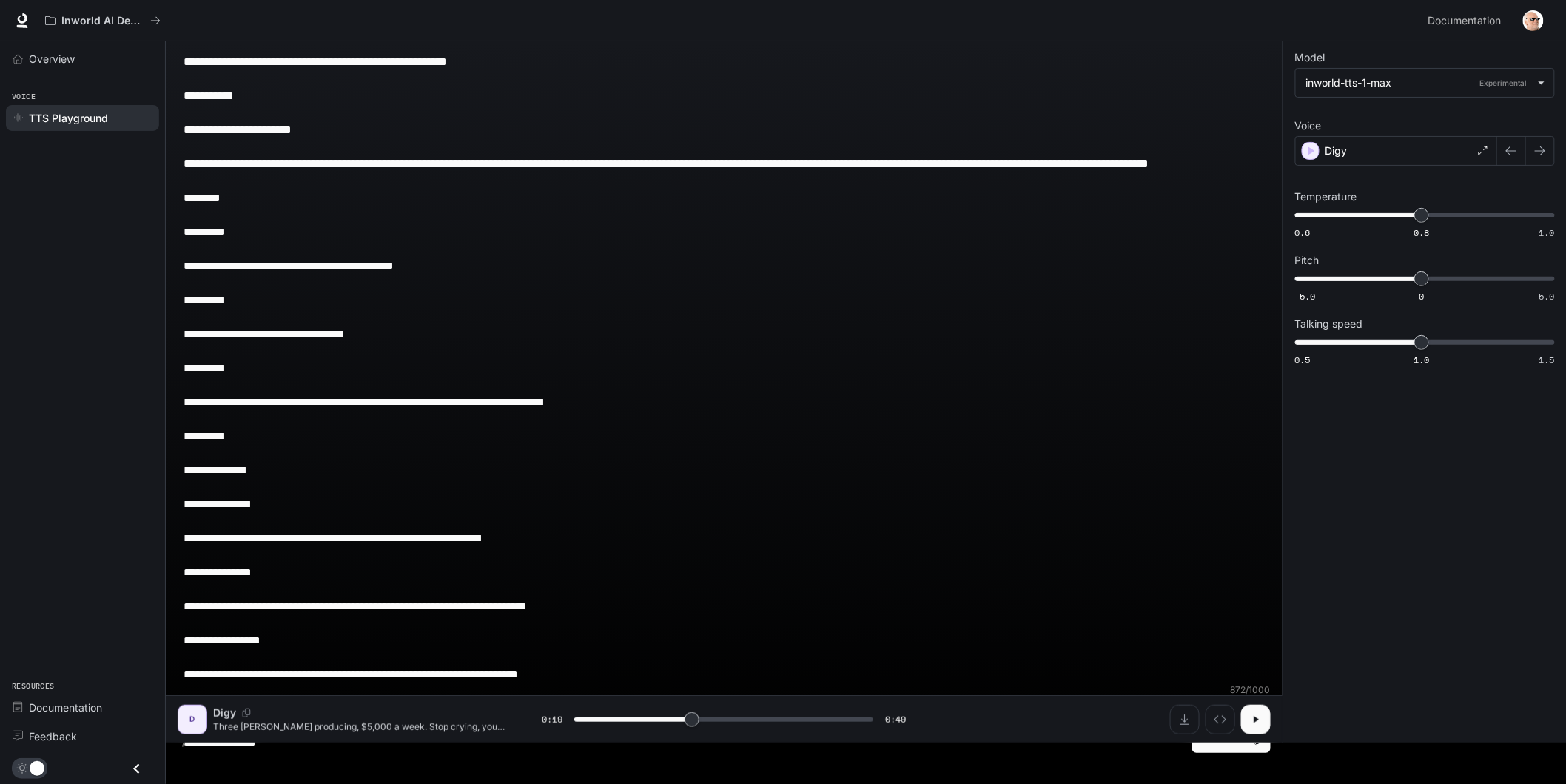 click on "**********" at bounding box center [783, 350] 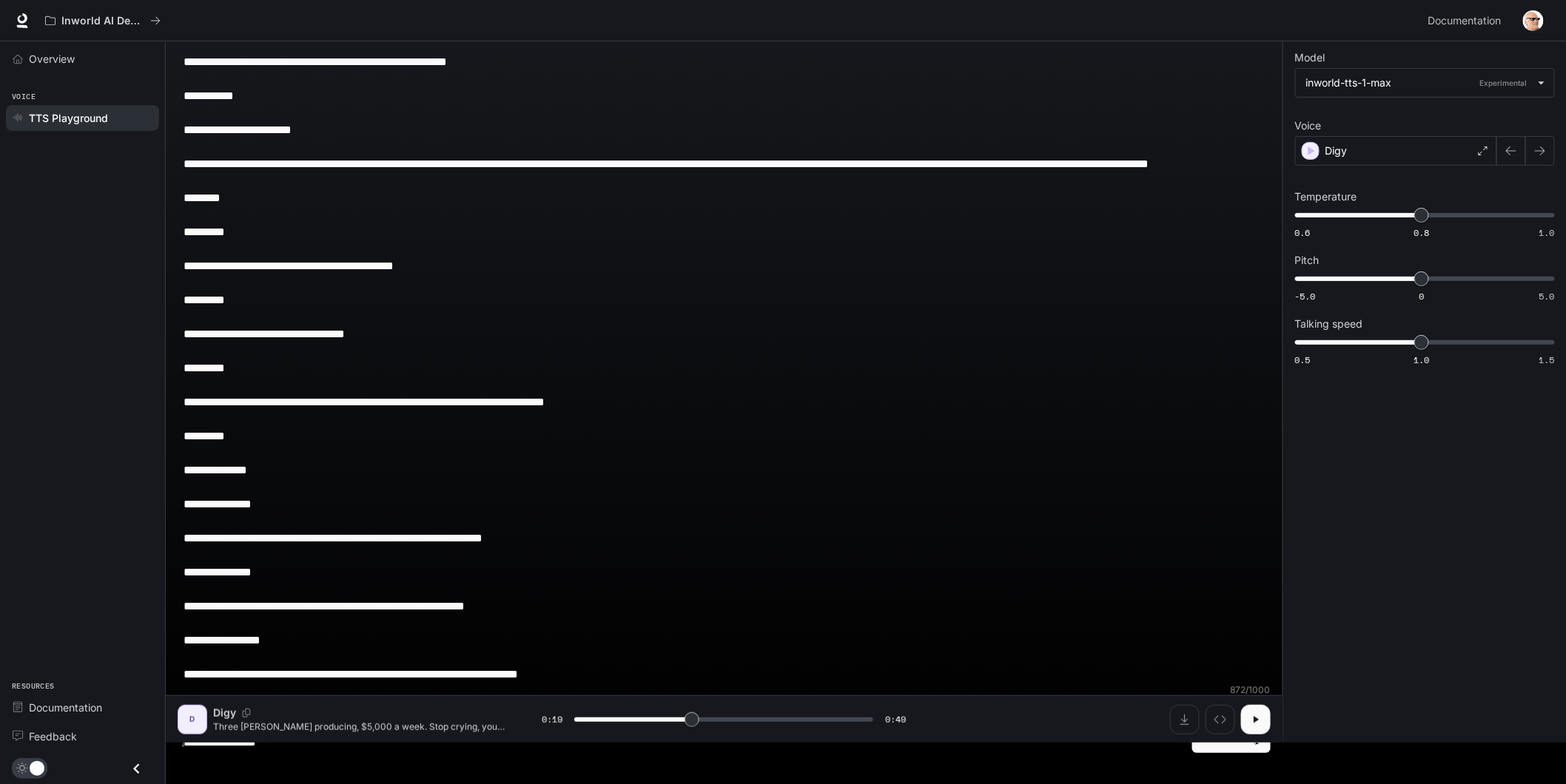 type on "****" 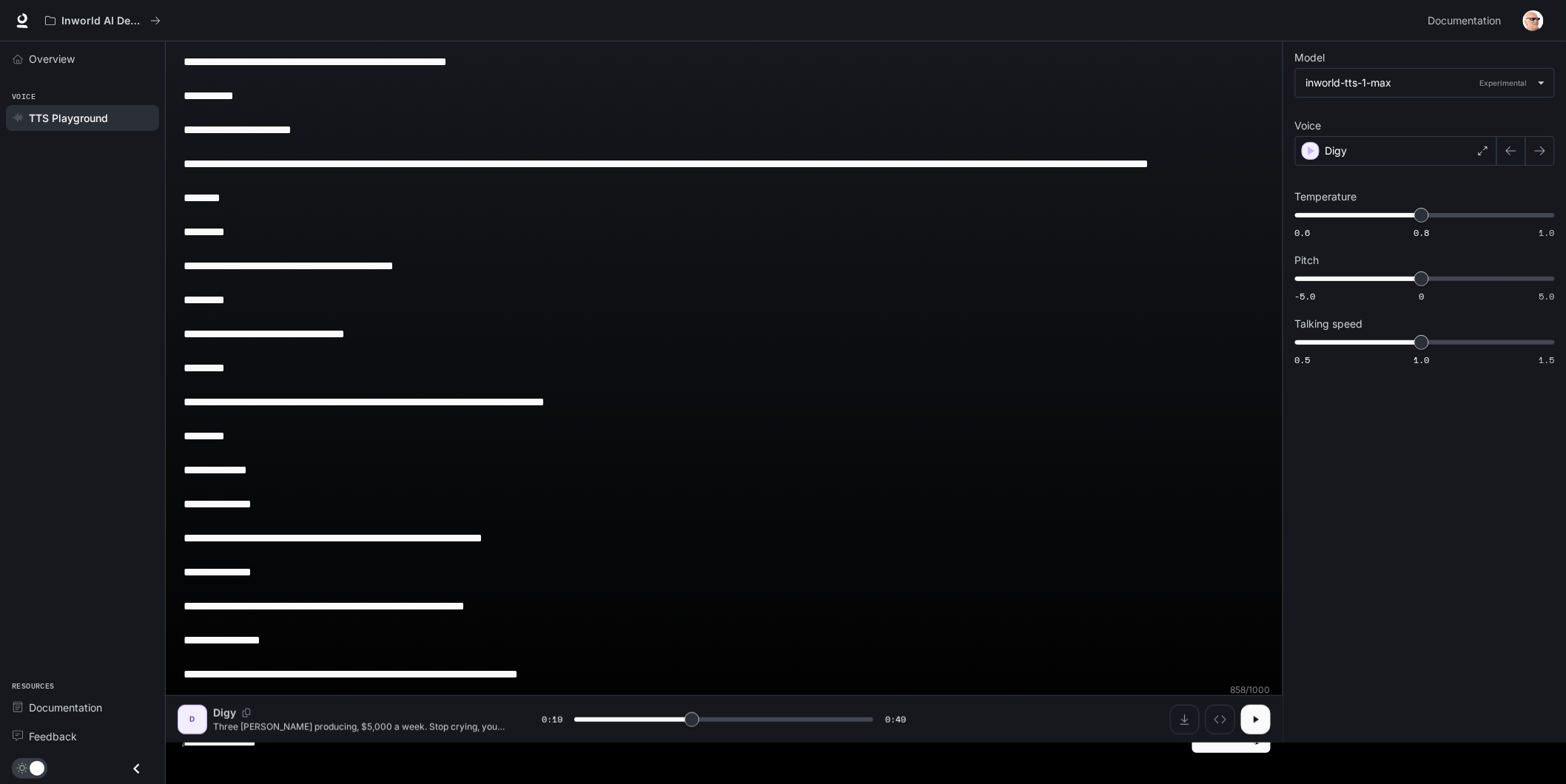 drag, startPoint x: 194, startPoint y: 656, endPoint x: 130, endPoint y: 660, distance: 64.12488 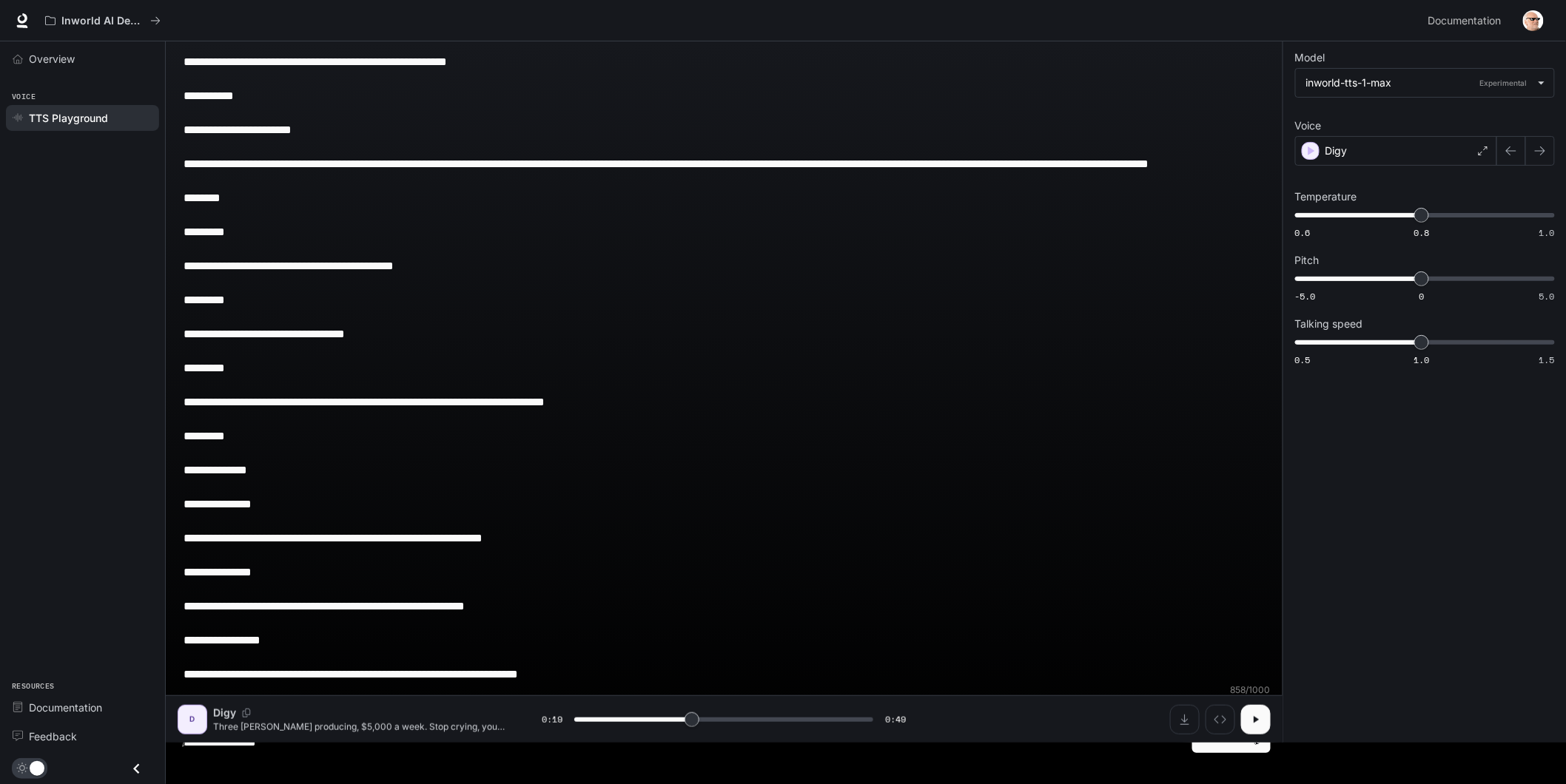 click on "**********" at bounding box center (783, 350) 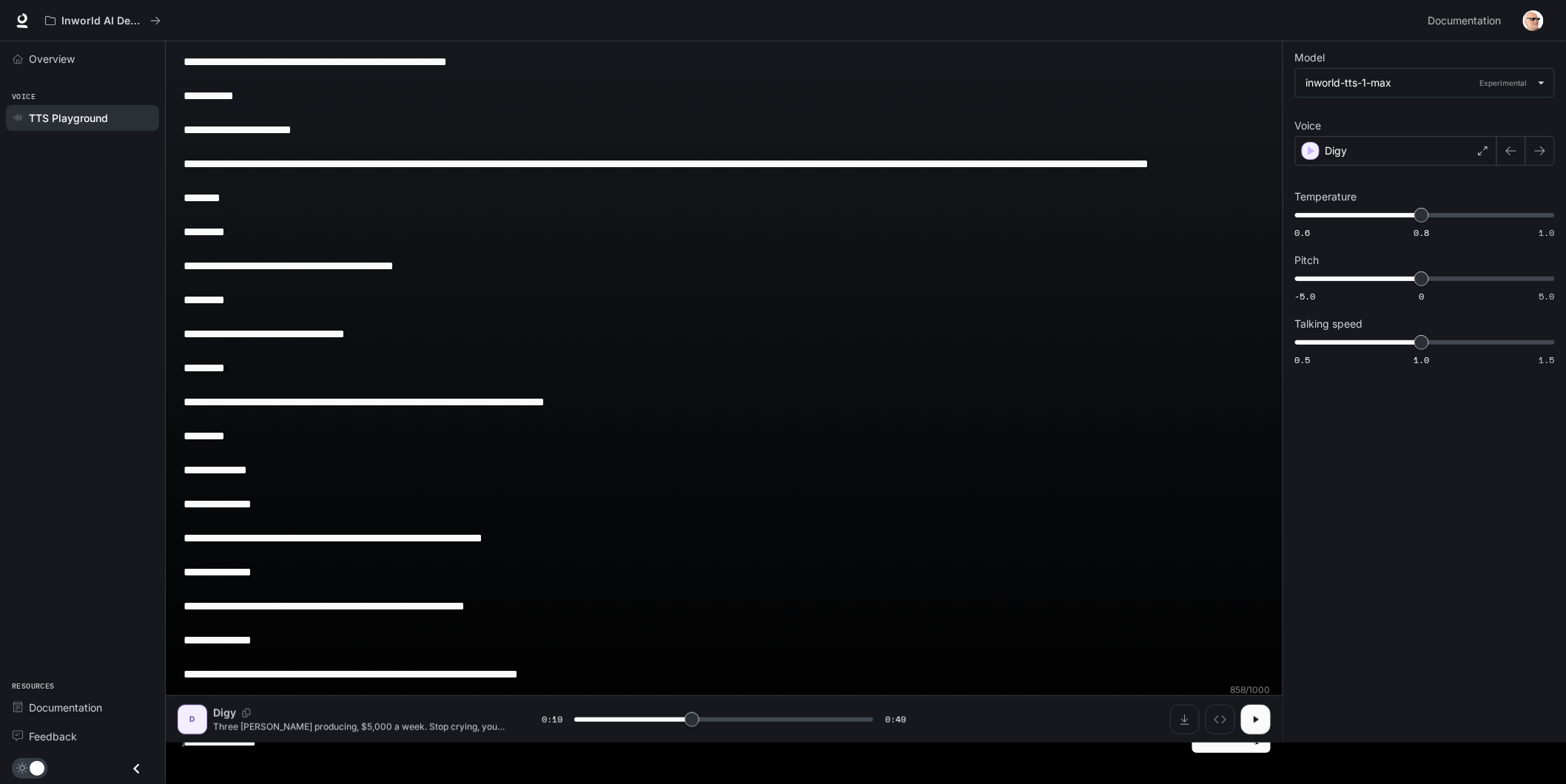type on "****" 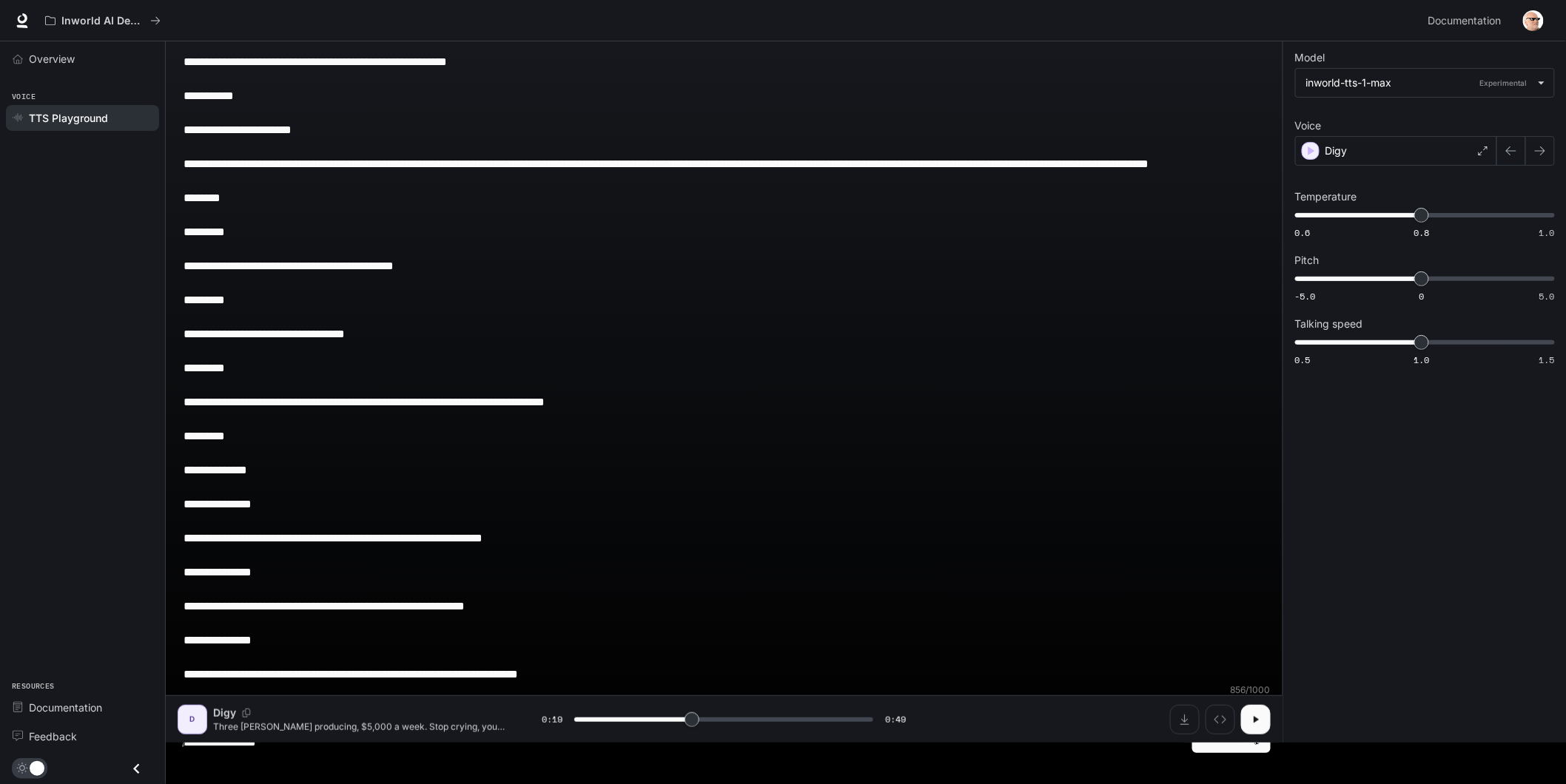 click on "**********" at bounding box center [724, 419] 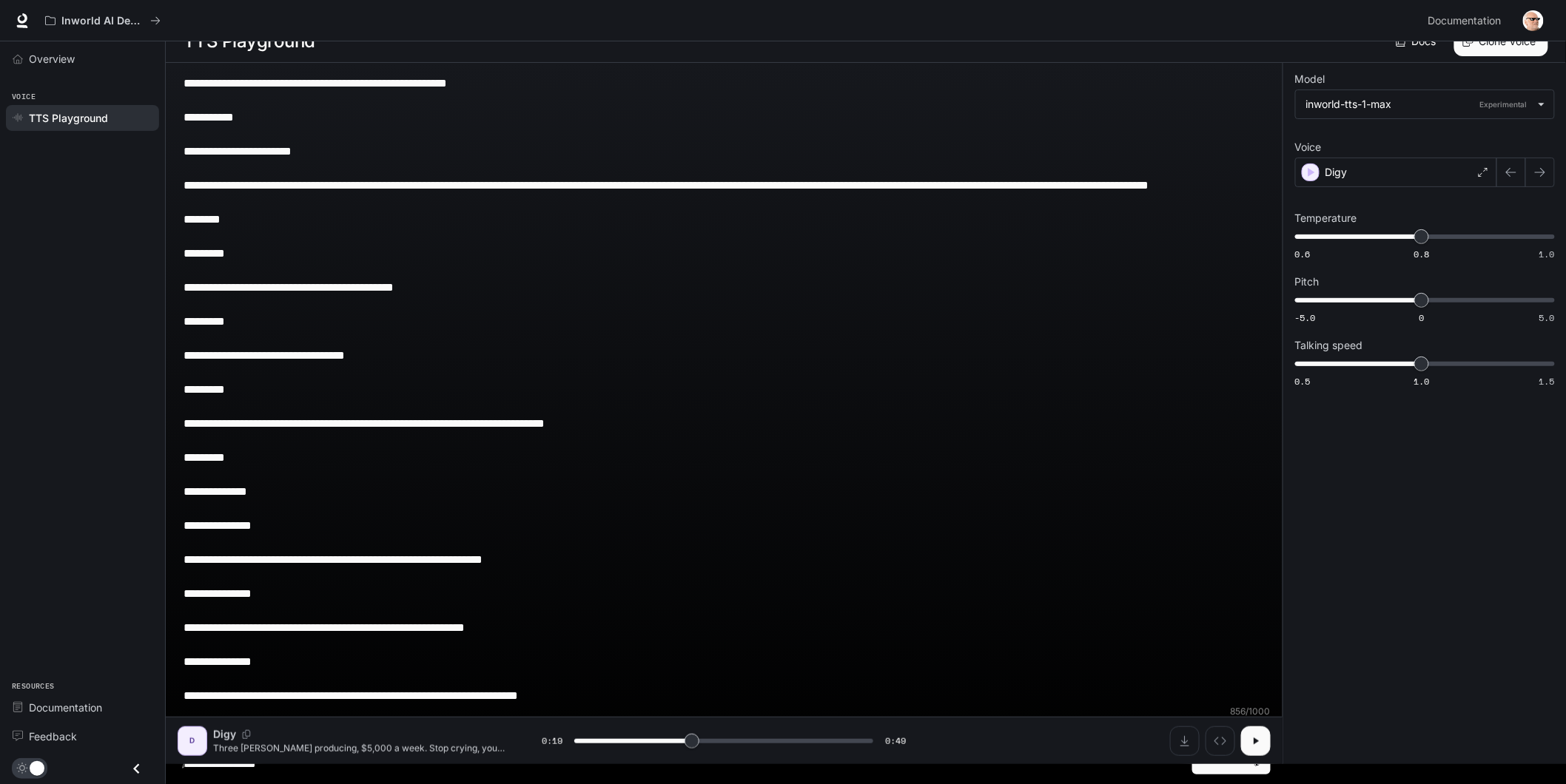 scroll, scrollTop: 42, scrollLeft: 0, axis: vertical 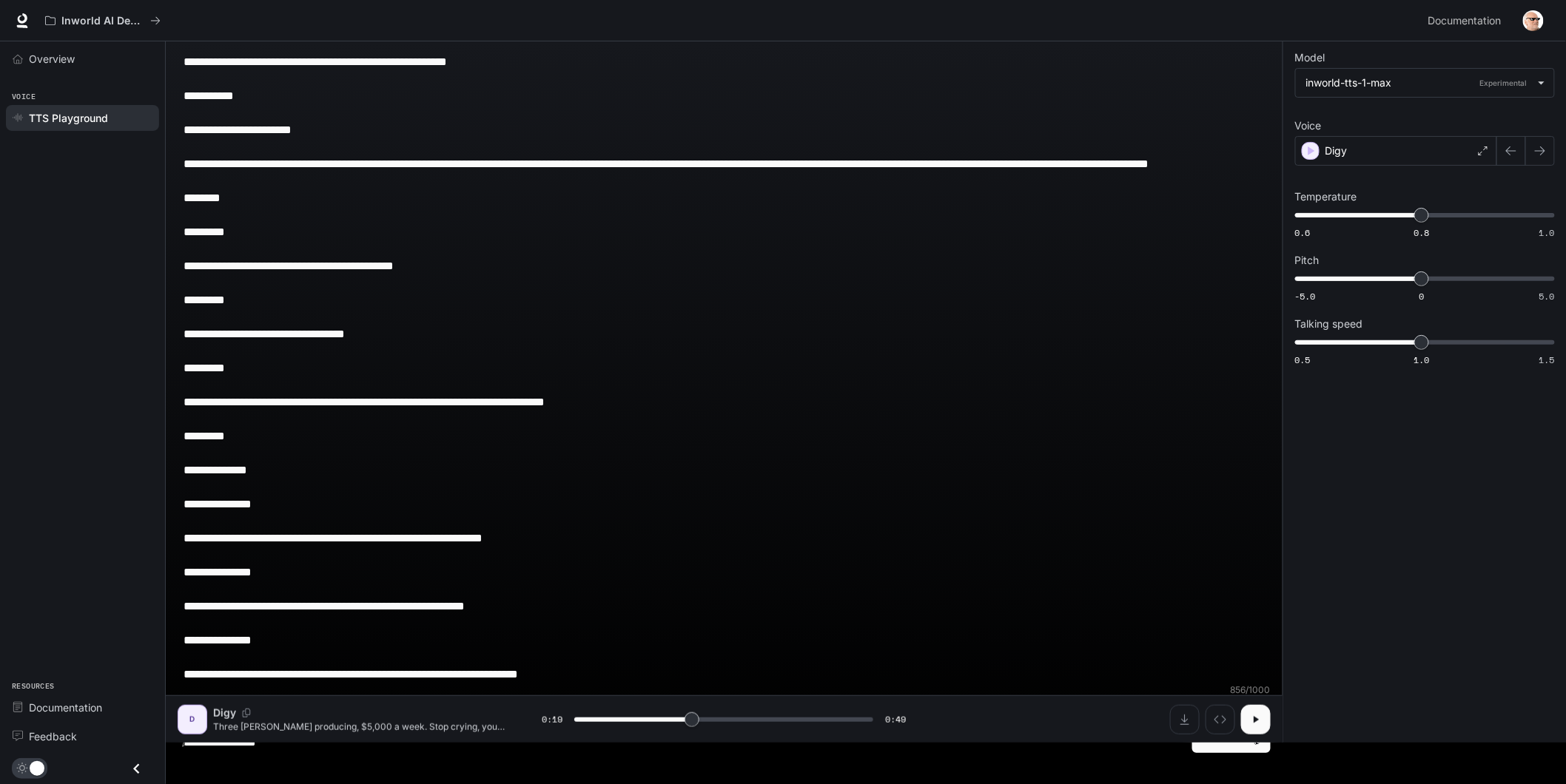 click on "**********" at bounding box center (724, 419) 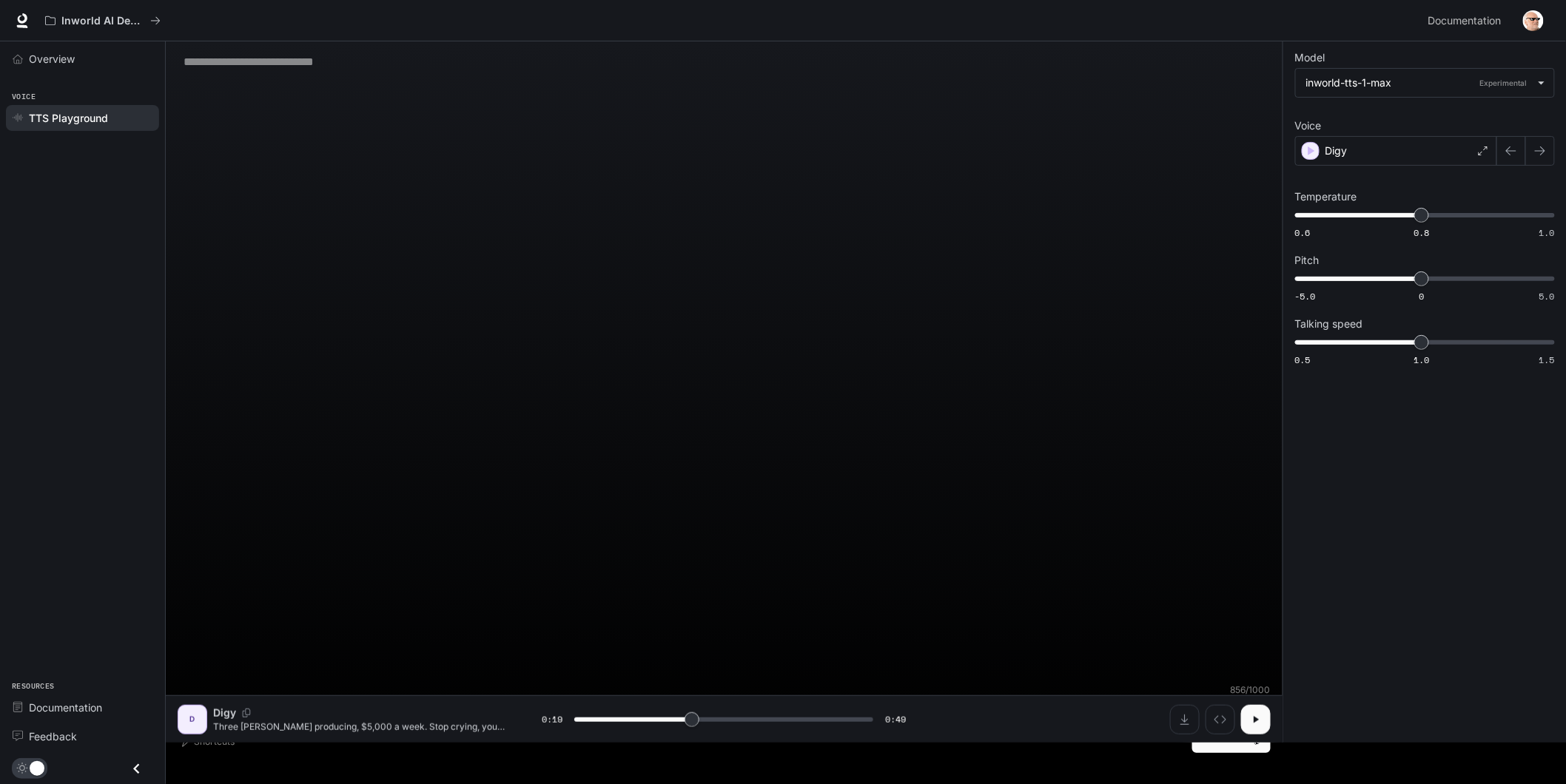 scroll, scrollTop: 1, scrollLeft: 0, axis: vertical 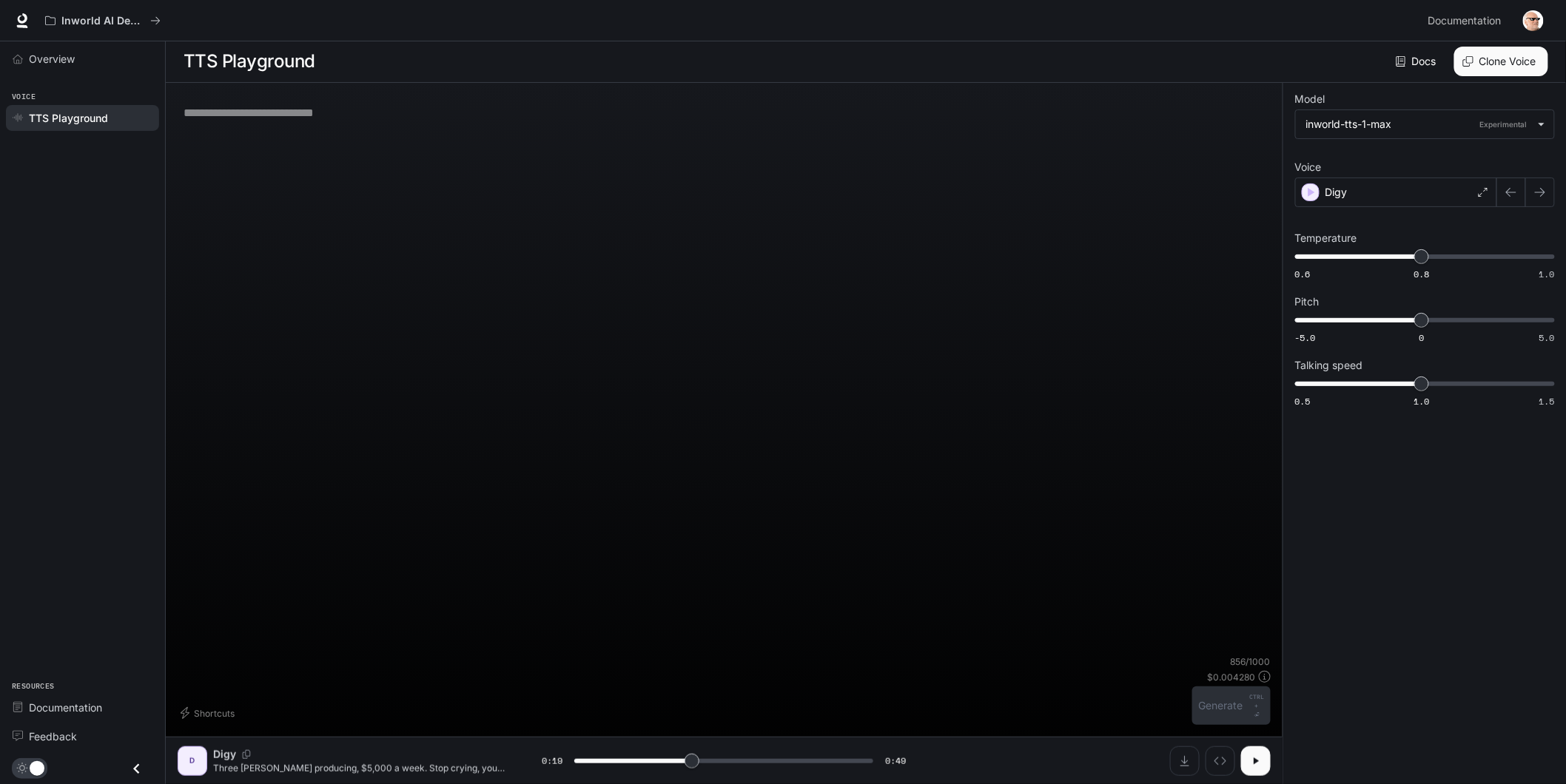 type on "****" 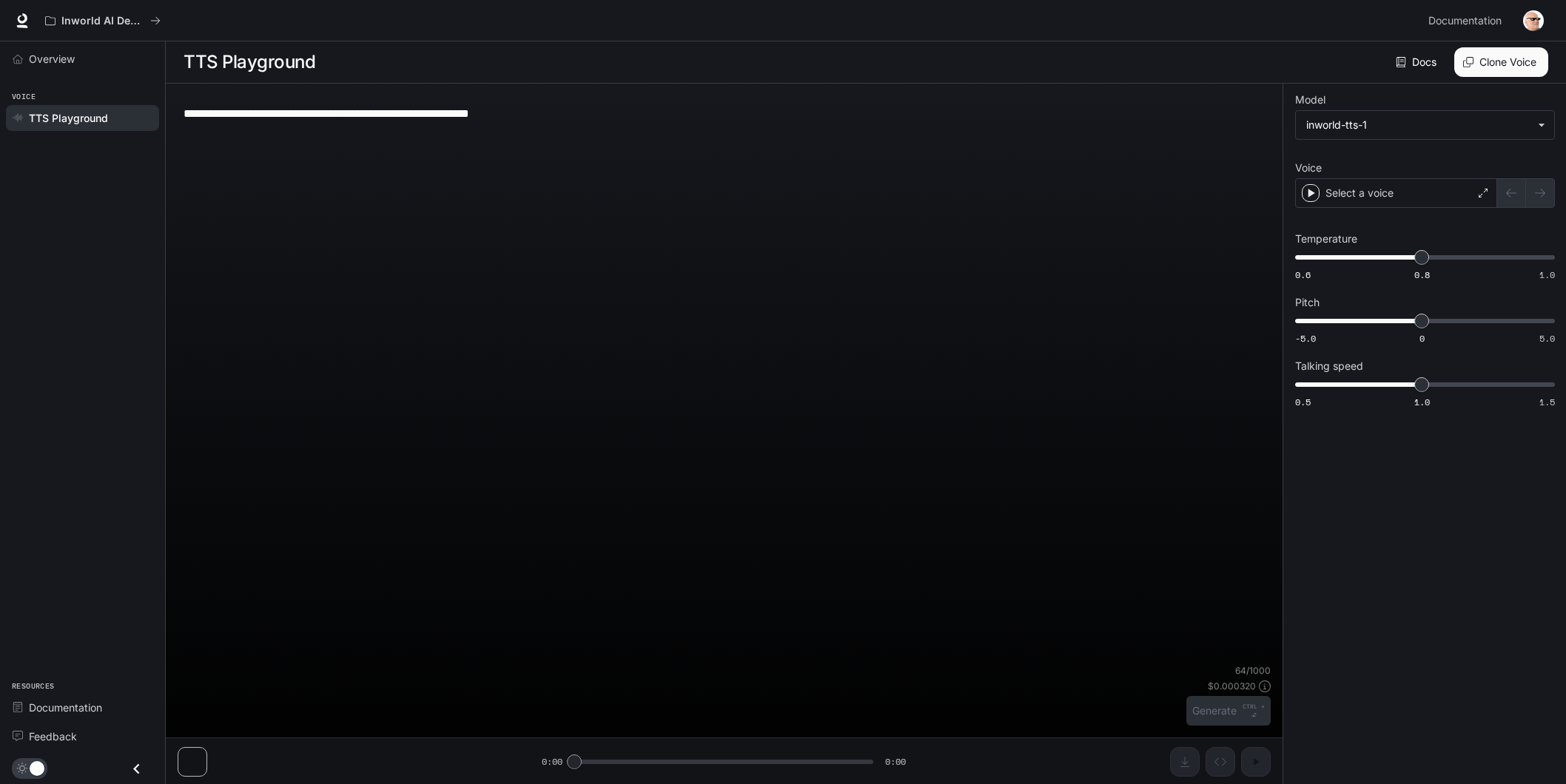 scroll, scrollTop: 0, scrollLeft: 0, axis: both 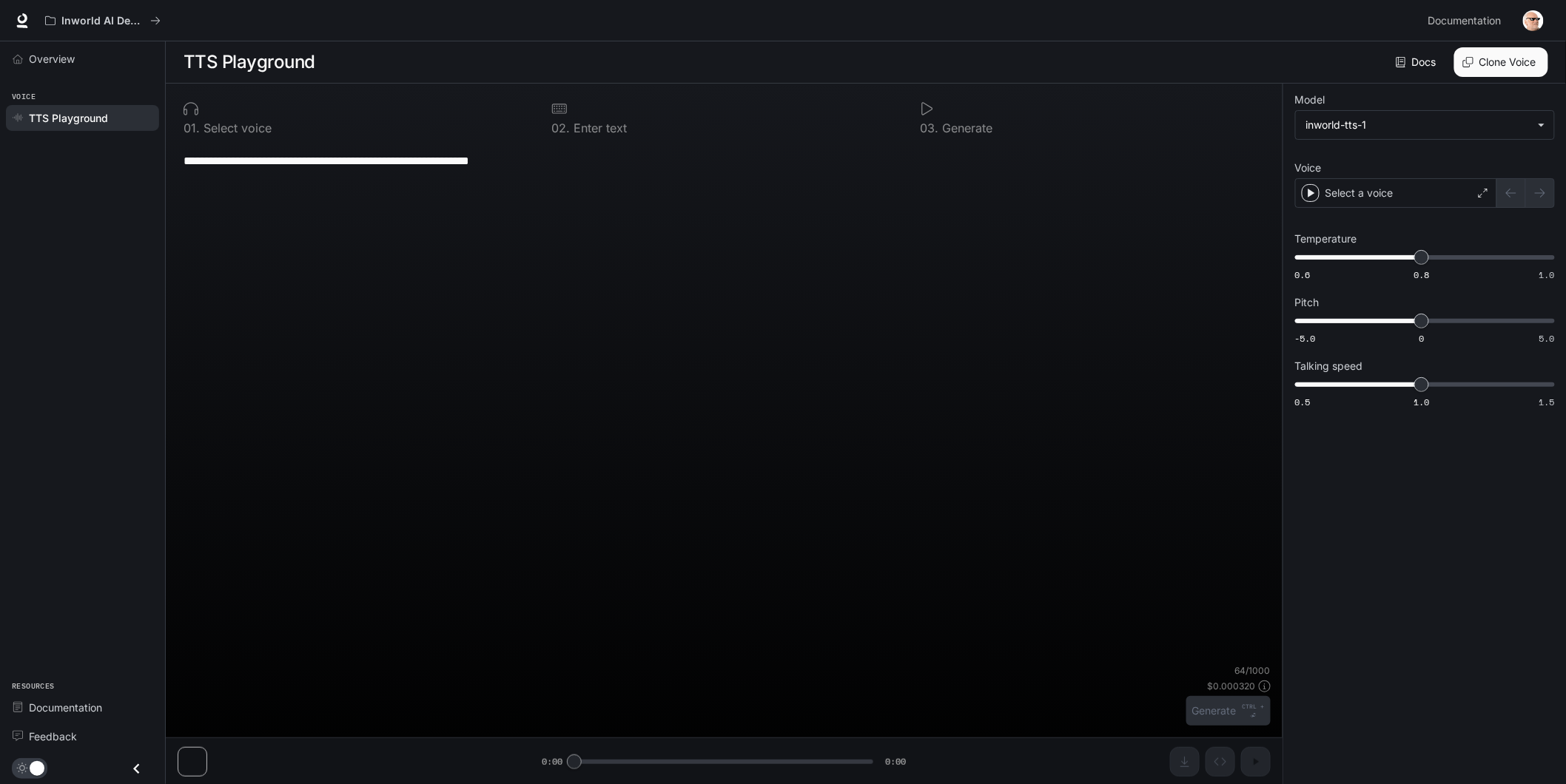 type on "**********" 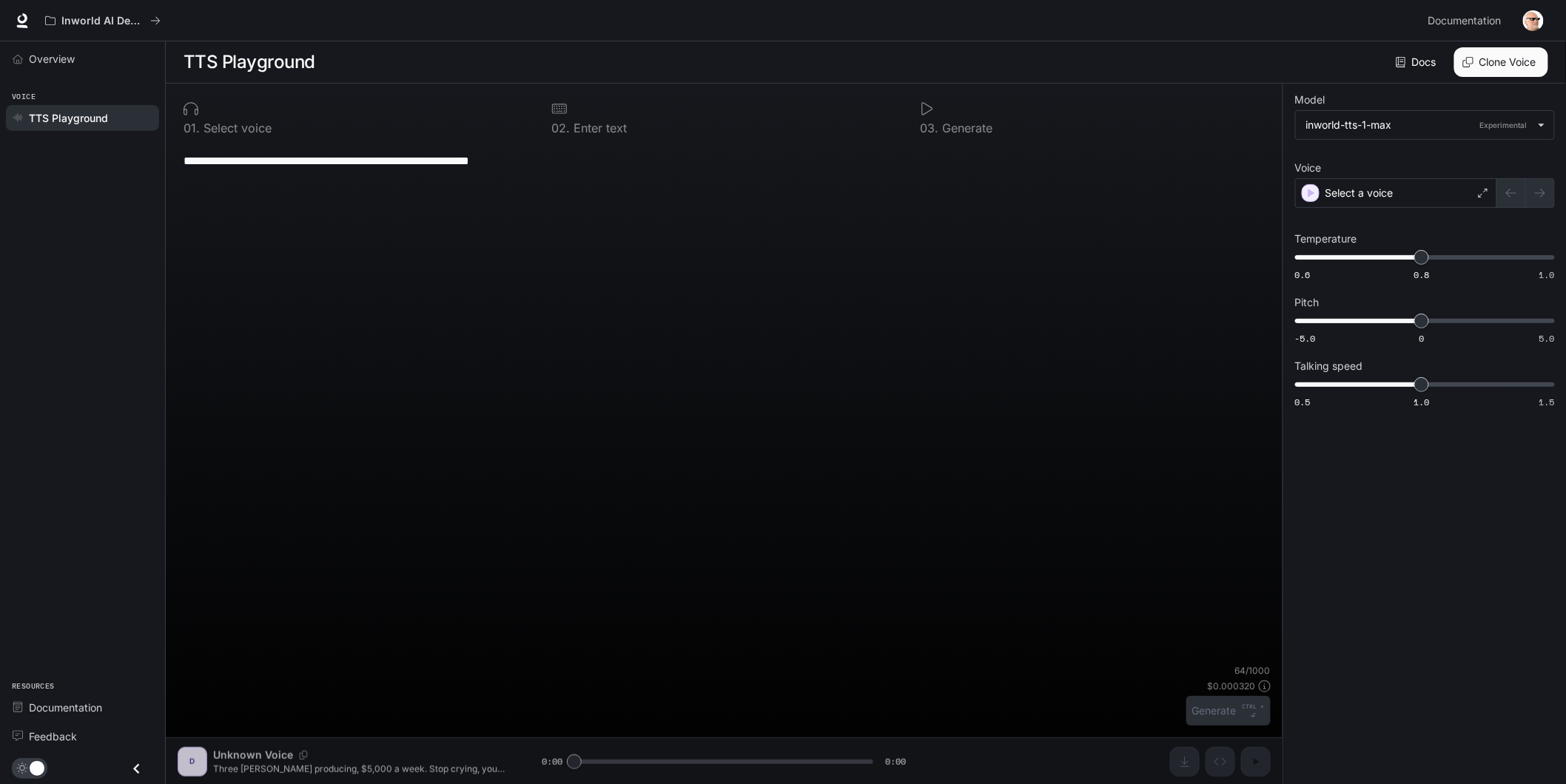 click on "**********" at bounding box center [724, 160] 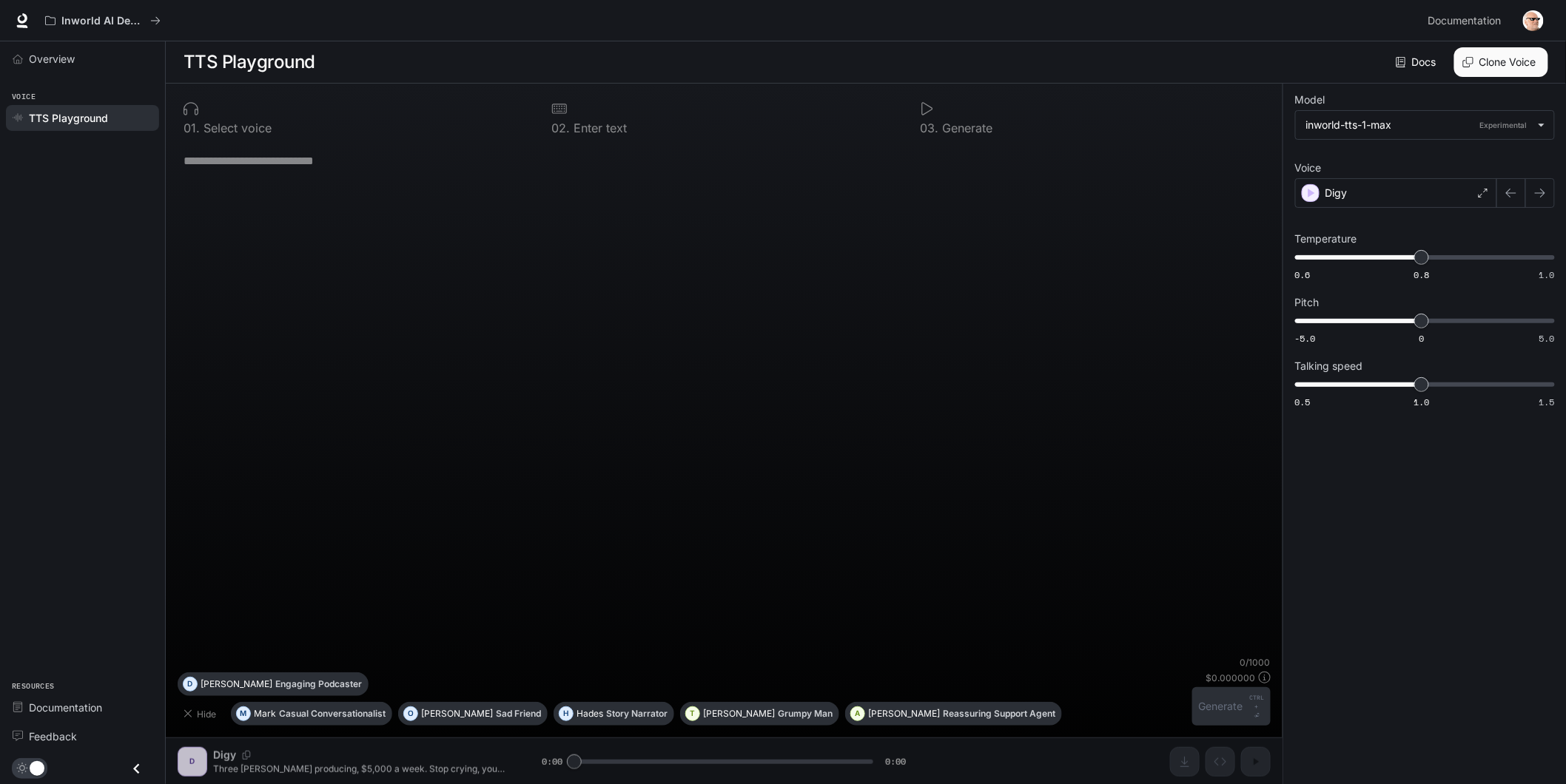 click at bounding box center [724, 160] 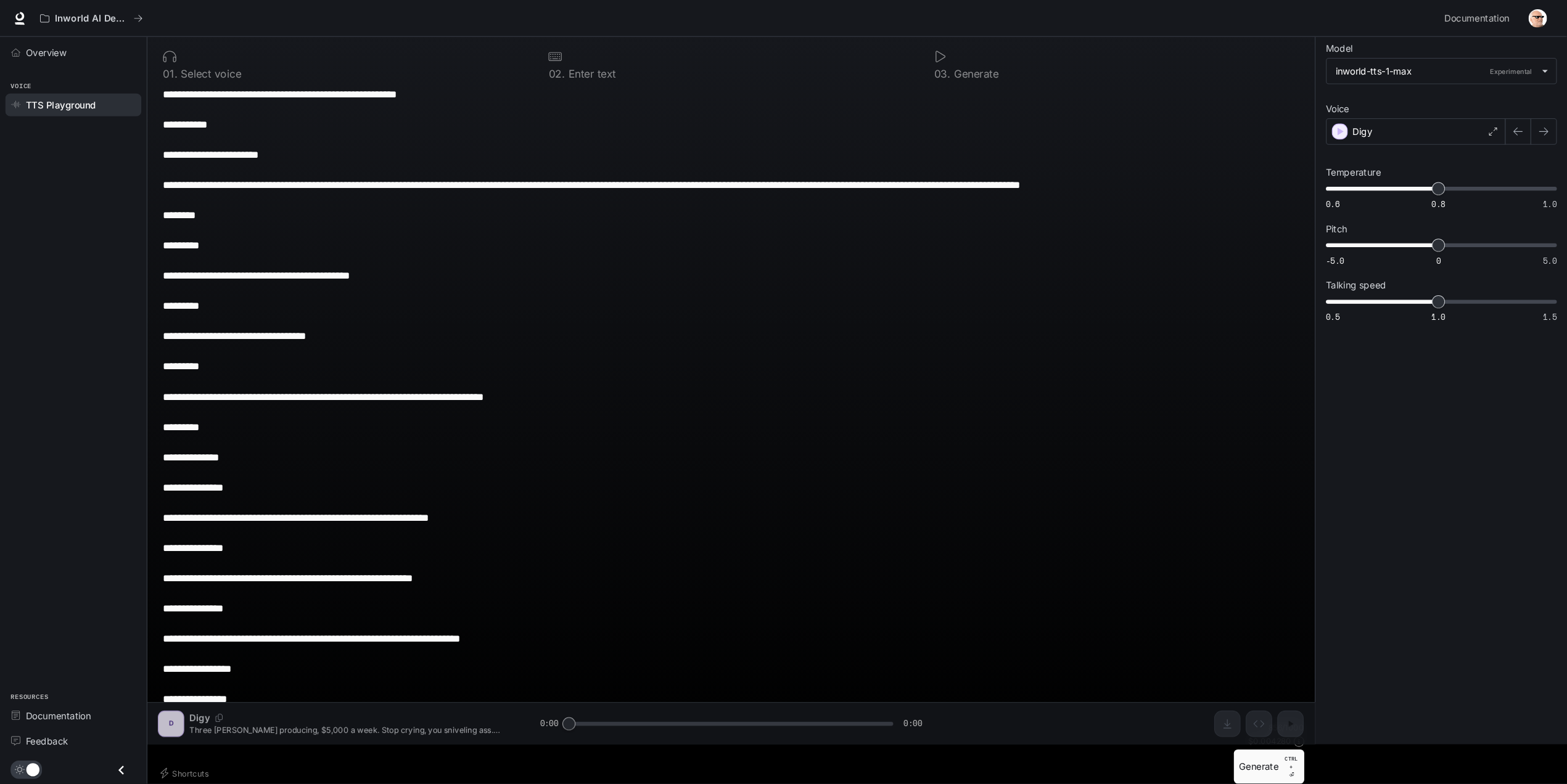 scroll, scrollTop: 1, scrollLeft: 0, axis: vertical 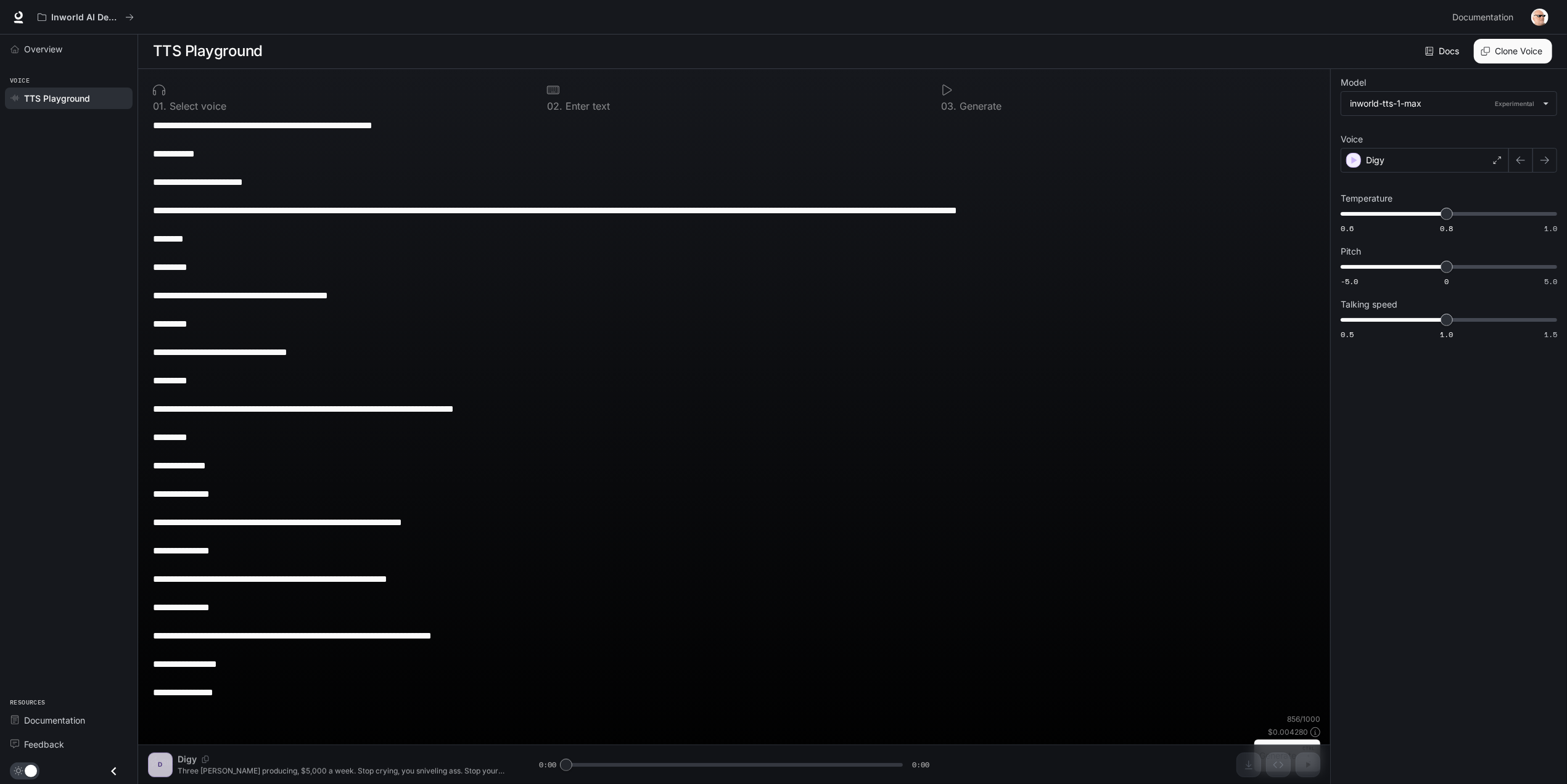 drag, startPoint x: 165, startPoint y: 663, endPoint x: 128, endPoint y: 664, distance: 37.013511 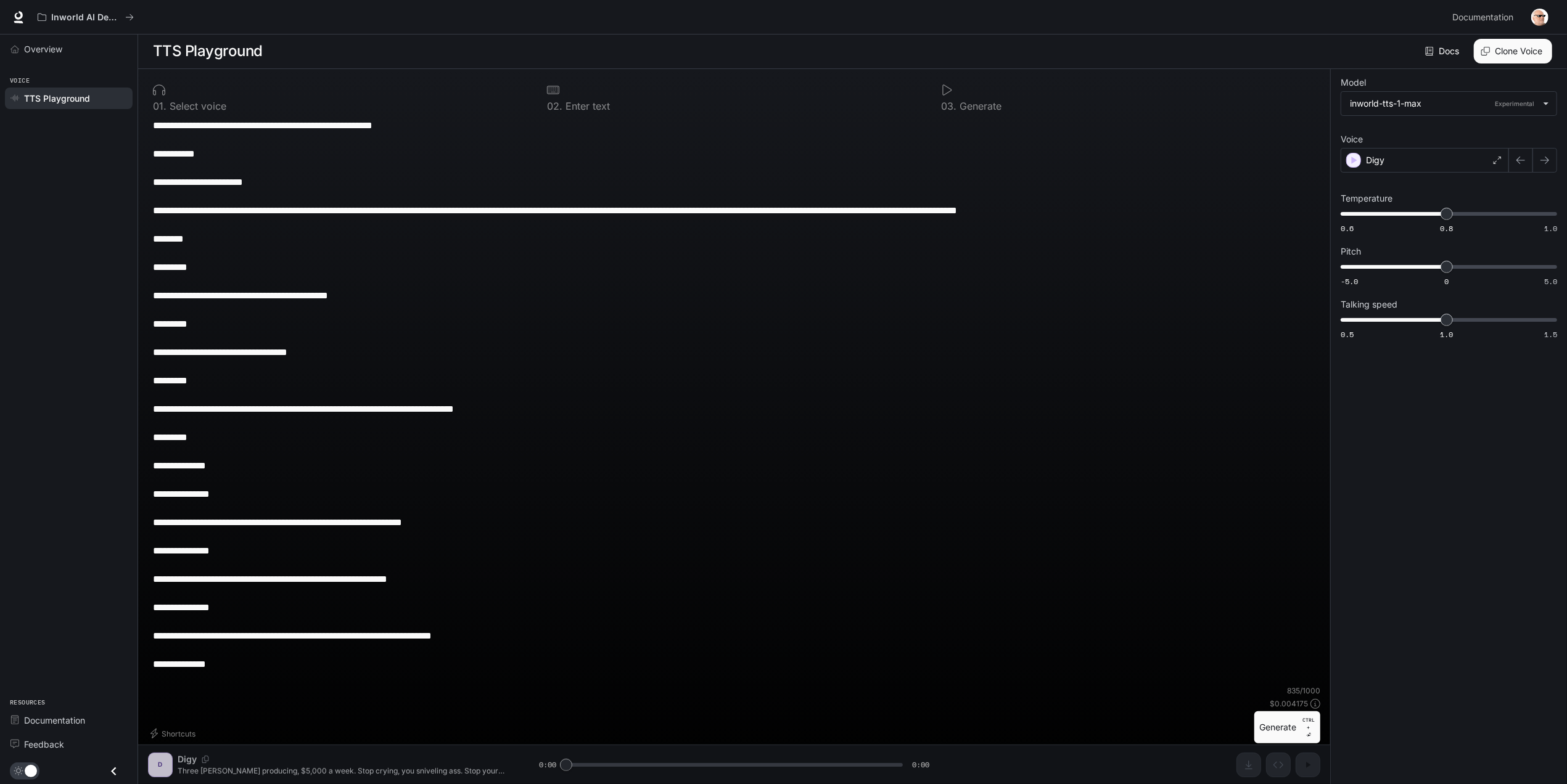 type on "**********" 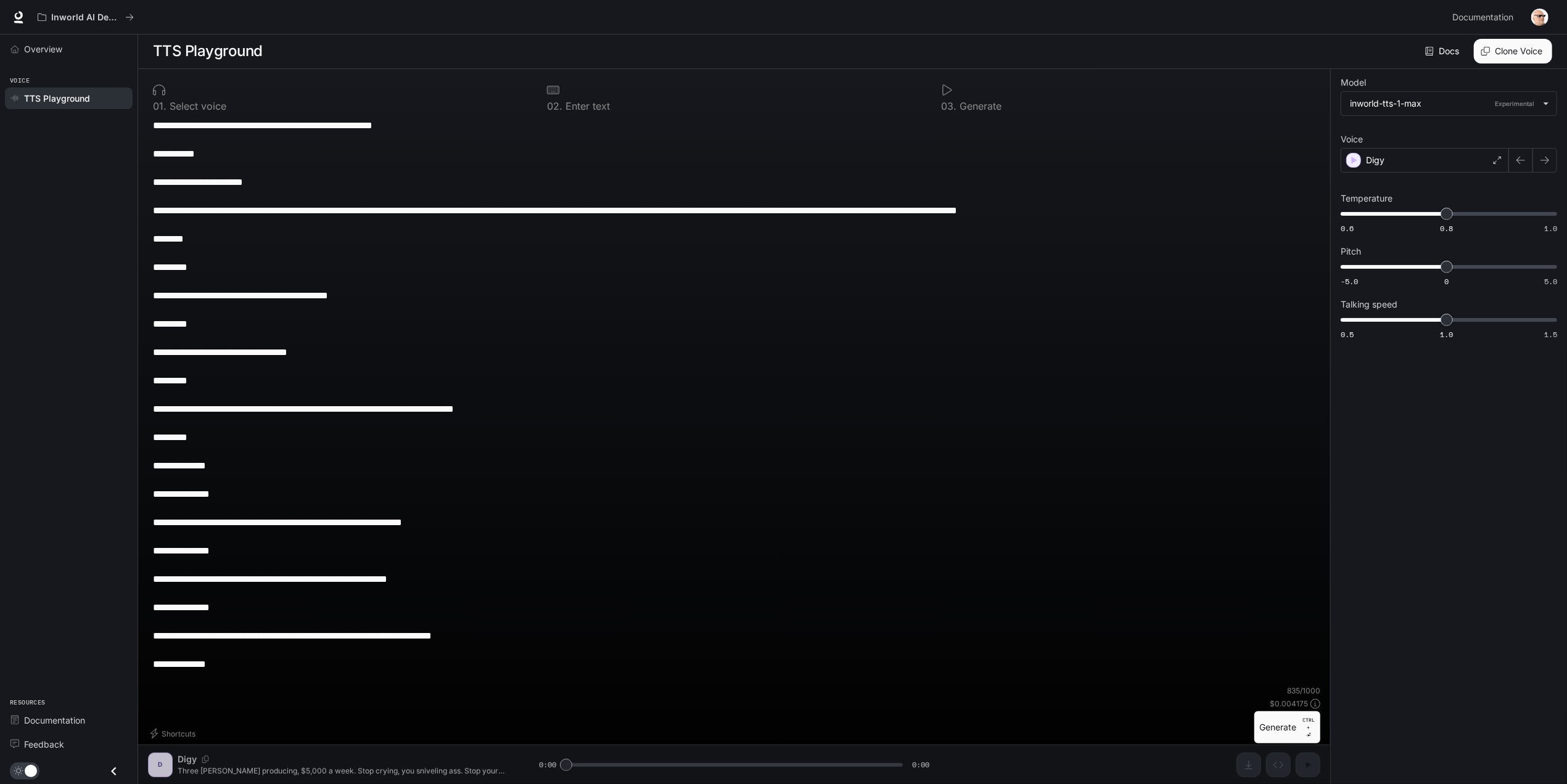 drag, startPoint x: 1265, startPoint y: 720, endPoint x: 1254, endPoint y: 713, distance: 13.038405 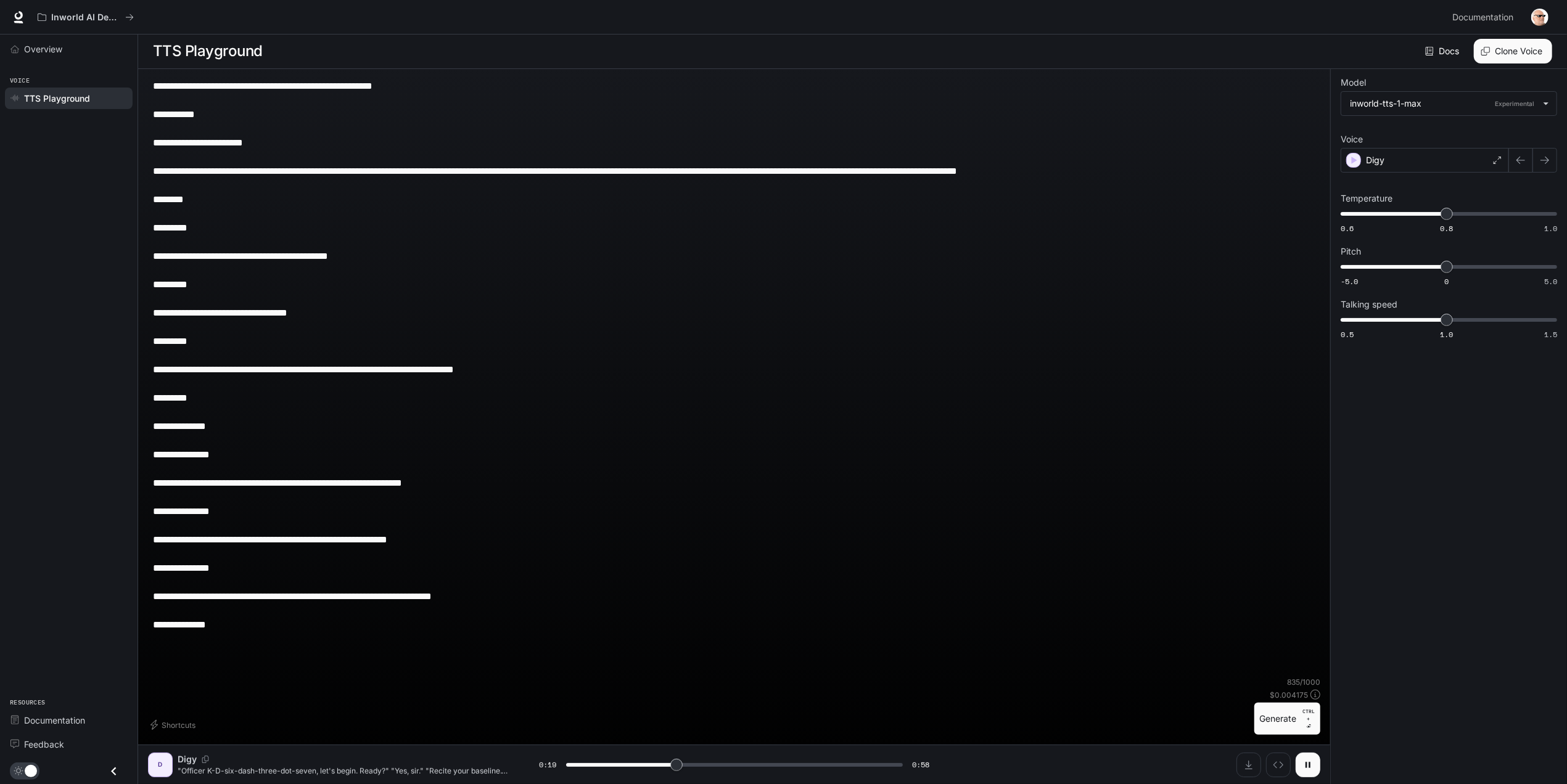 click 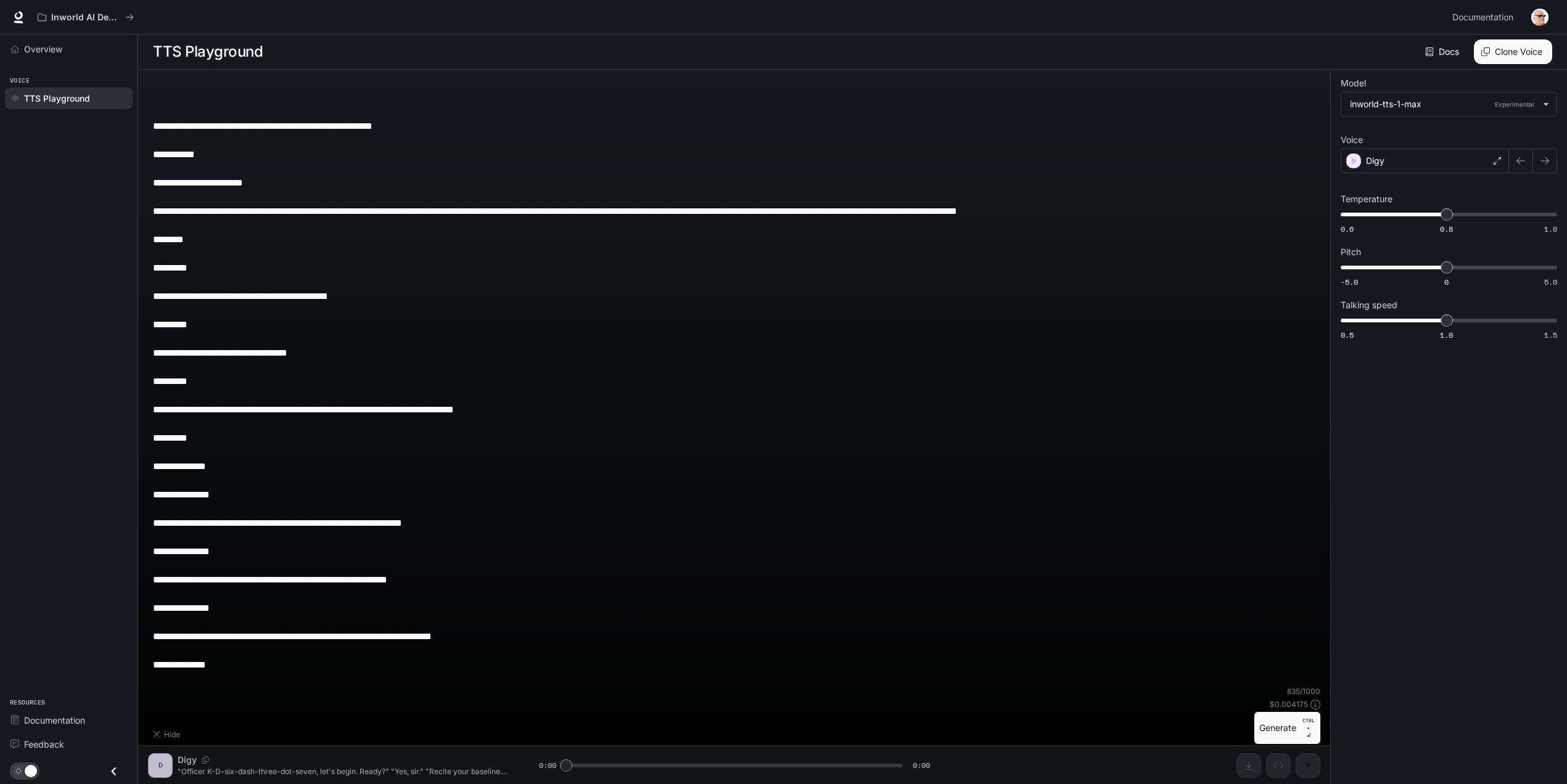 scroll, scrollTop: 0, scrollLeft: 0, axis: both 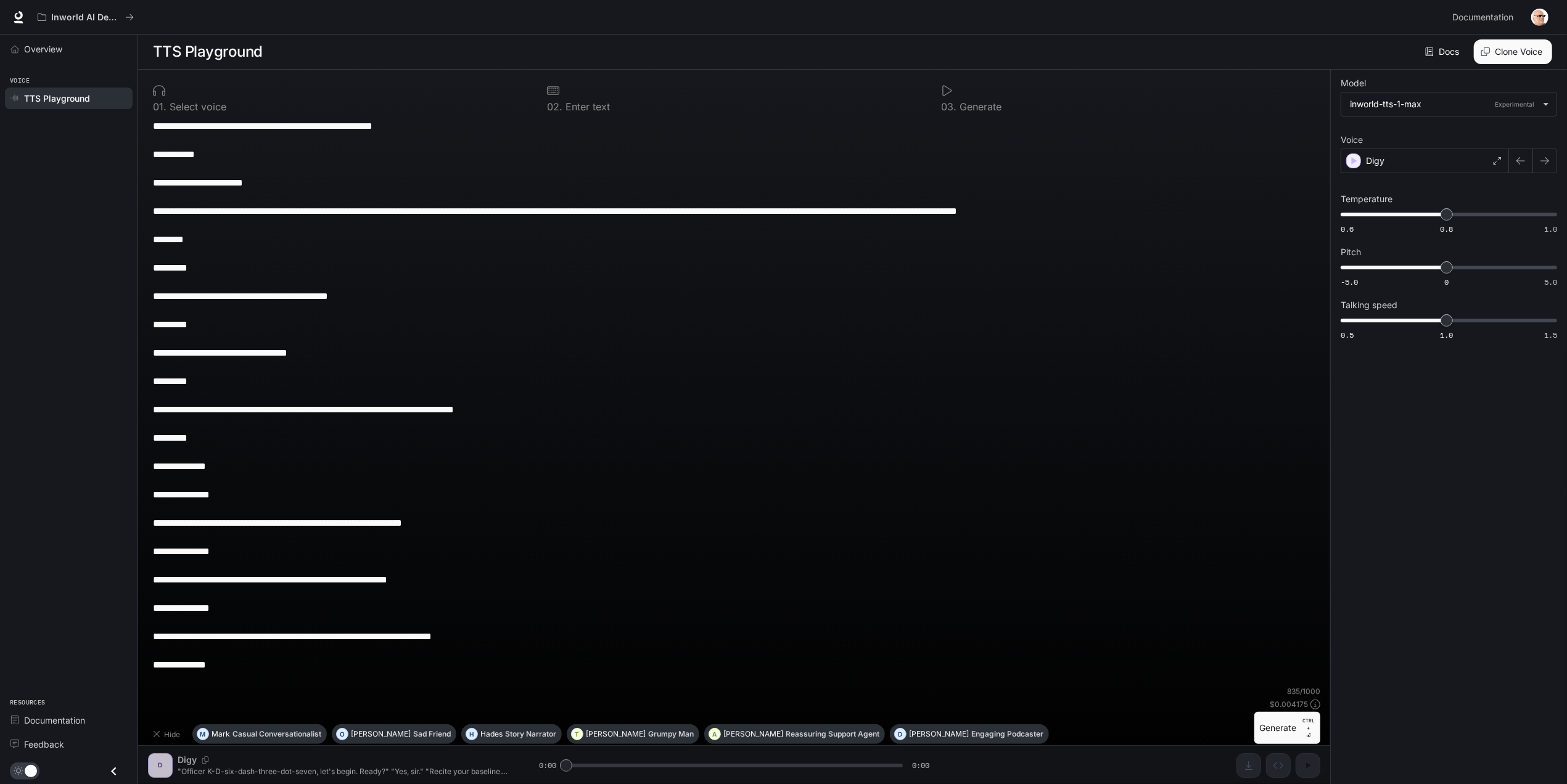 click on "Generate CTRL +  ⏎" at bounding box center [1287, 728] 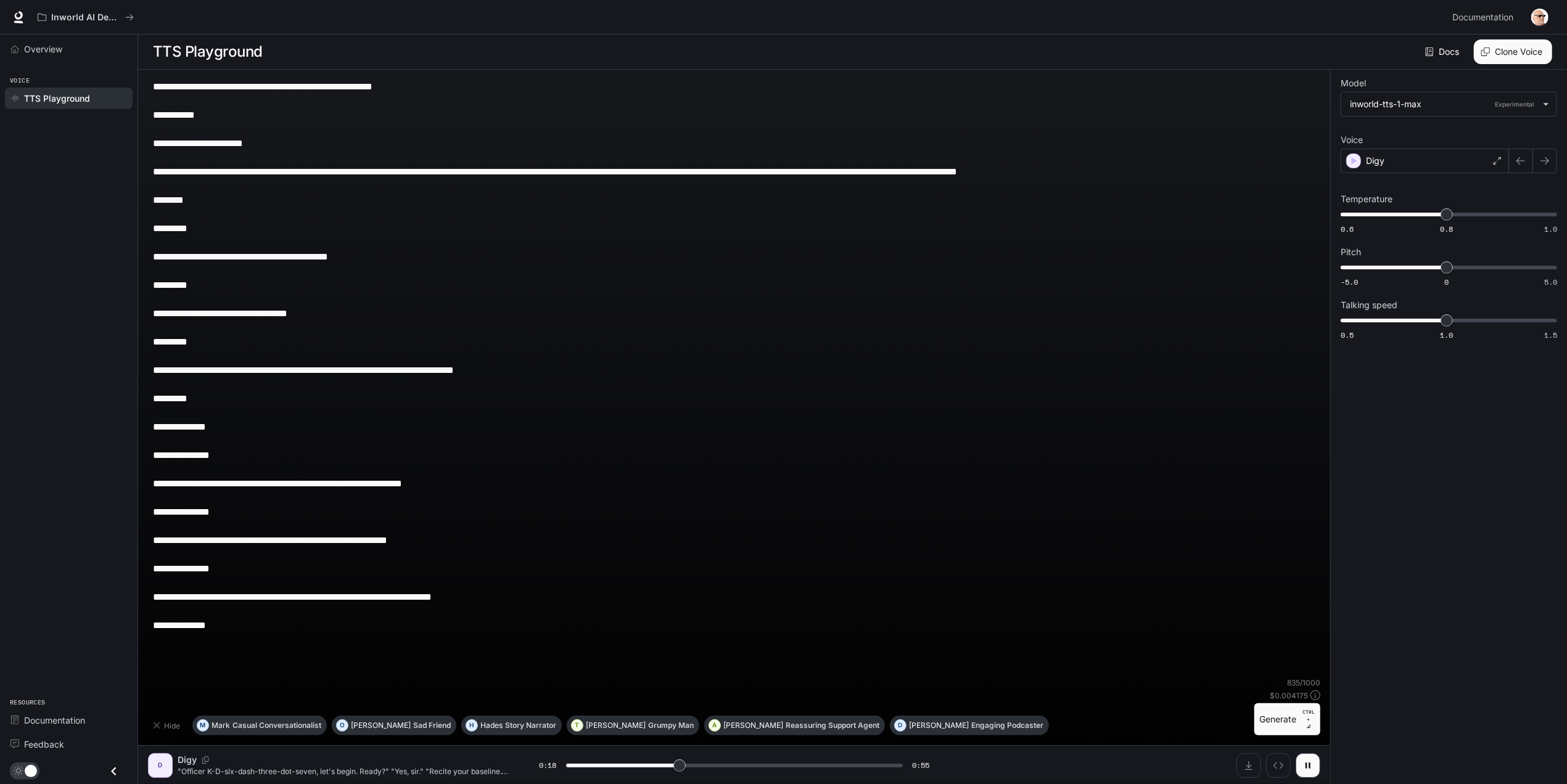 click on "**********" at bounding box center (734, 363) 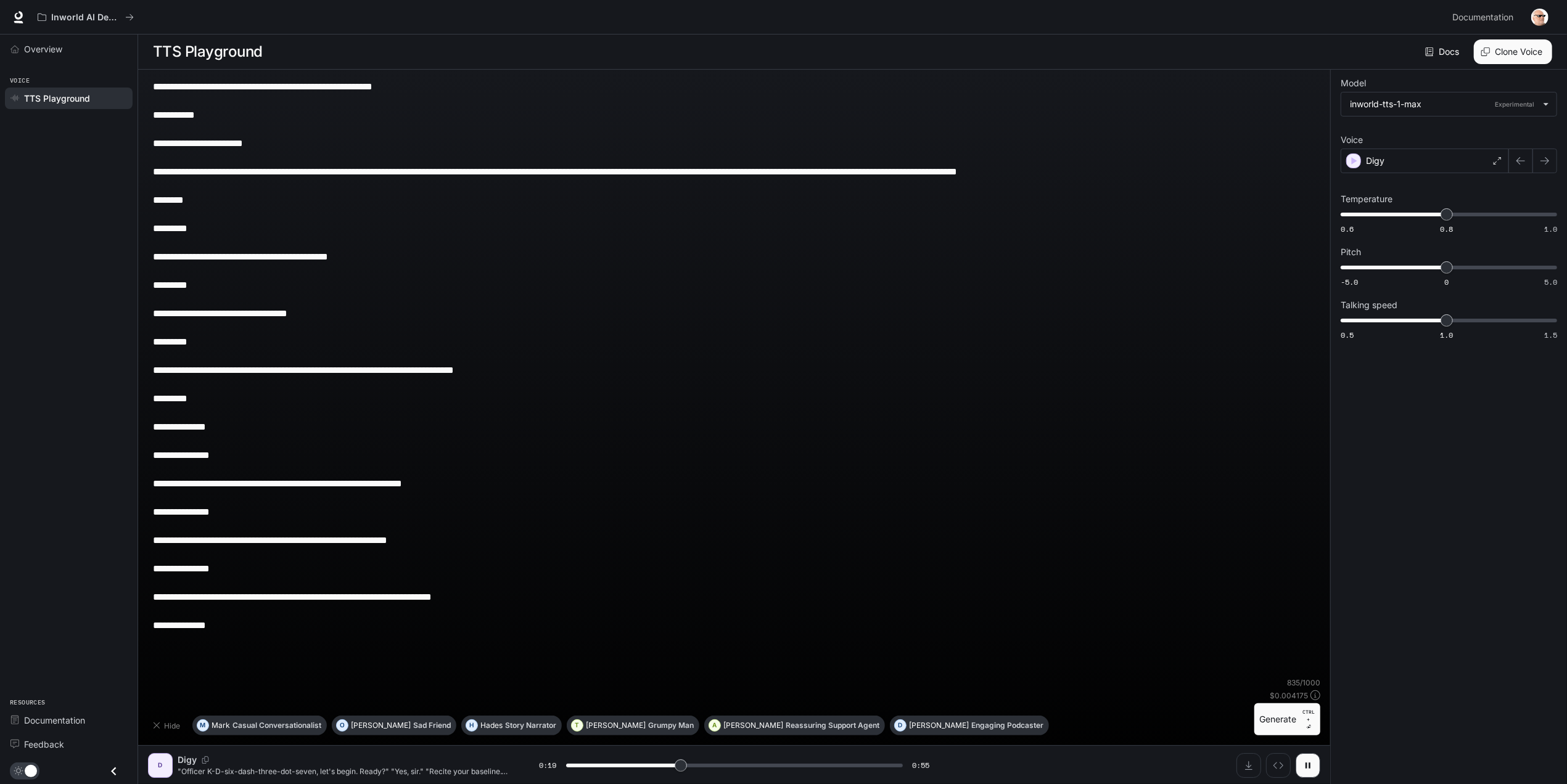 type on "****" 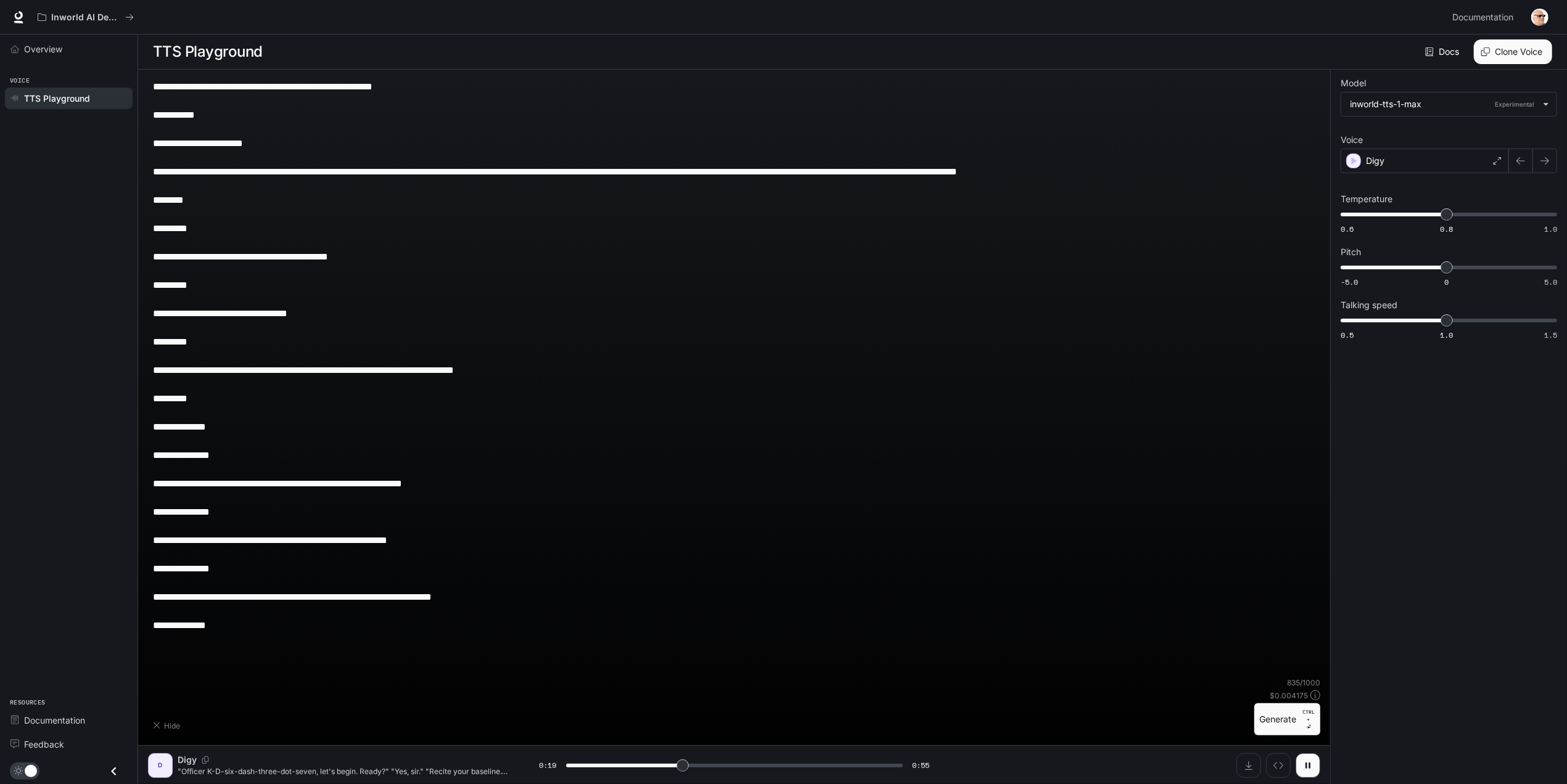 type on "**********" 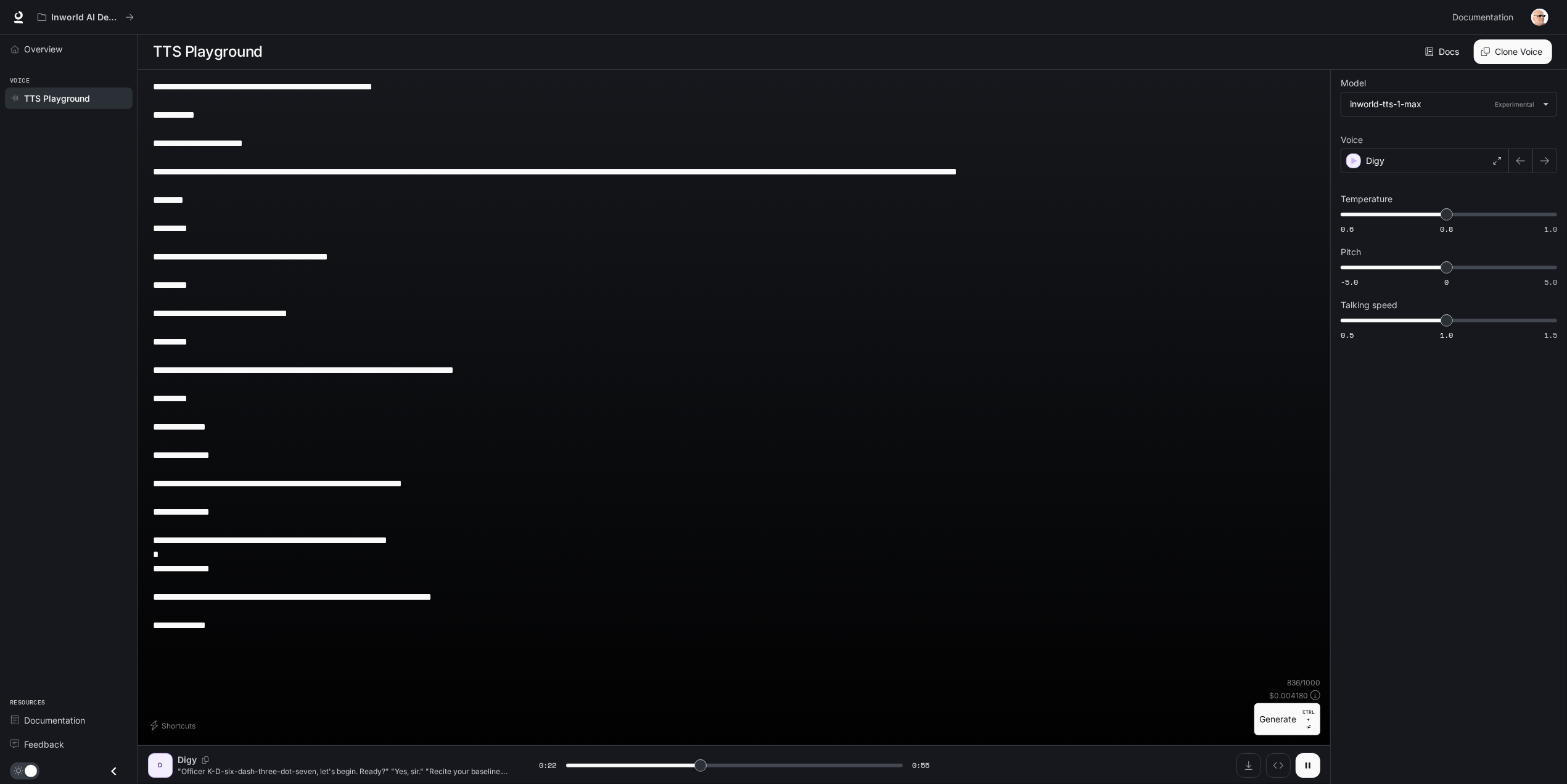 type on "****" 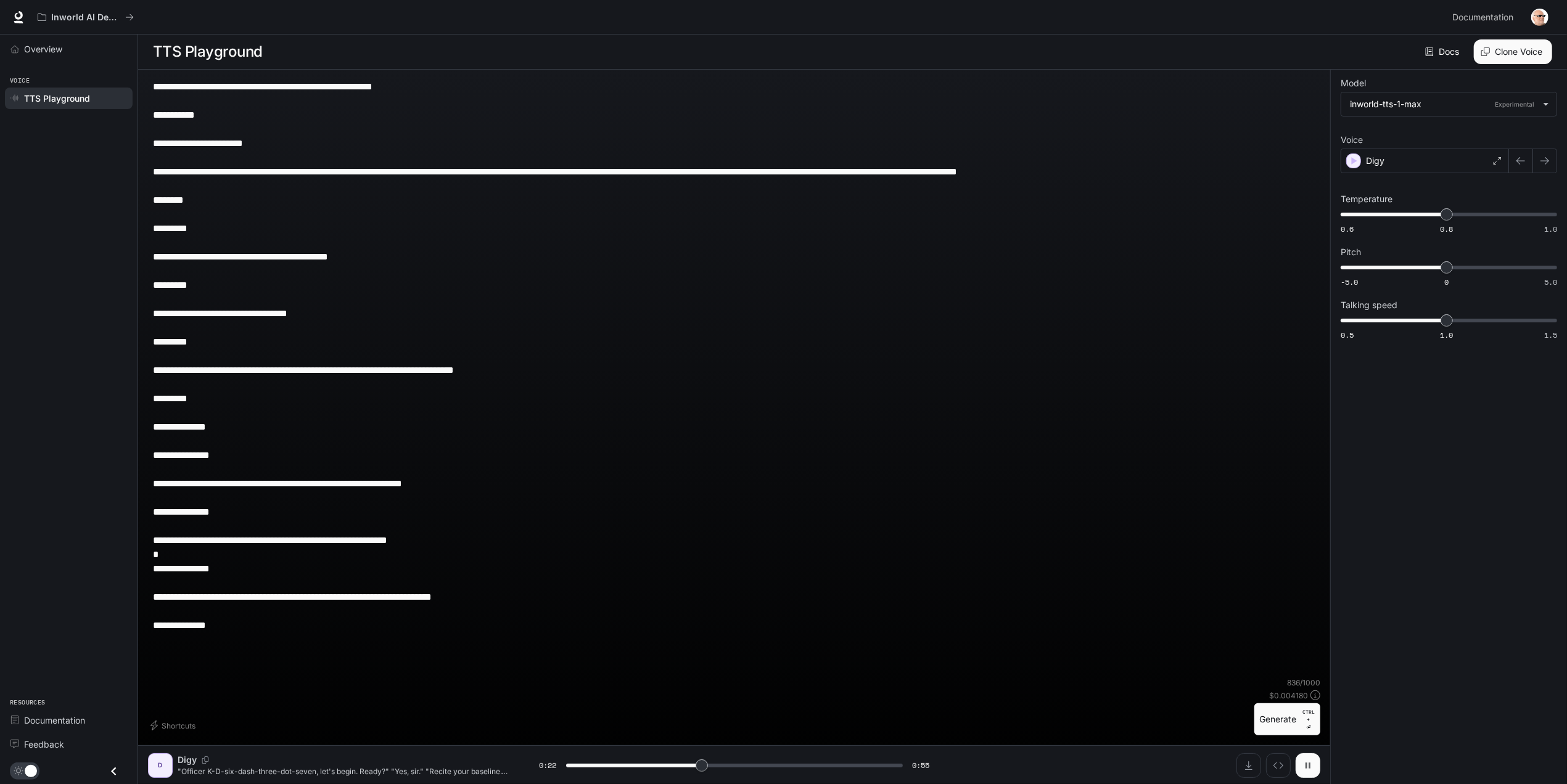 click 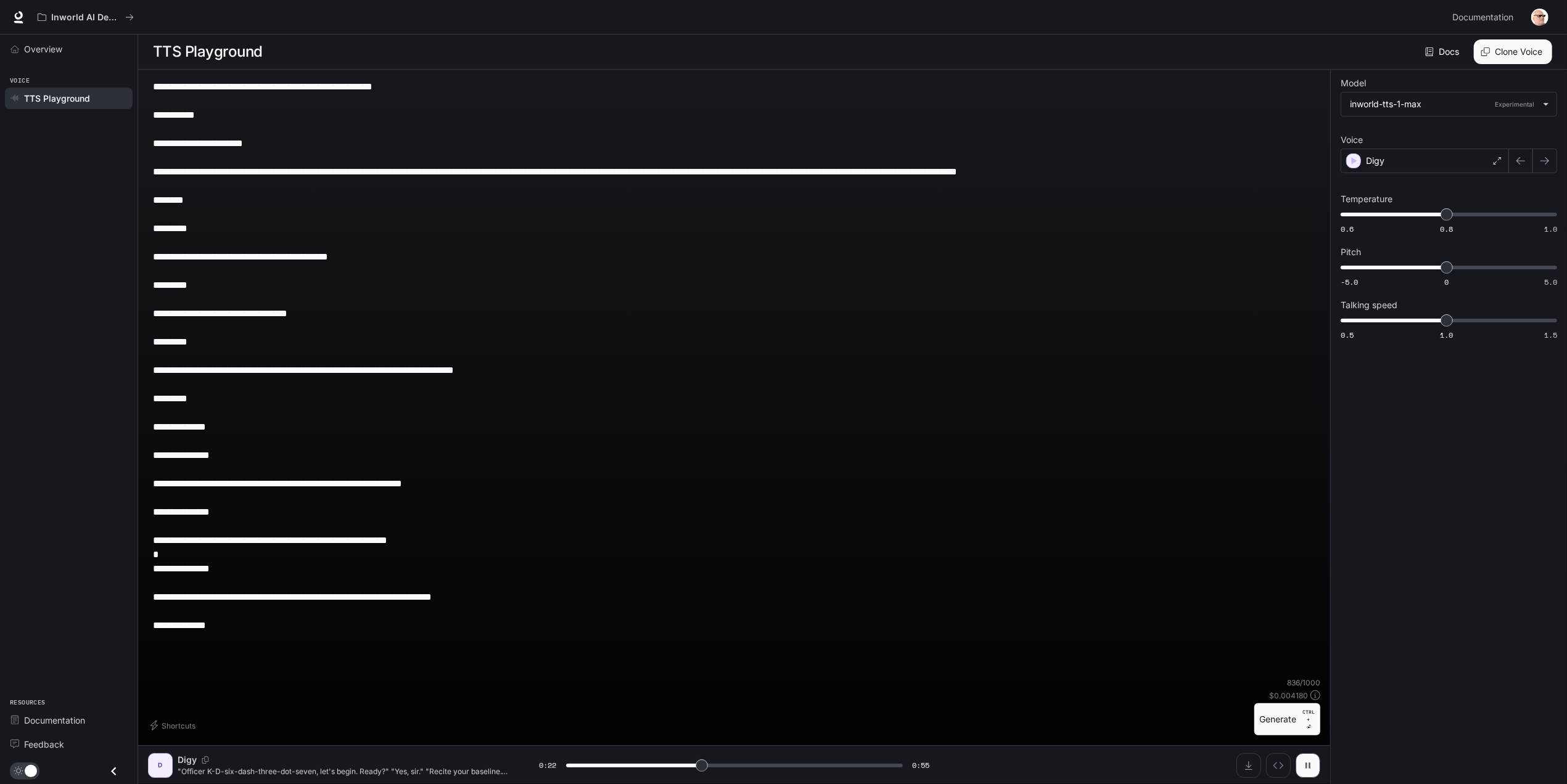 type on "****" 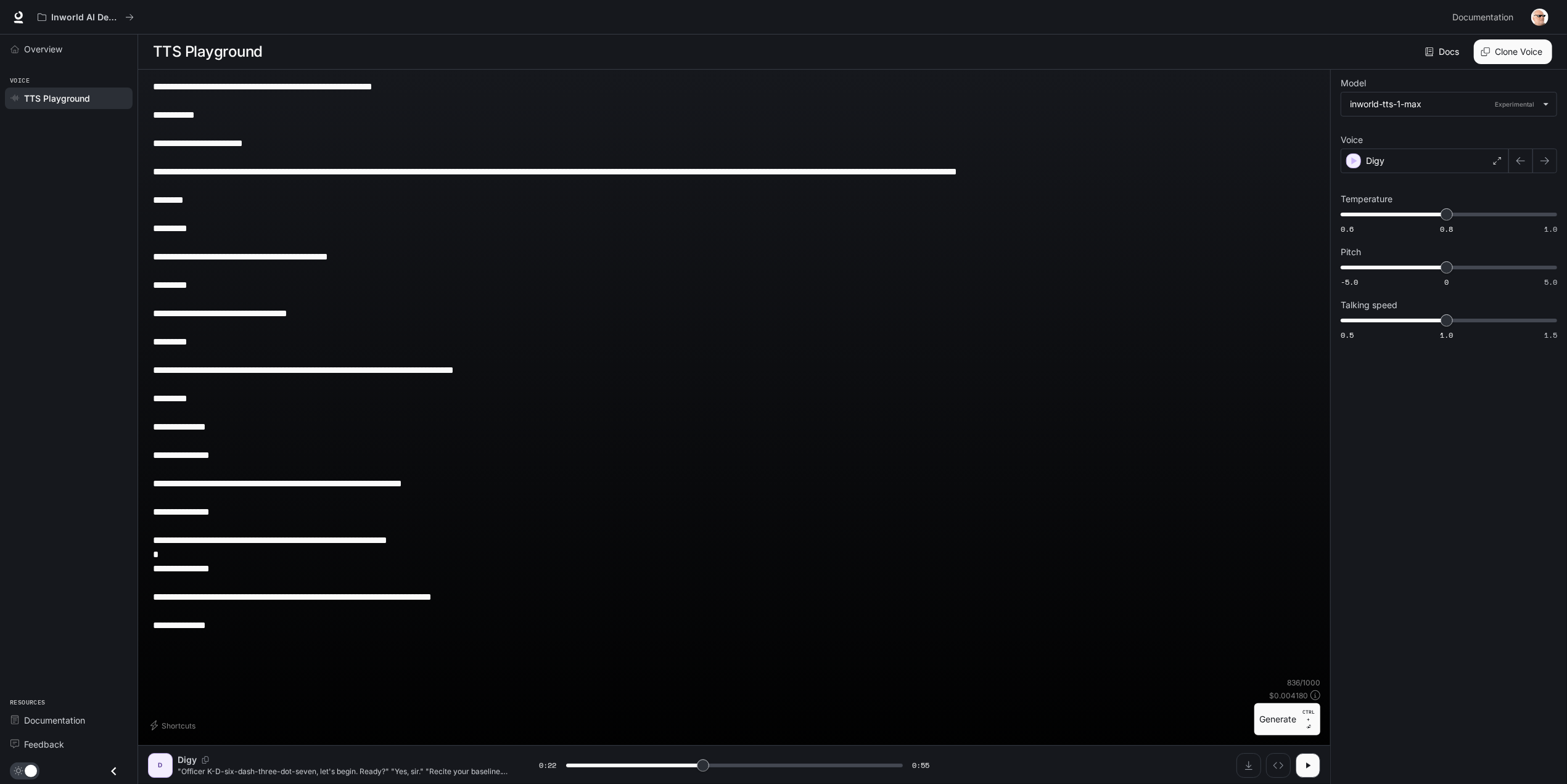 click on "**********" at bounding box center [734, 363] 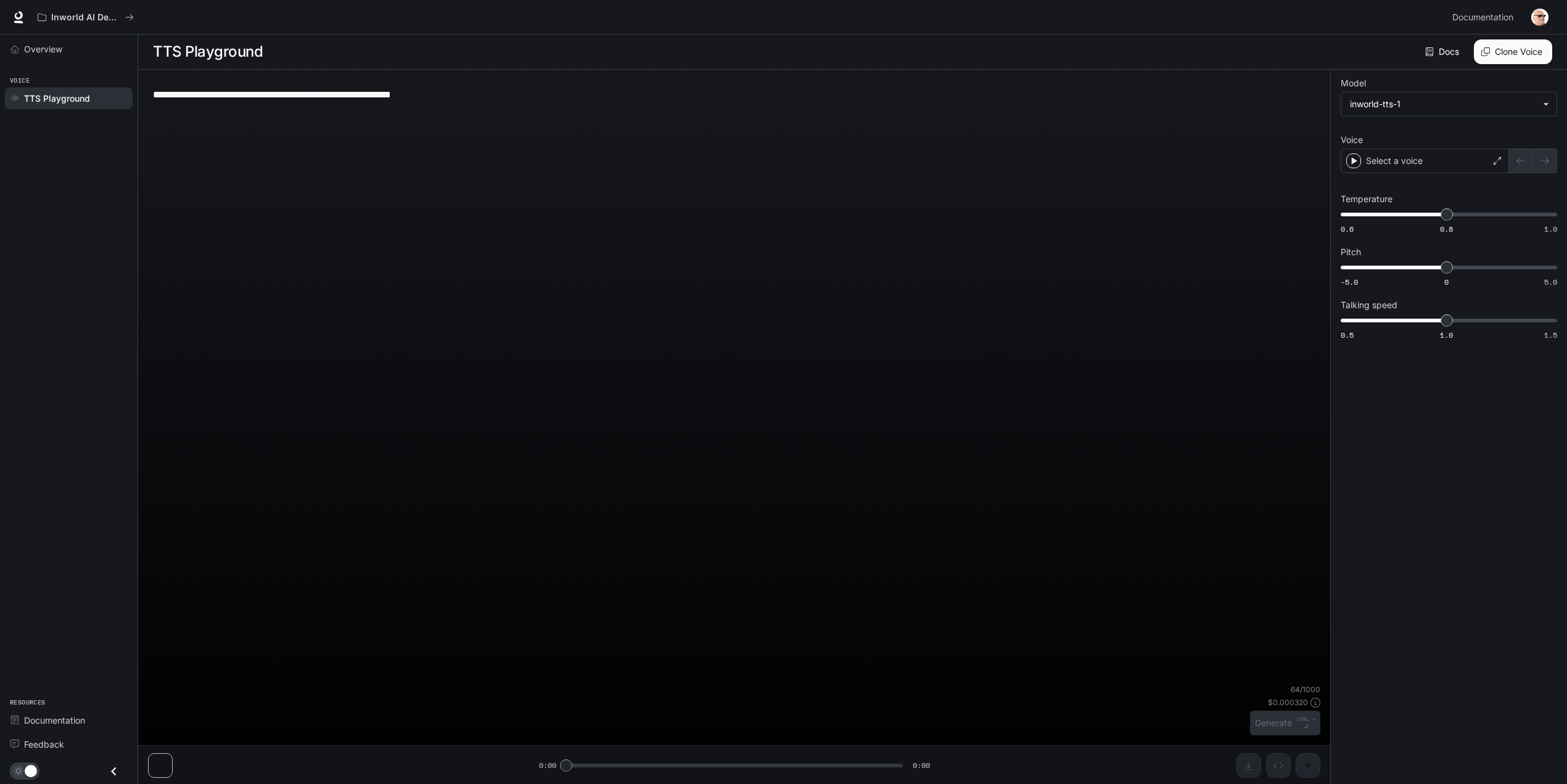 scroll, scrollTop: 0, scrollLeft: 0, axis: both 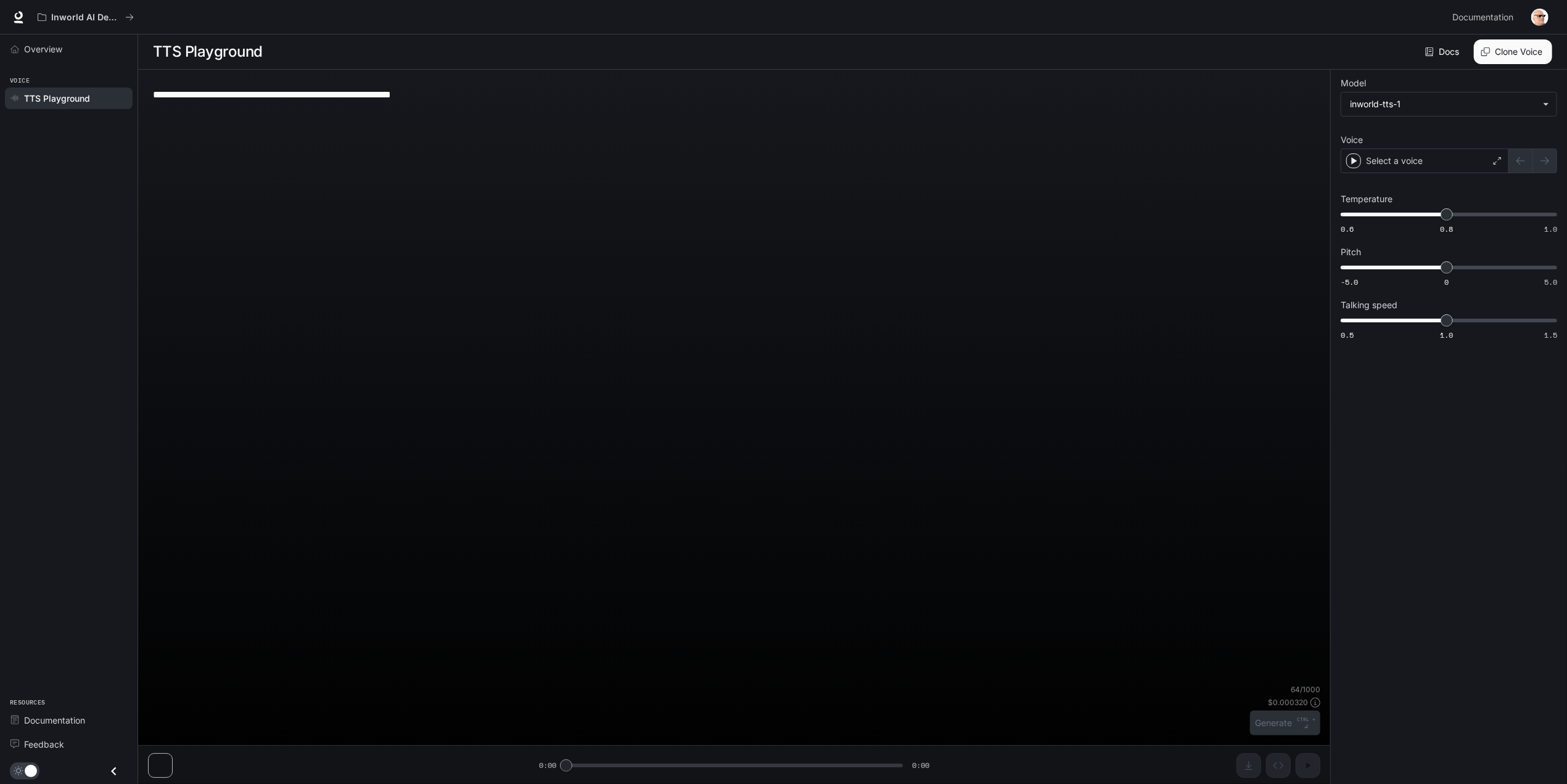 type on "**********" 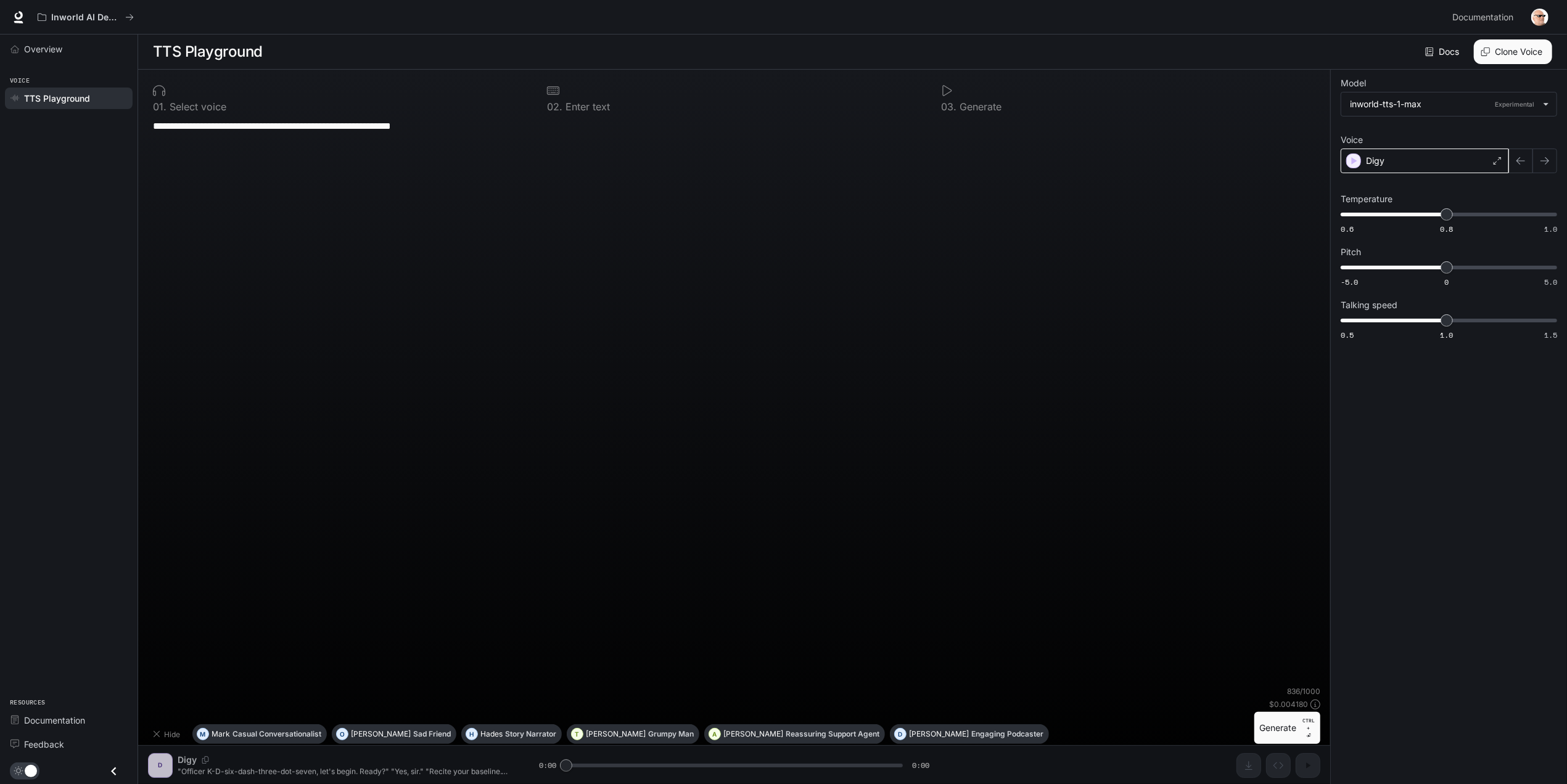click on "Digy" at bounding box center (1425, 161) 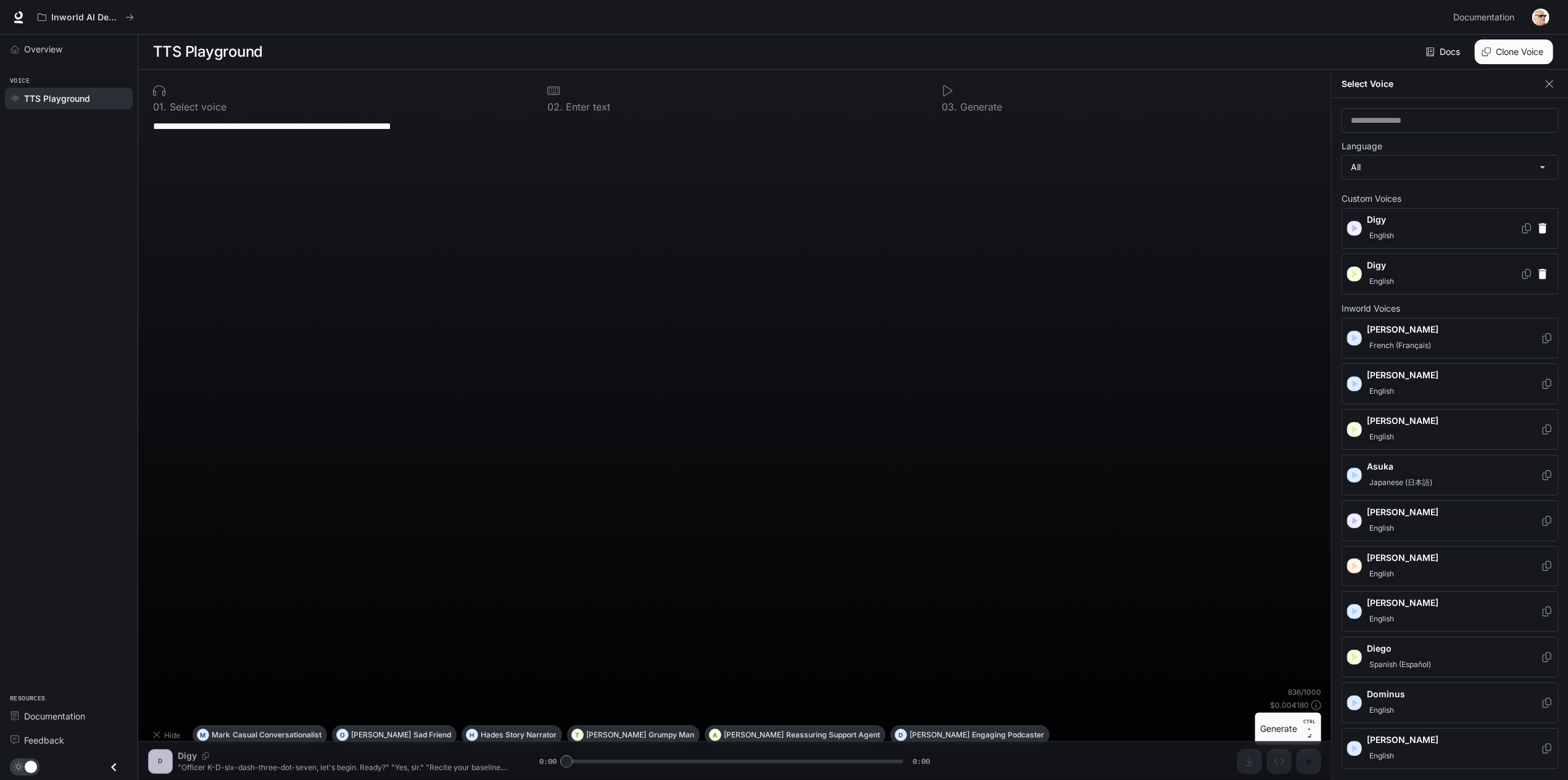 click on "Digy" at bounding box center [1443, 265] 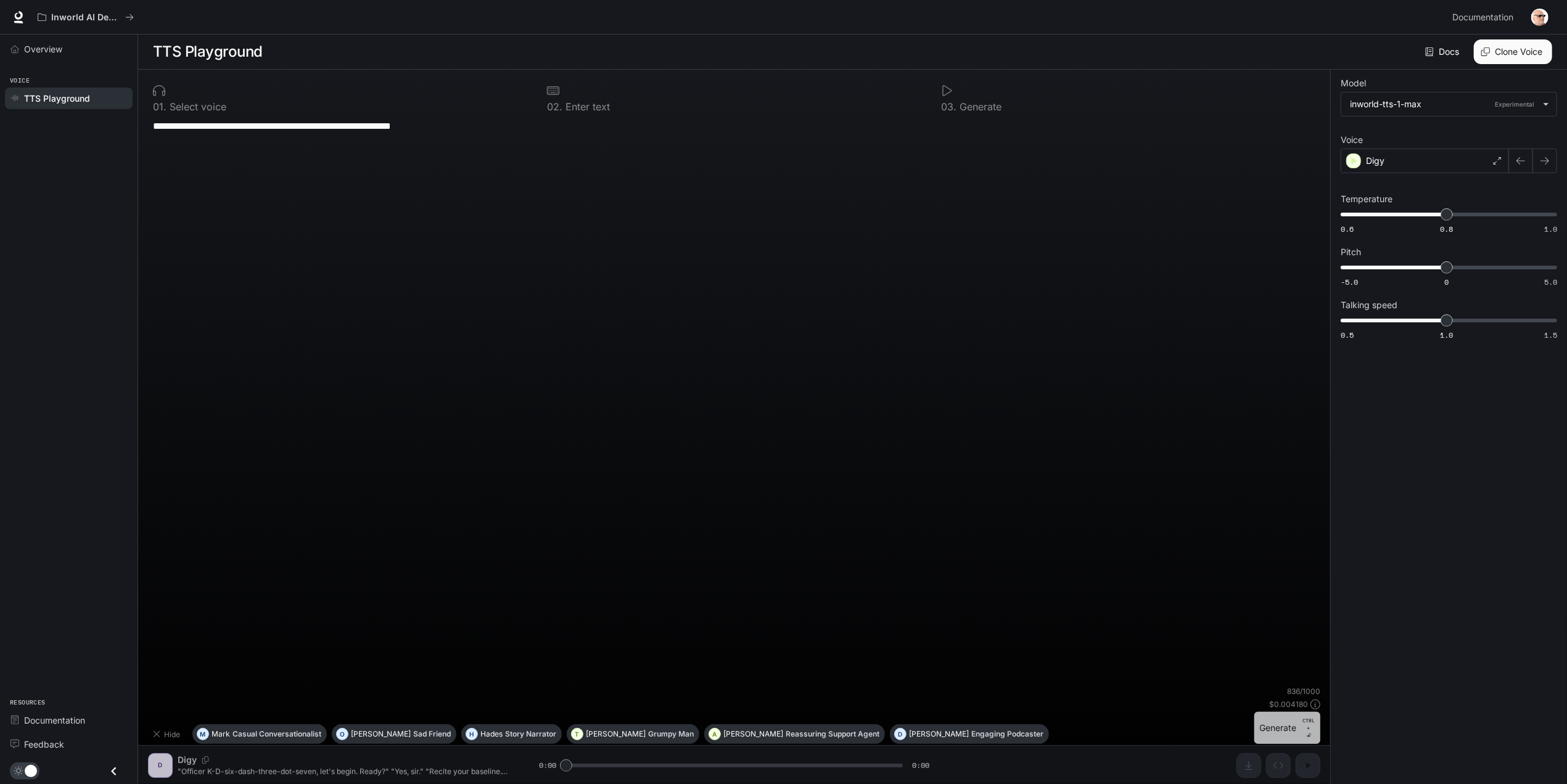 drag, startPoint x: 1268, startPoint y: 729, endPoint x: 1046, endPoint y: 582, distance: 266.25739 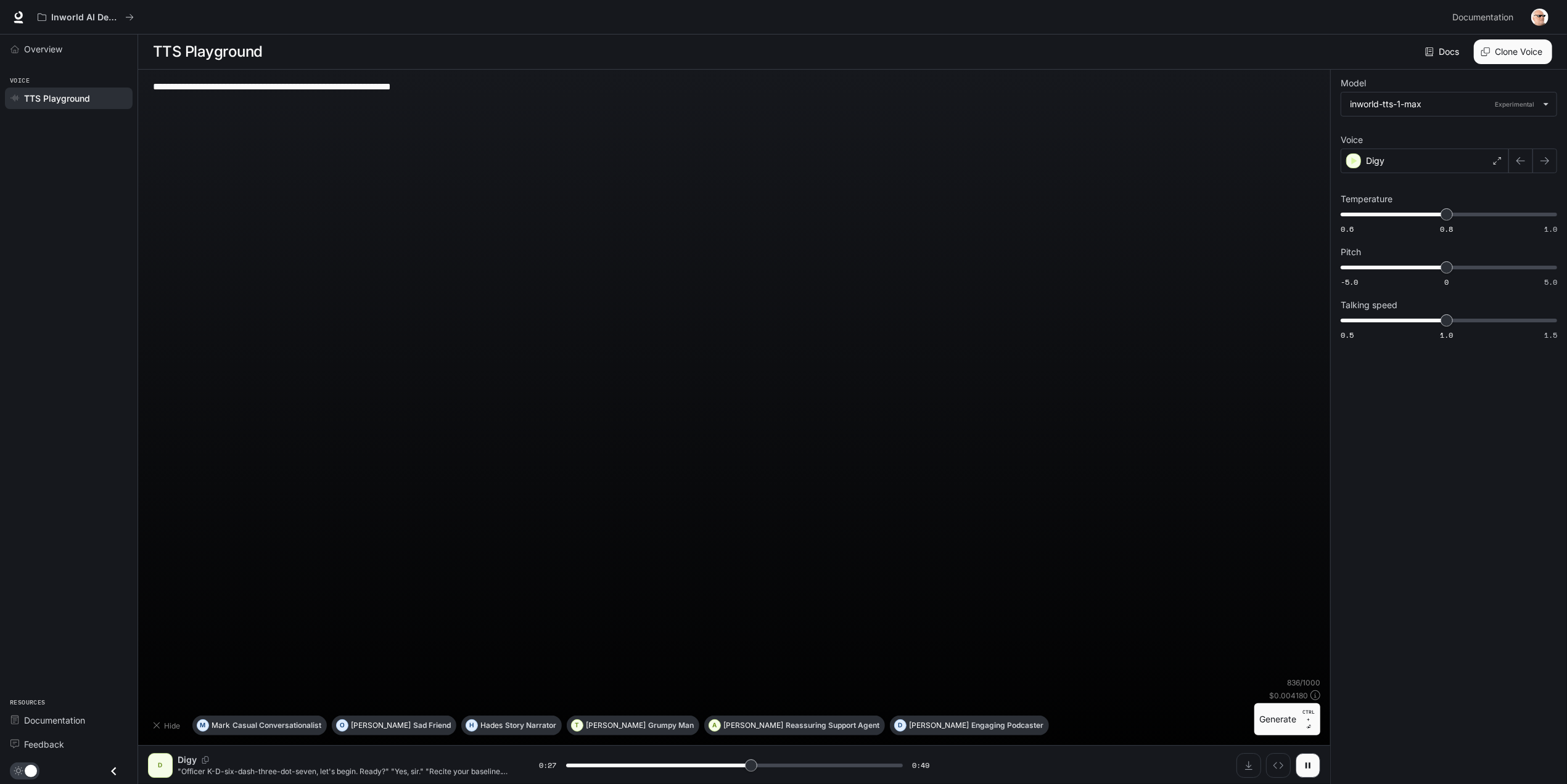 click on "**********" at bounding box center (734, 363) 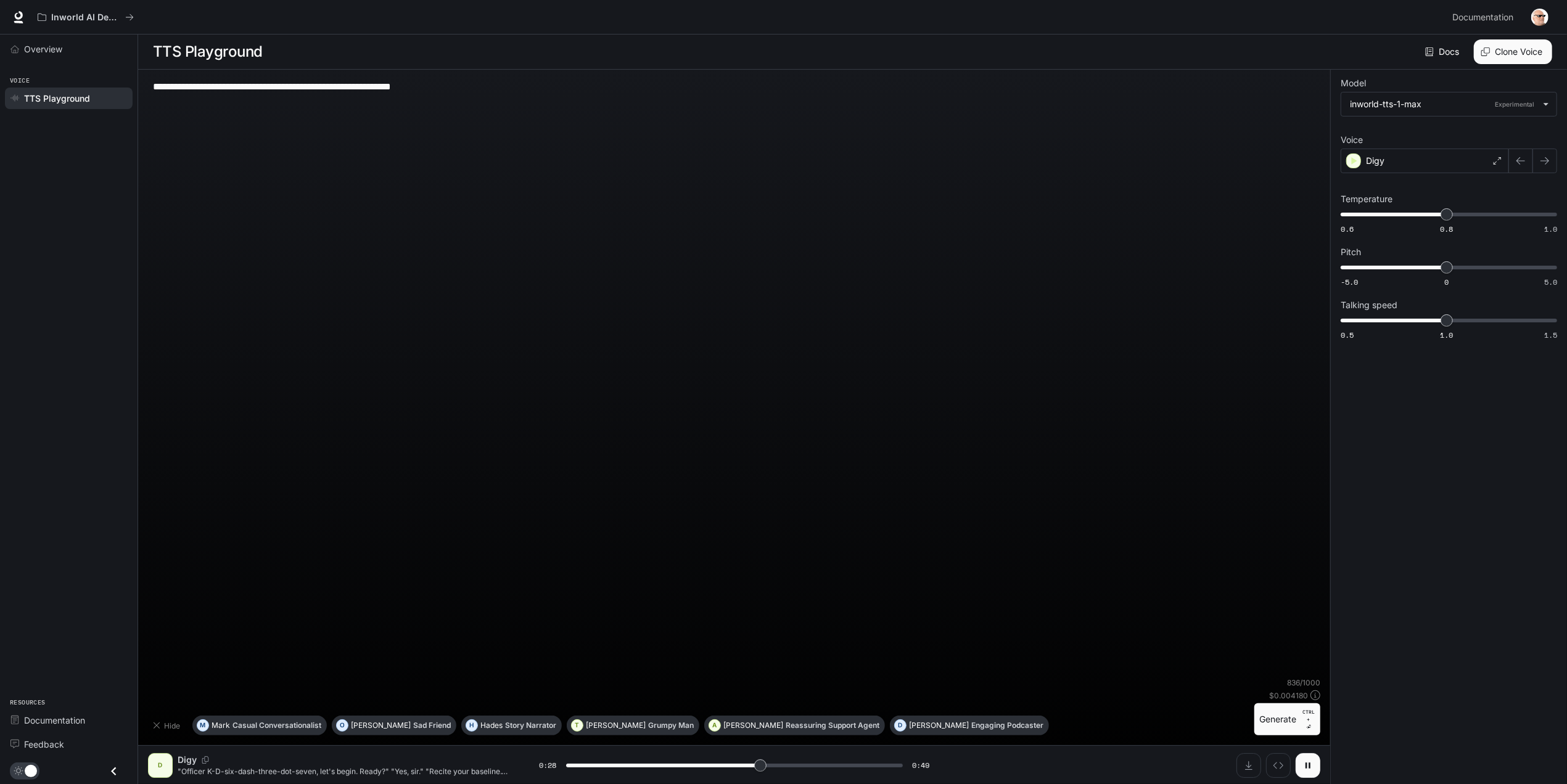 click 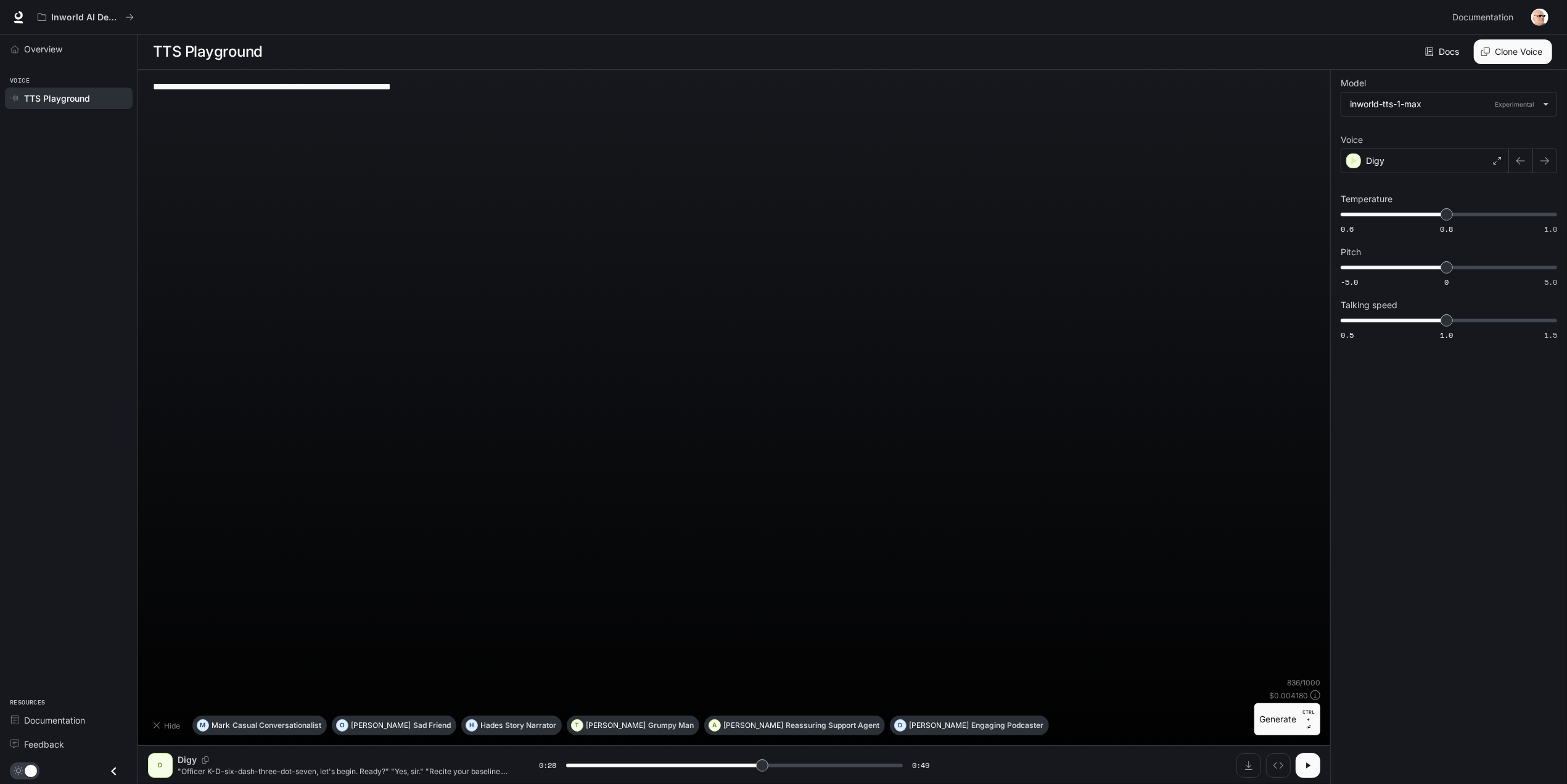 type on "****" 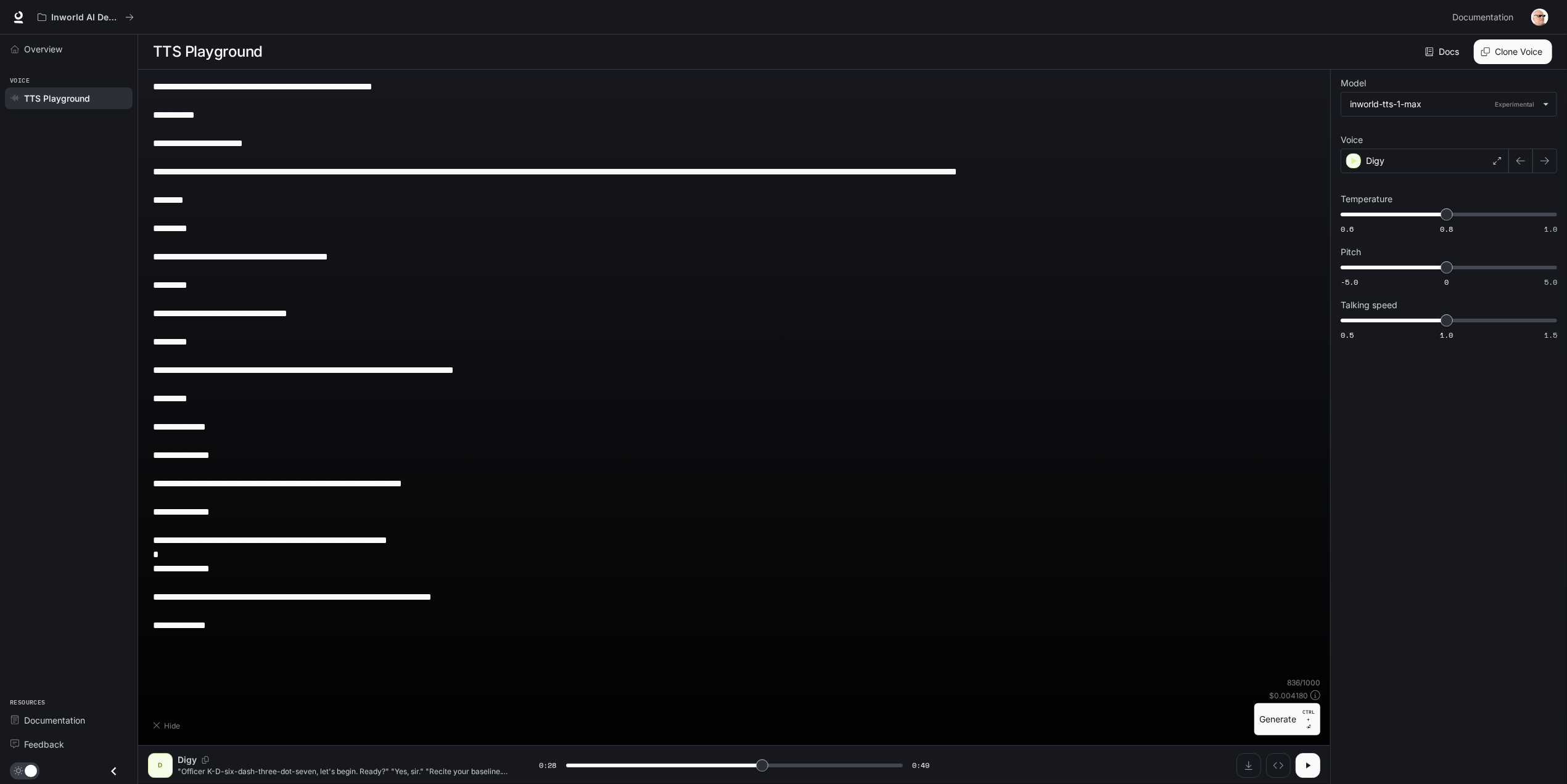 type on "**********" 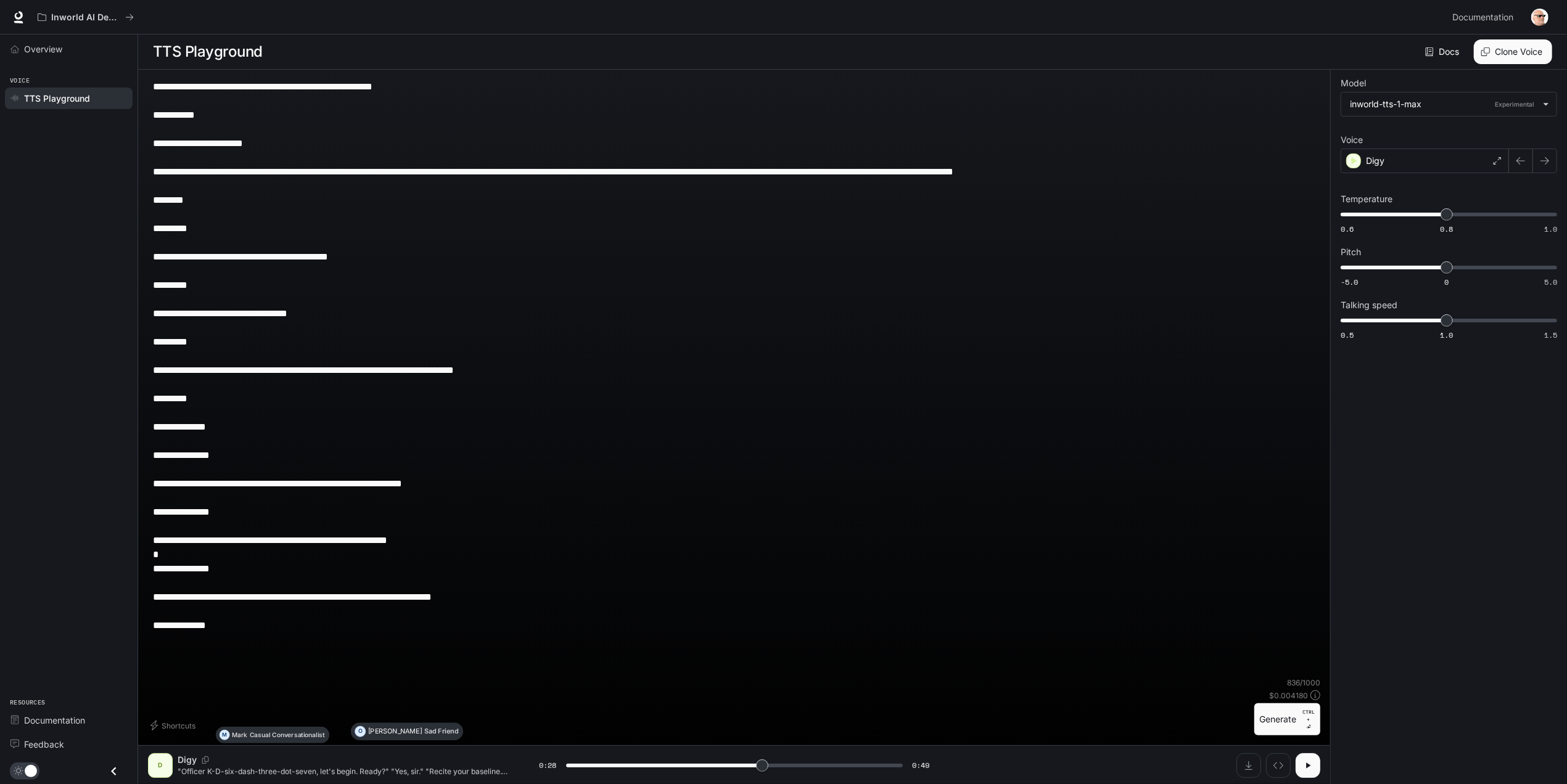 type on "**********" 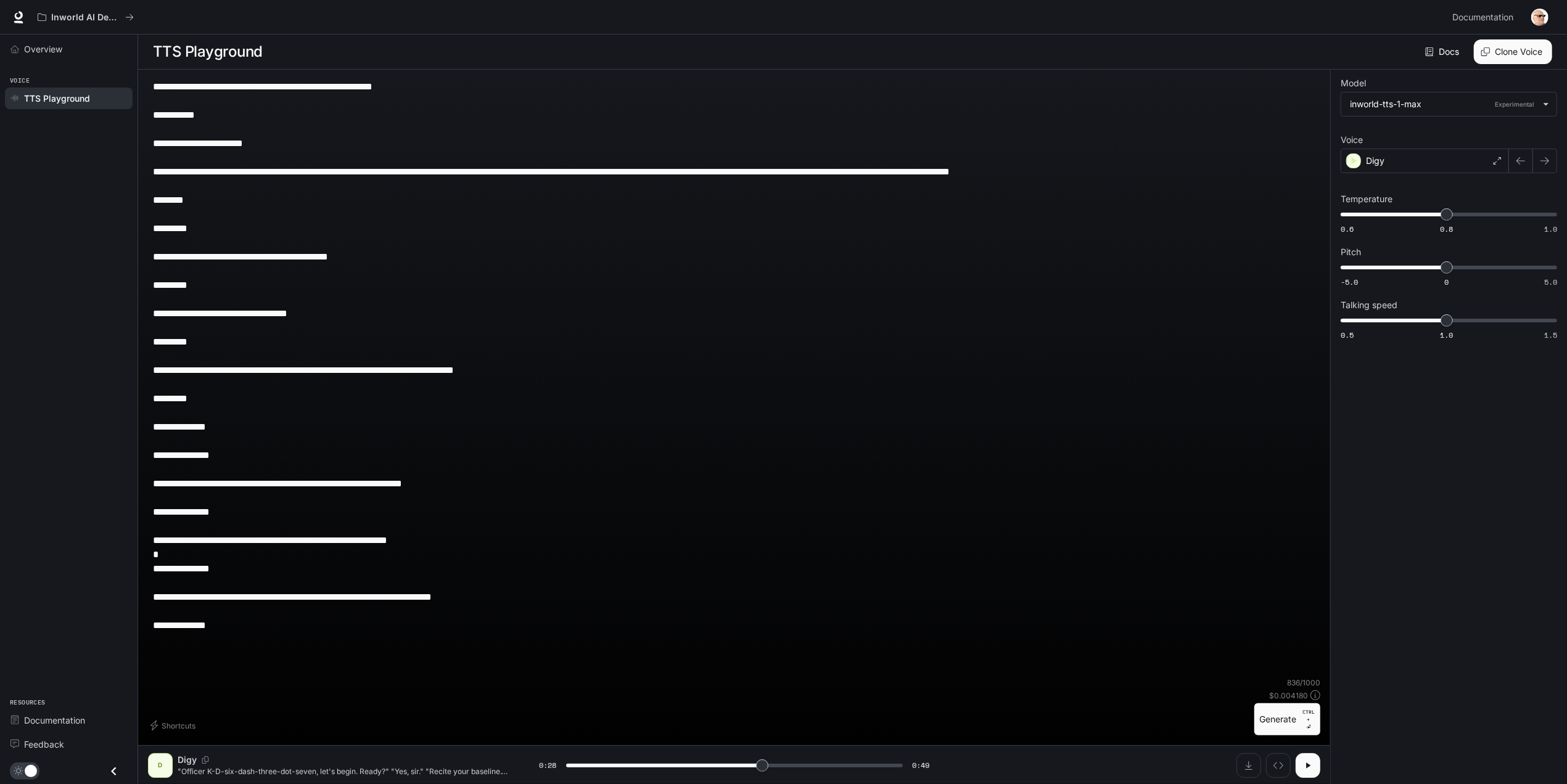 type on "****" 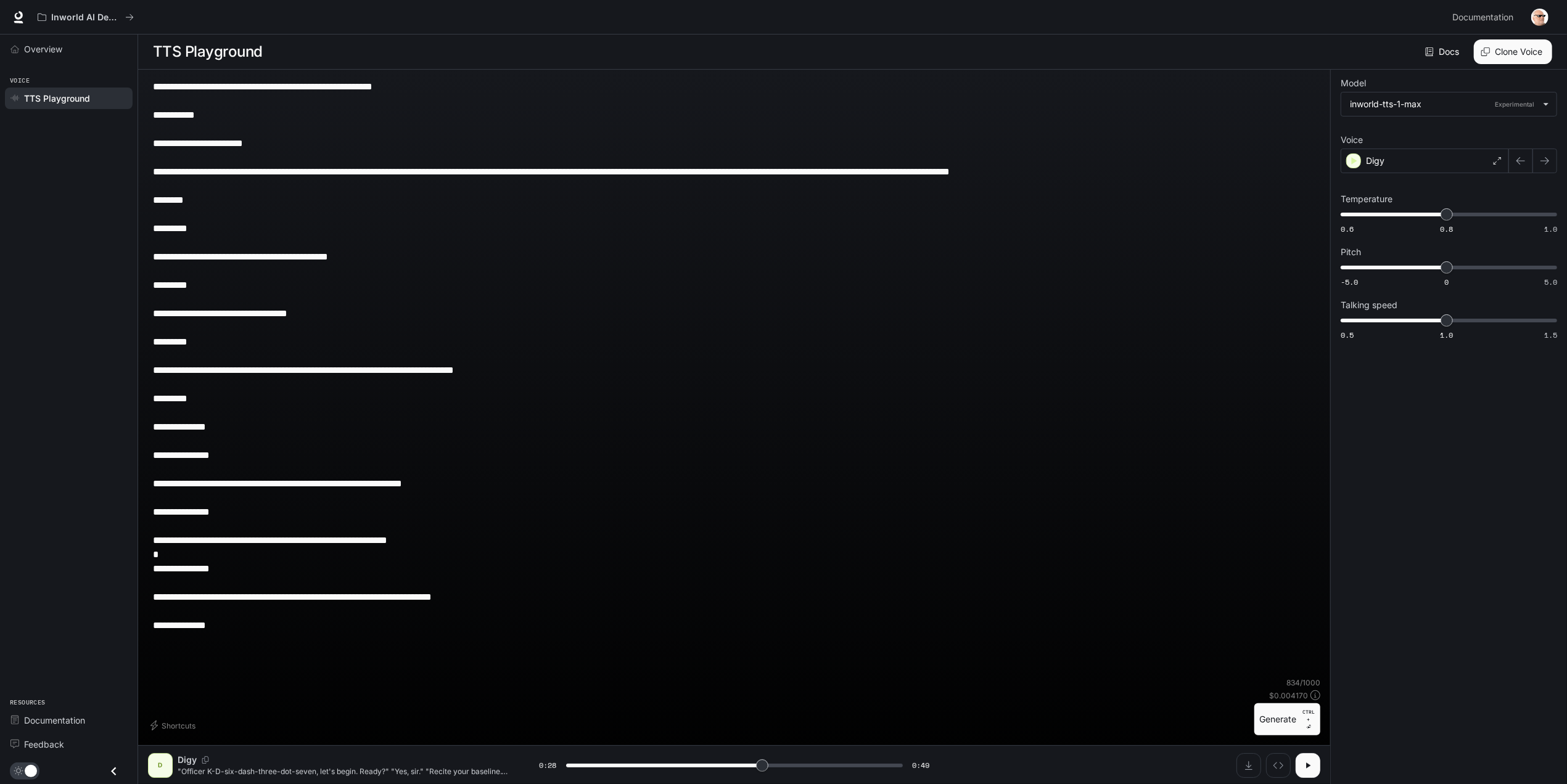 type on "**********" 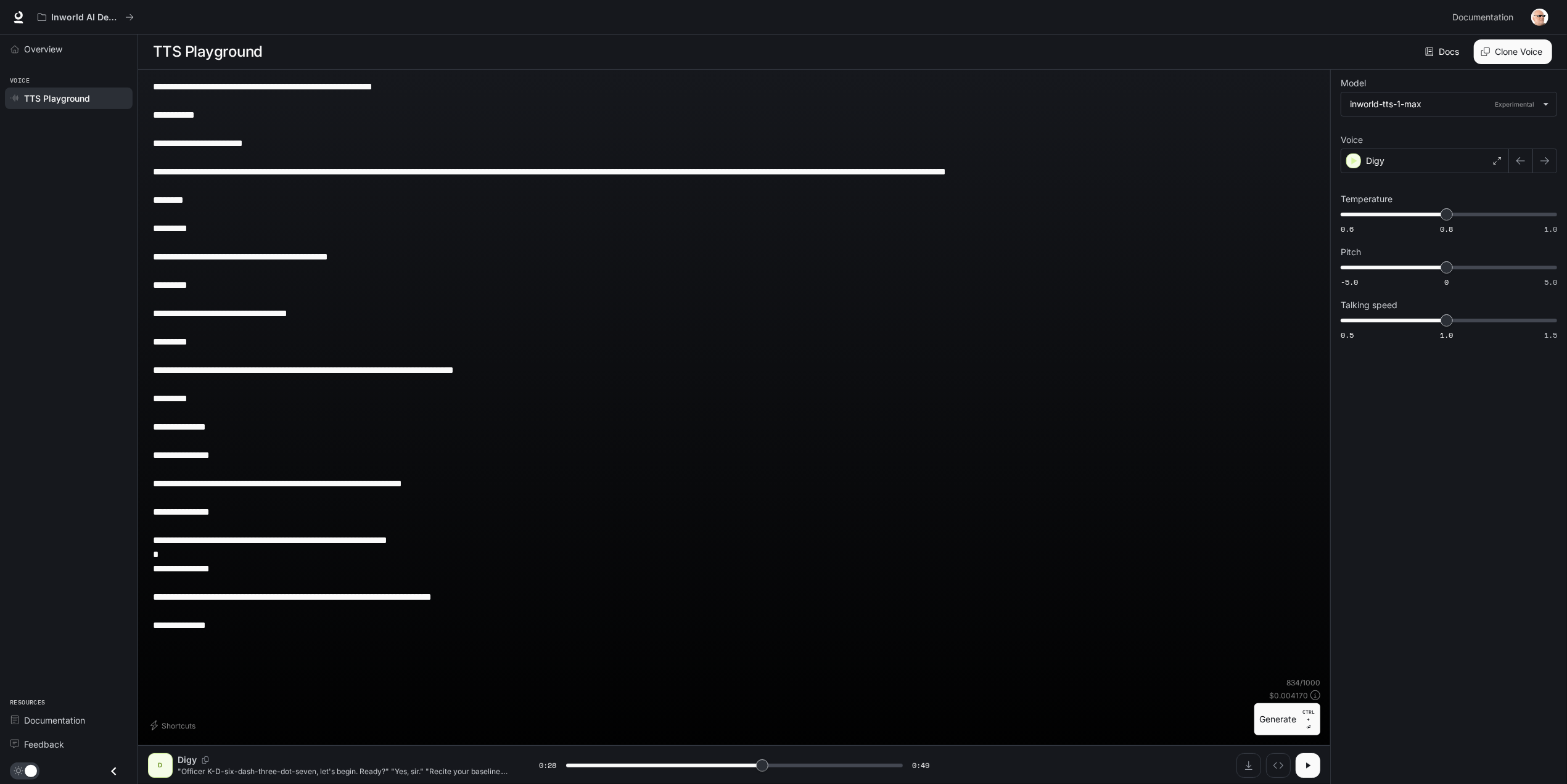type on "****" 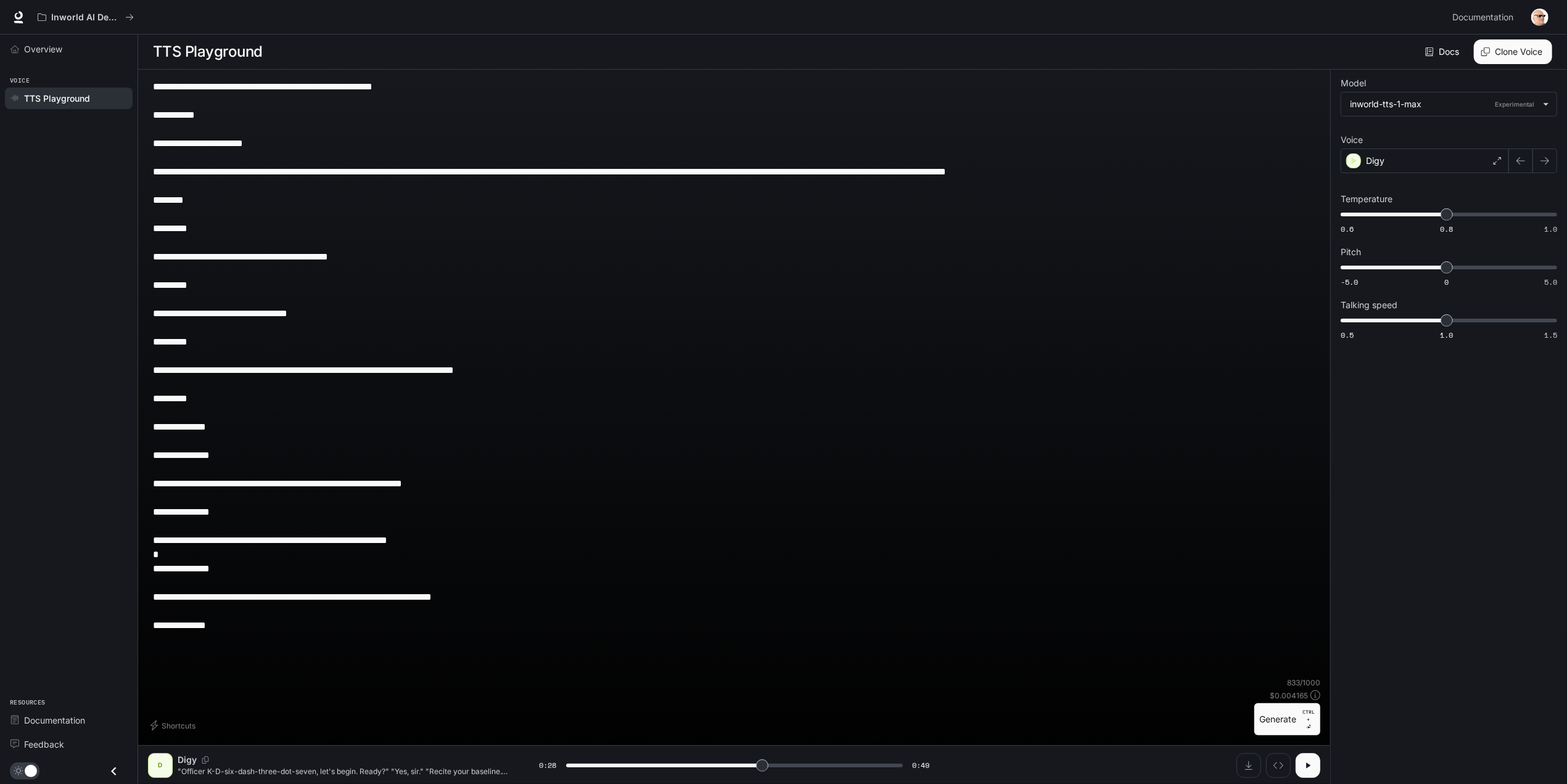 type on "**********" 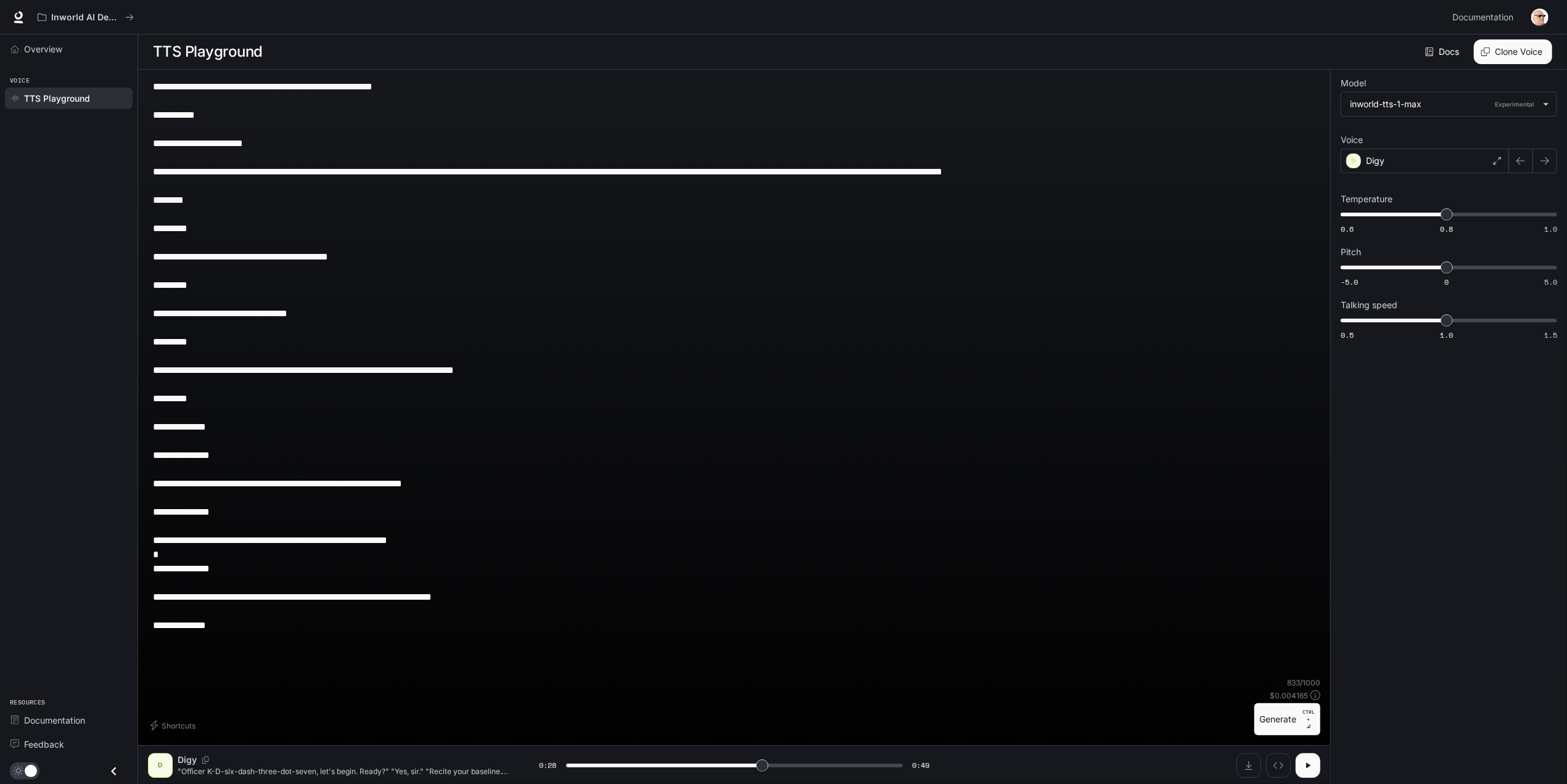 type on "****" 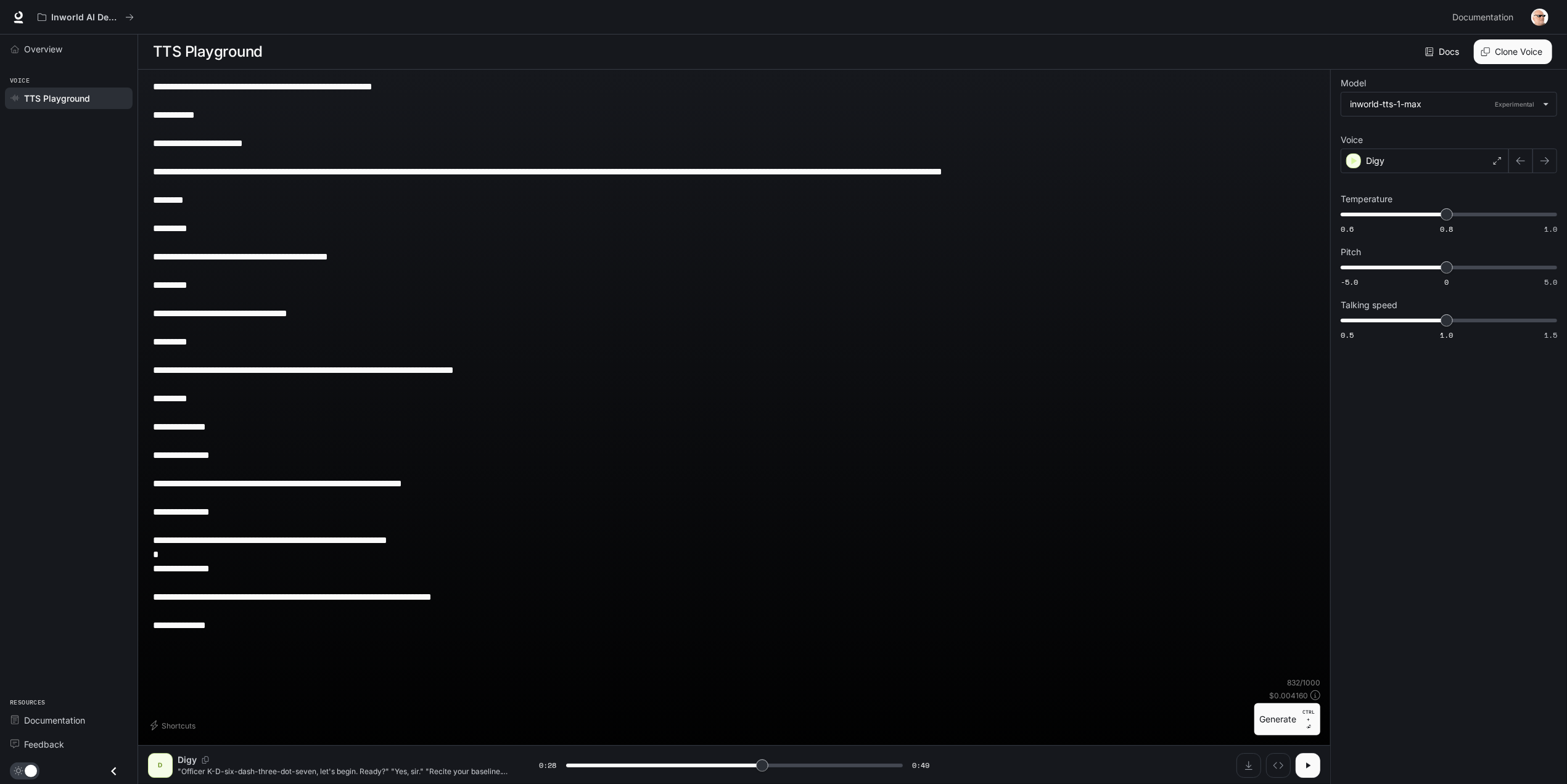 type on "**********" 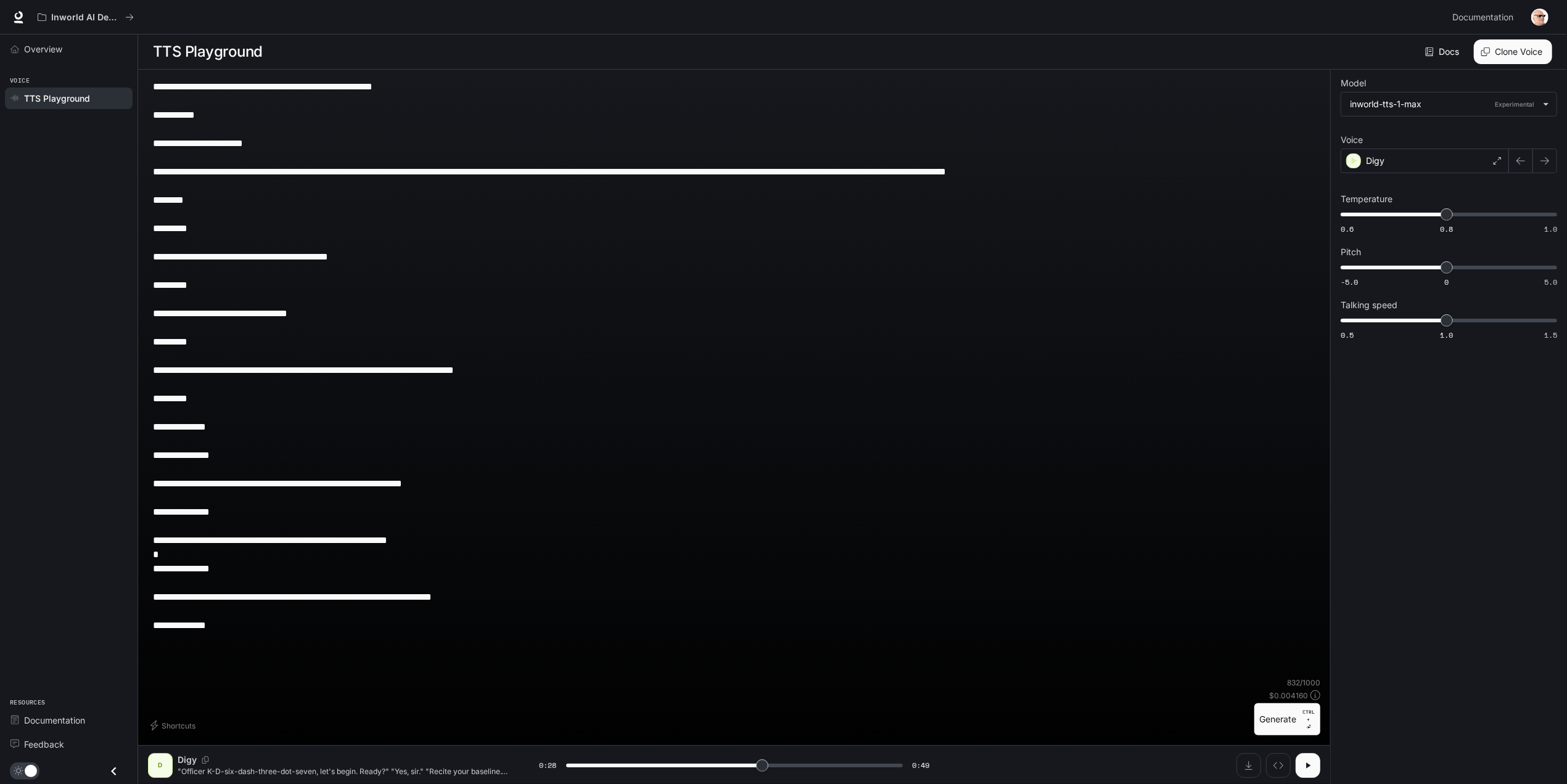 type on "**********" 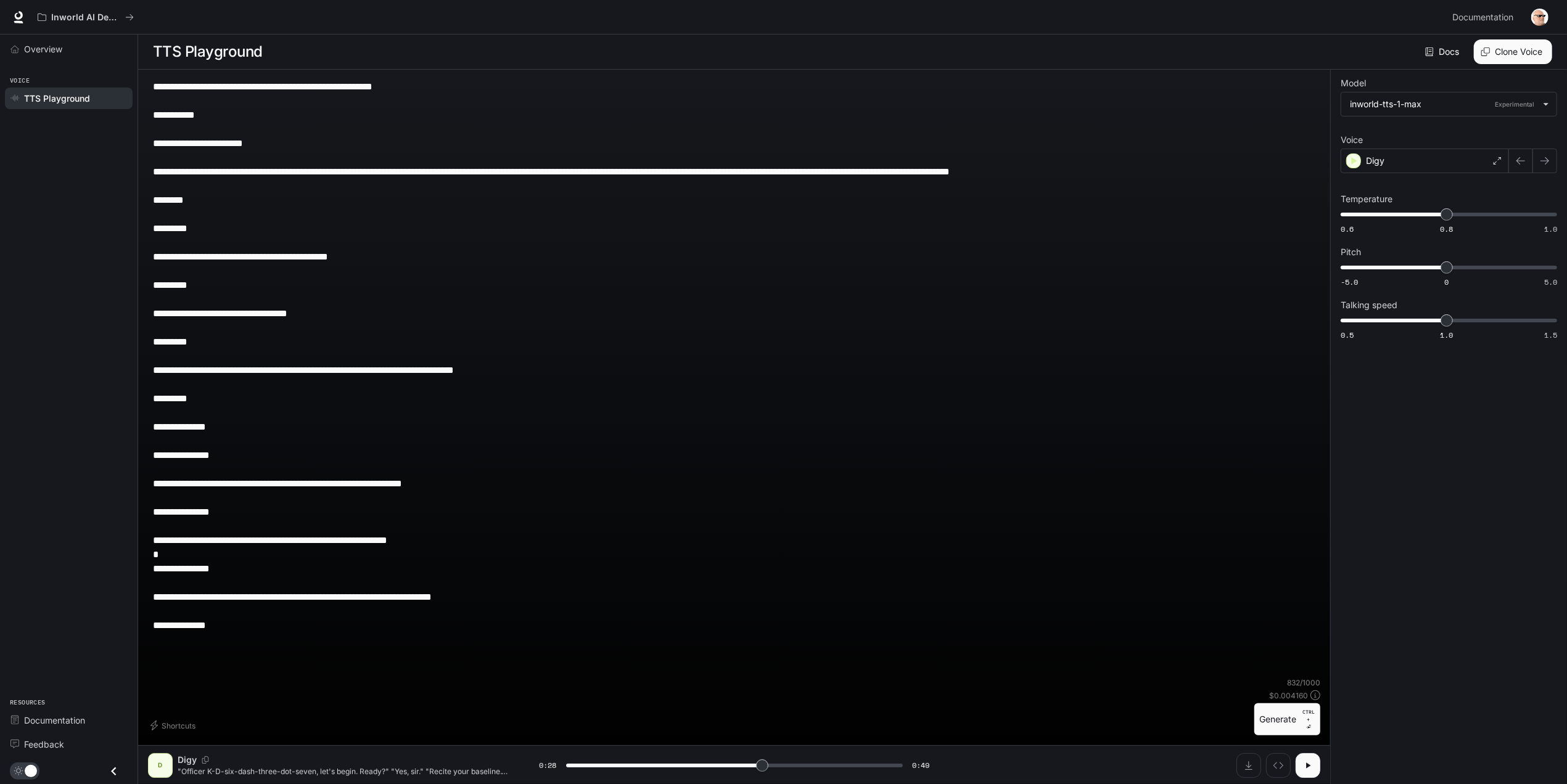 type on "****" 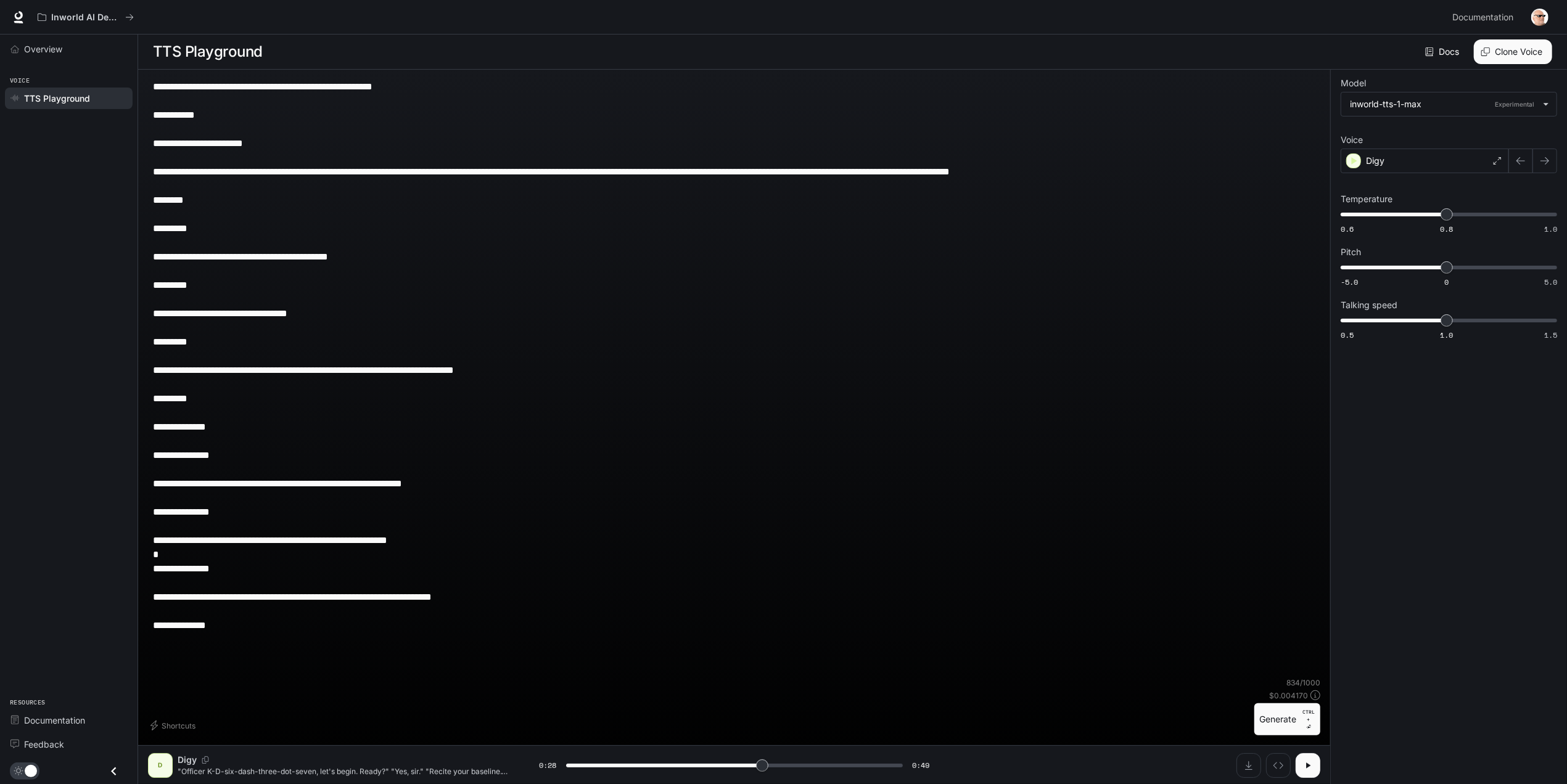 type on "**********" 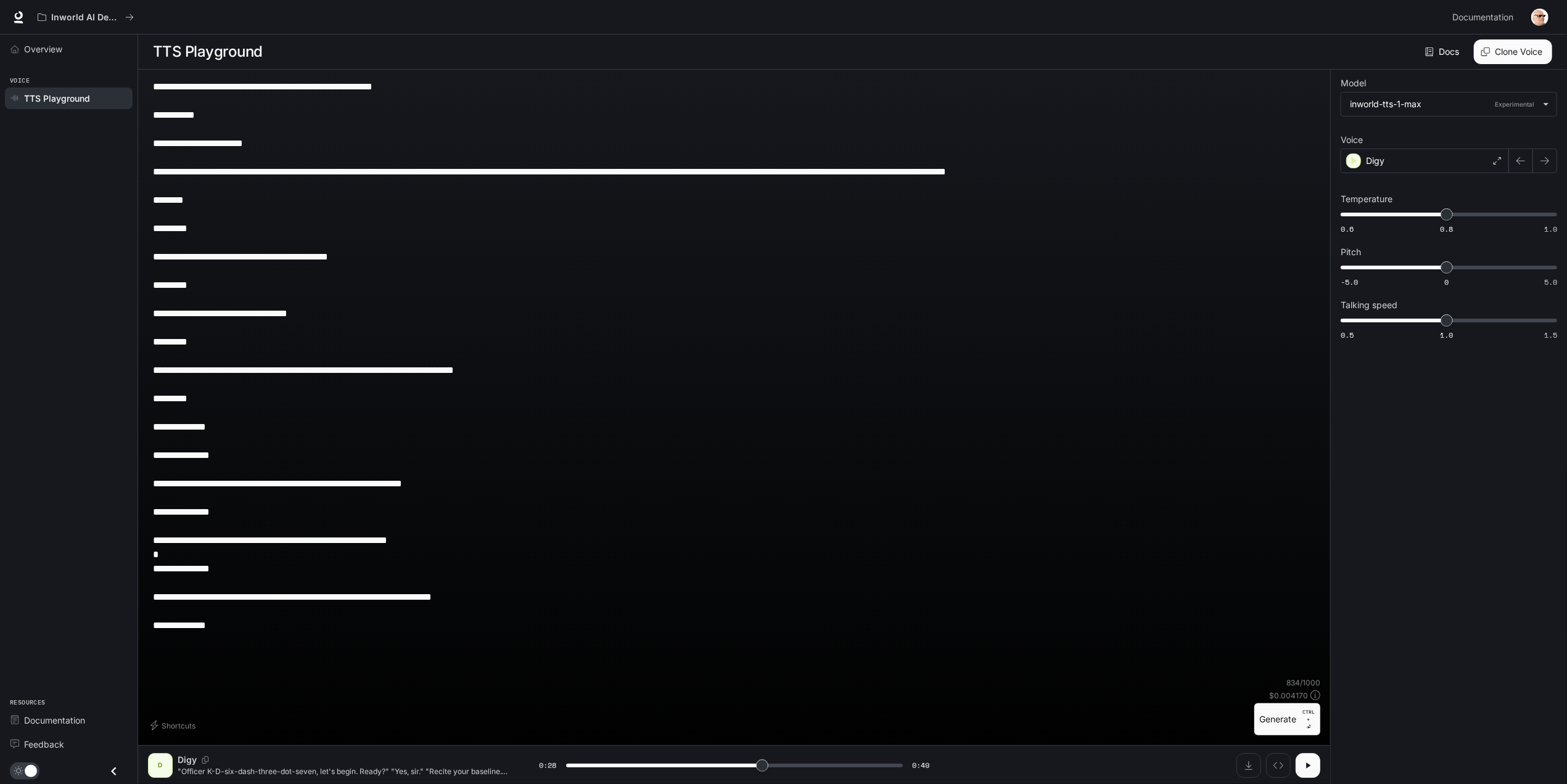 type on "**********" 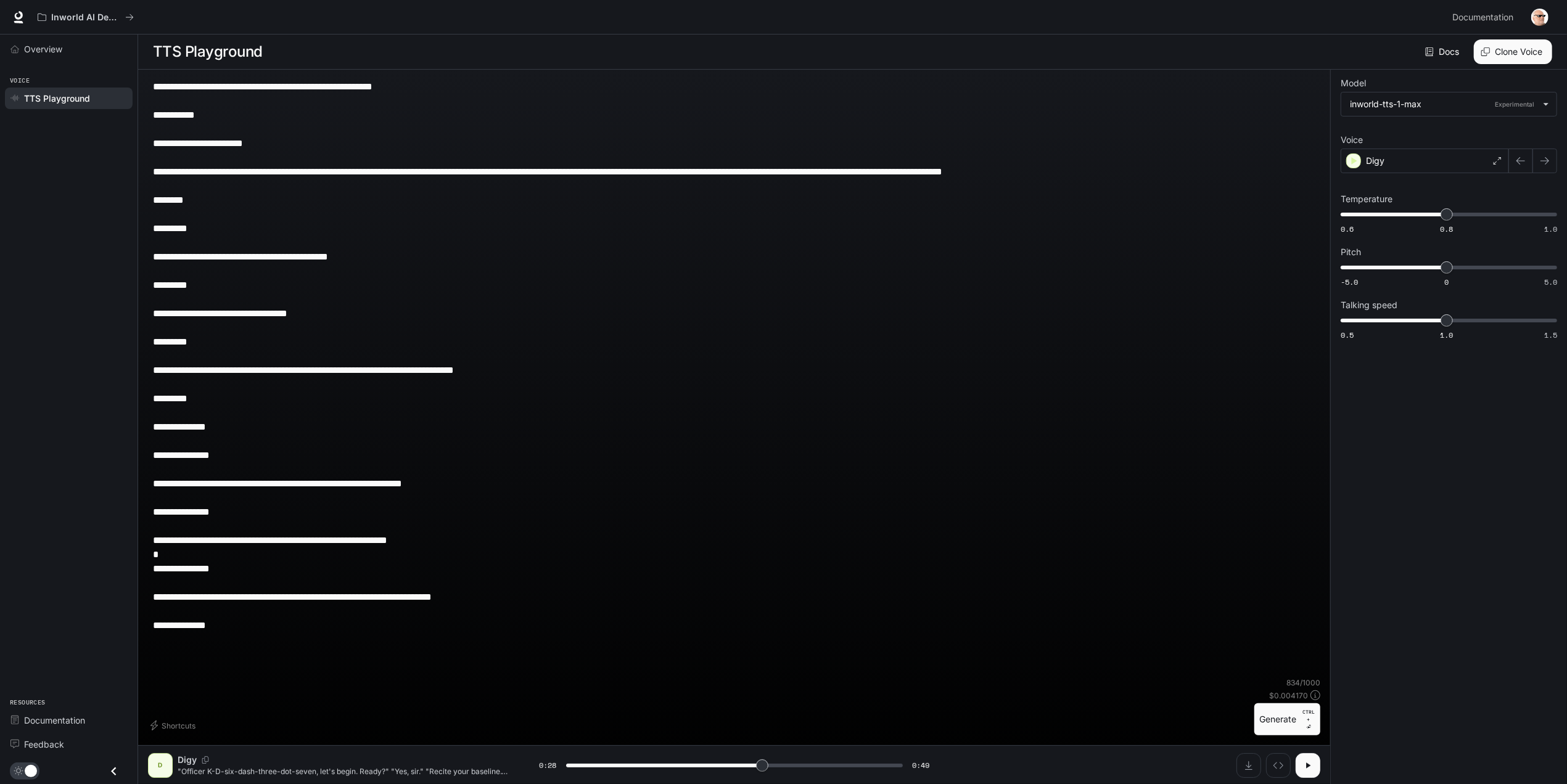 type on "****" 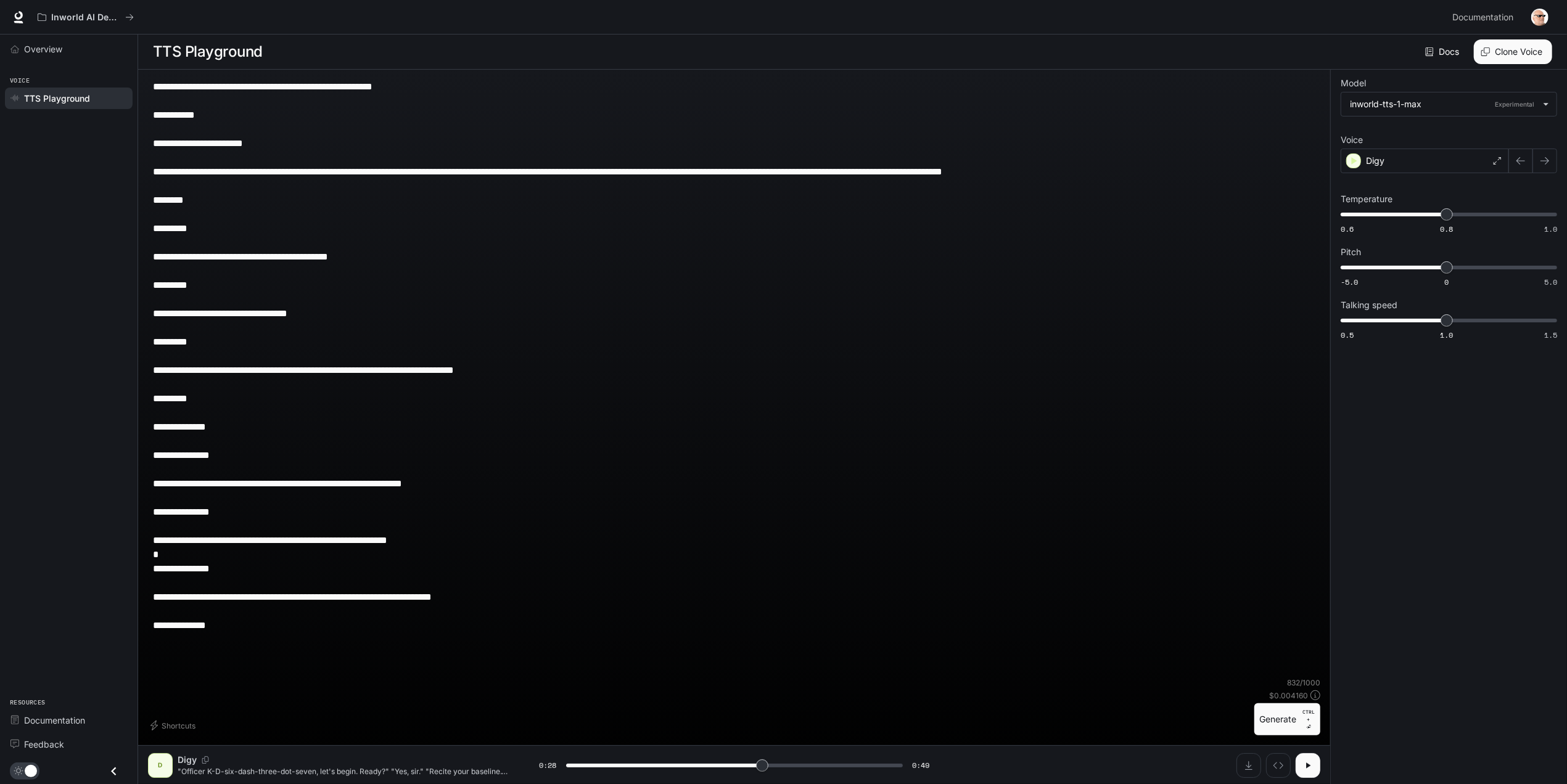 type on "**********" 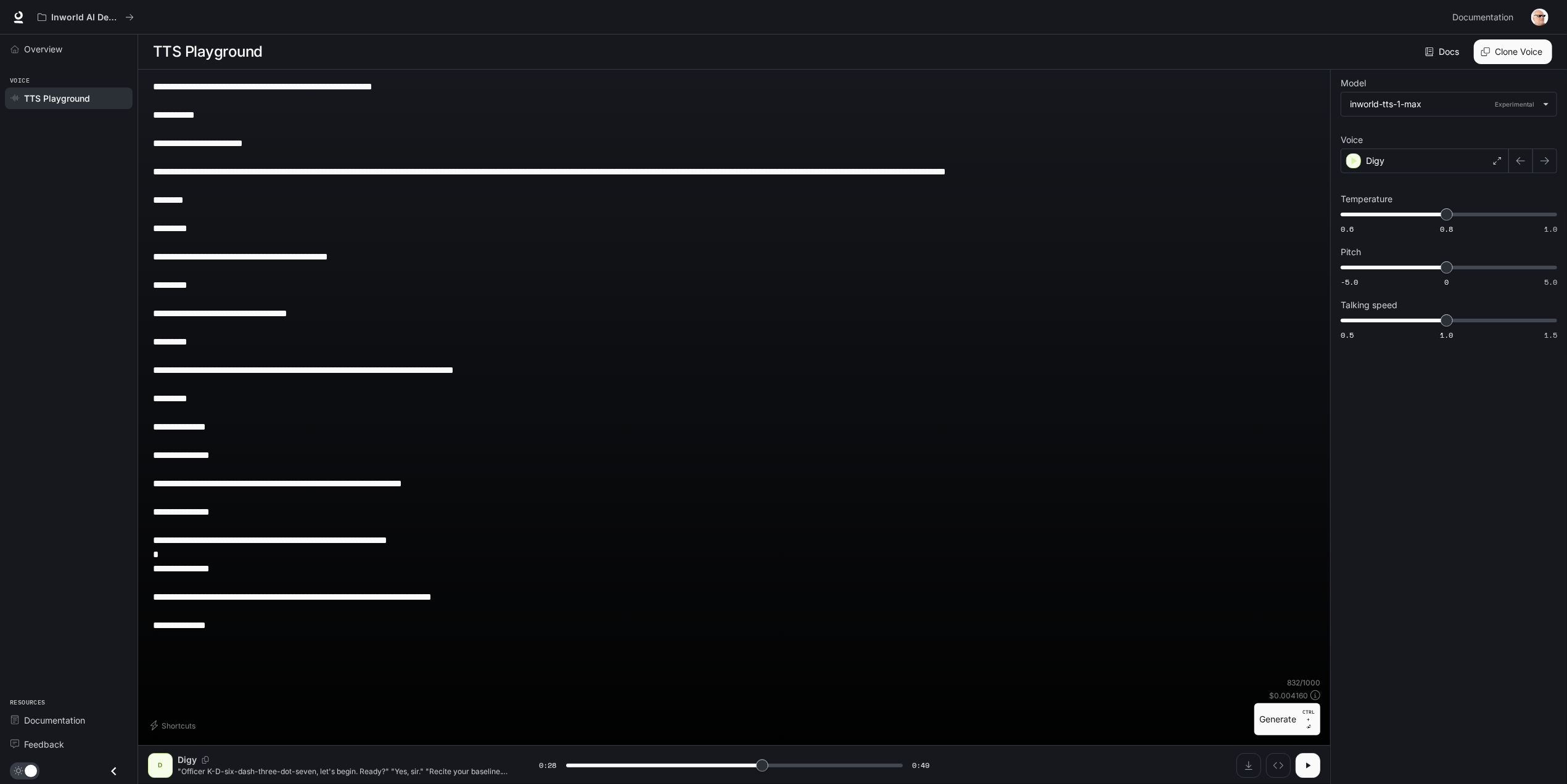 type on "**********" 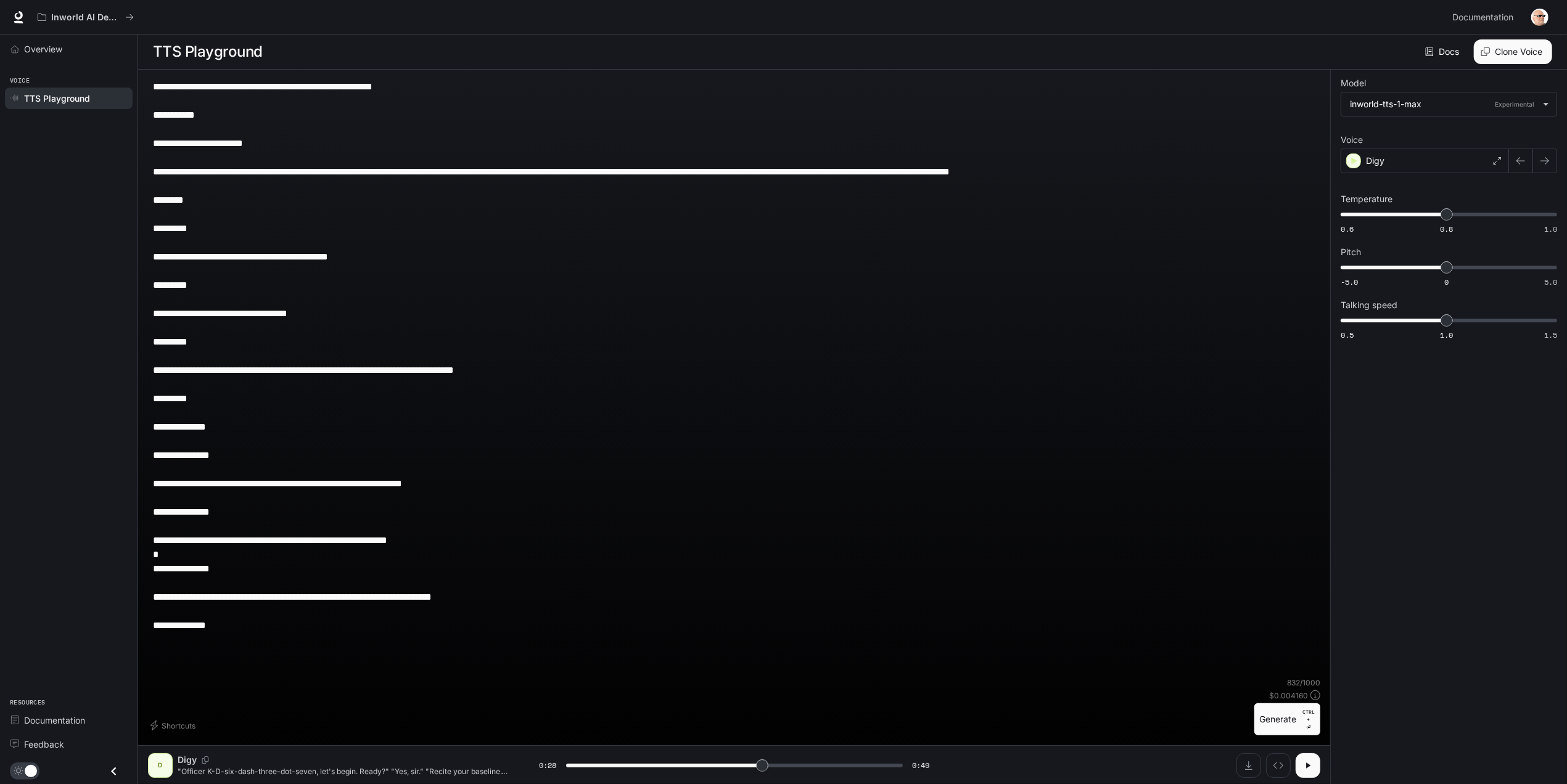 type on "****" 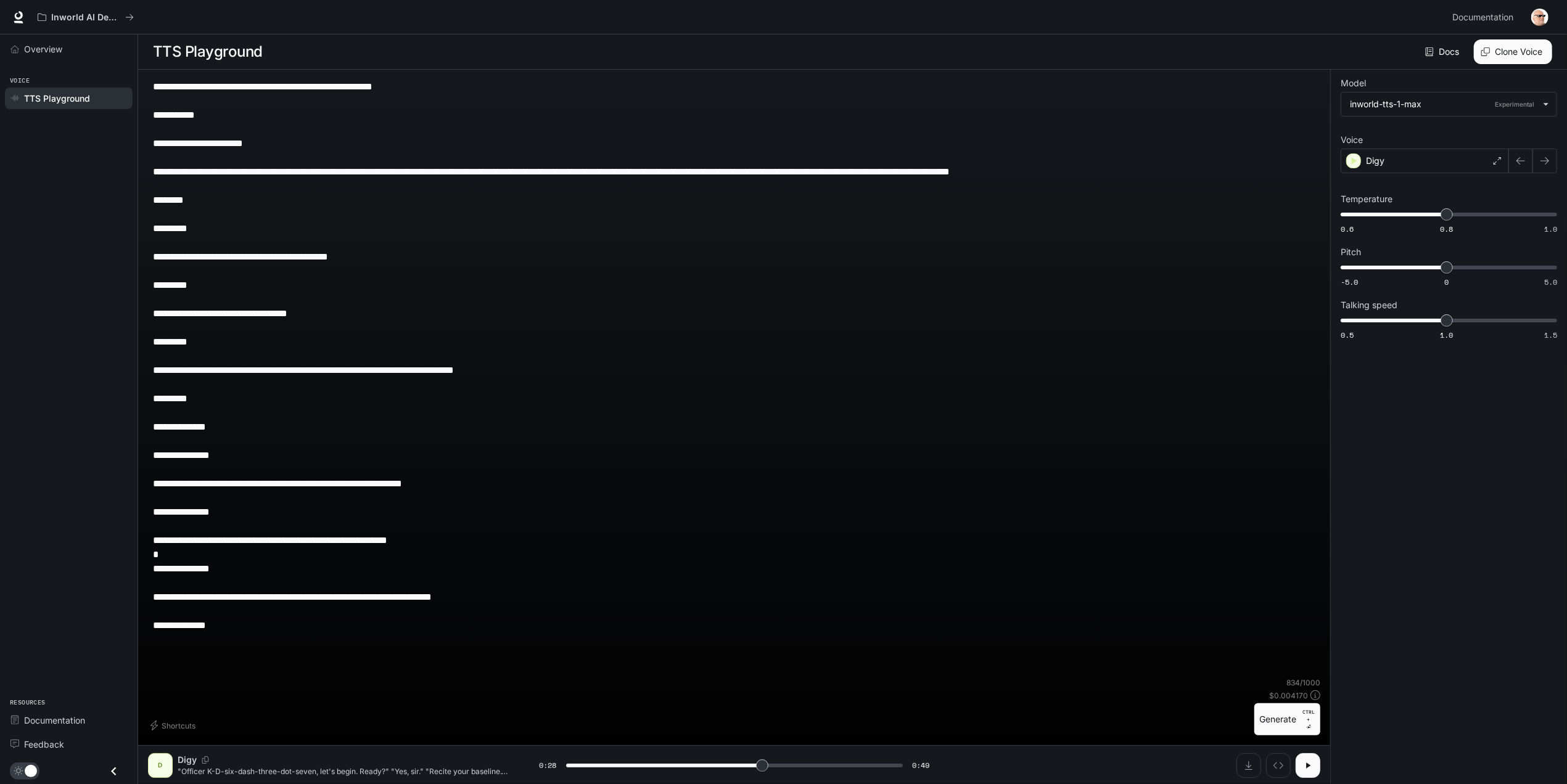 type on "**********" 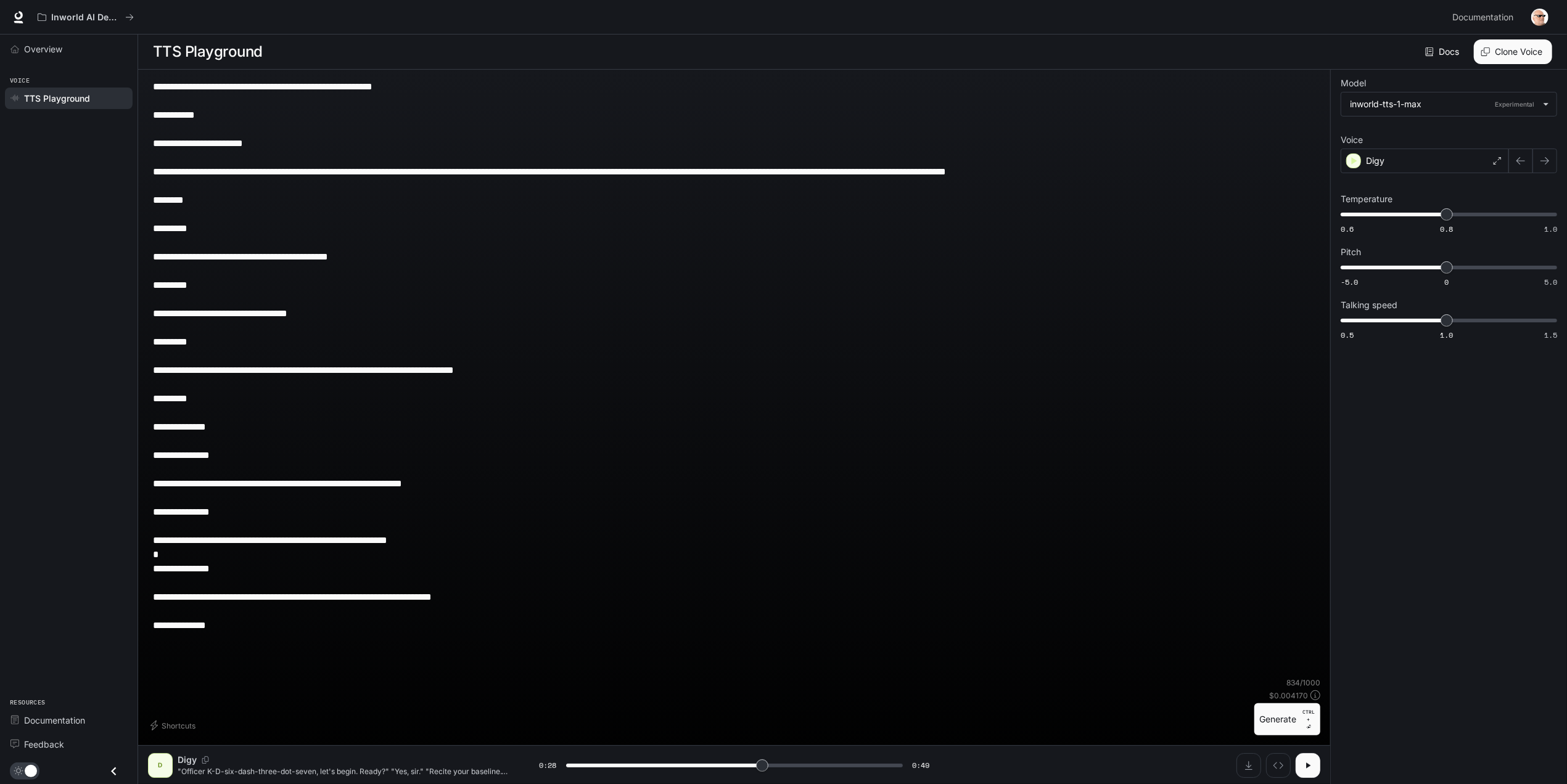 type on "****" 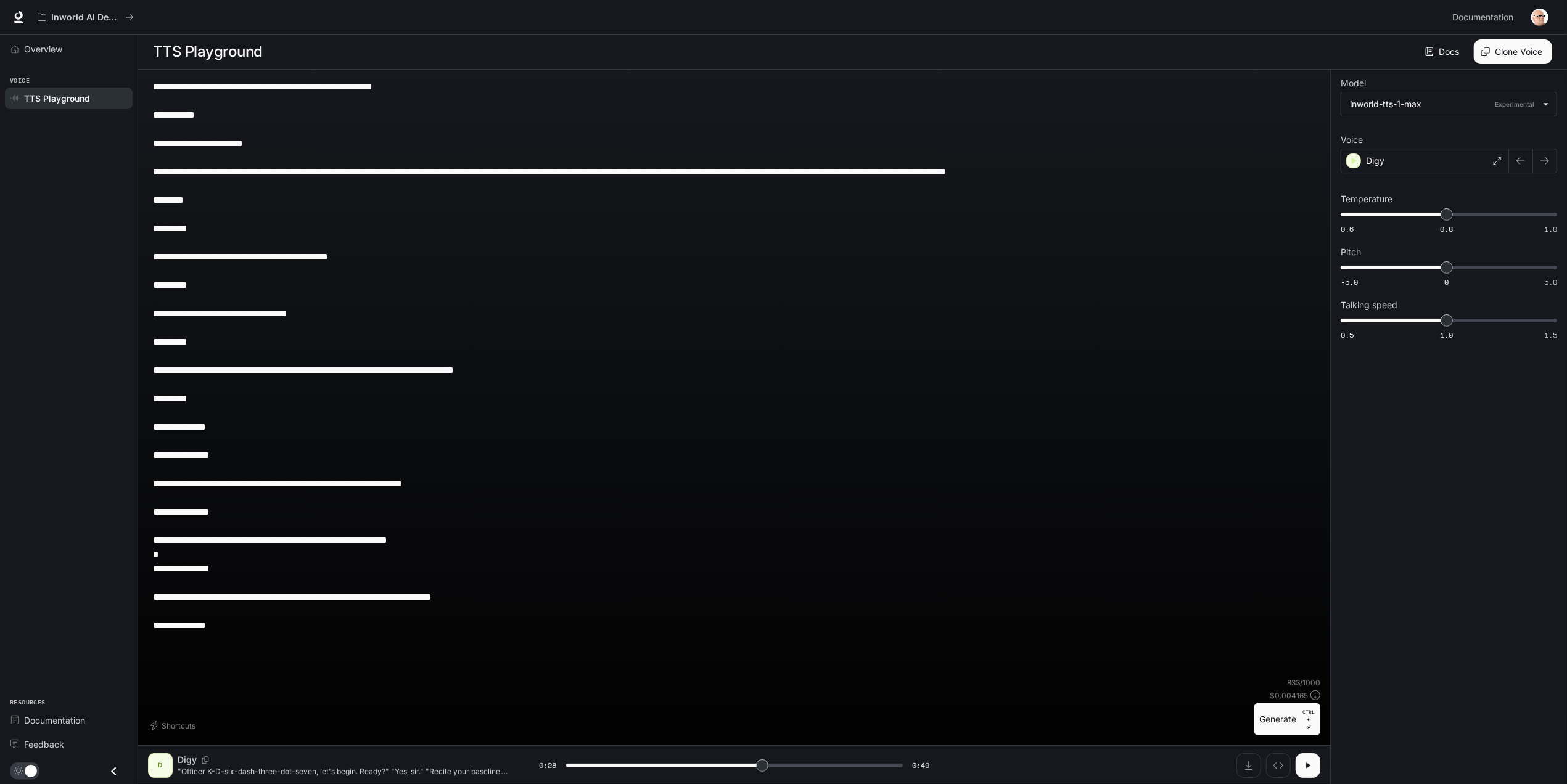 type on "**********" 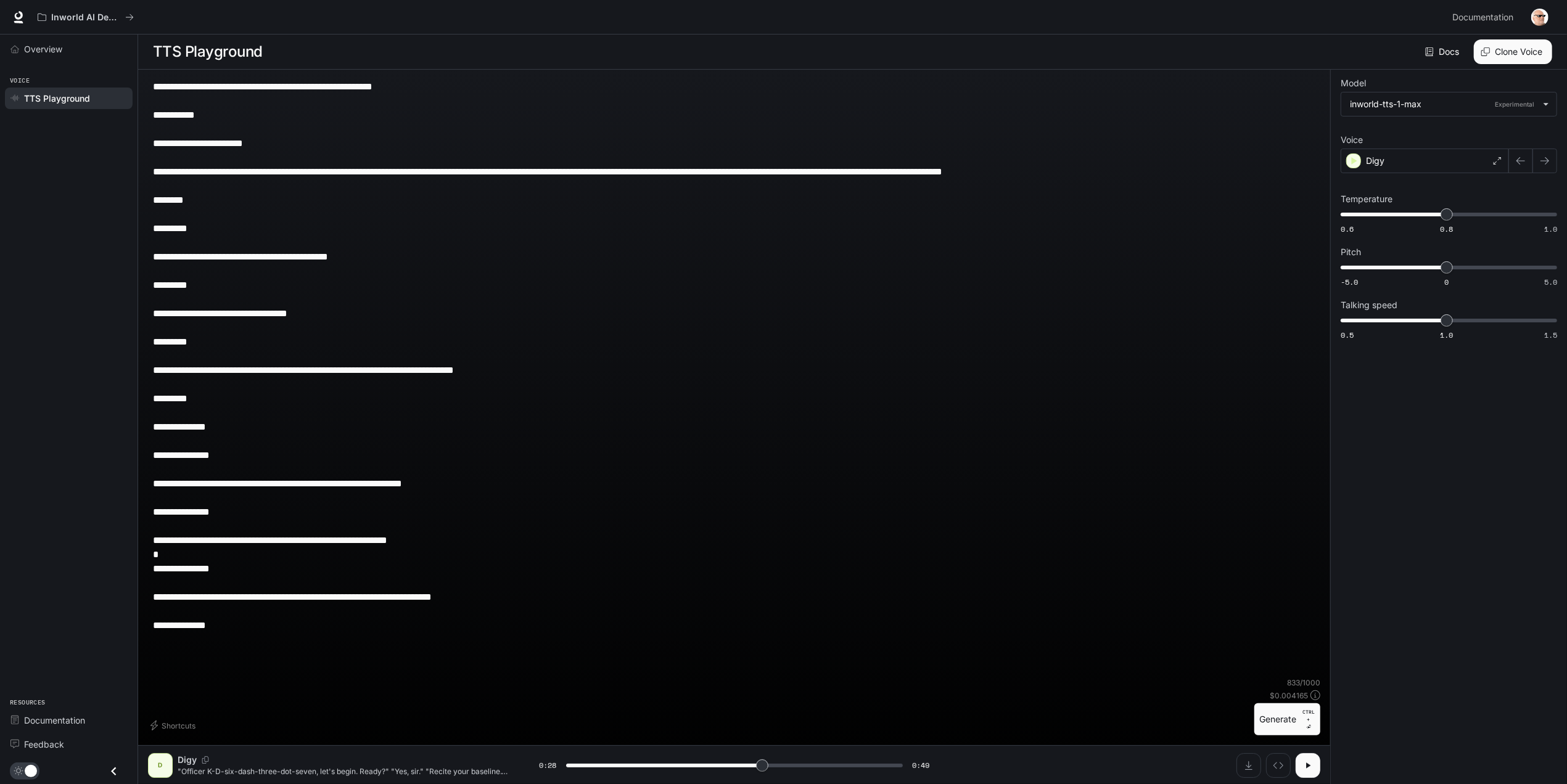 type on "**********" 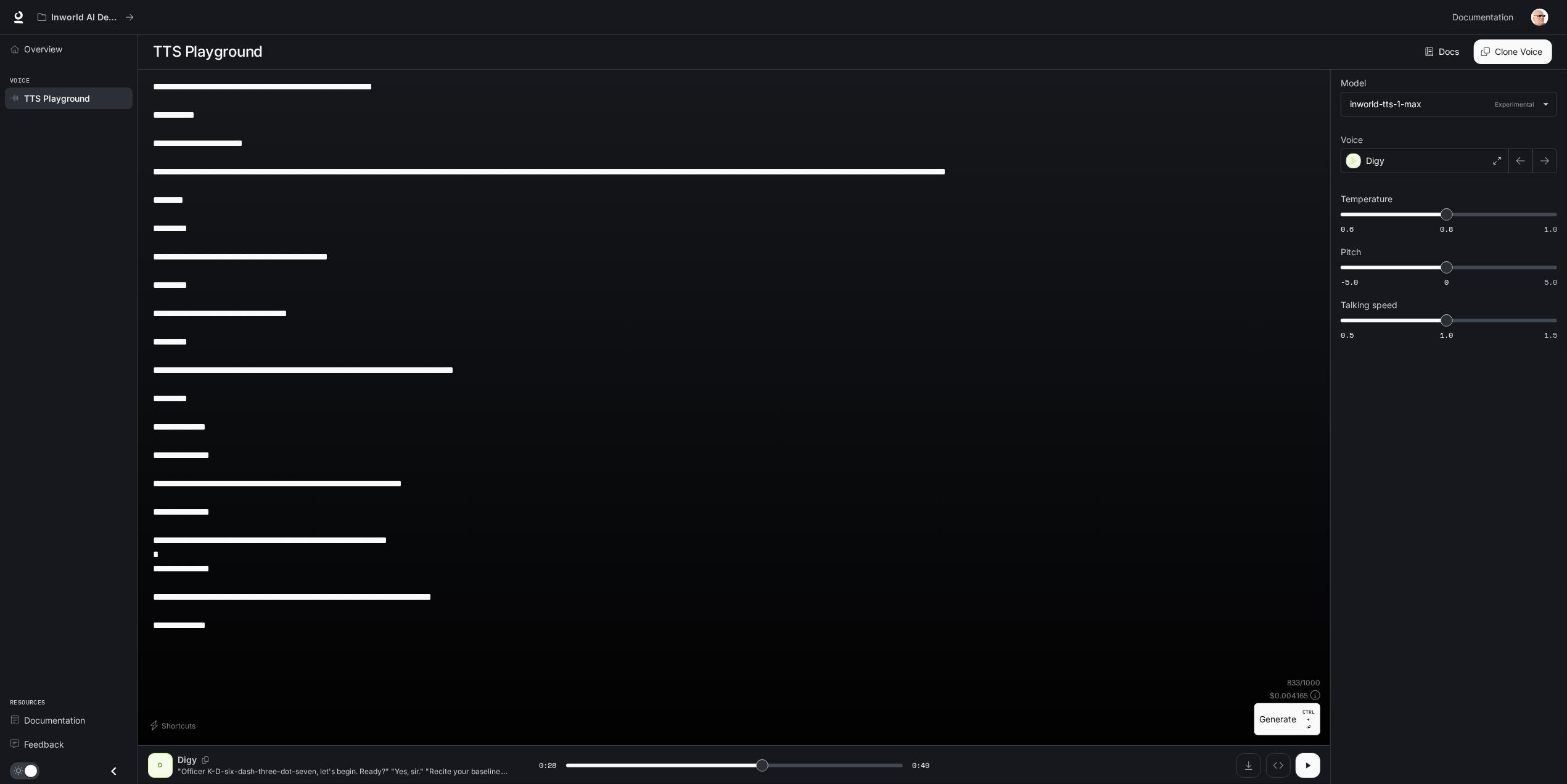 type on "****" 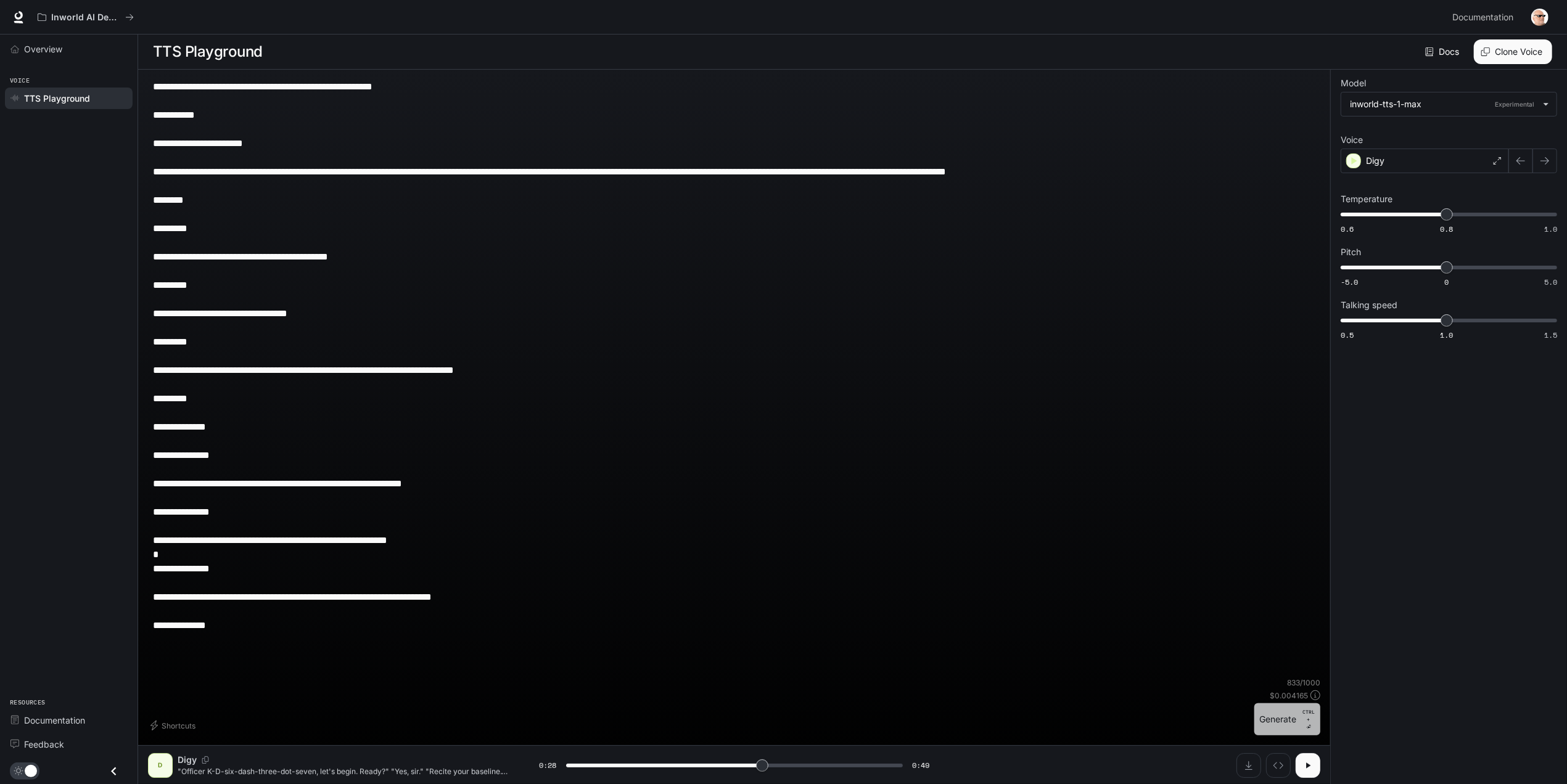 click on "Generate CTRL +  ⏎" at bounding box center (1287, 719) 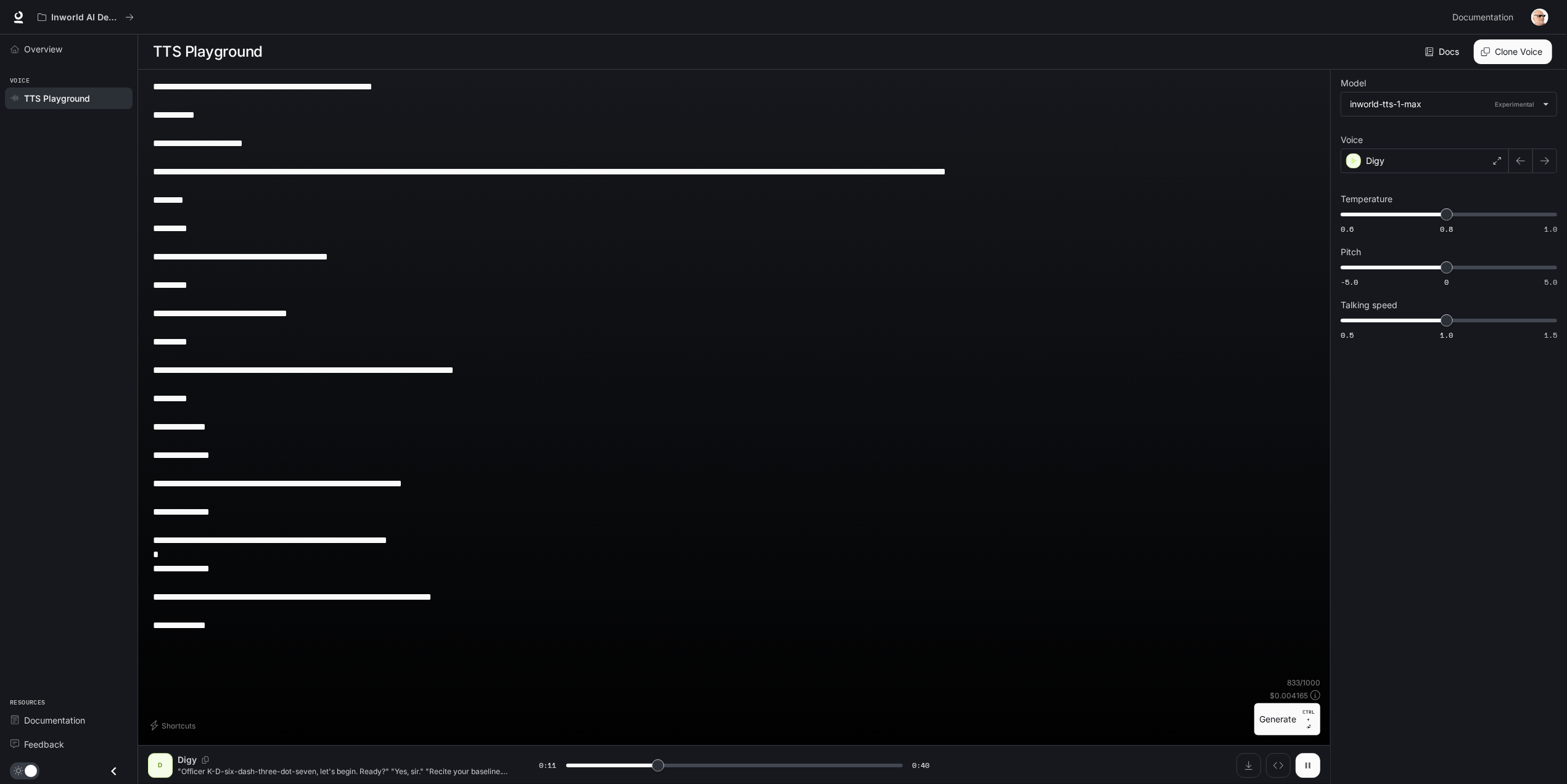 click at bounding box center [1308, 766] 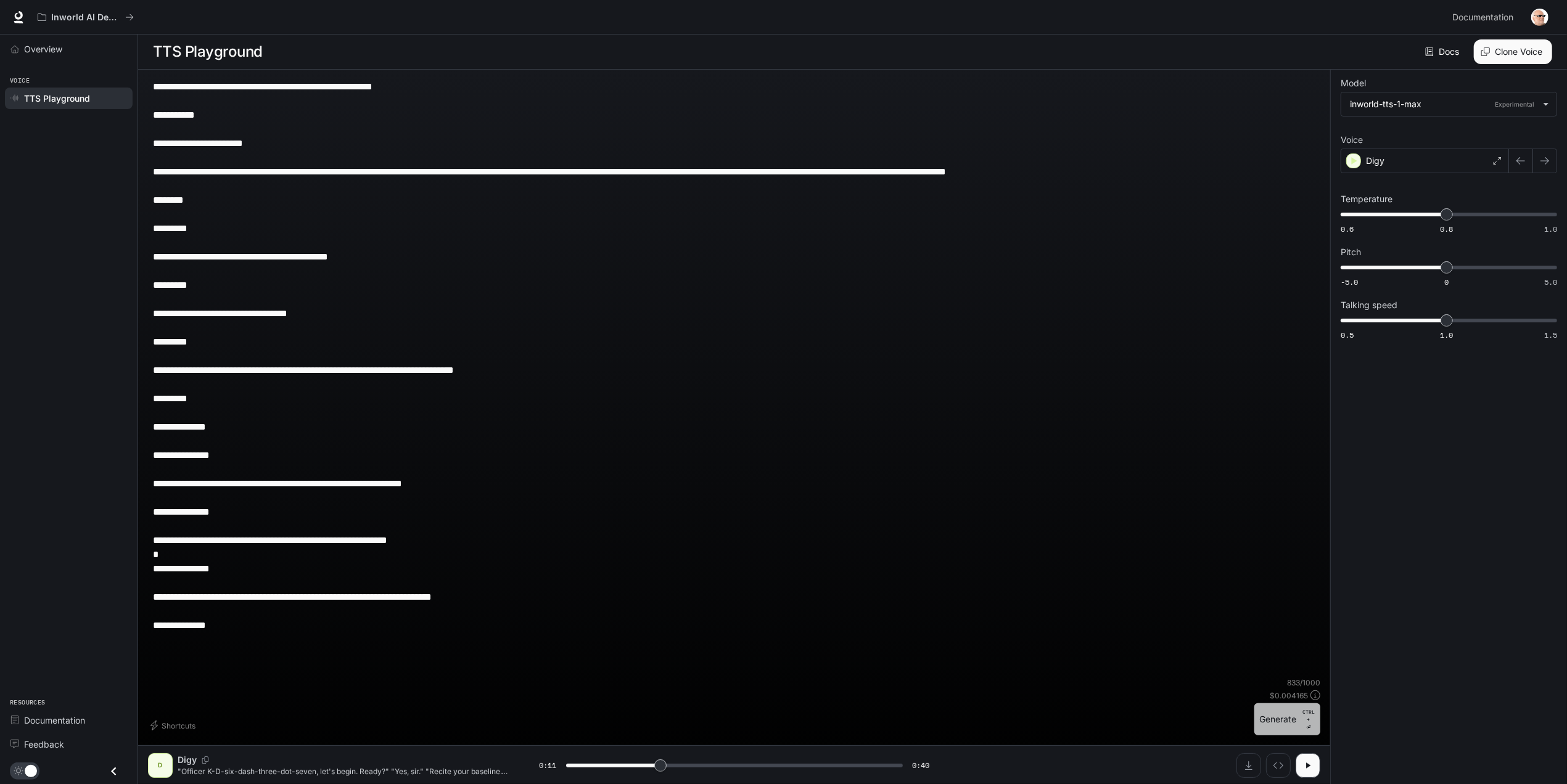 click on "Generate CTRL +  ⏎" at bounding box center [1287, 719] 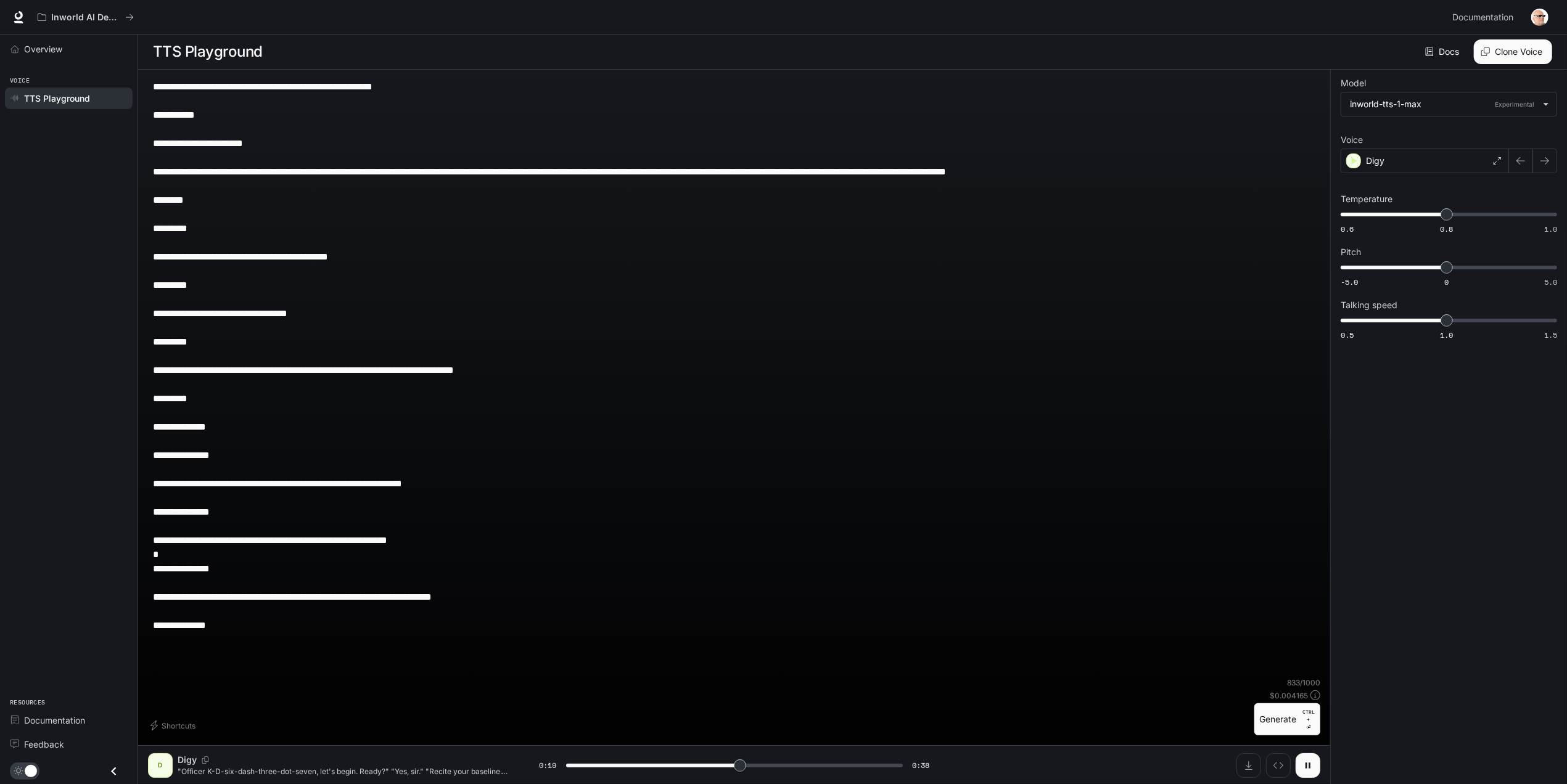 click 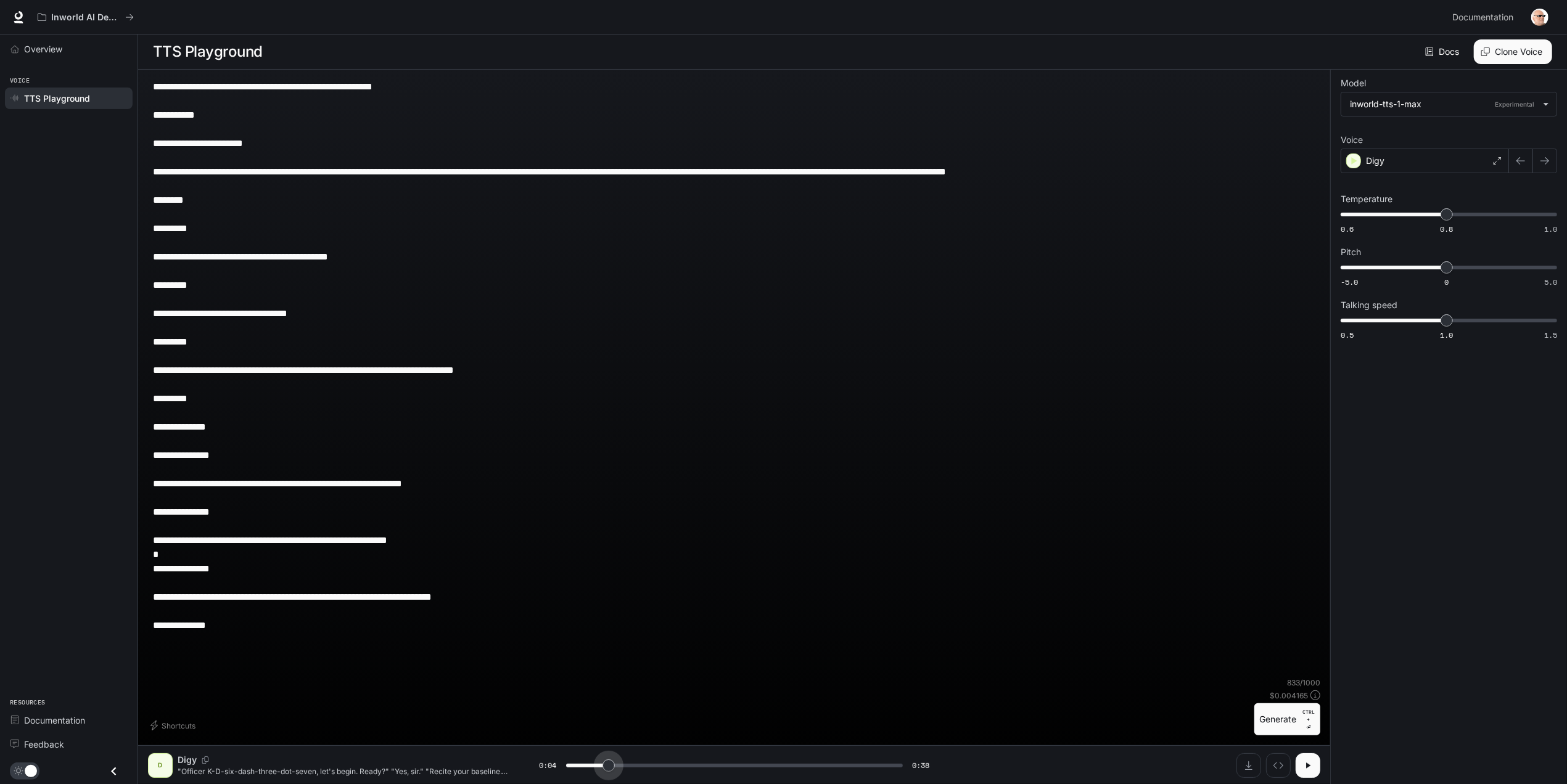 type on "*" 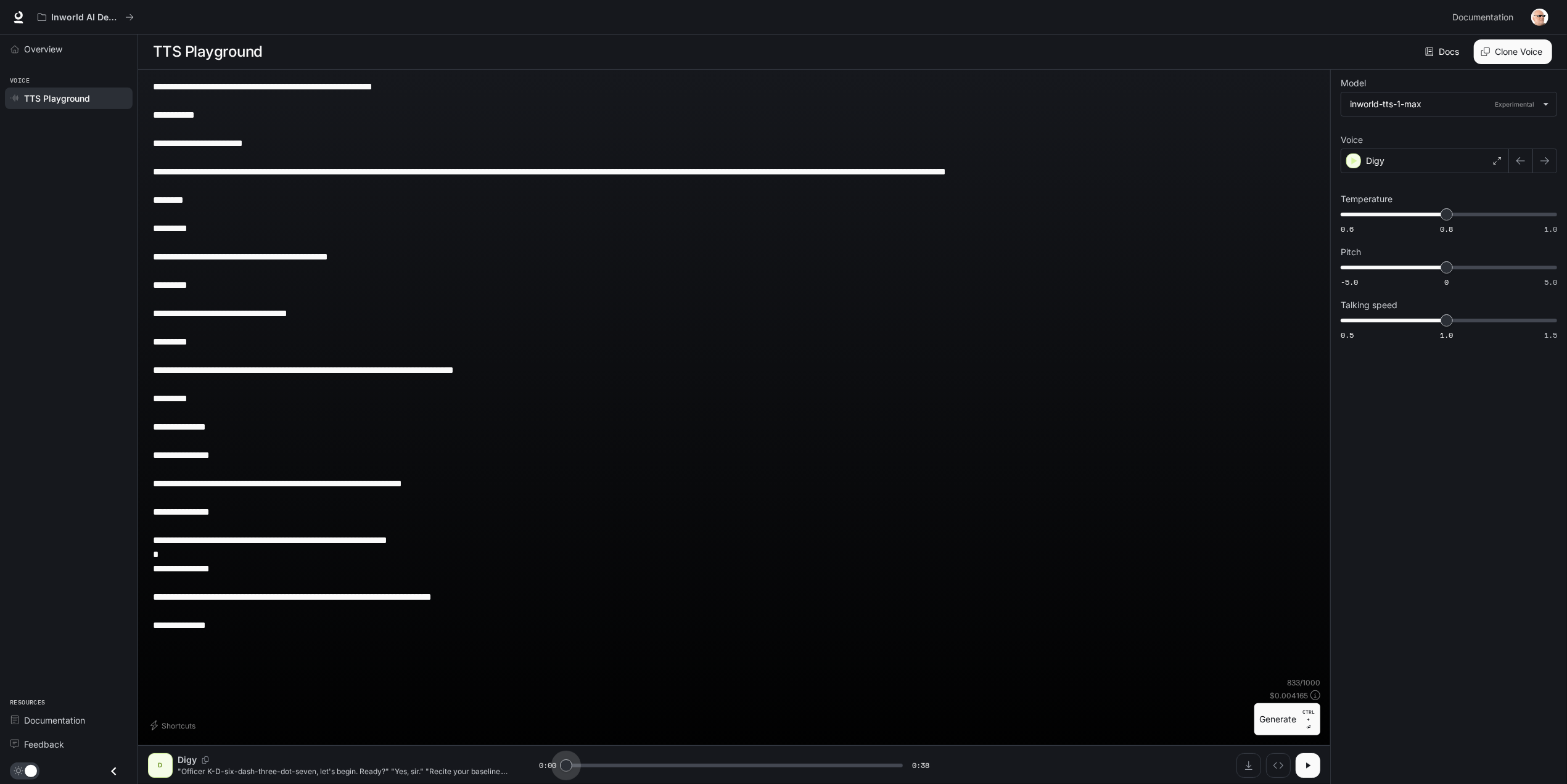 drag, startPoint x: 743, startPoint y: 769, endPoint x: 469, endPoint y: 724, distance: 277.67067 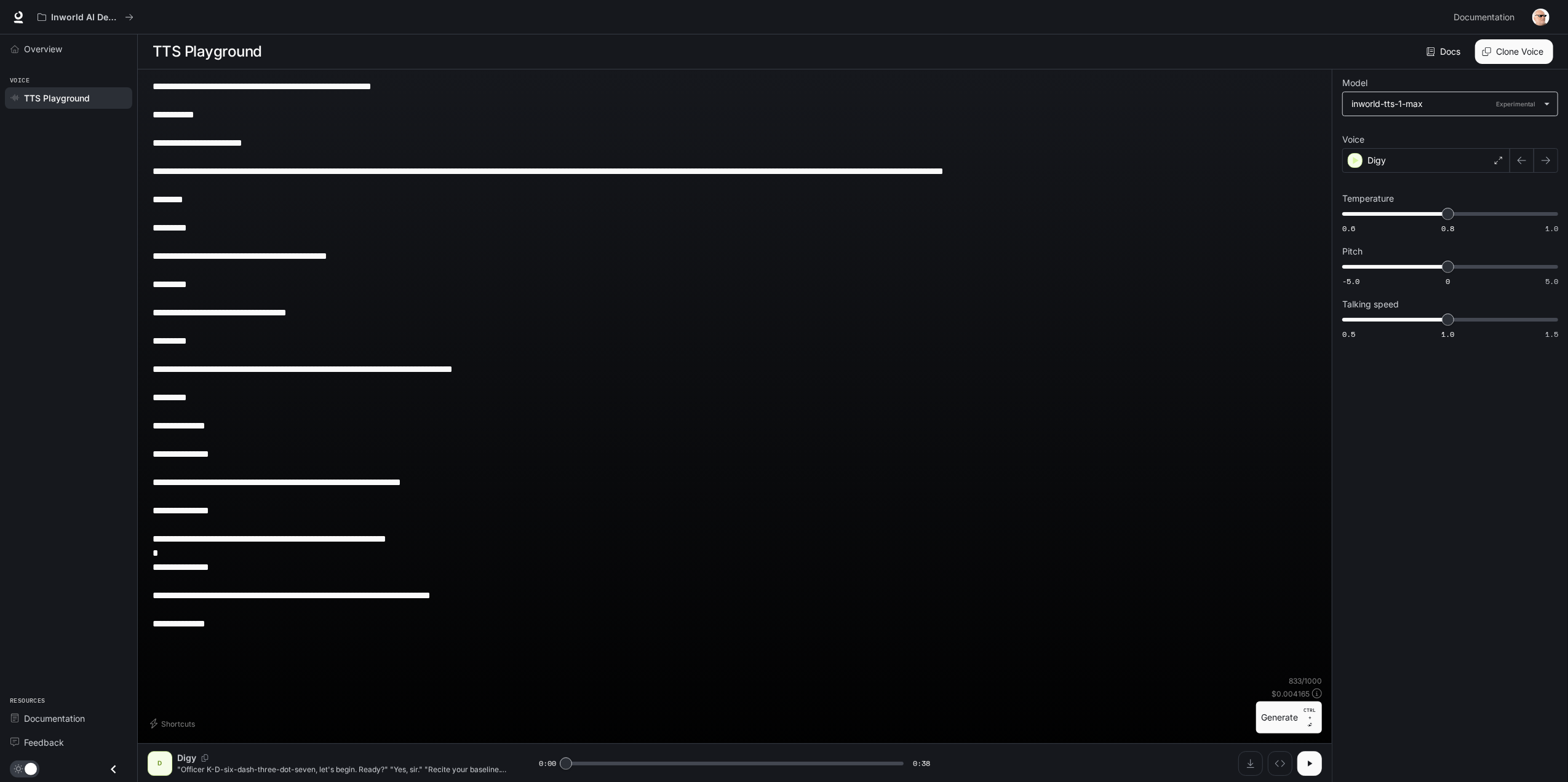 click on "**********" at bounding box center [784, 391] 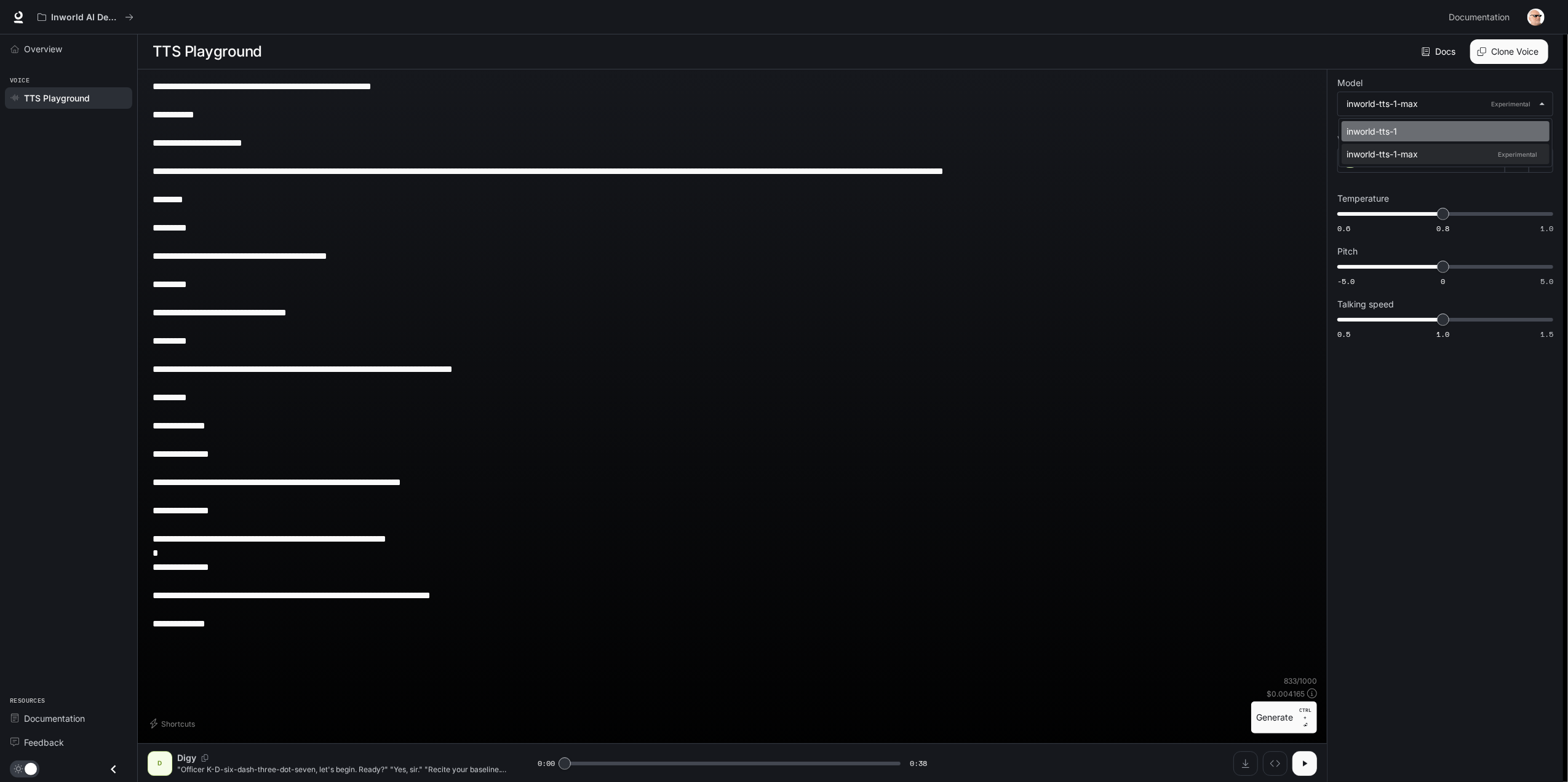 click on "inworld-tts-1" at bounding box center [1443, 131] 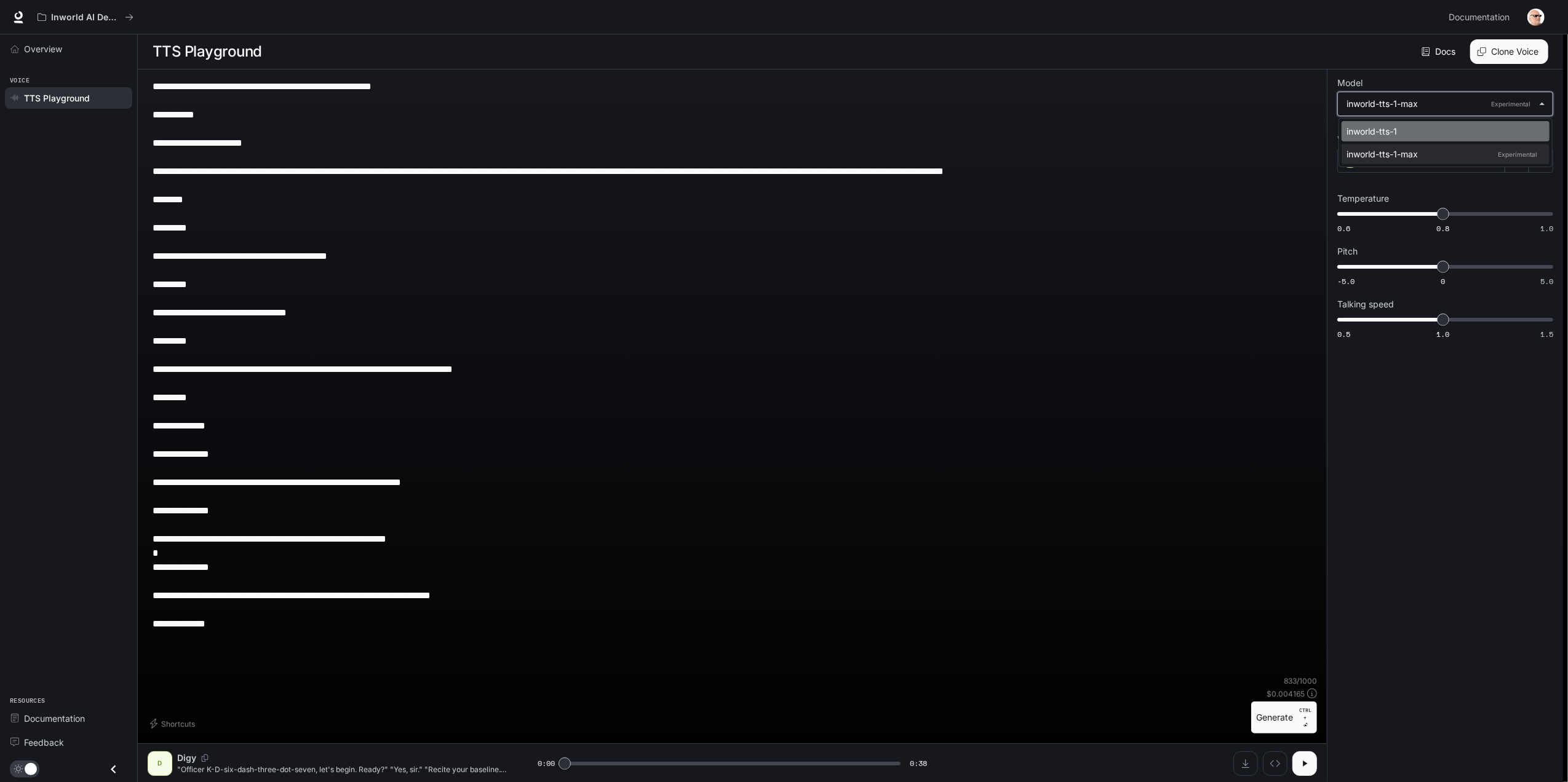 type on "**********" 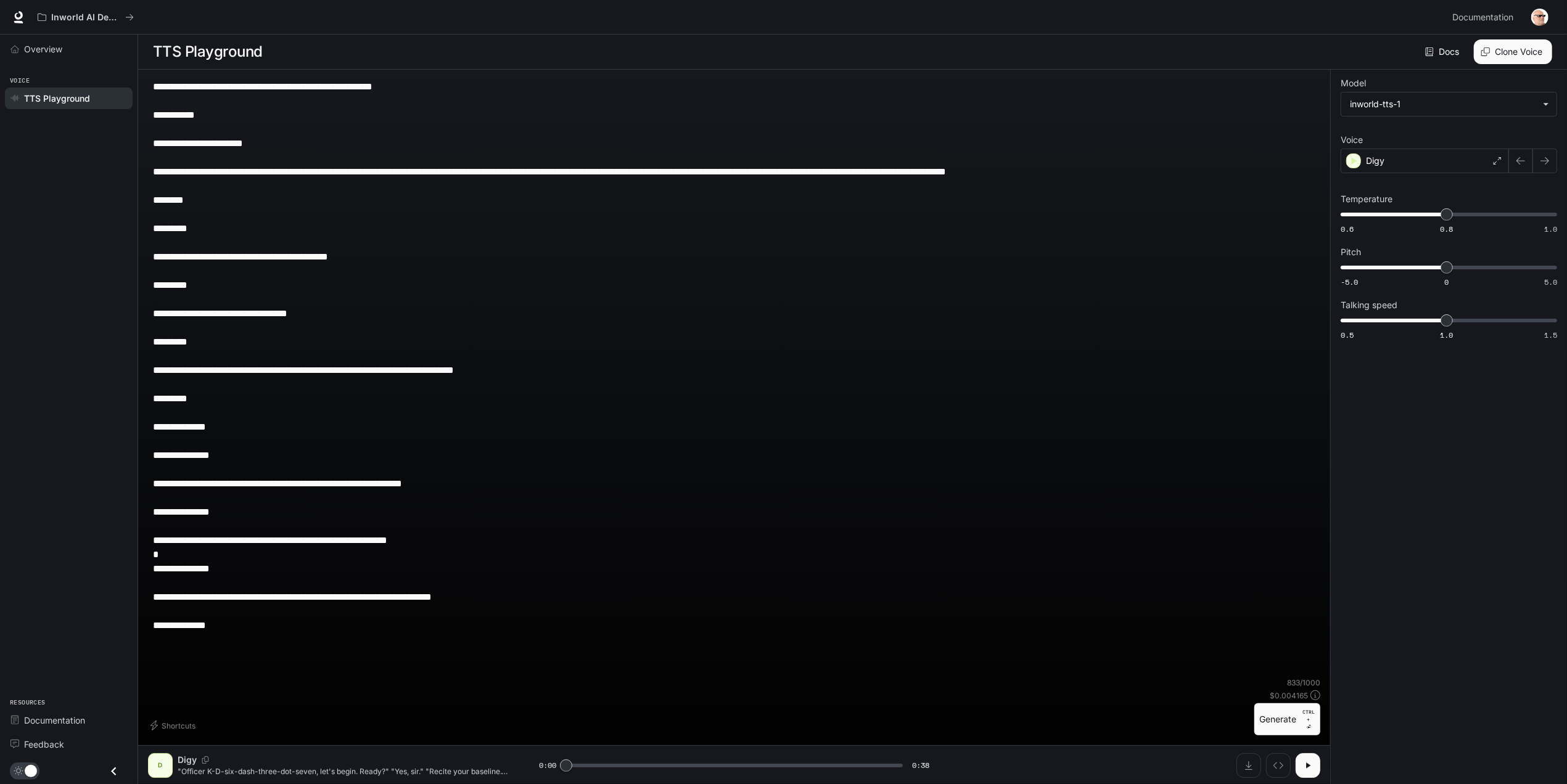 click on "Generate CTRL +  ⏎" at bounding box center (1287, 719) 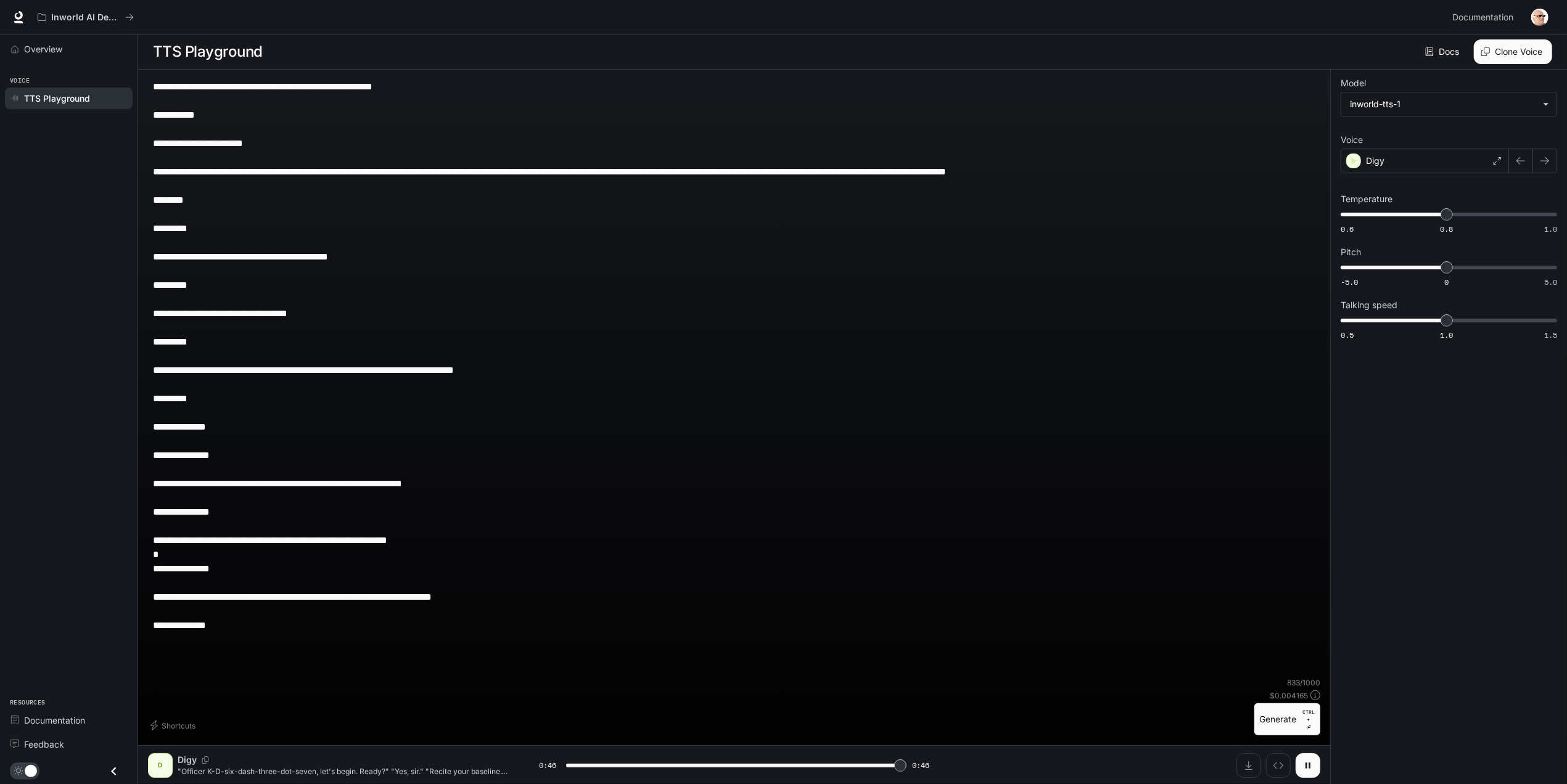 type on "*" 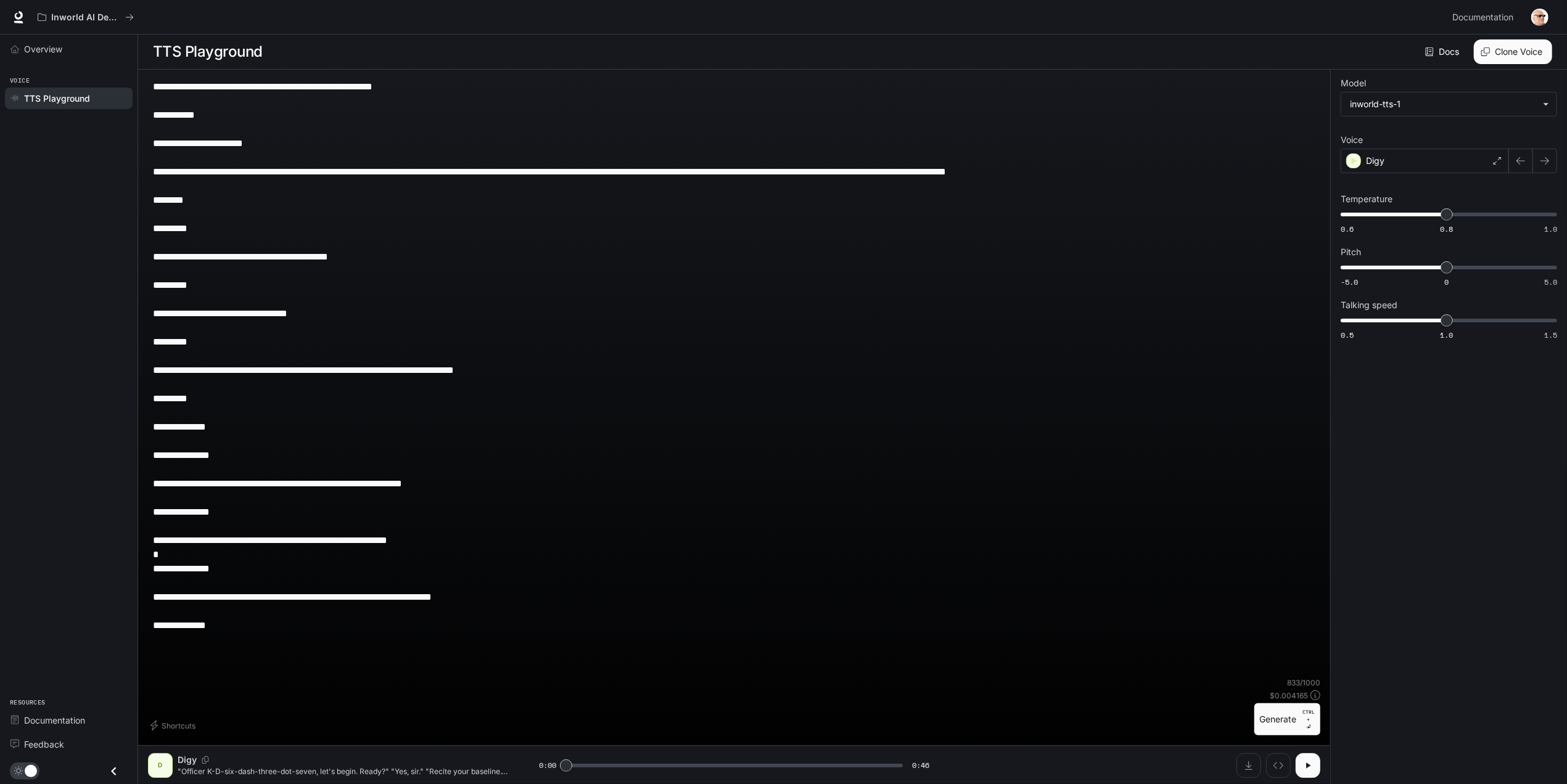 drag, startPoint x: 479, startPoint y: 380, endPoint x: 474, endPoint y: 385, distance: 7.071068 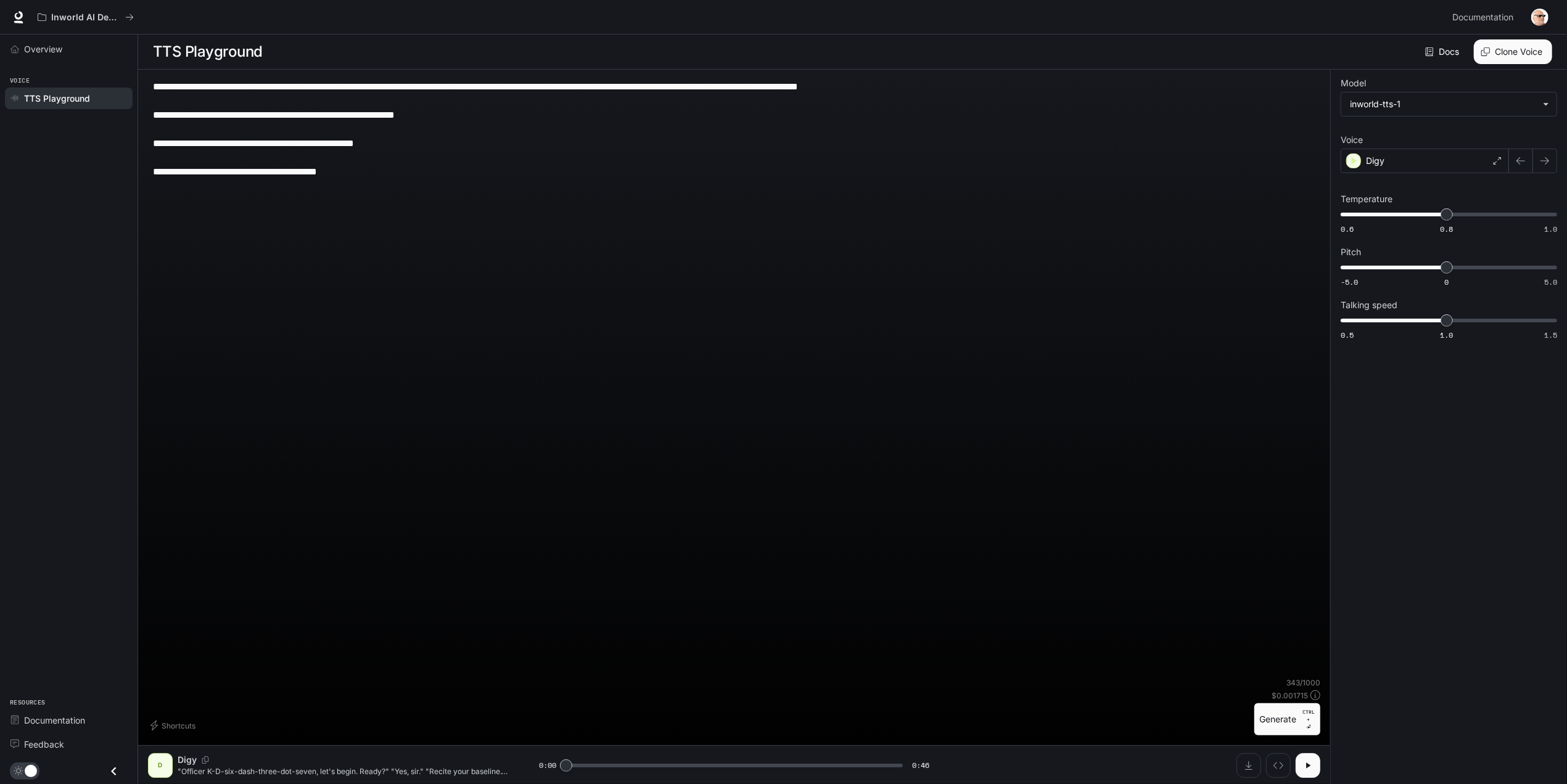 paste on "**********" 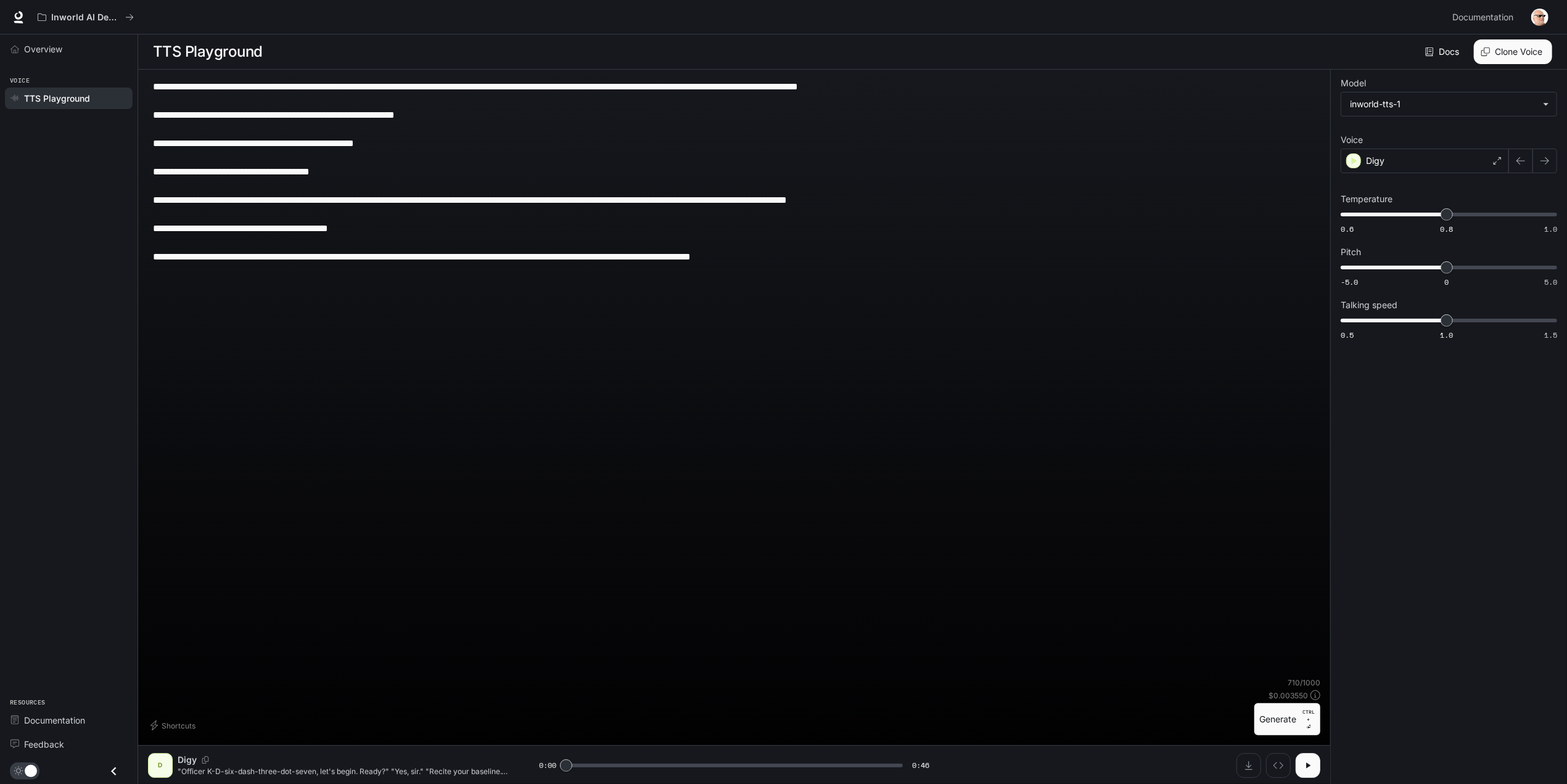paste on "**********" 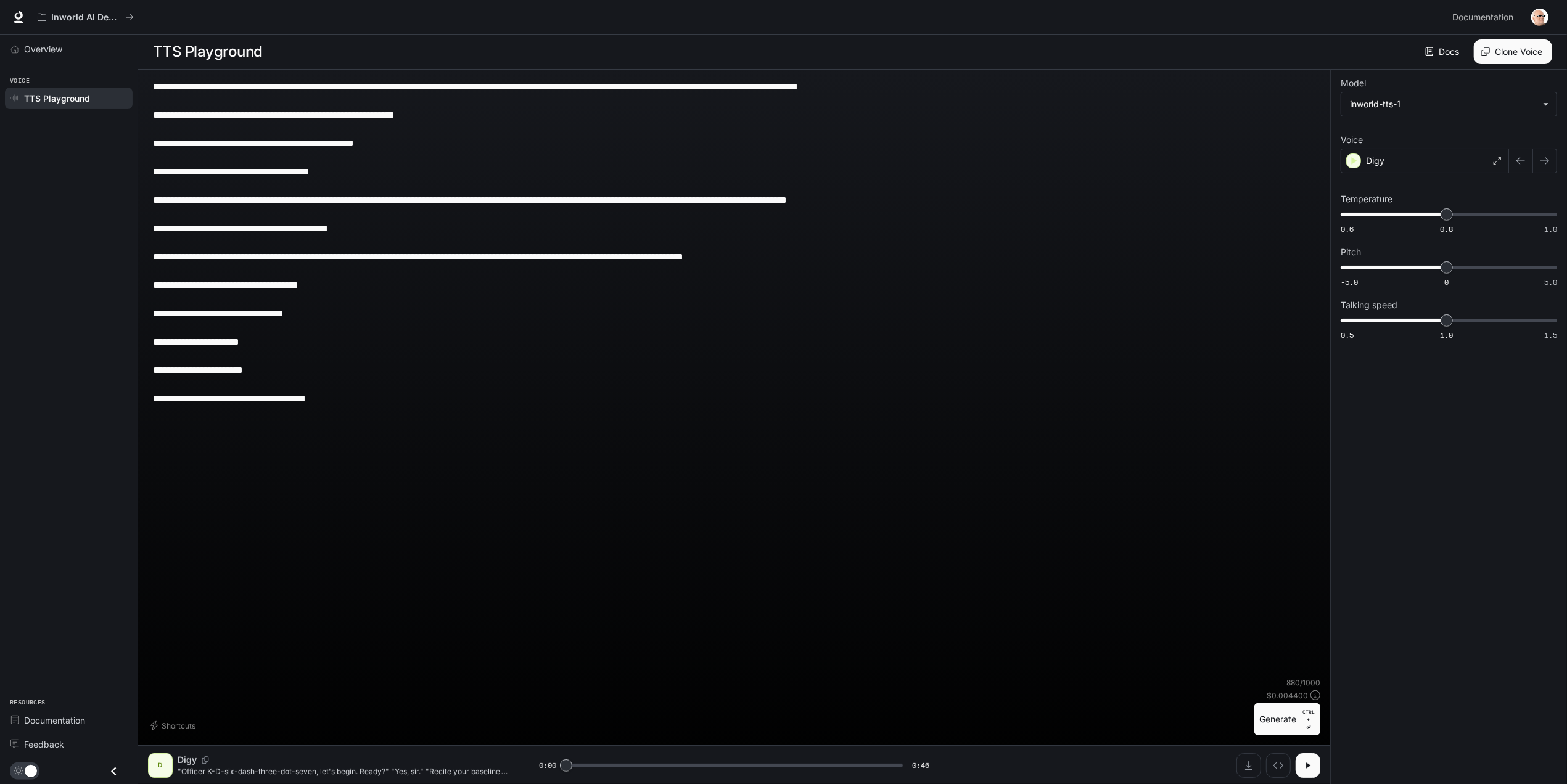 type on "**********" 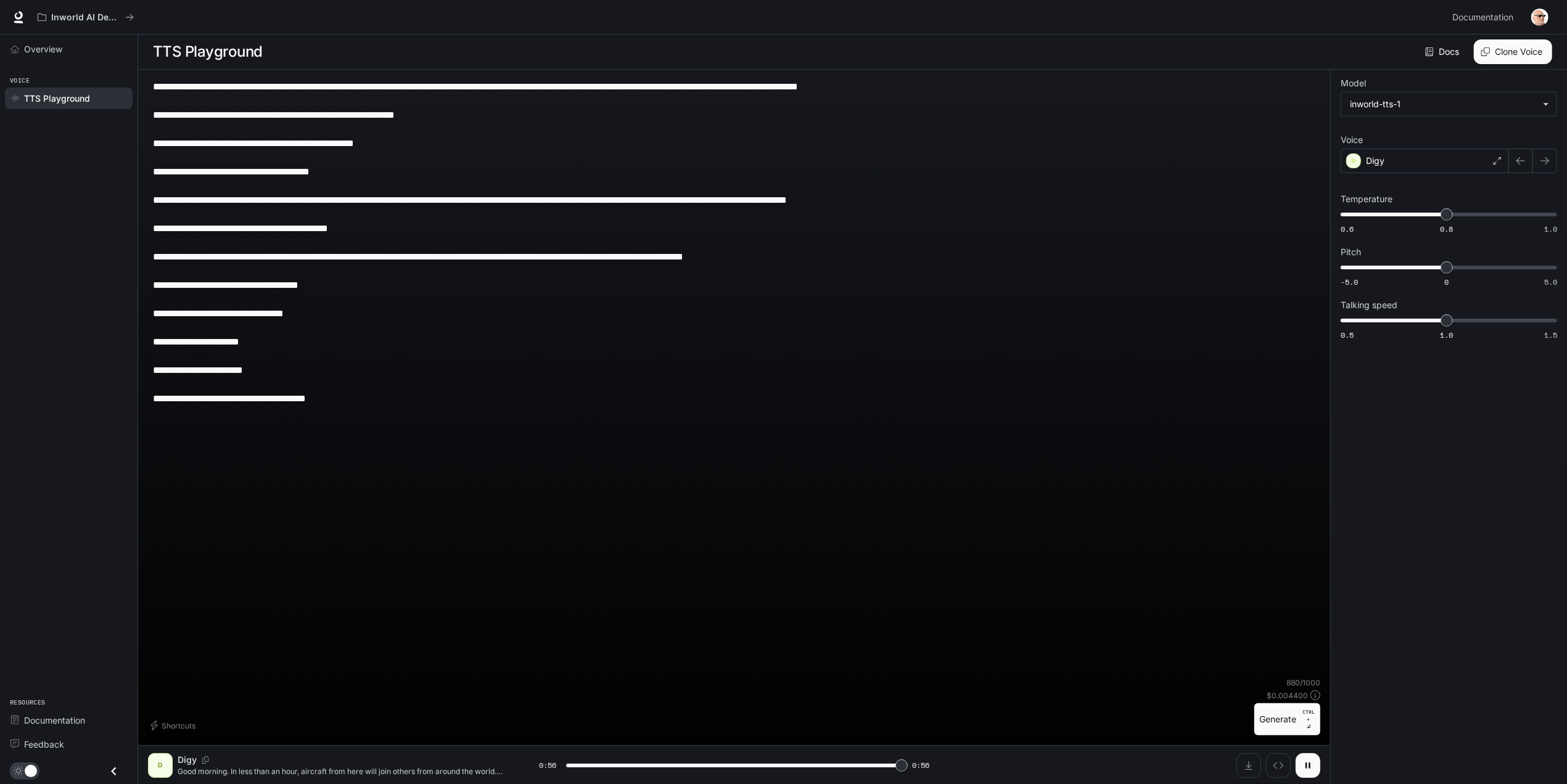 type on "*" 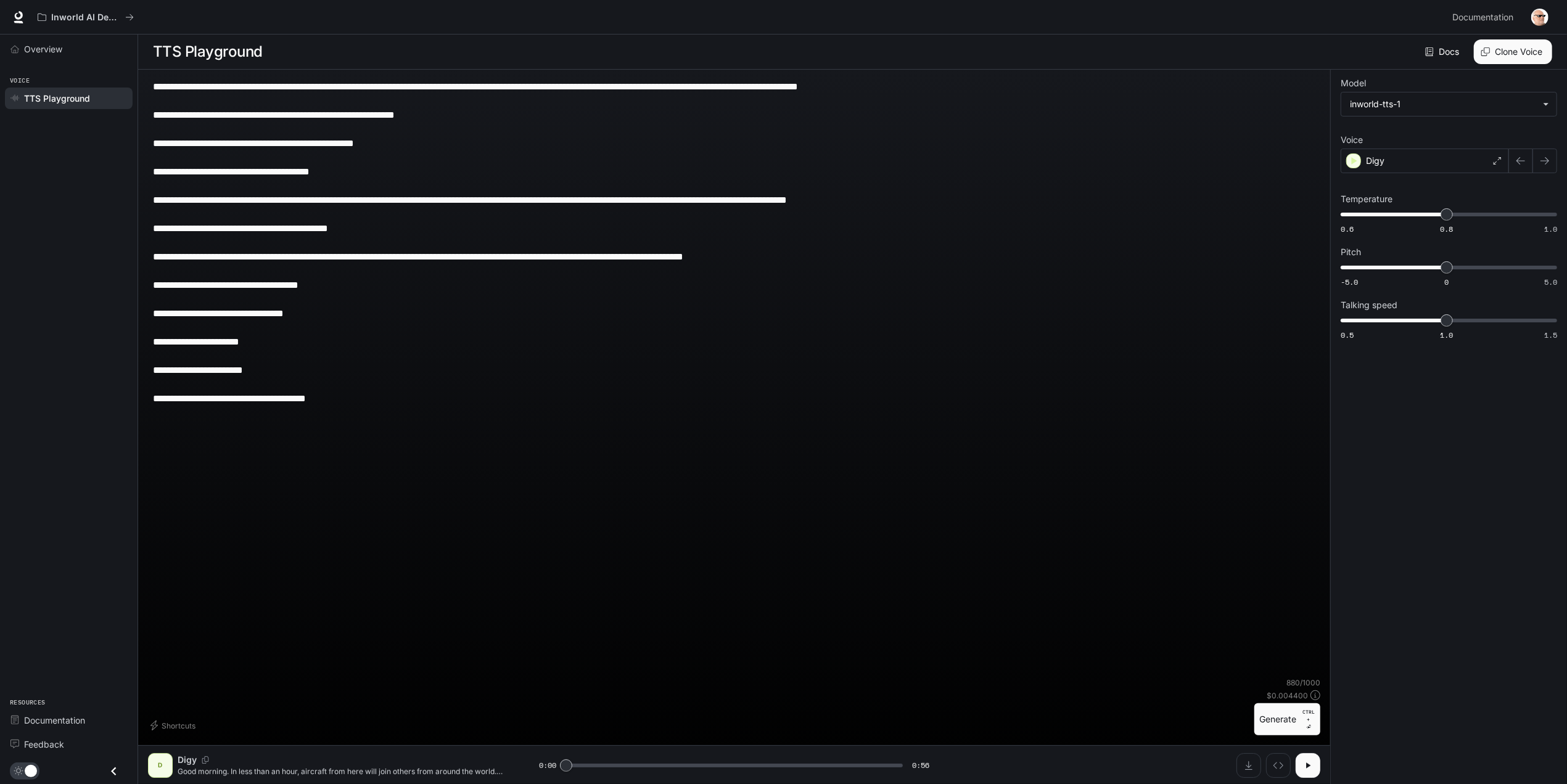 drag, startPoint x: 427, startPoint y: 412, endPoint x: 390, endPoint y: 406, distance: 37.48333 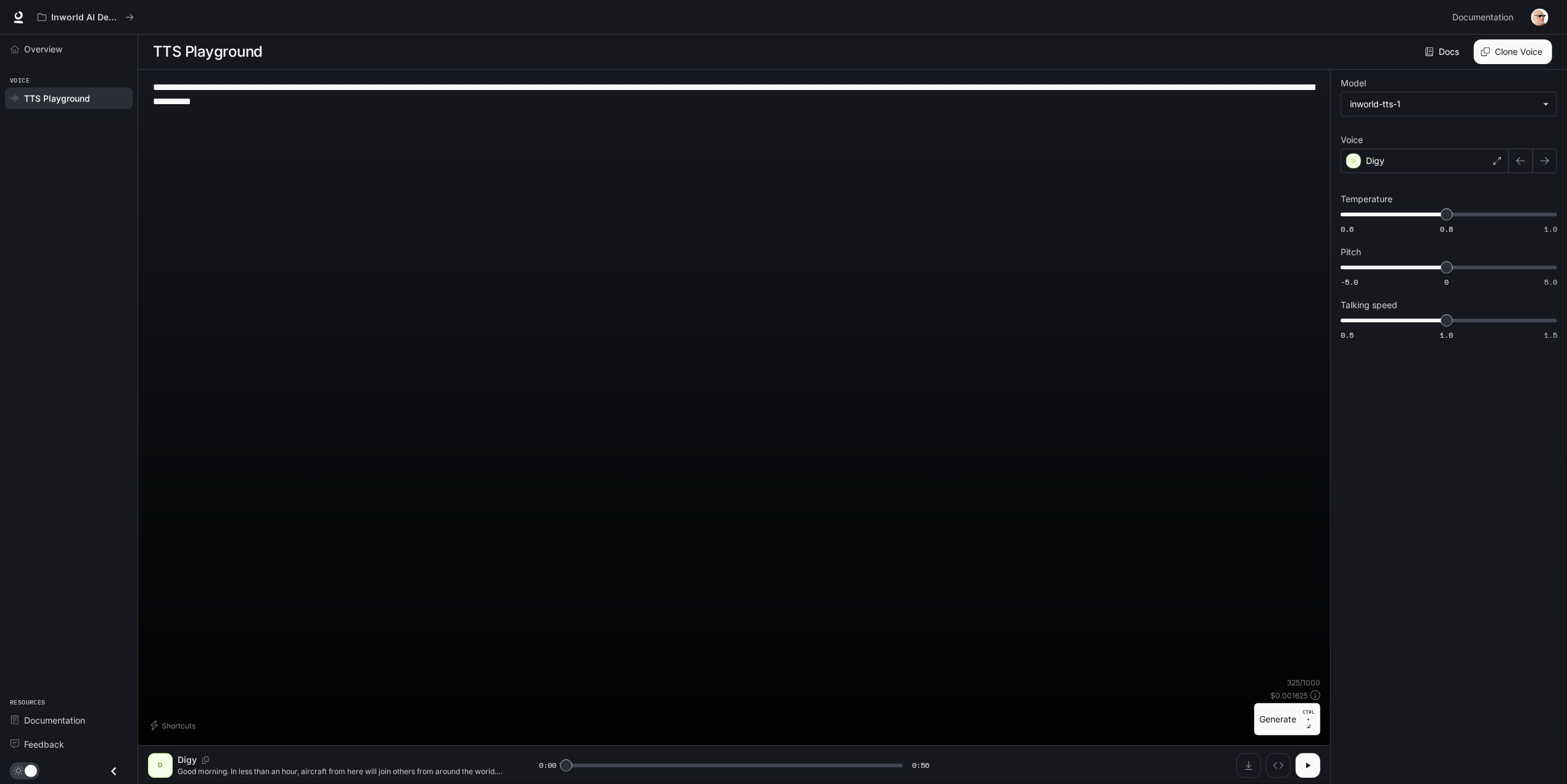 click on "**********" at bounding box center [734, 94] 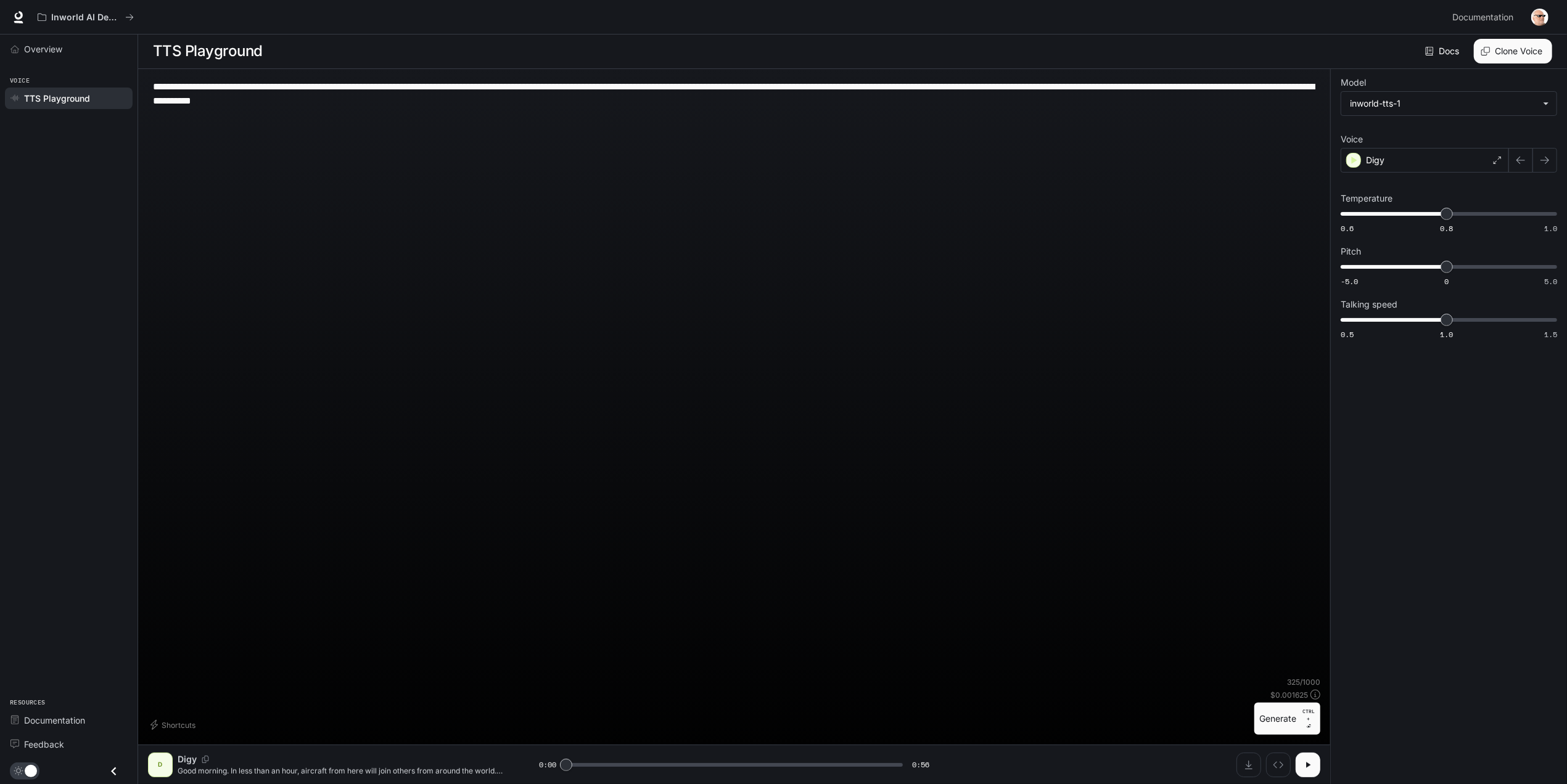 click on "**********" at bounding box center (734, 94) 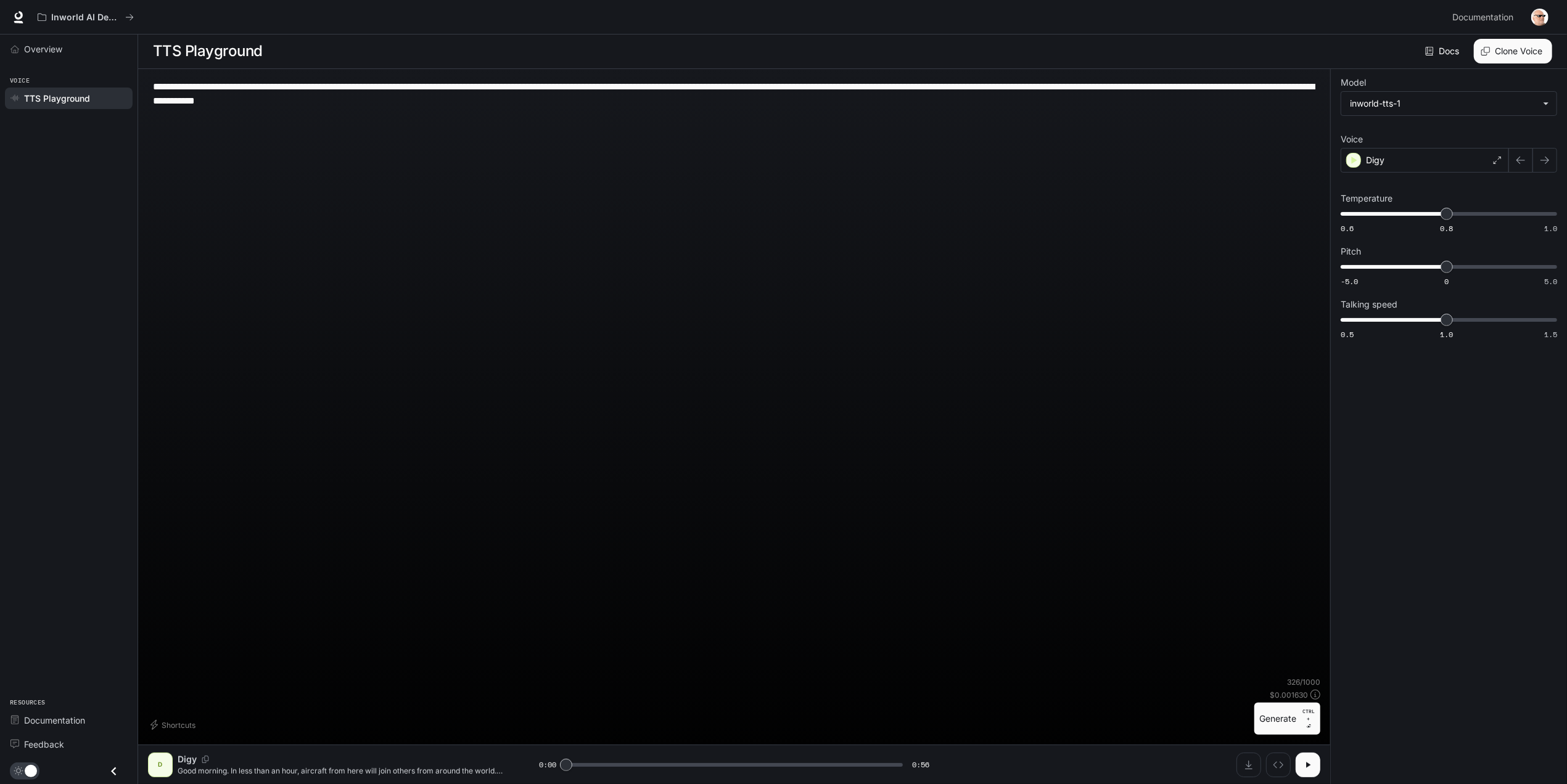 paste on "**********" 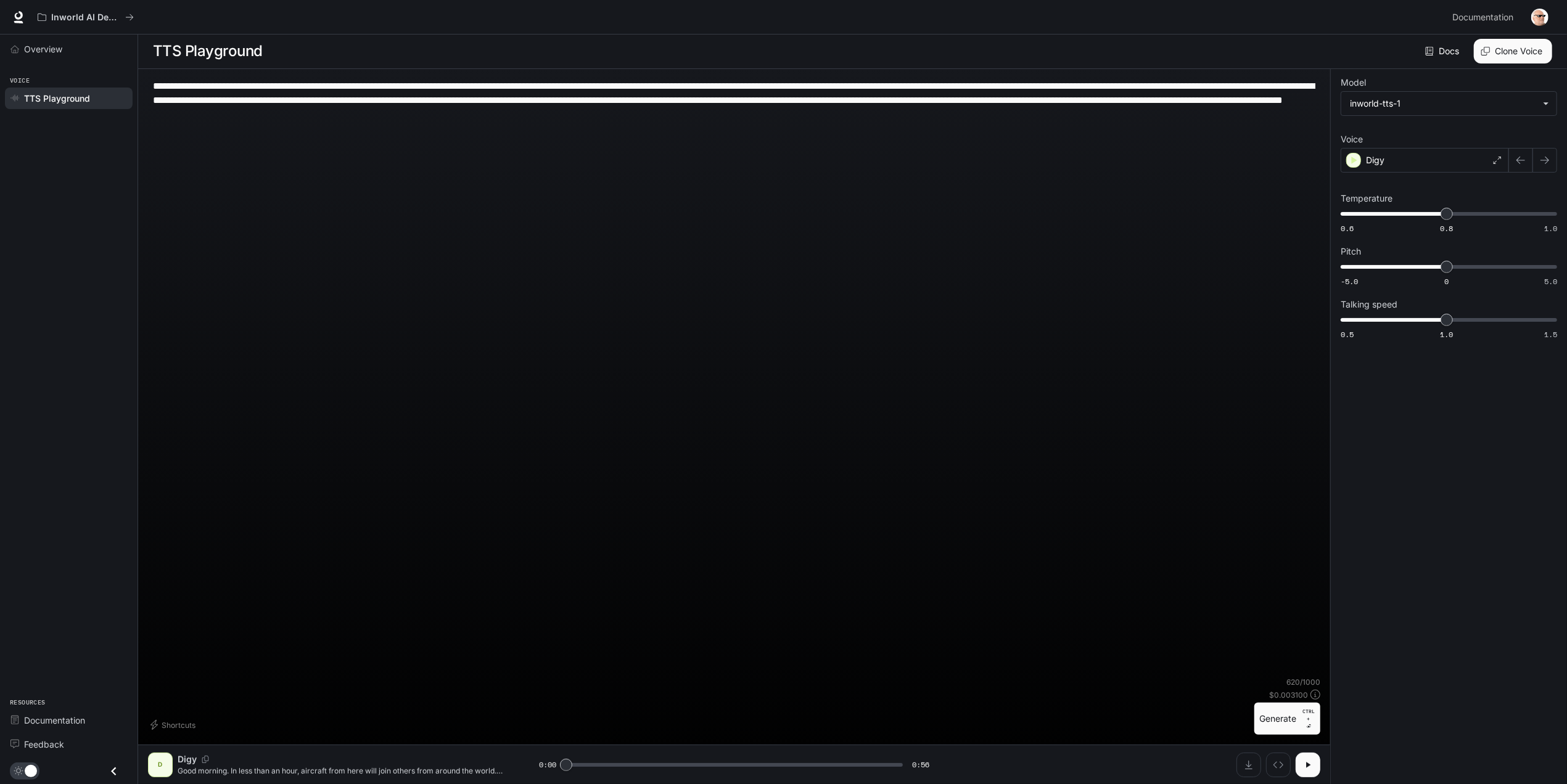 paste on "**********" 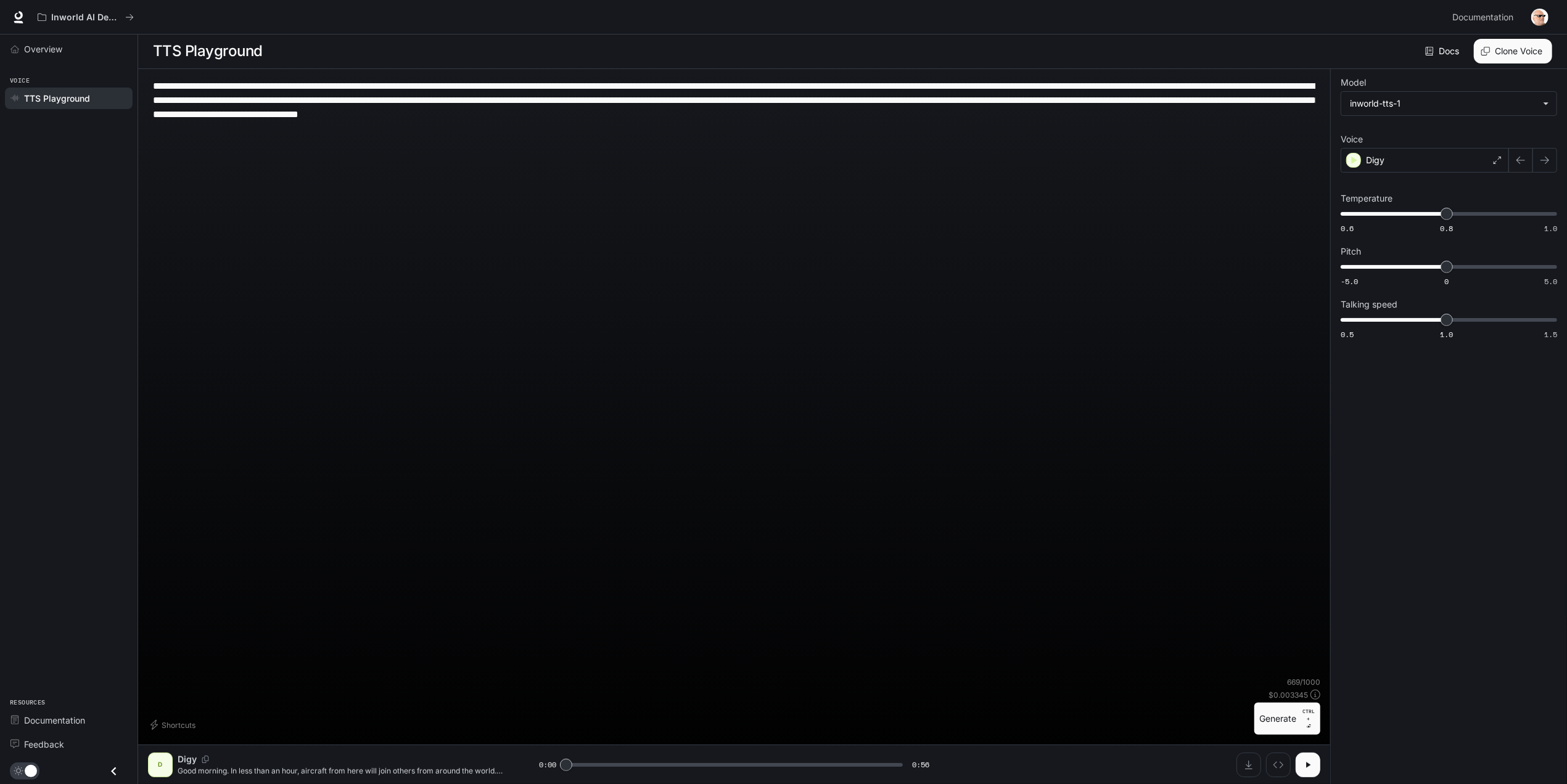 click on "**********" at bounding box center [734, 100] 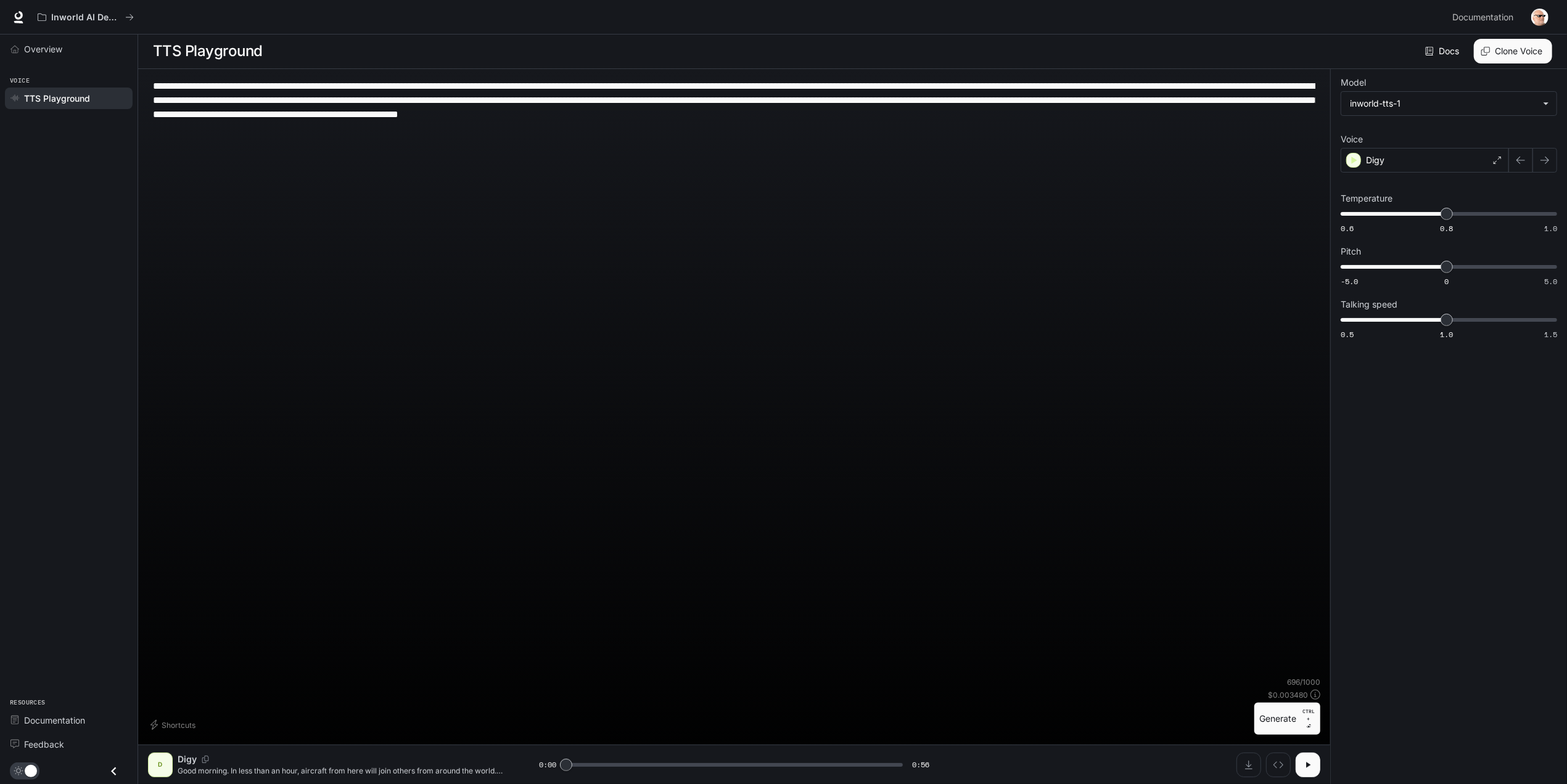 paste on "**********" 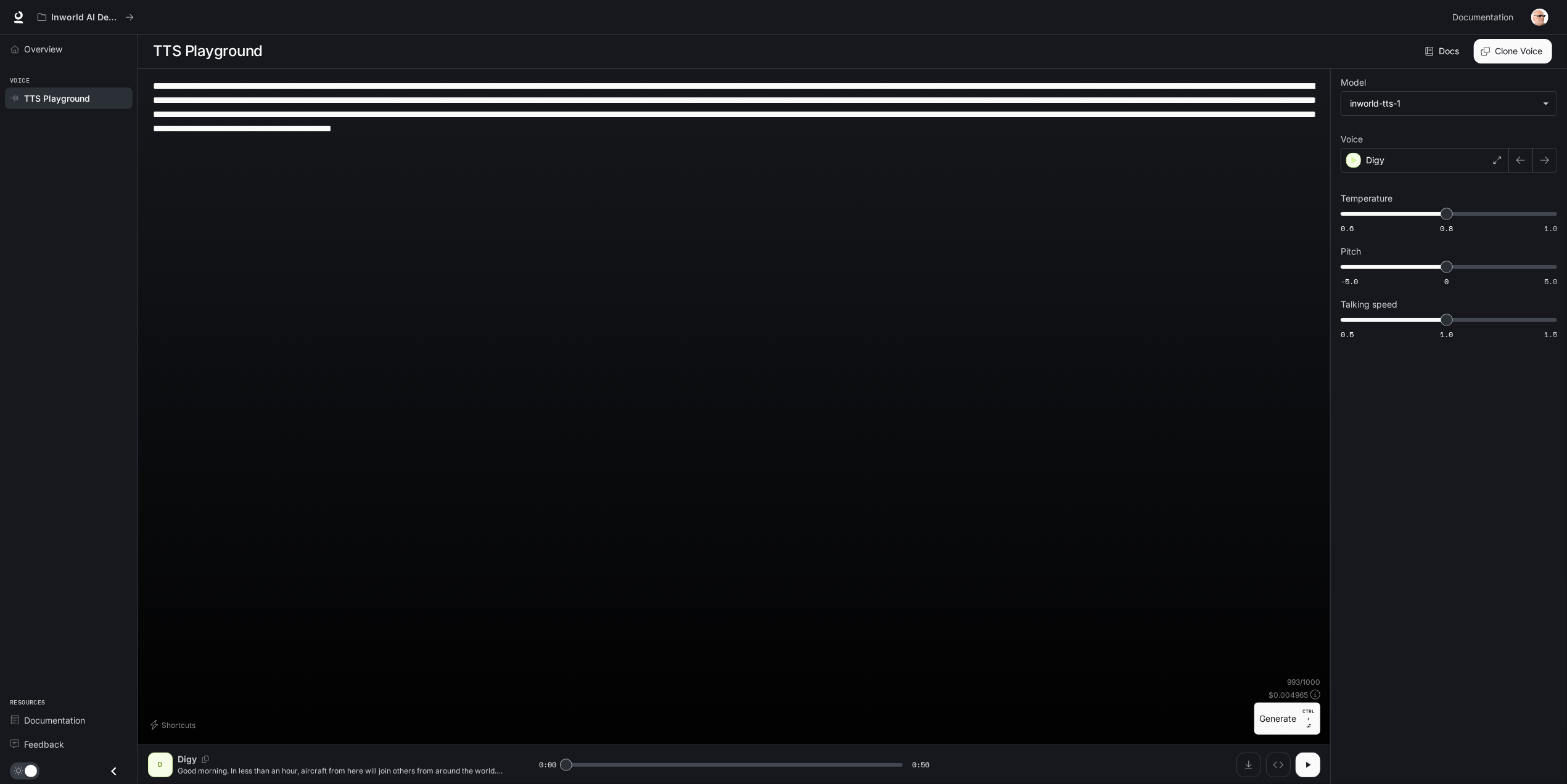 type on "**********" 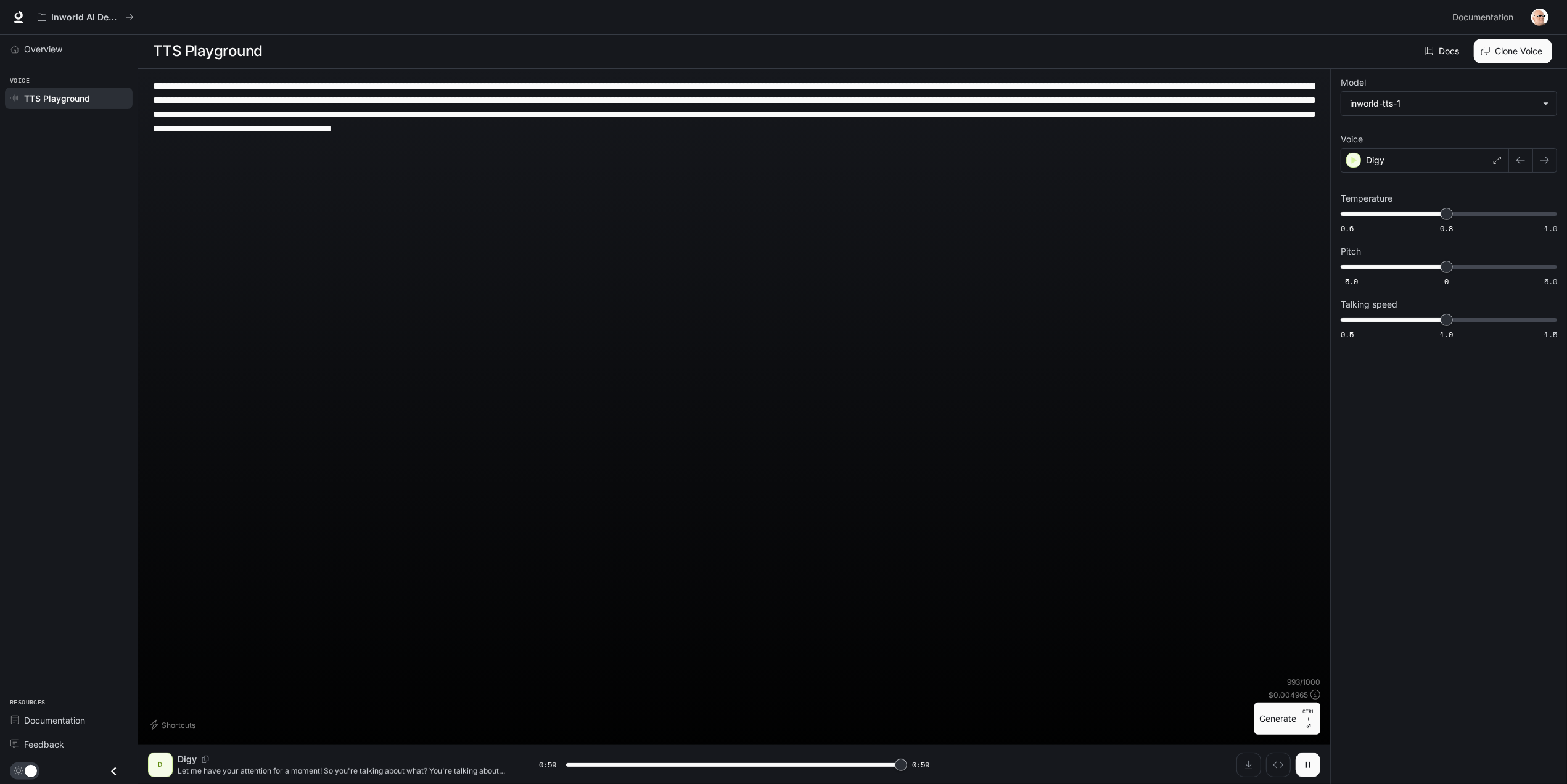 type on "*" 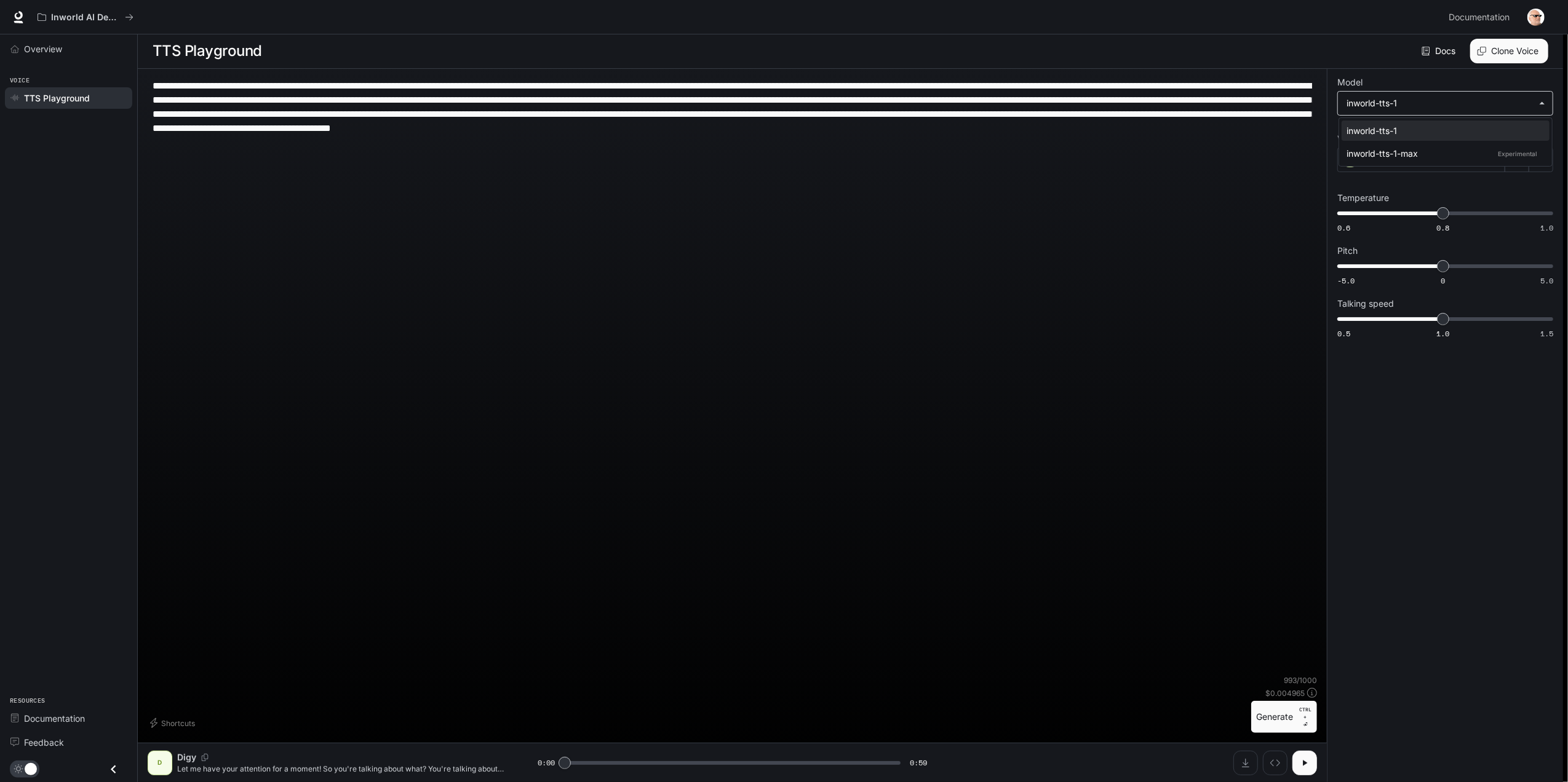 click on "**********" at bounding box center (784, 390) 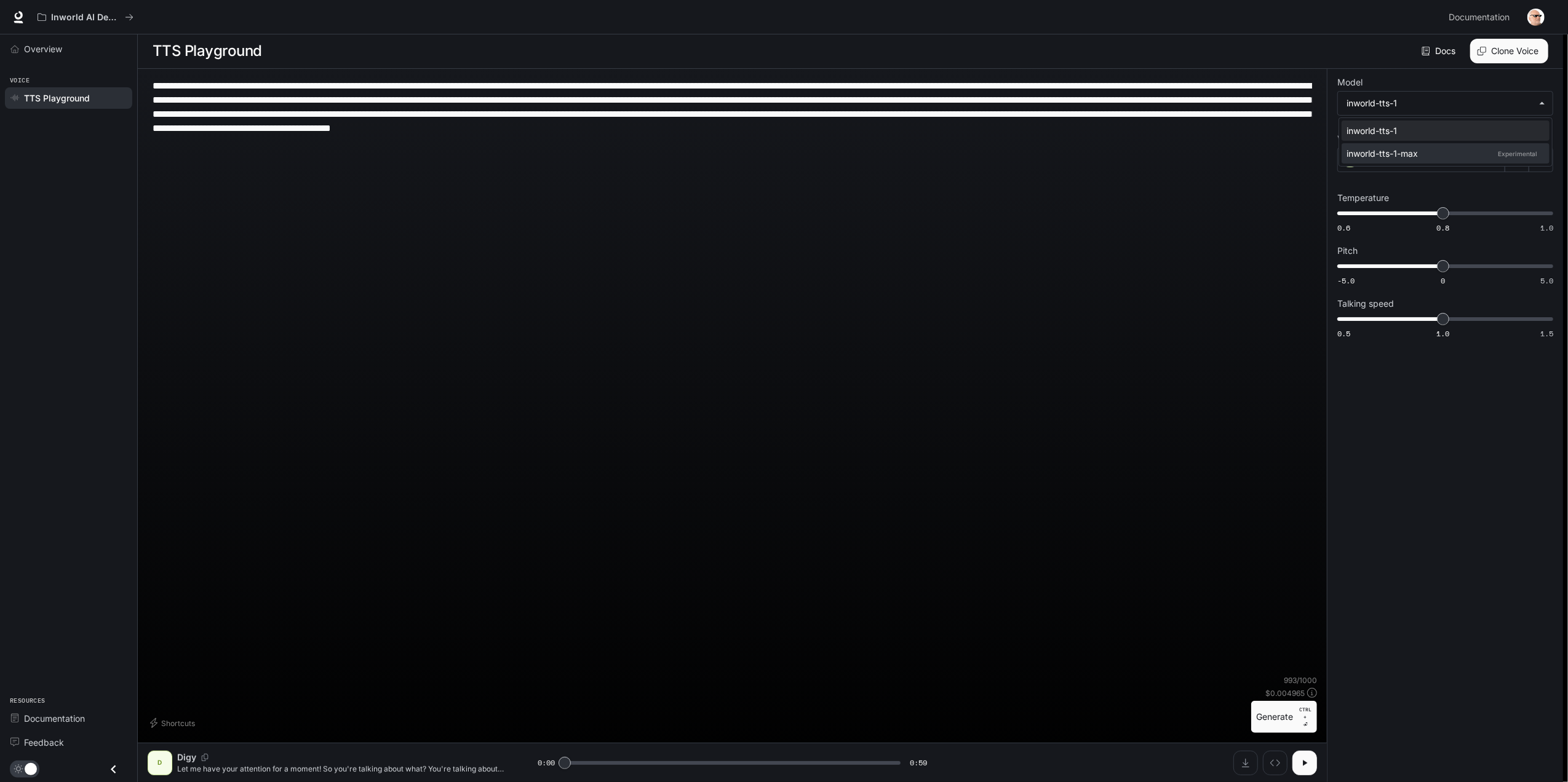 click on "inworld-tts-1-max Experimental" at bounding box center (1443, 153) 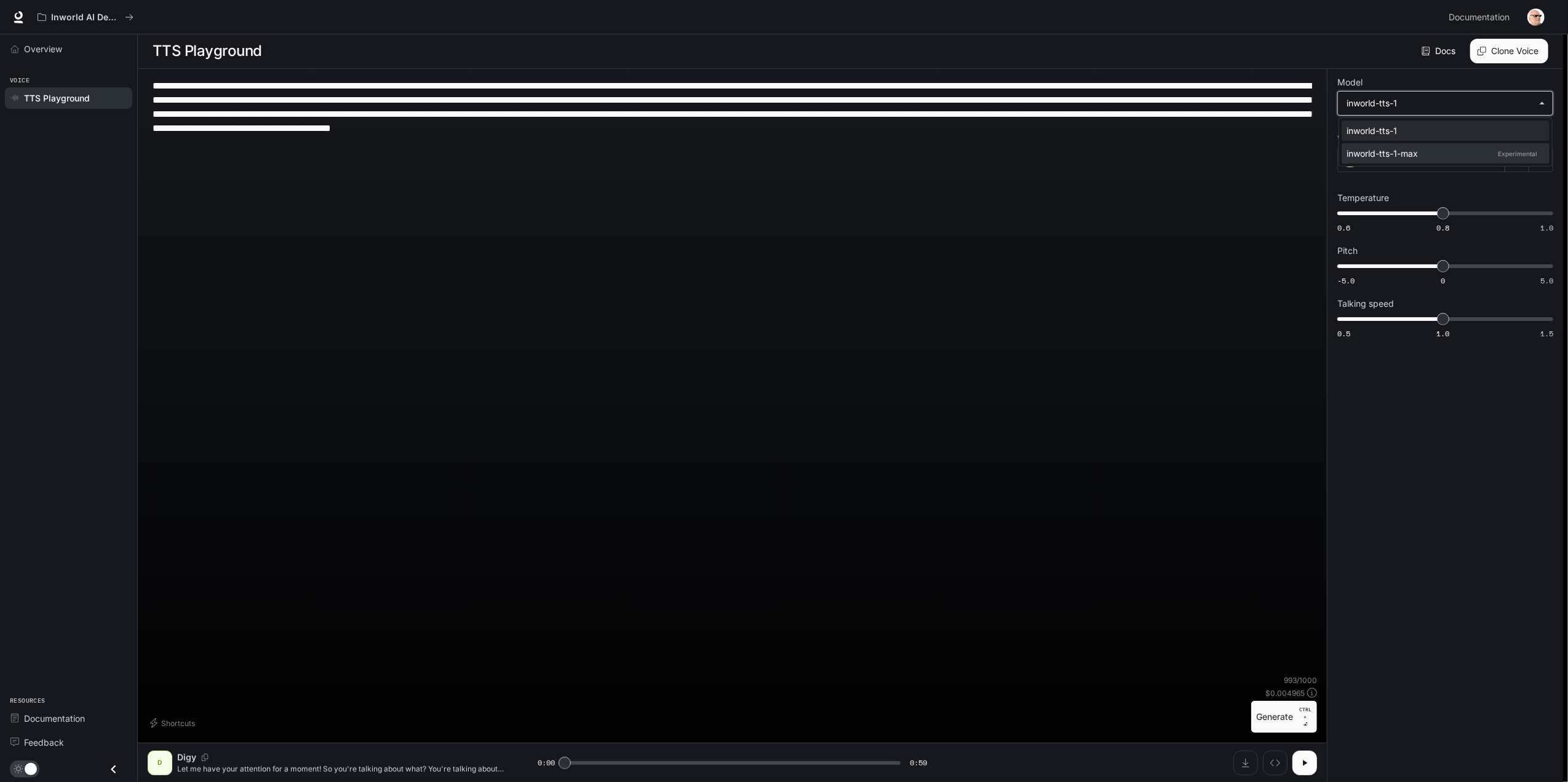 type on "**********" 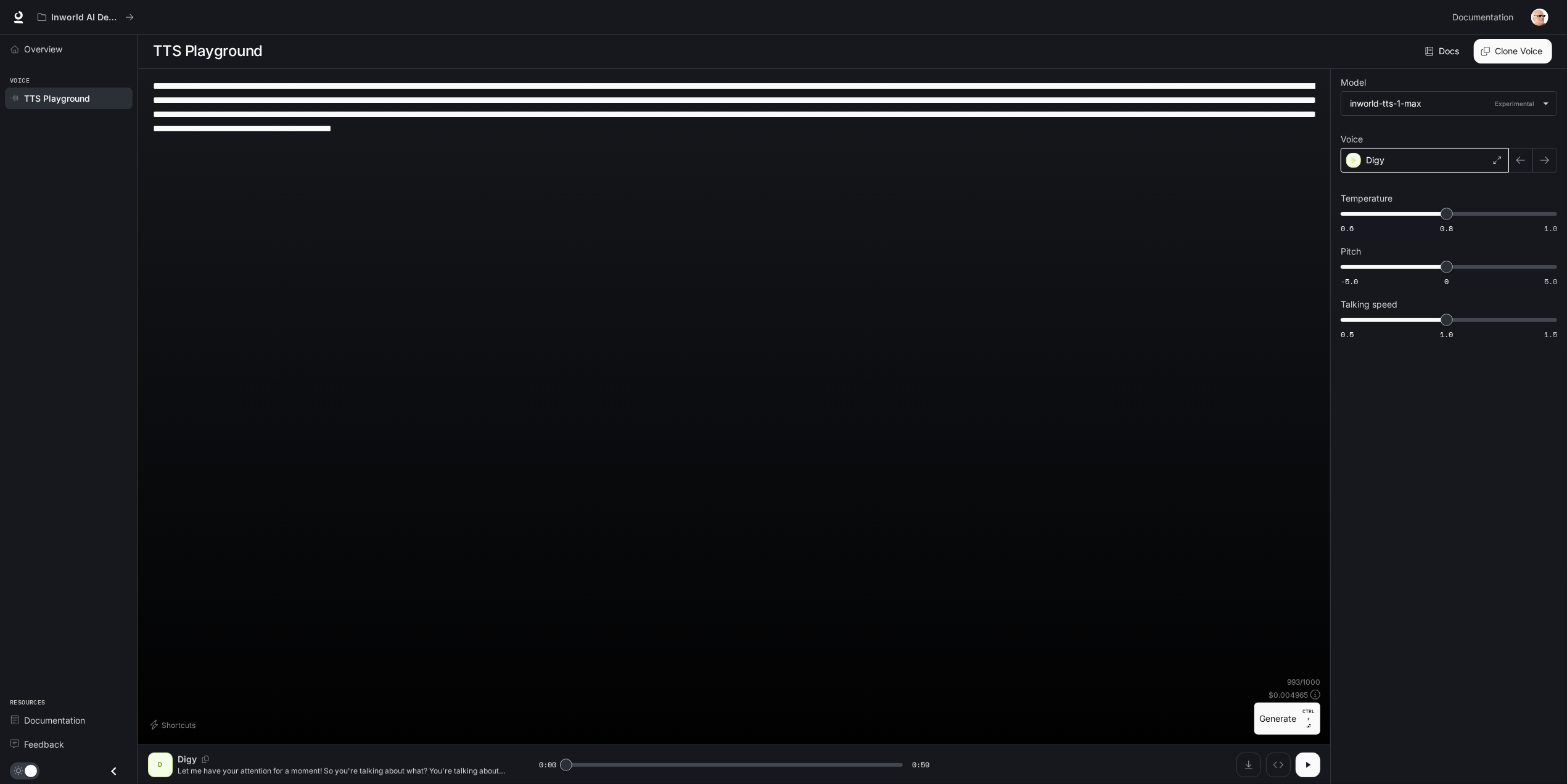 click on "Digy" at bounding box center (1425, 160) 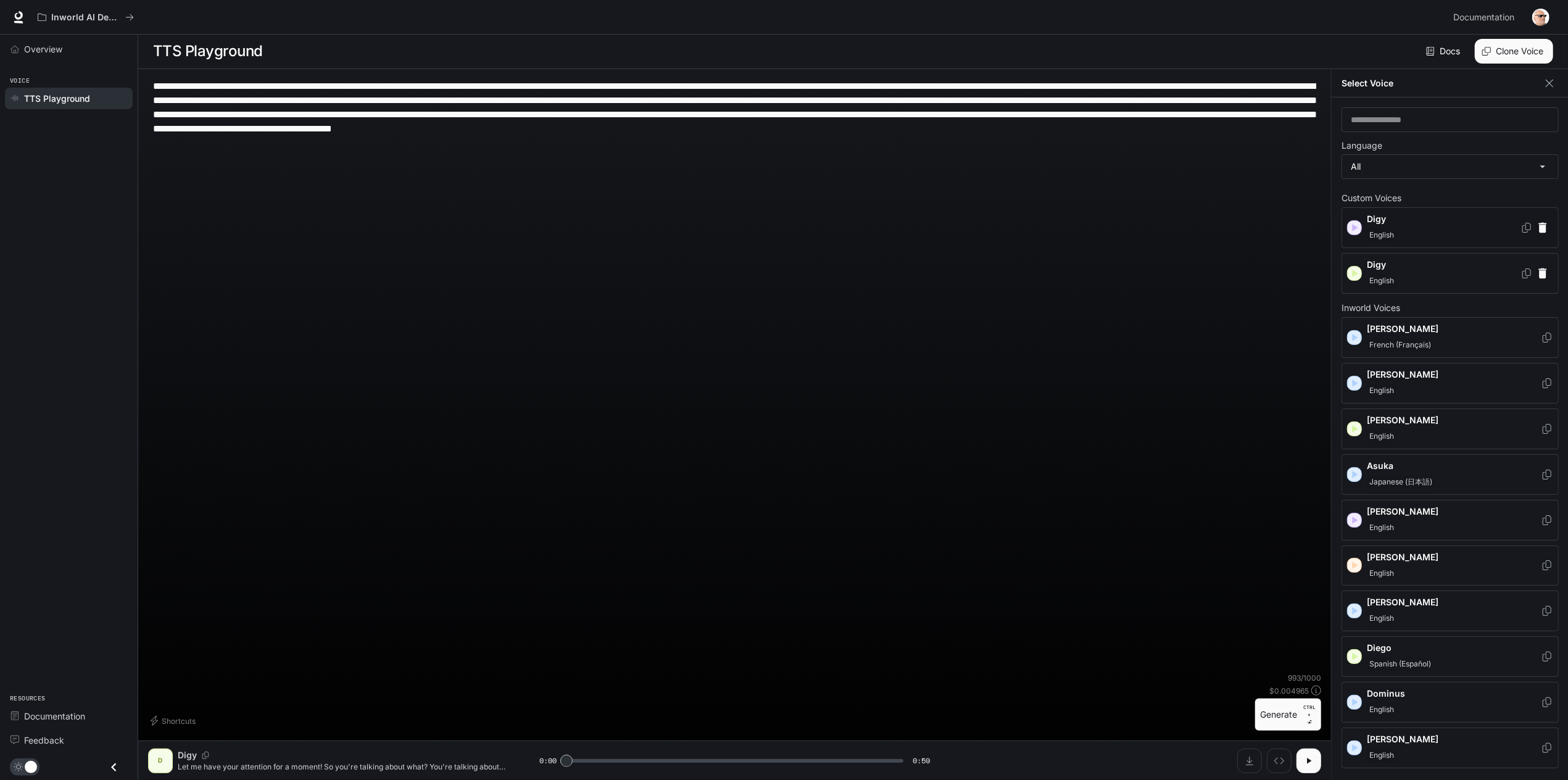 drag, startPoint x: 1395, startPoint y: 228, endPoint x: 1346, endPoint y: 238, distance: 50.009999 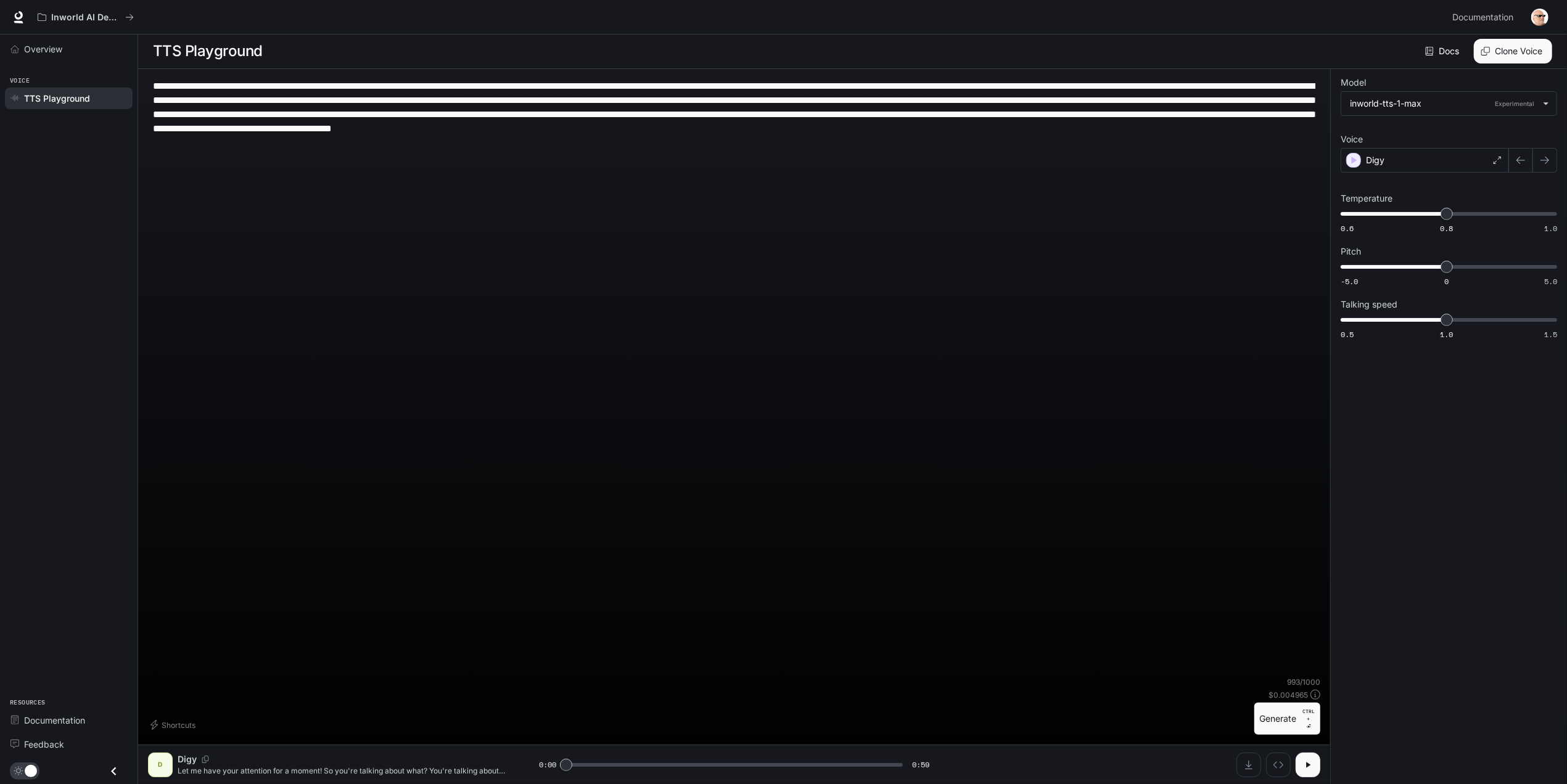 drag, startPoint x: 1274, startPoint y: 713, endPoint x: 1242, endPoint y: 700, distance: 34.5398 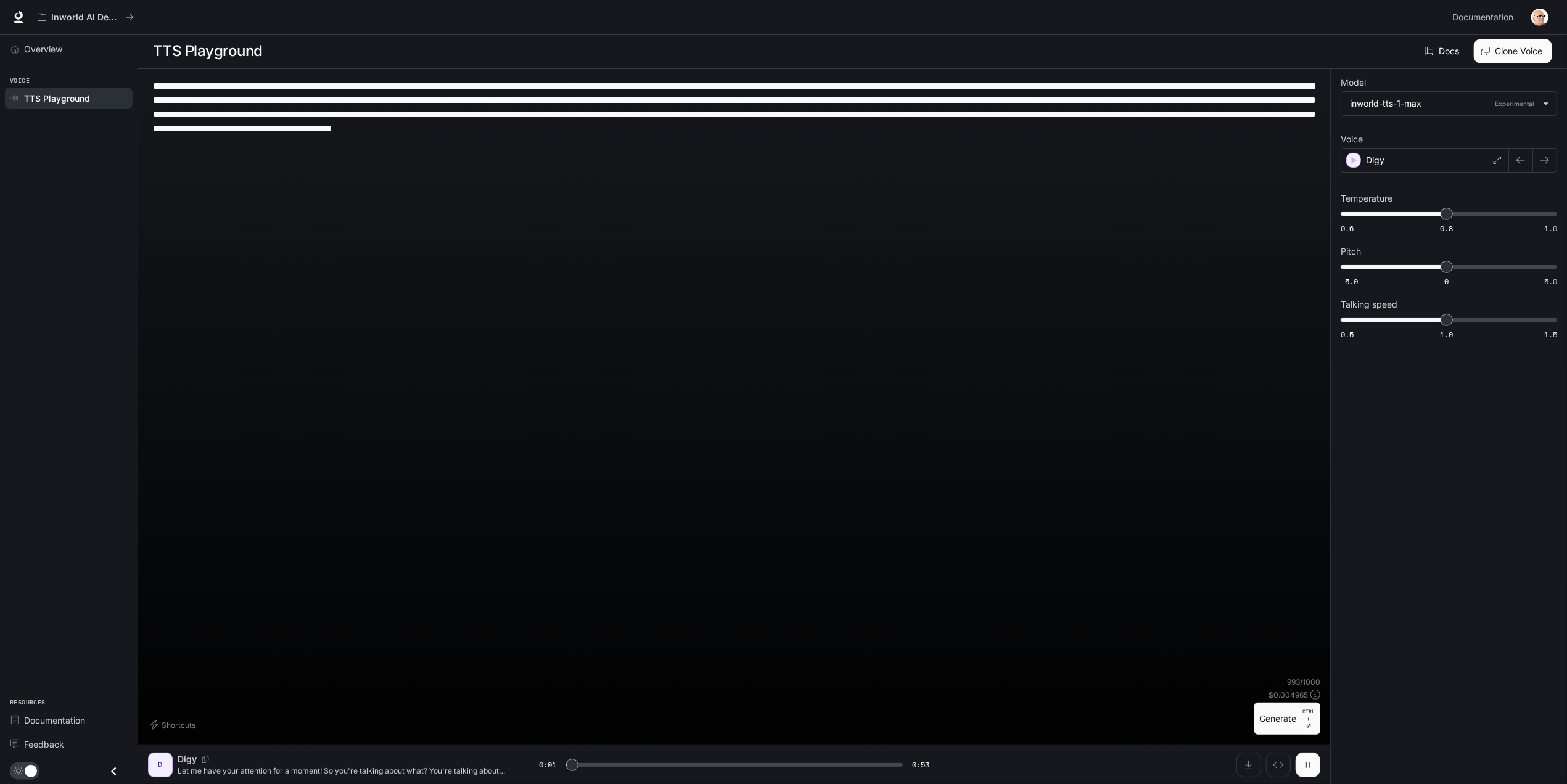 drag, startPoint x: 1310, startPoint y: 772, endPoint x: 1301, endPoint y: 766, distance: 10.816654 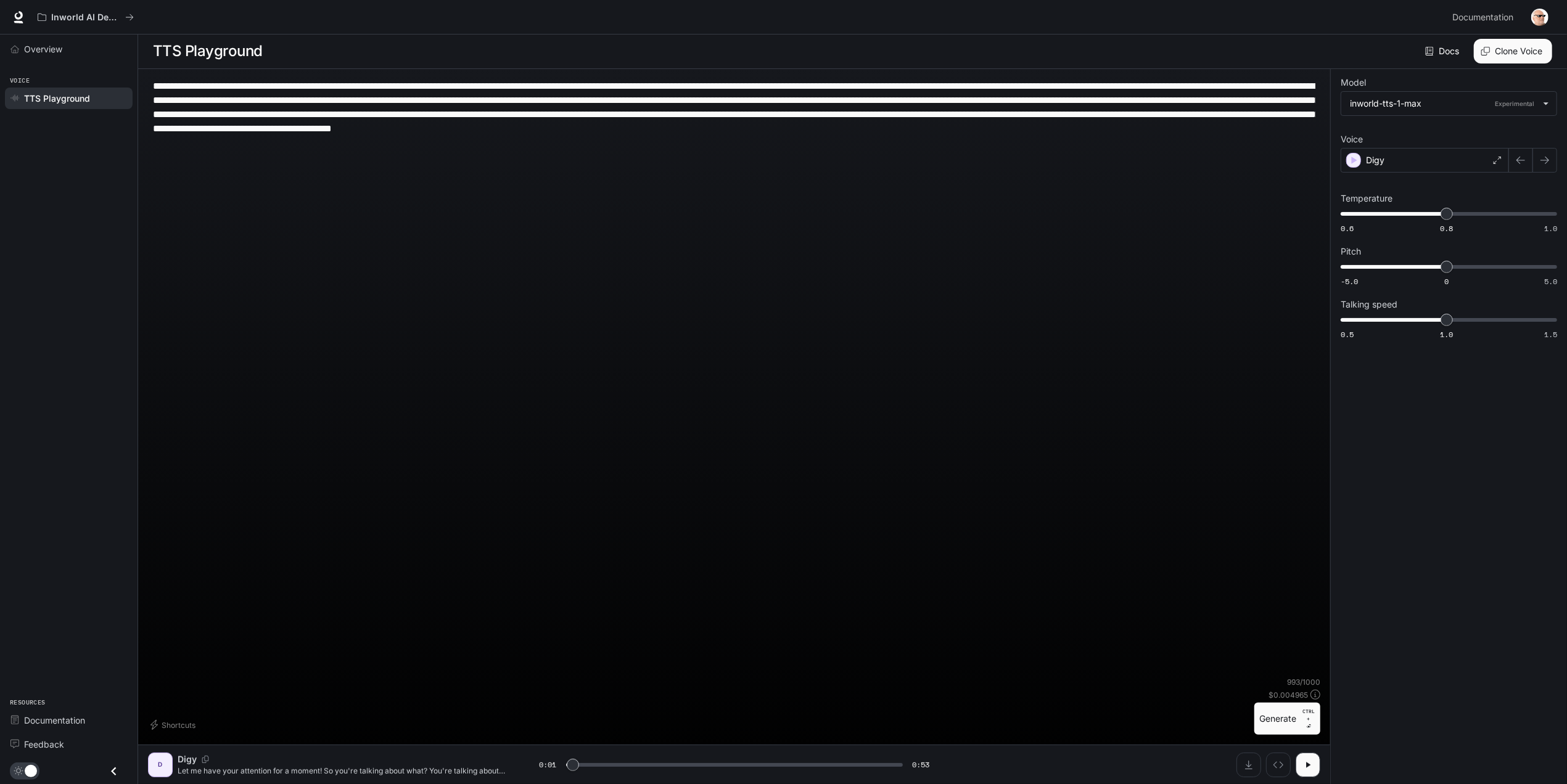 click on "**********" at bounding box center (734, 107) 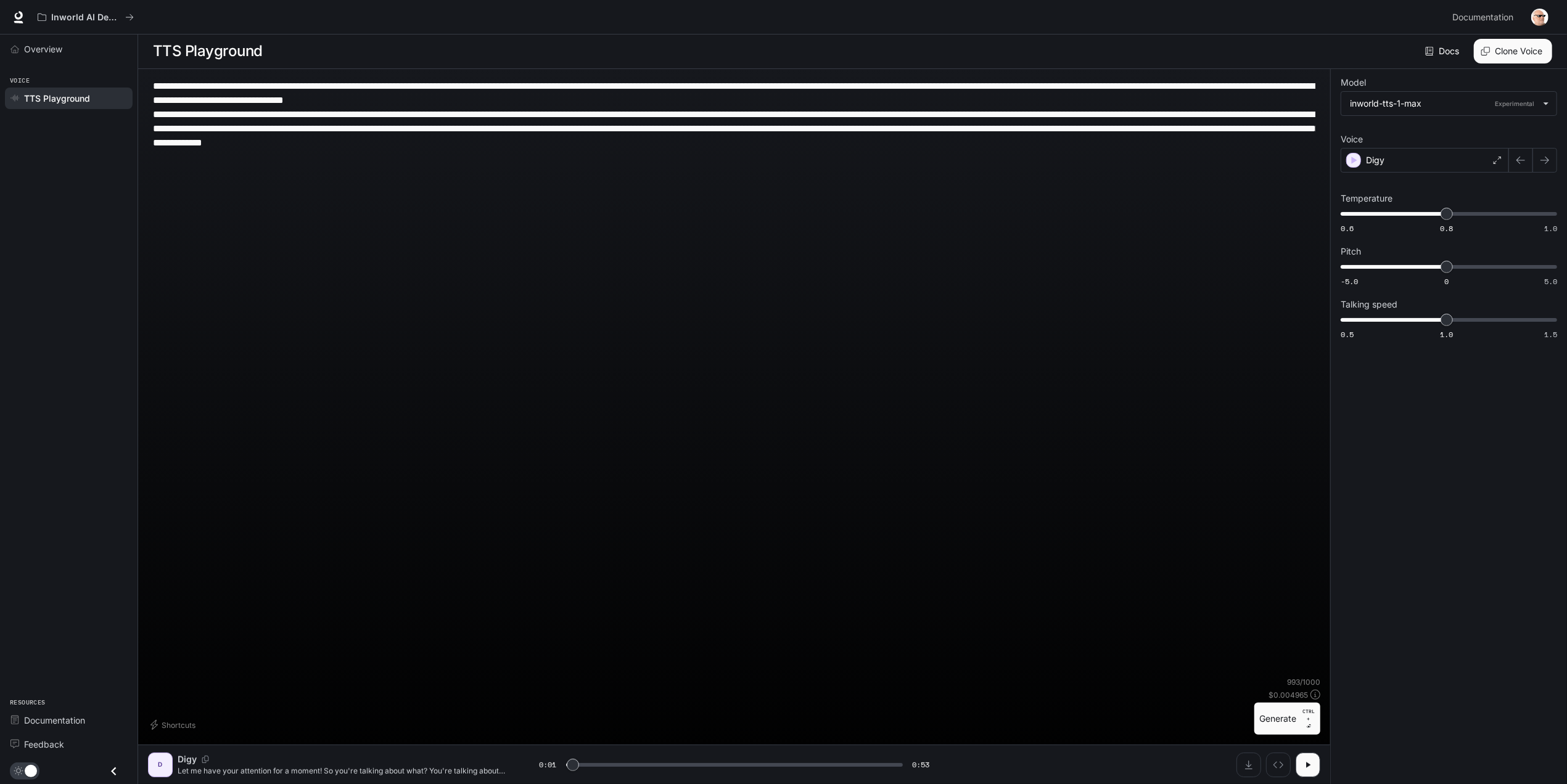 type on "**********" 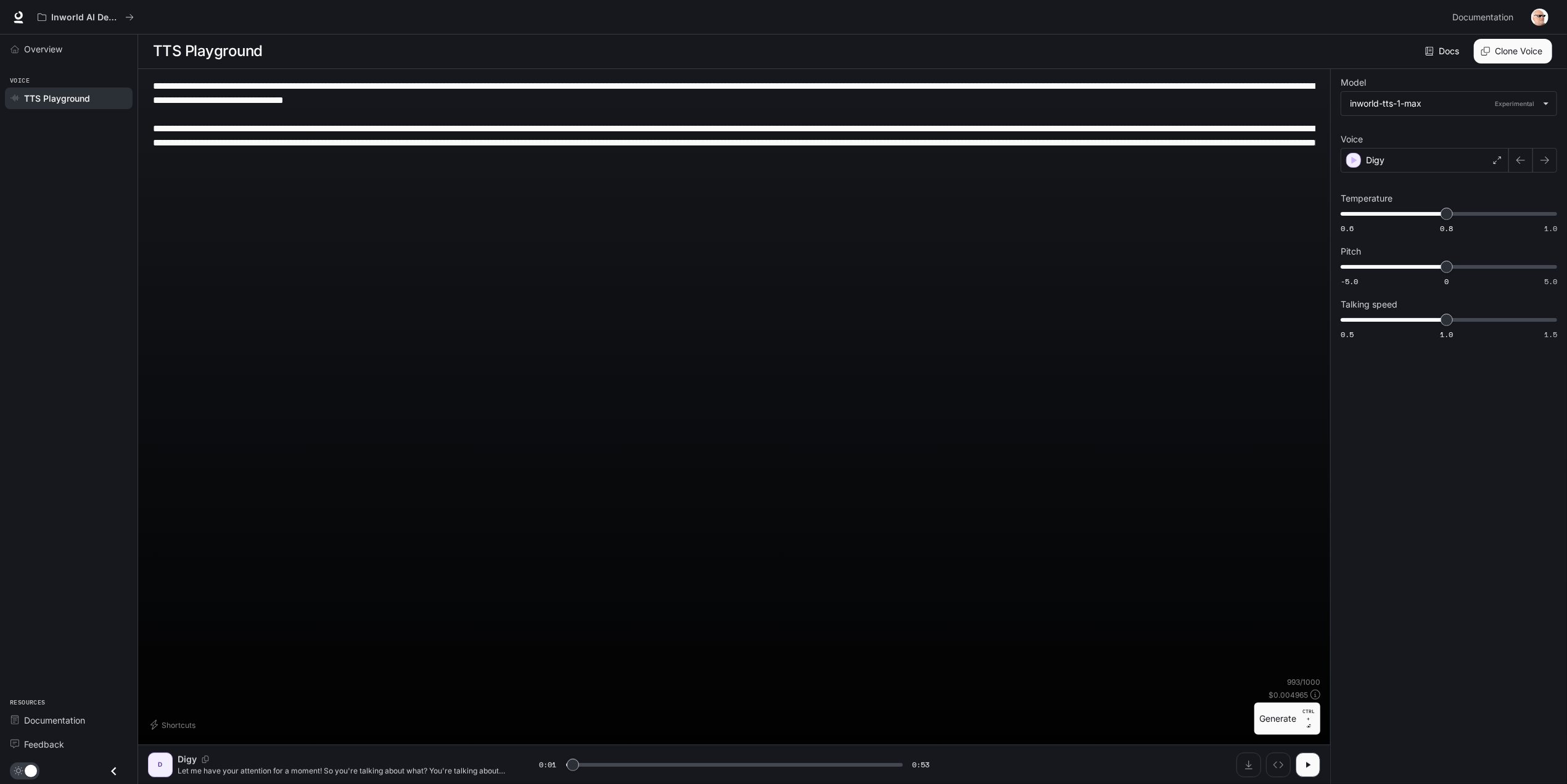 type on "***" 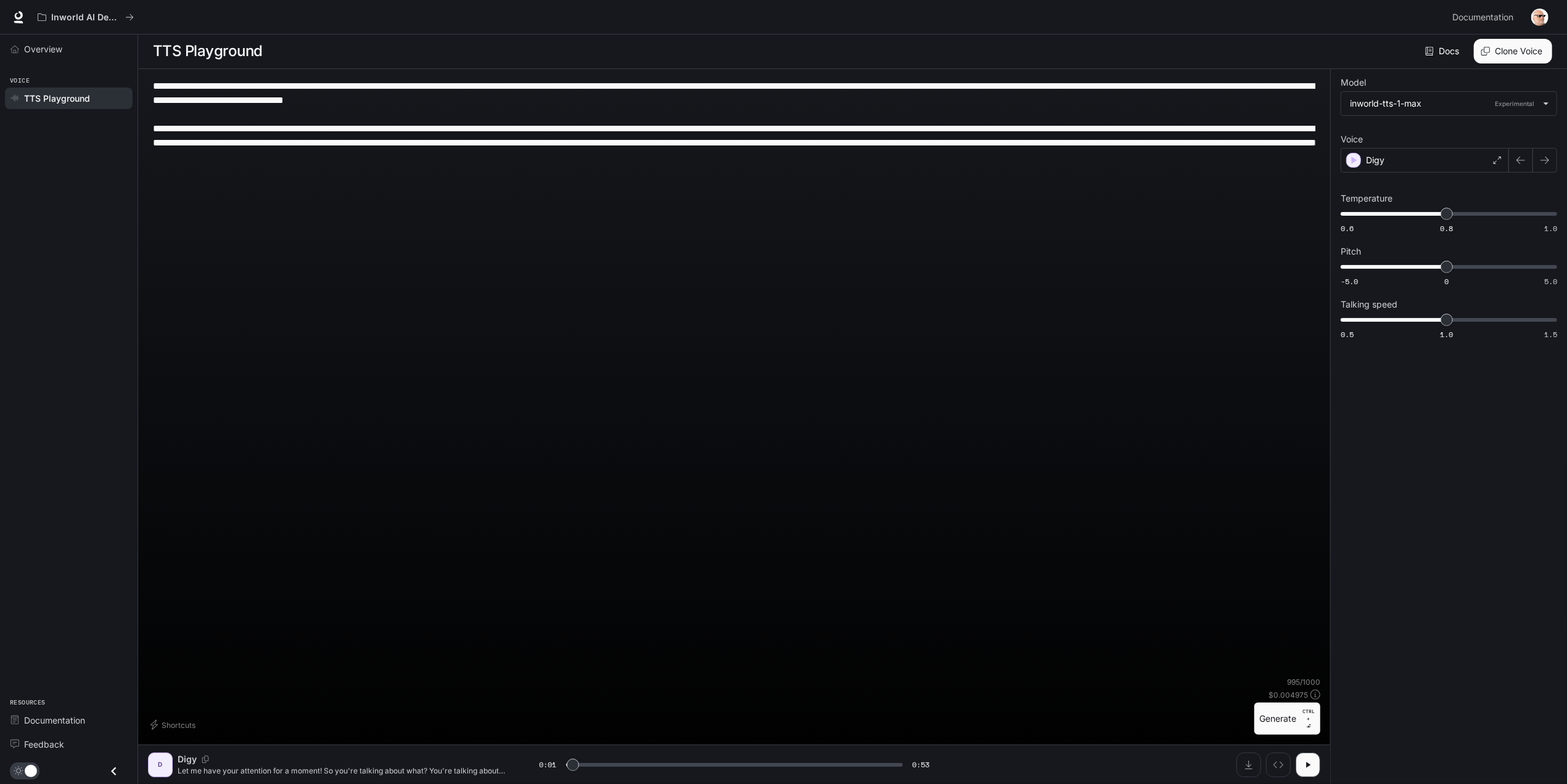 drag, startPoint x: 384, startPoint y: 128, endPoint x: 329, endPoint y: 131, distance: 55.08176 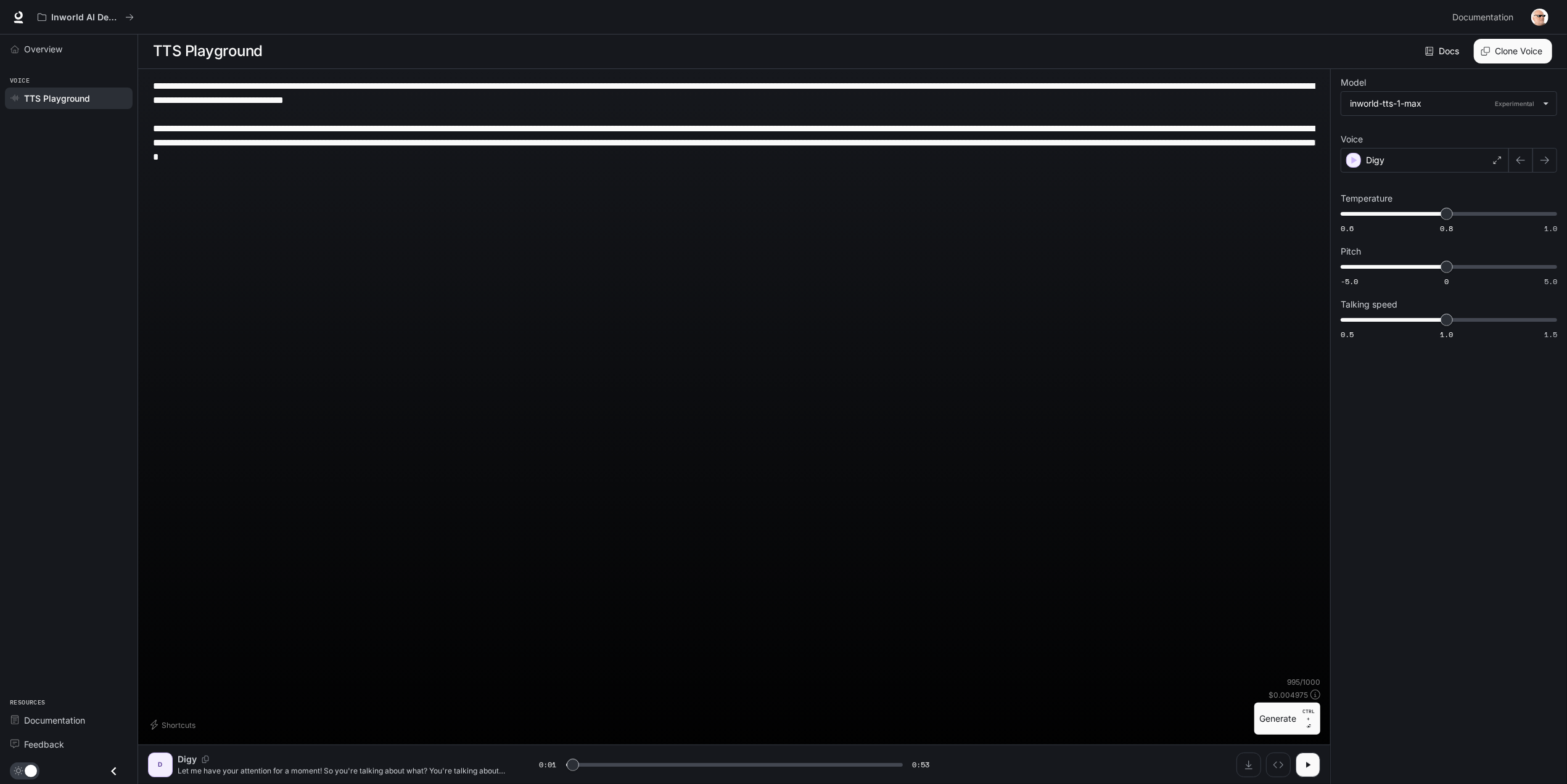 type on "***" 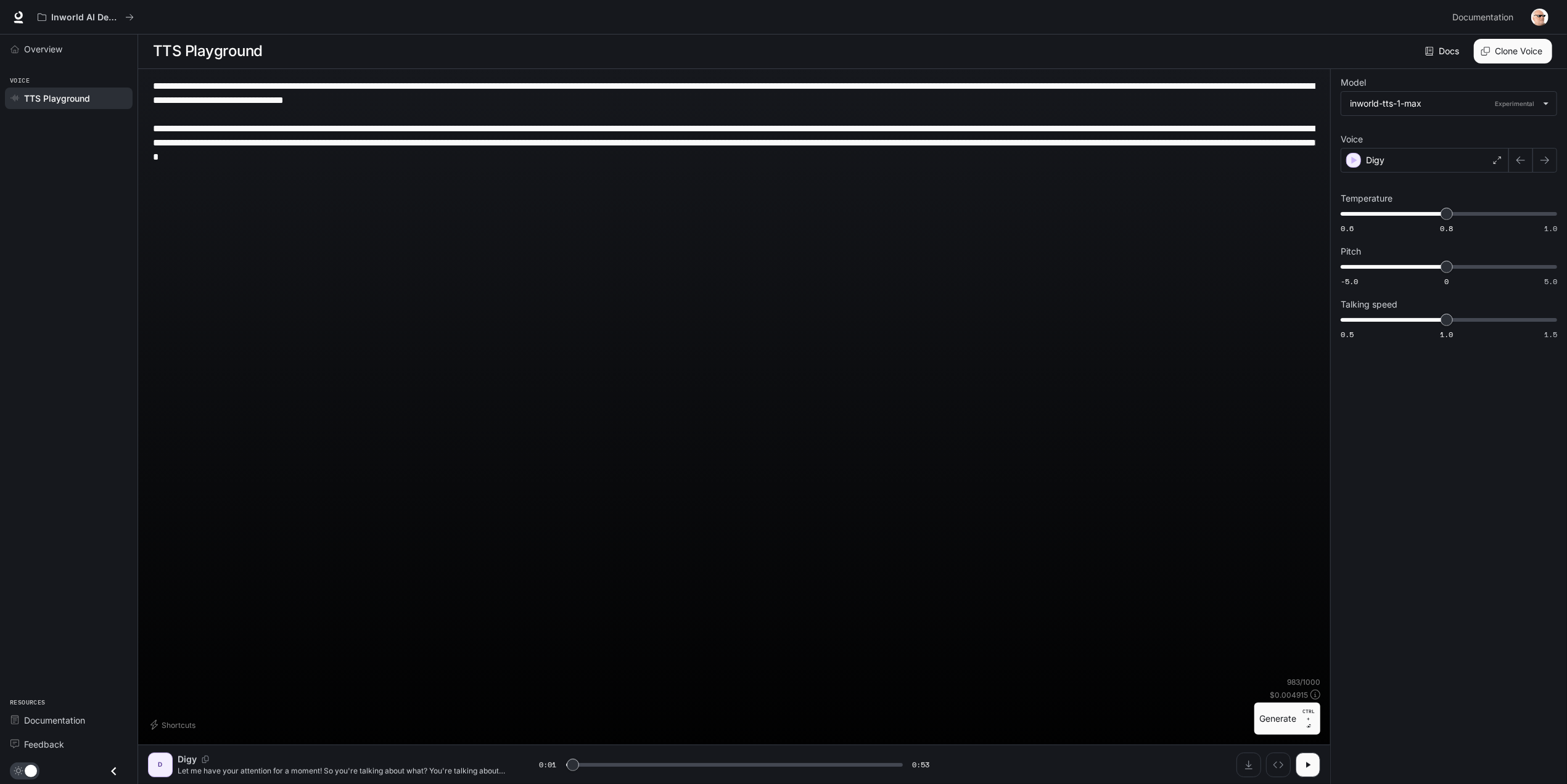 type on "**********" 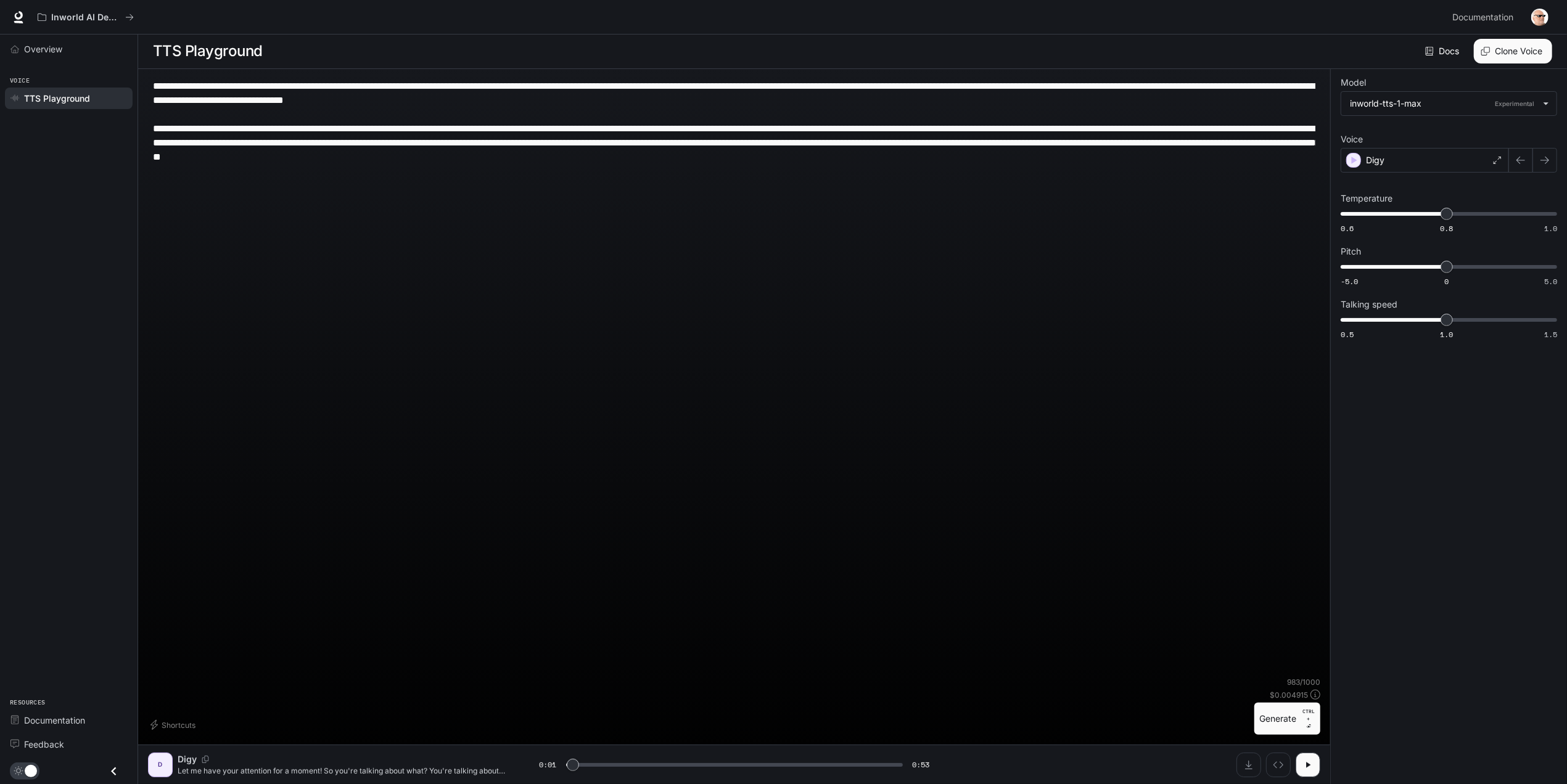 type on "***" 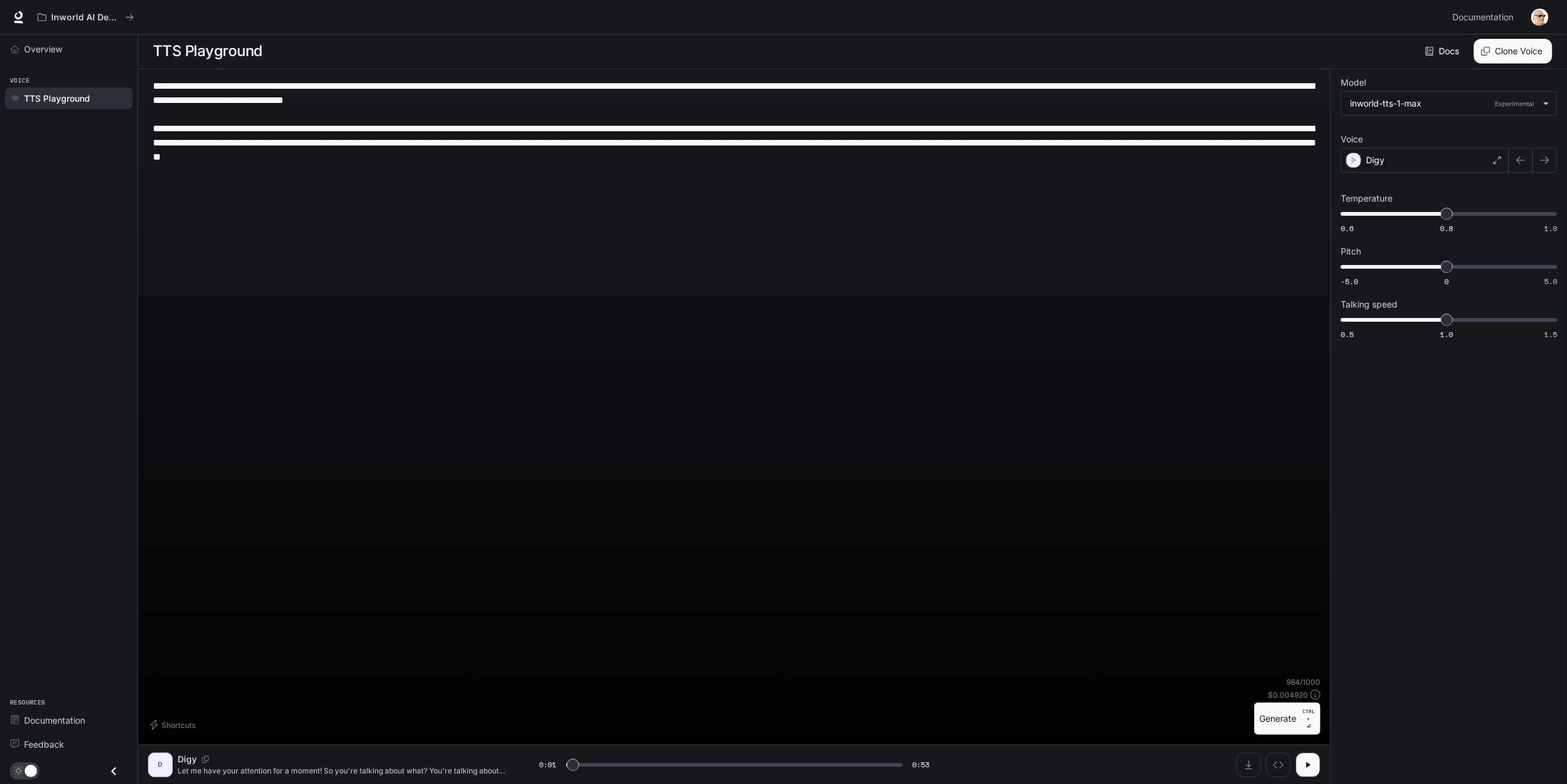 type on "**********" 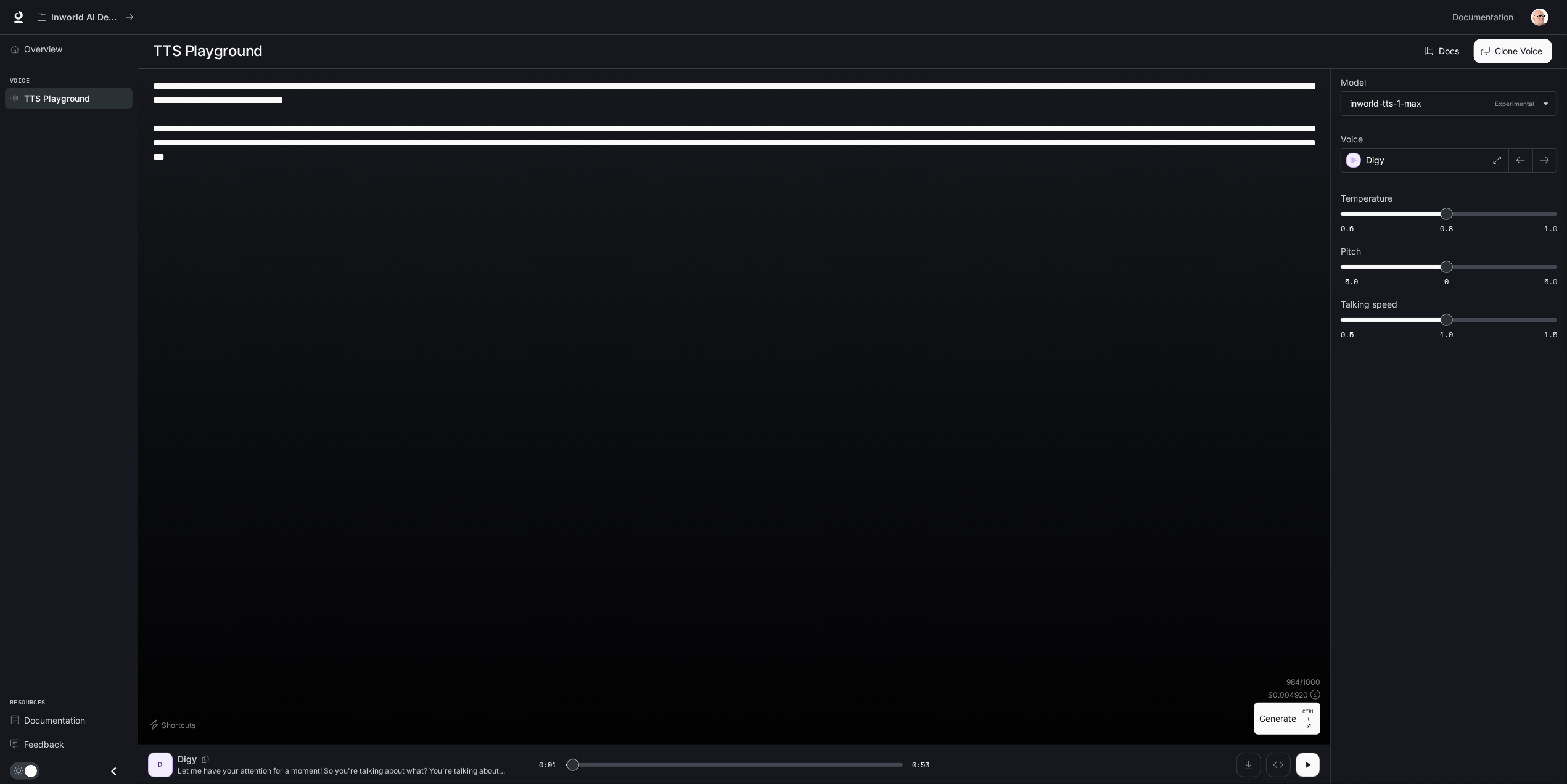 type on "**********" 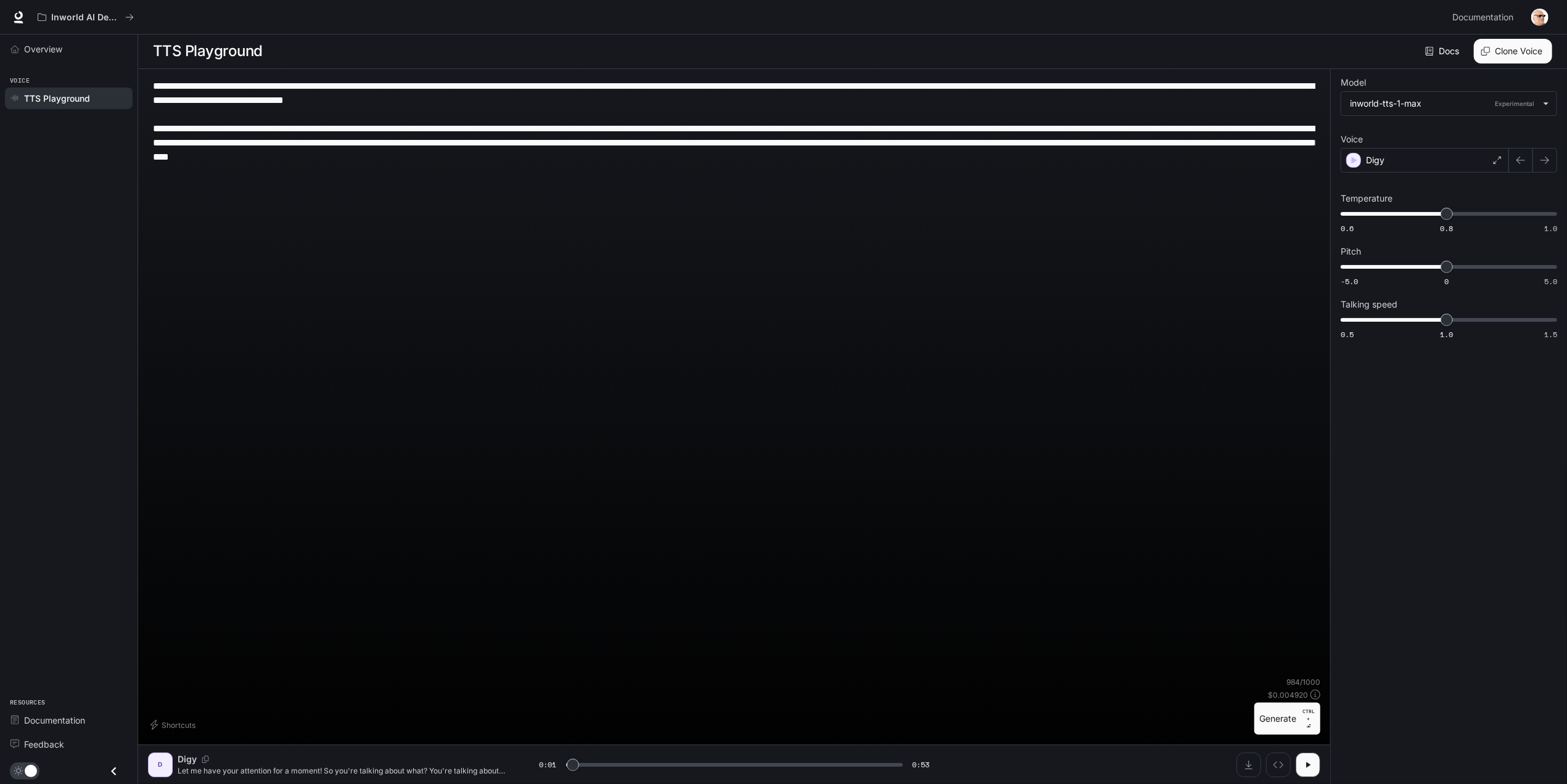 type on "***" 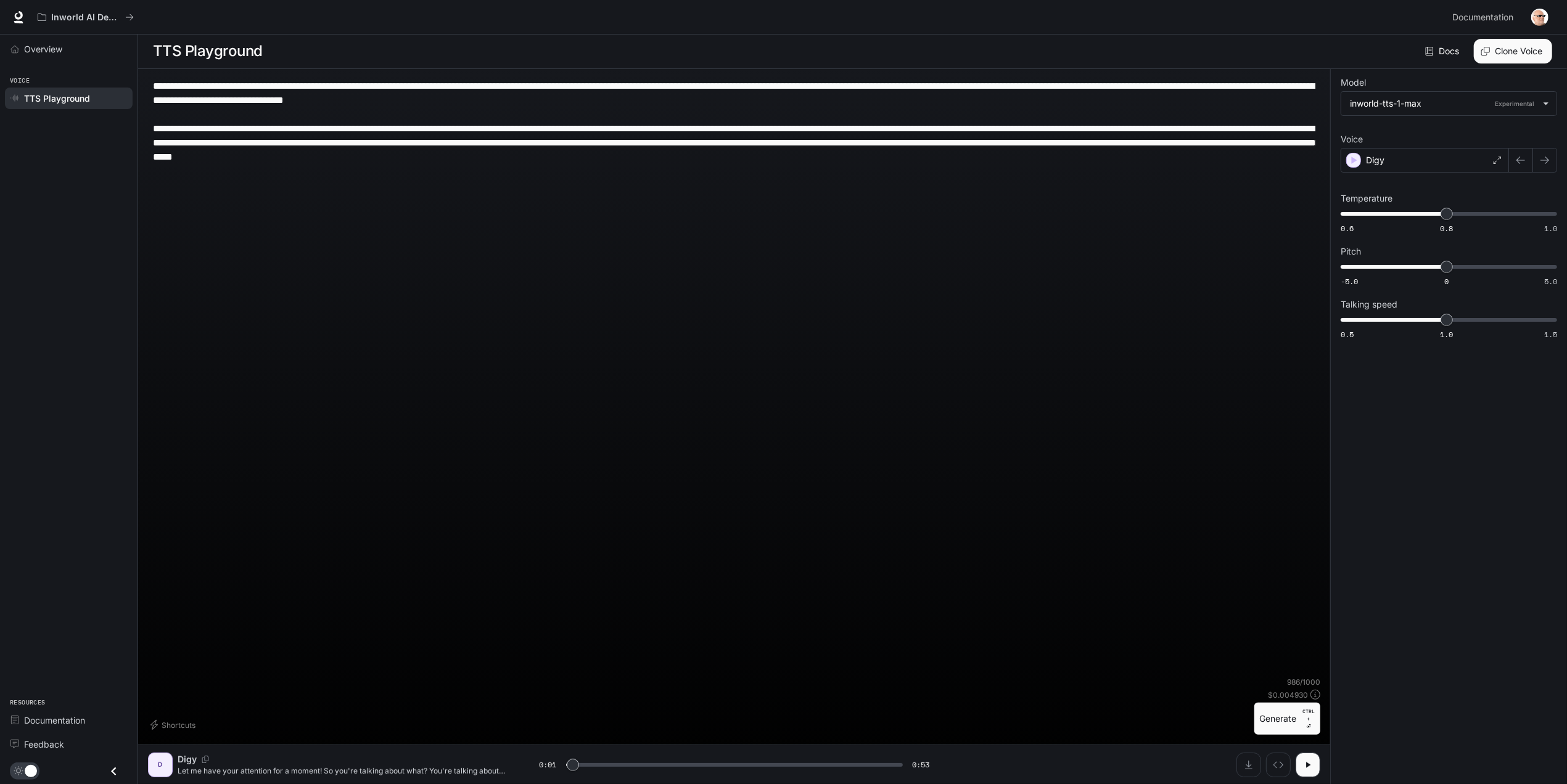 type on "***" 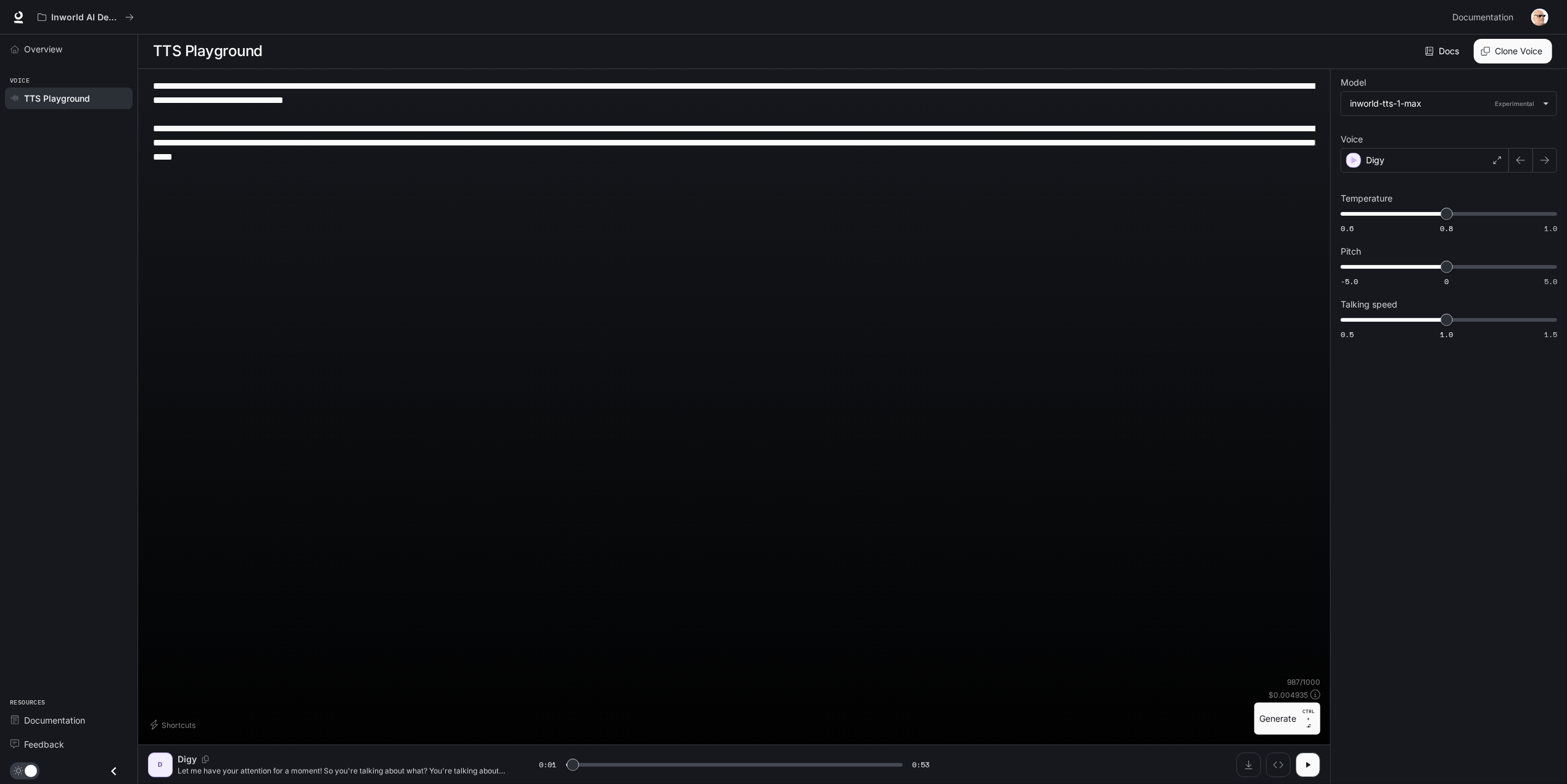 type on "**********" 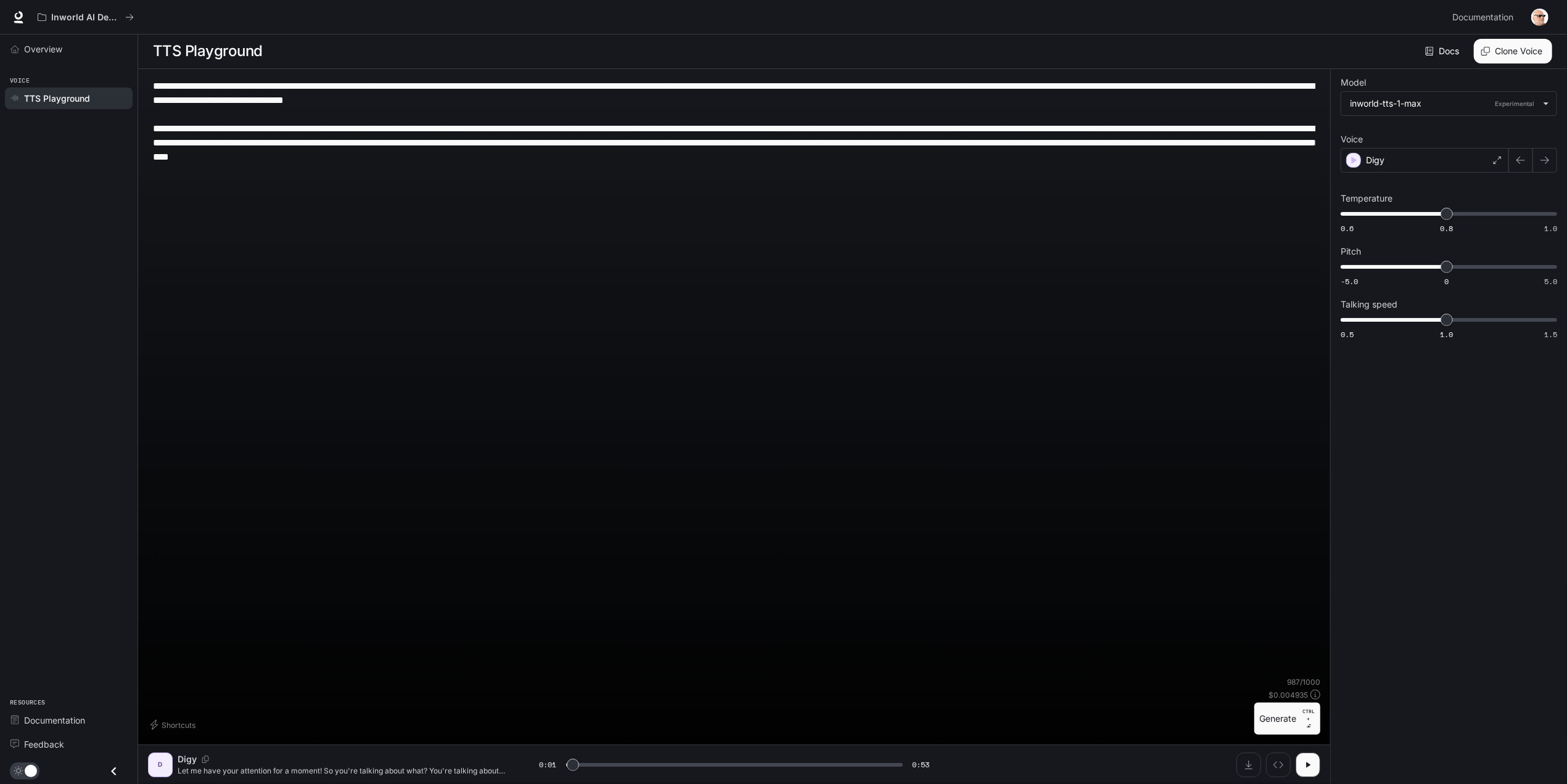 type on "***" 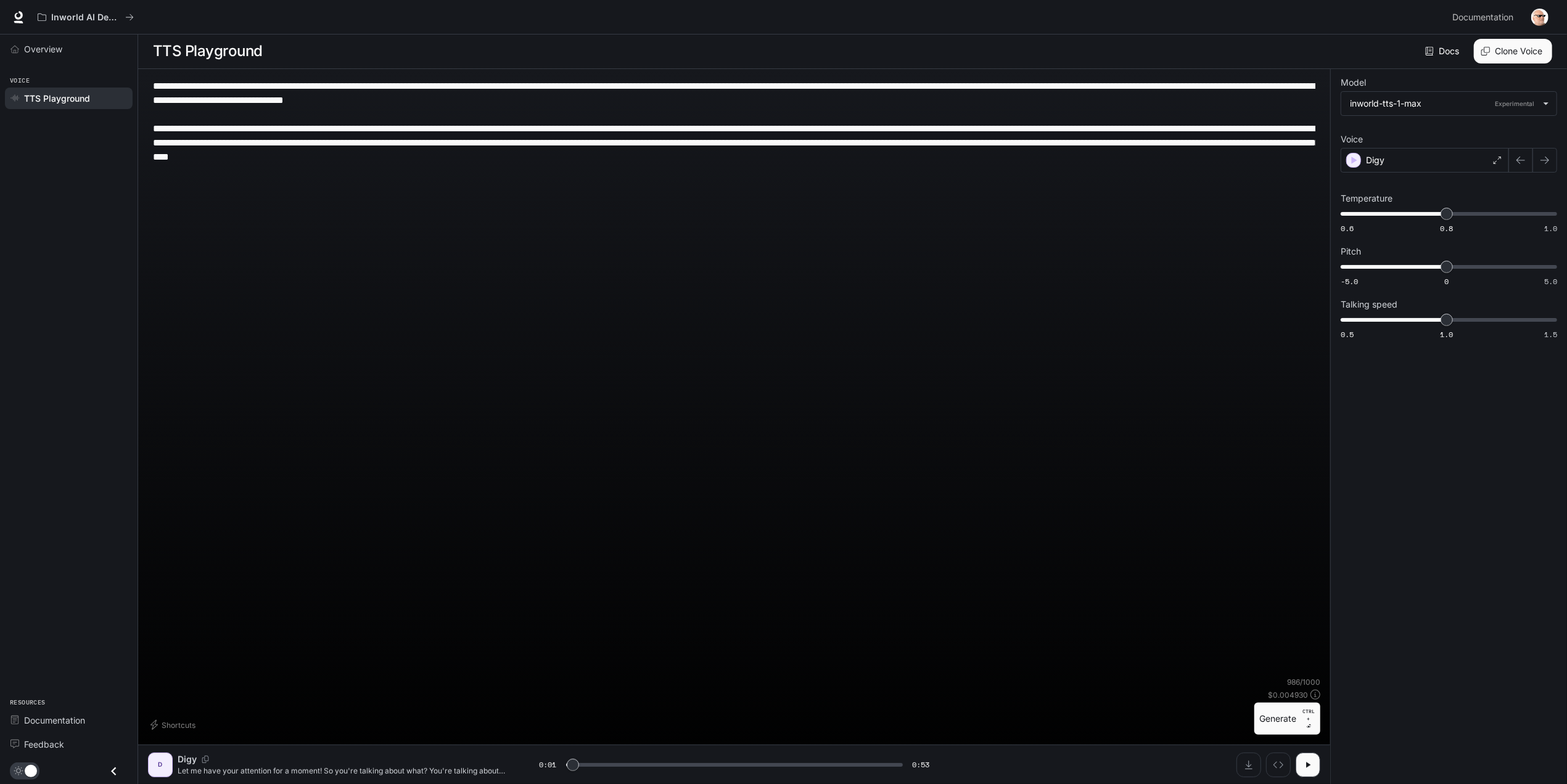 type on "**********" 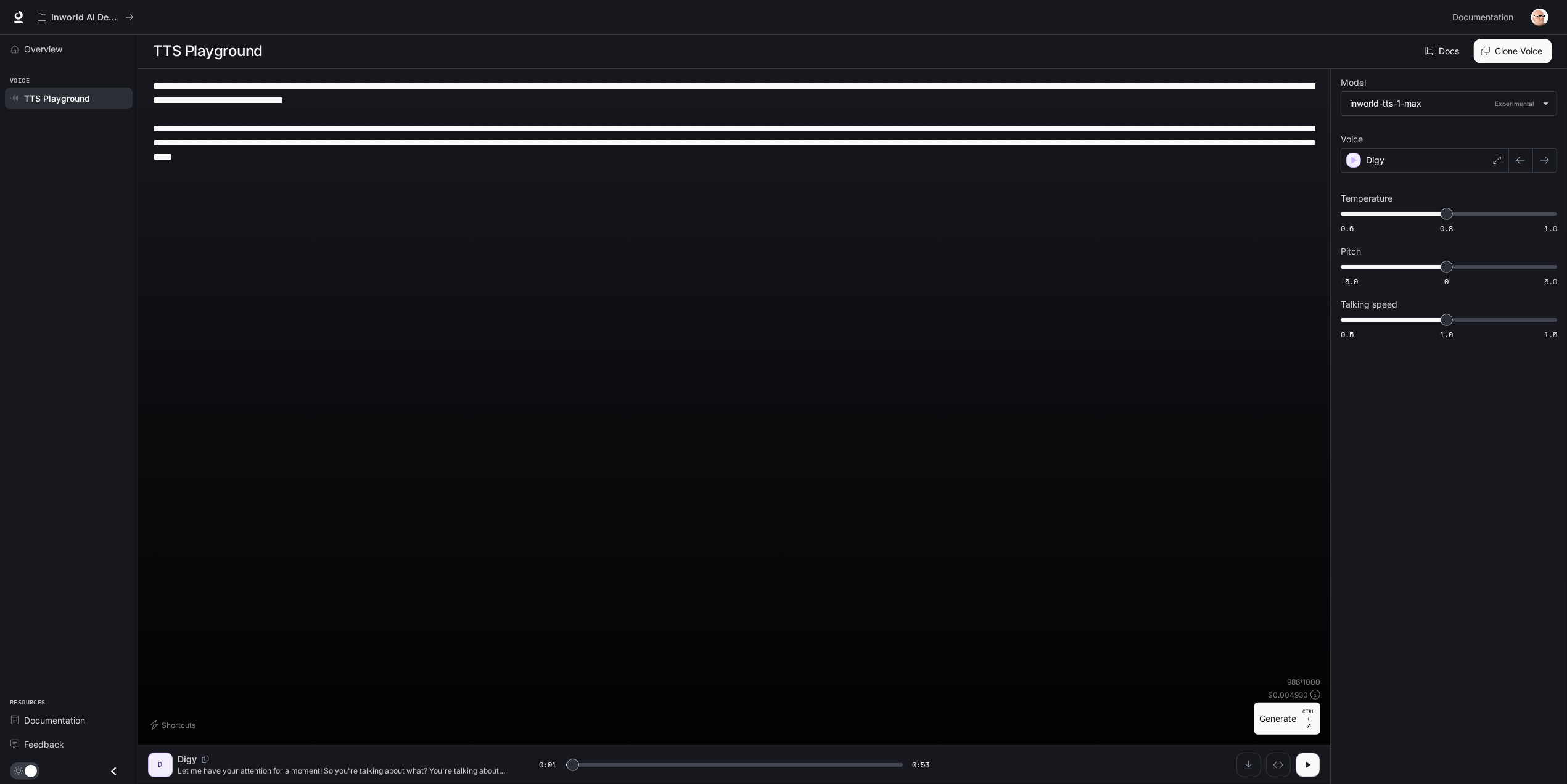 type on "***" 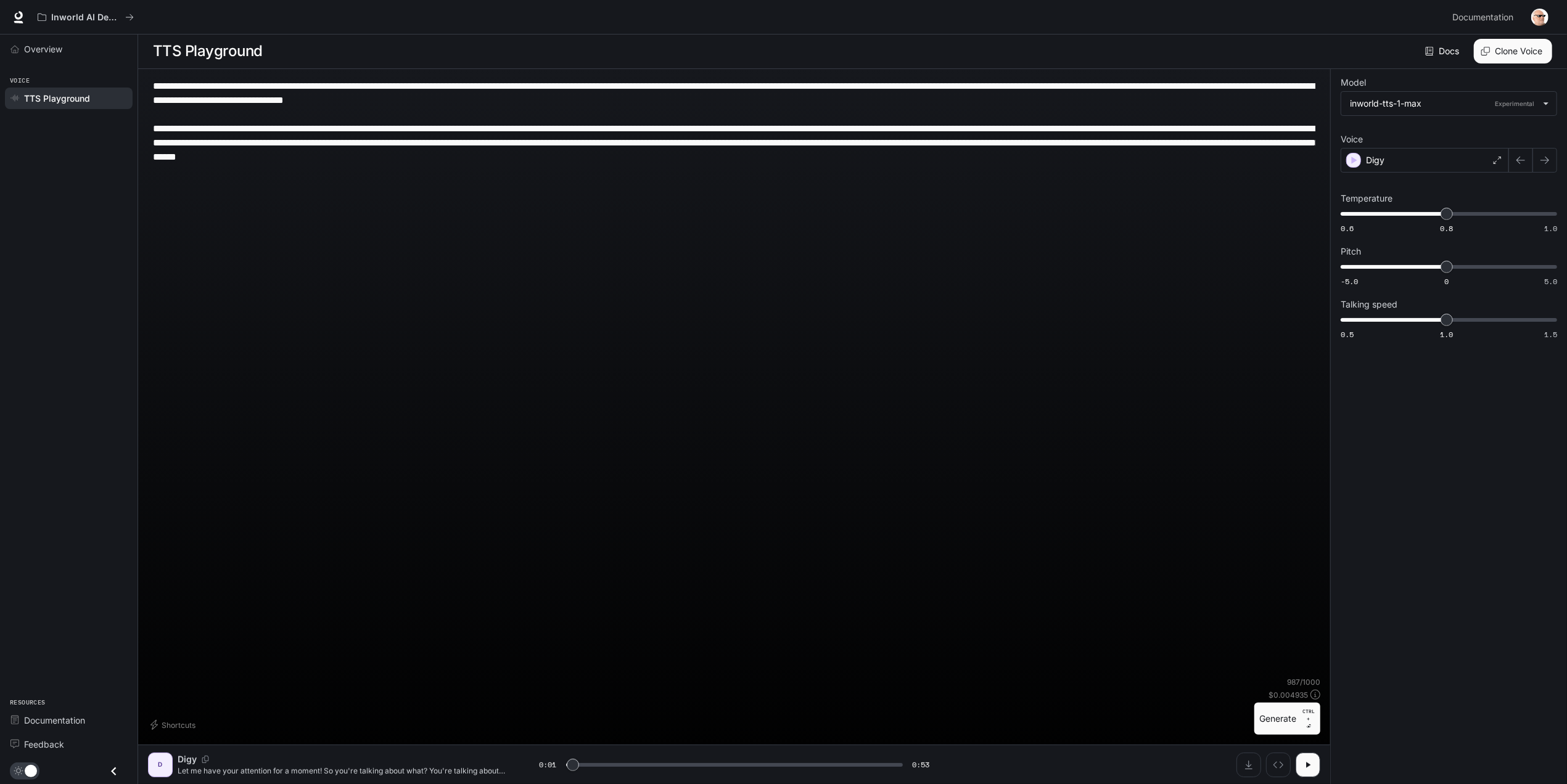 type on "**********" 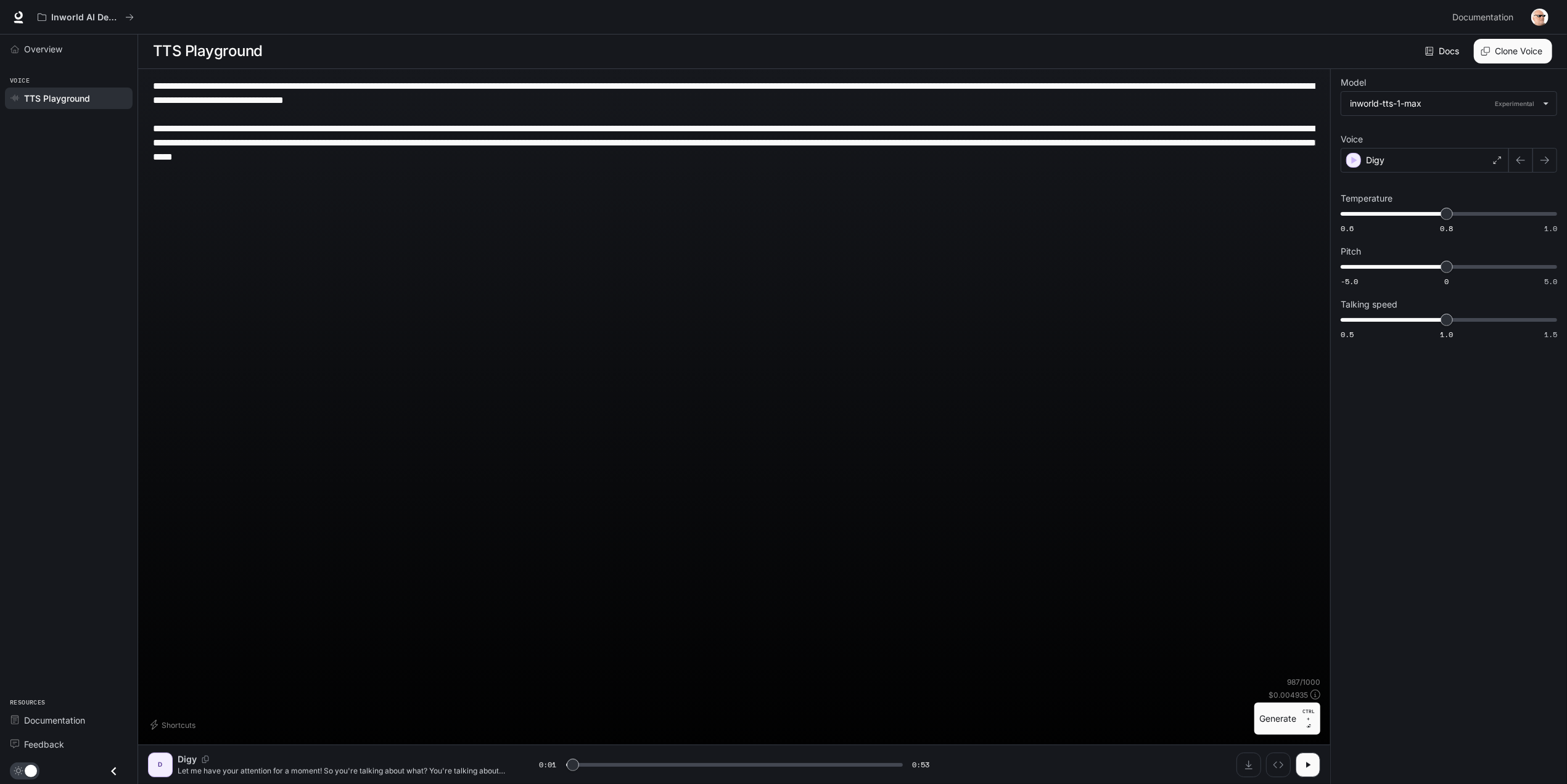 type on "**********" 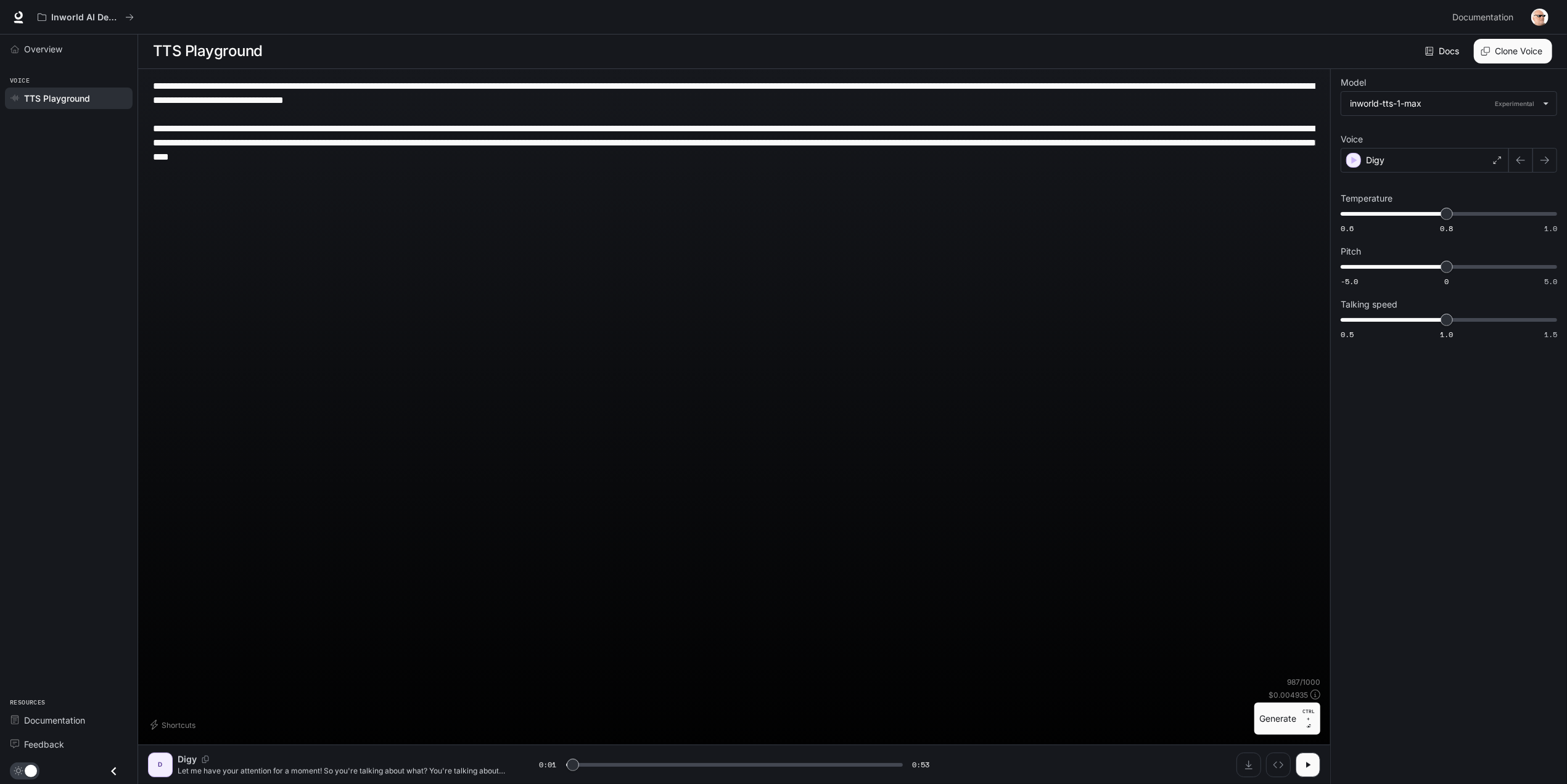 type on "***" 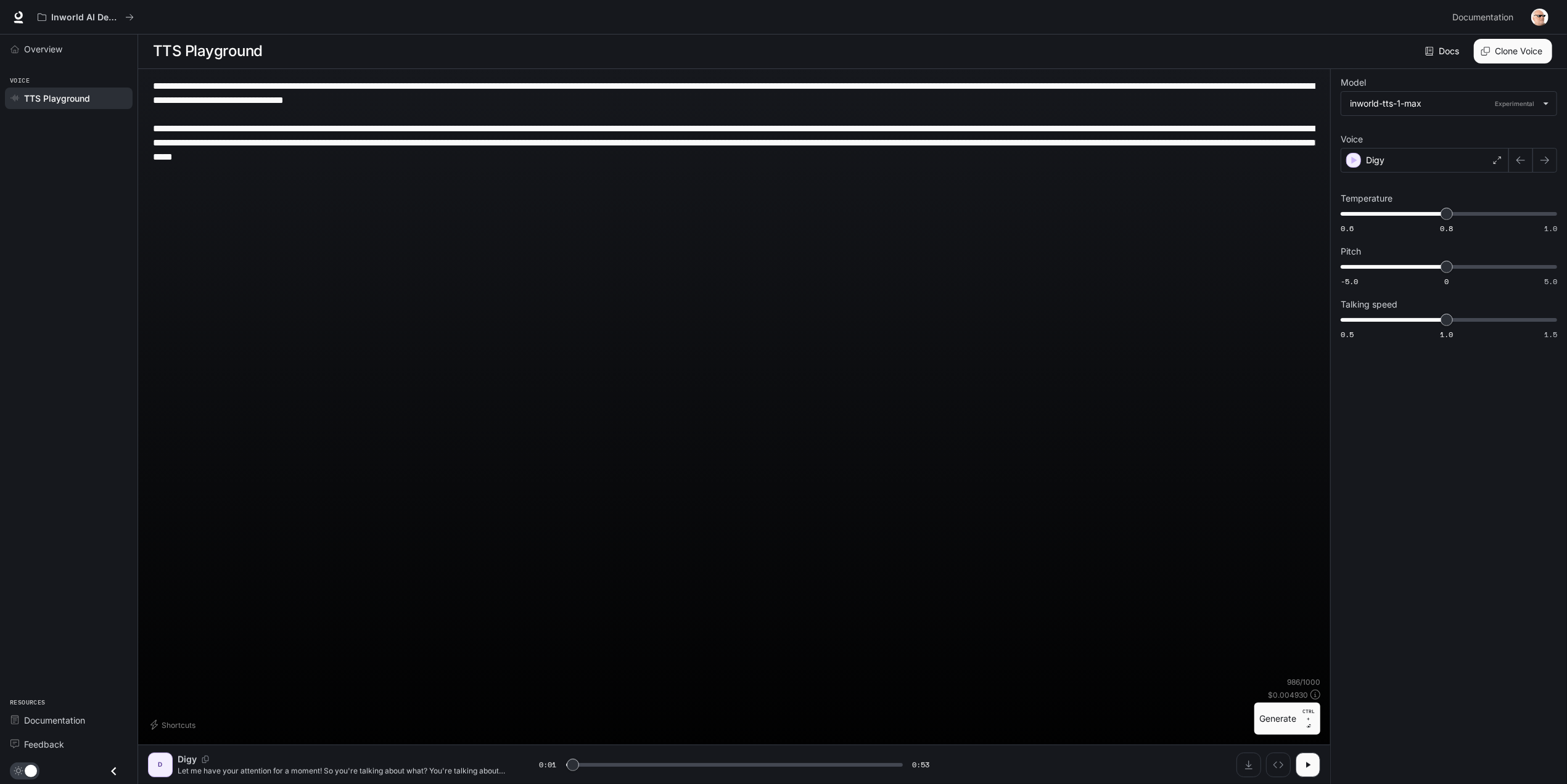 type on "**********" 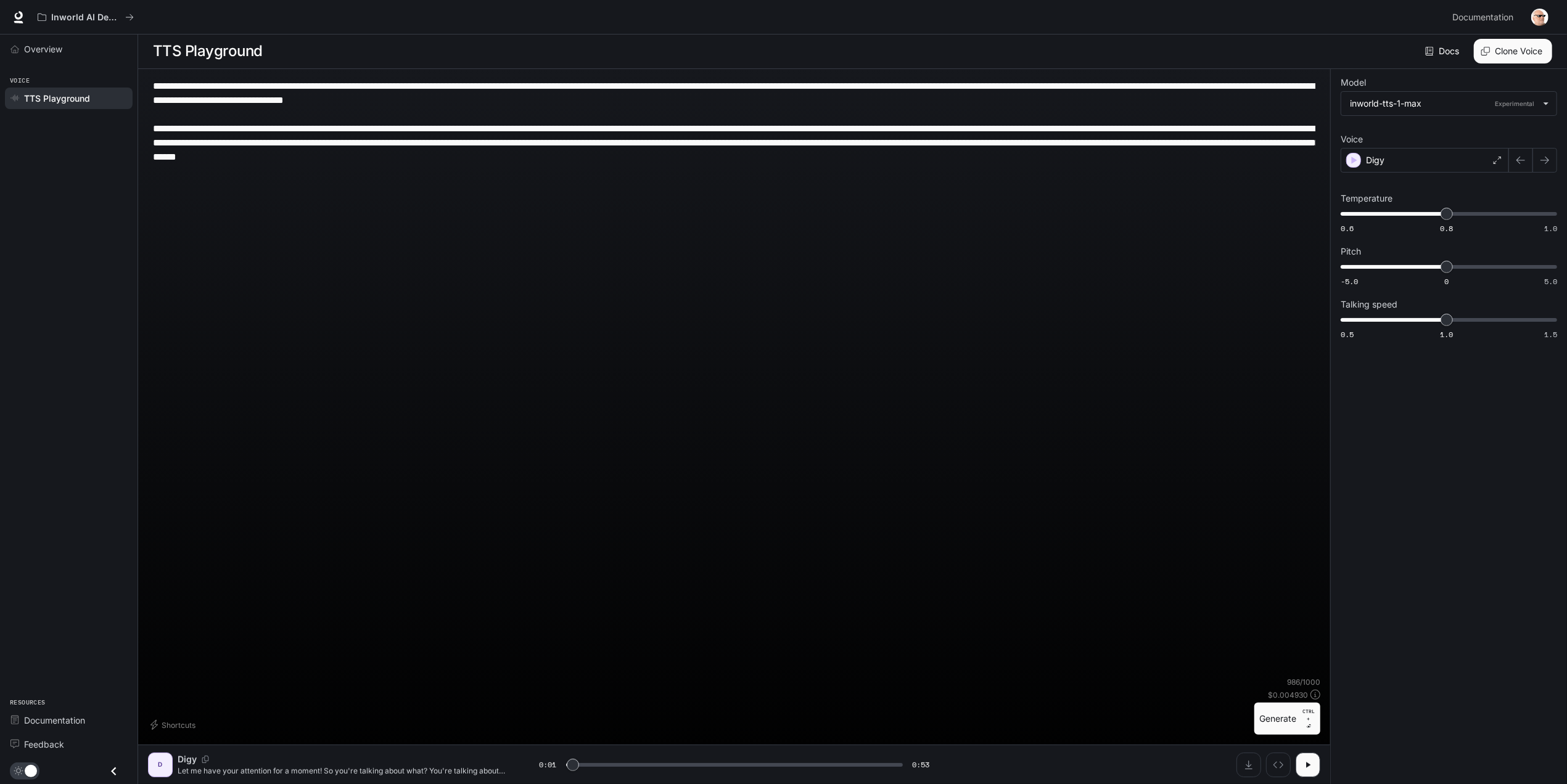 type on "**********" 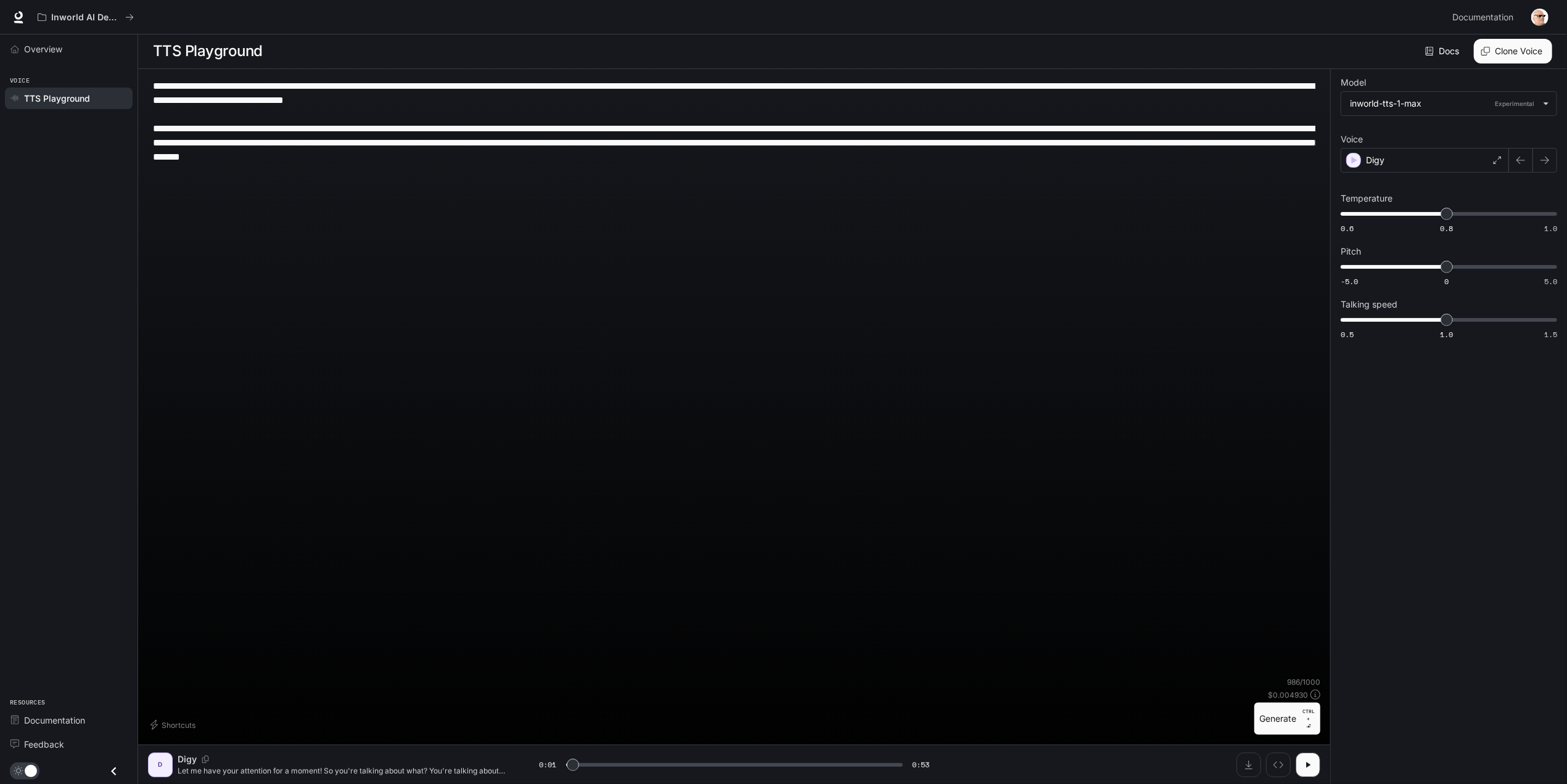 type on "***" 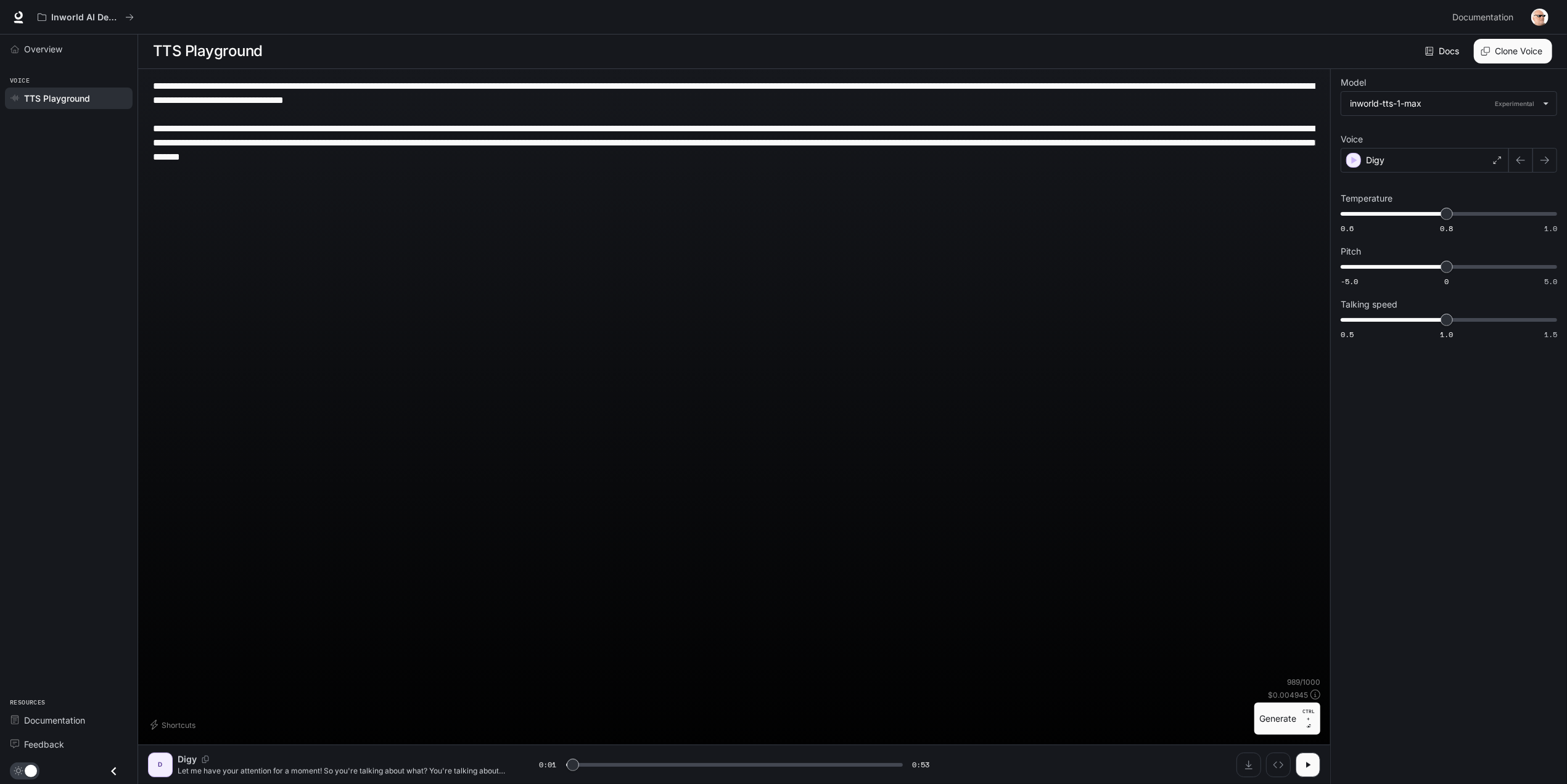drag, startPoint x: 651, startPoint y: 128, endPoint x: 577, endPoint y: 129, distance: 74.00676 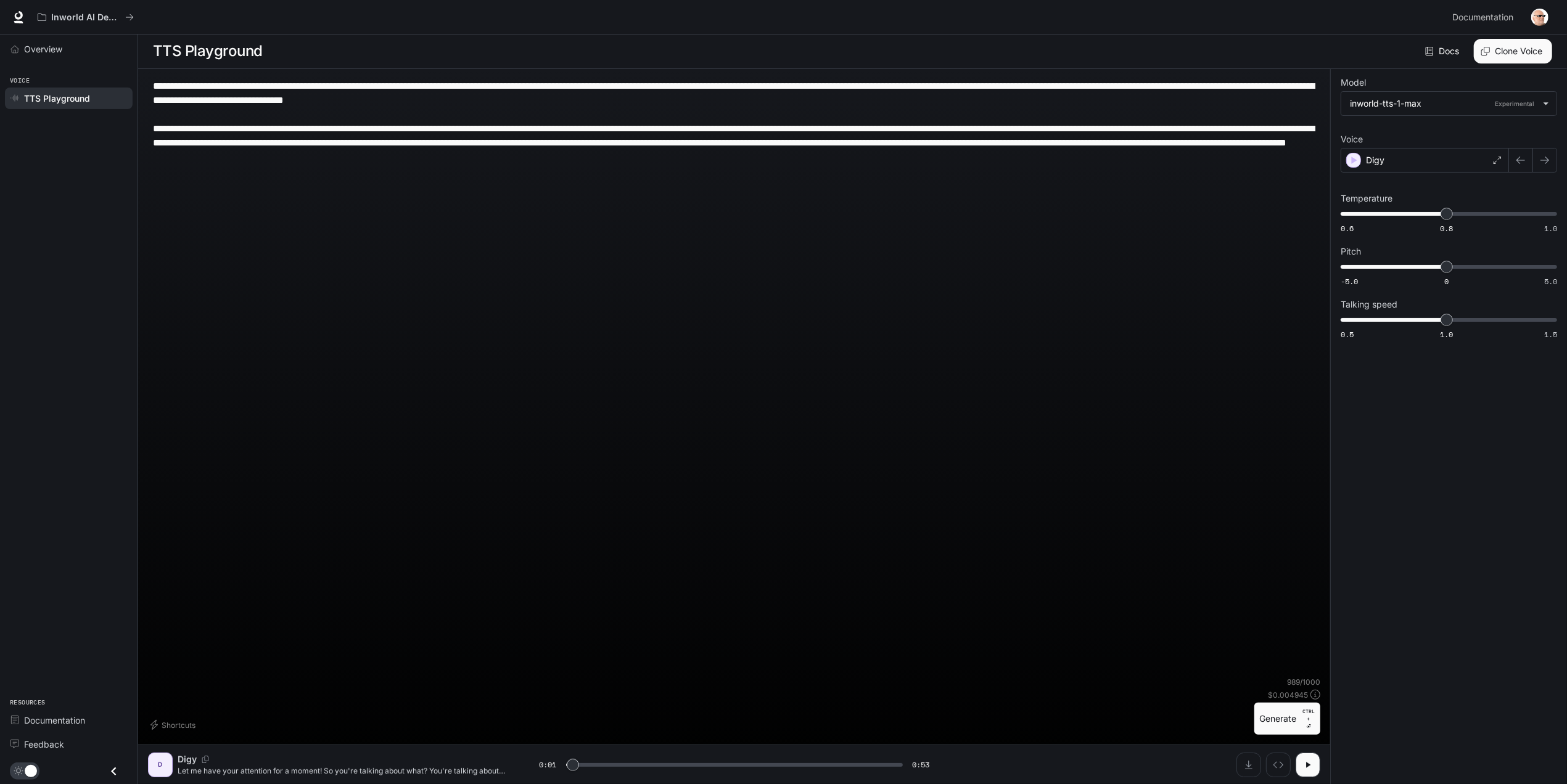 type on "***" 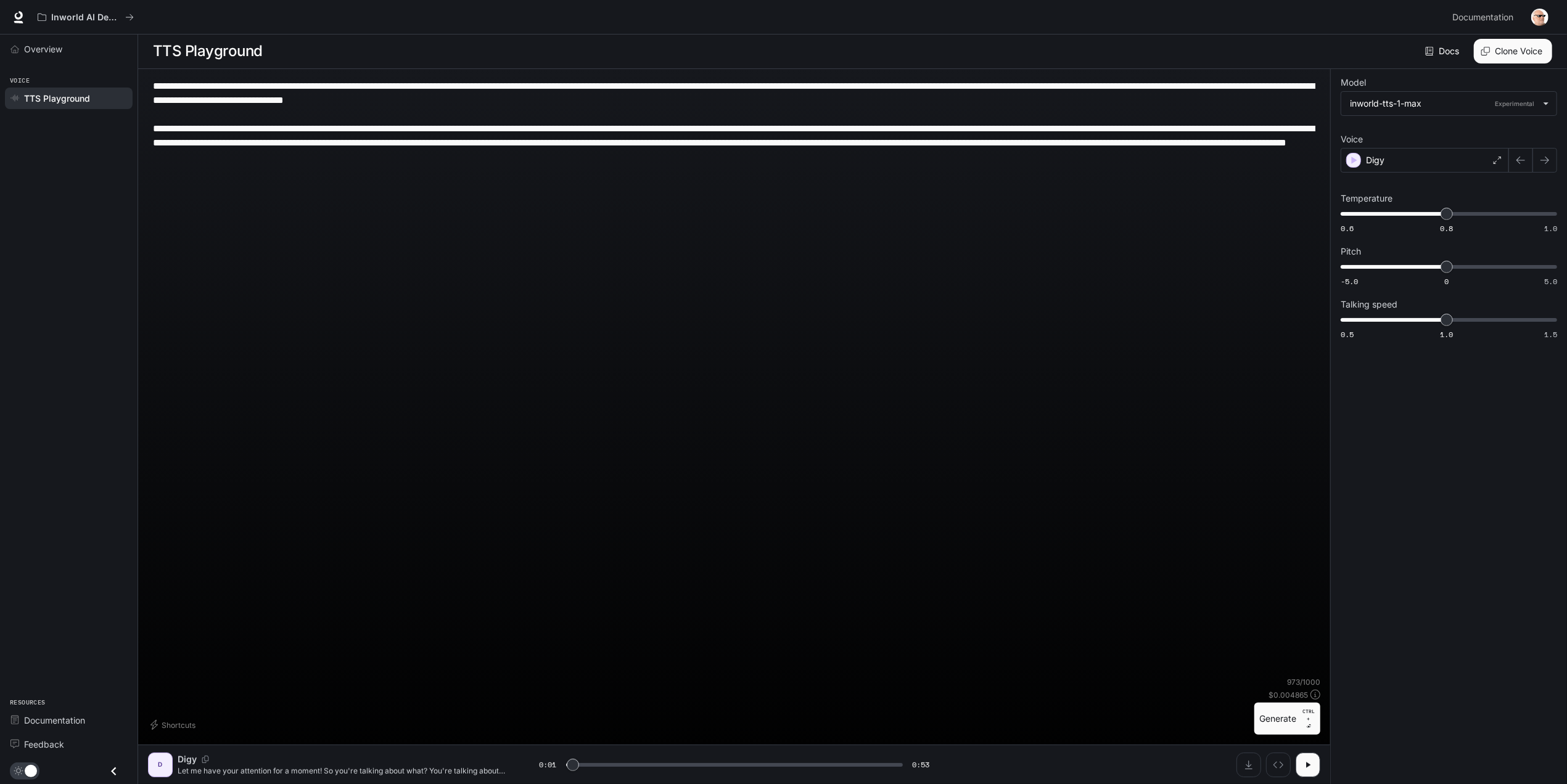 type on "**********" 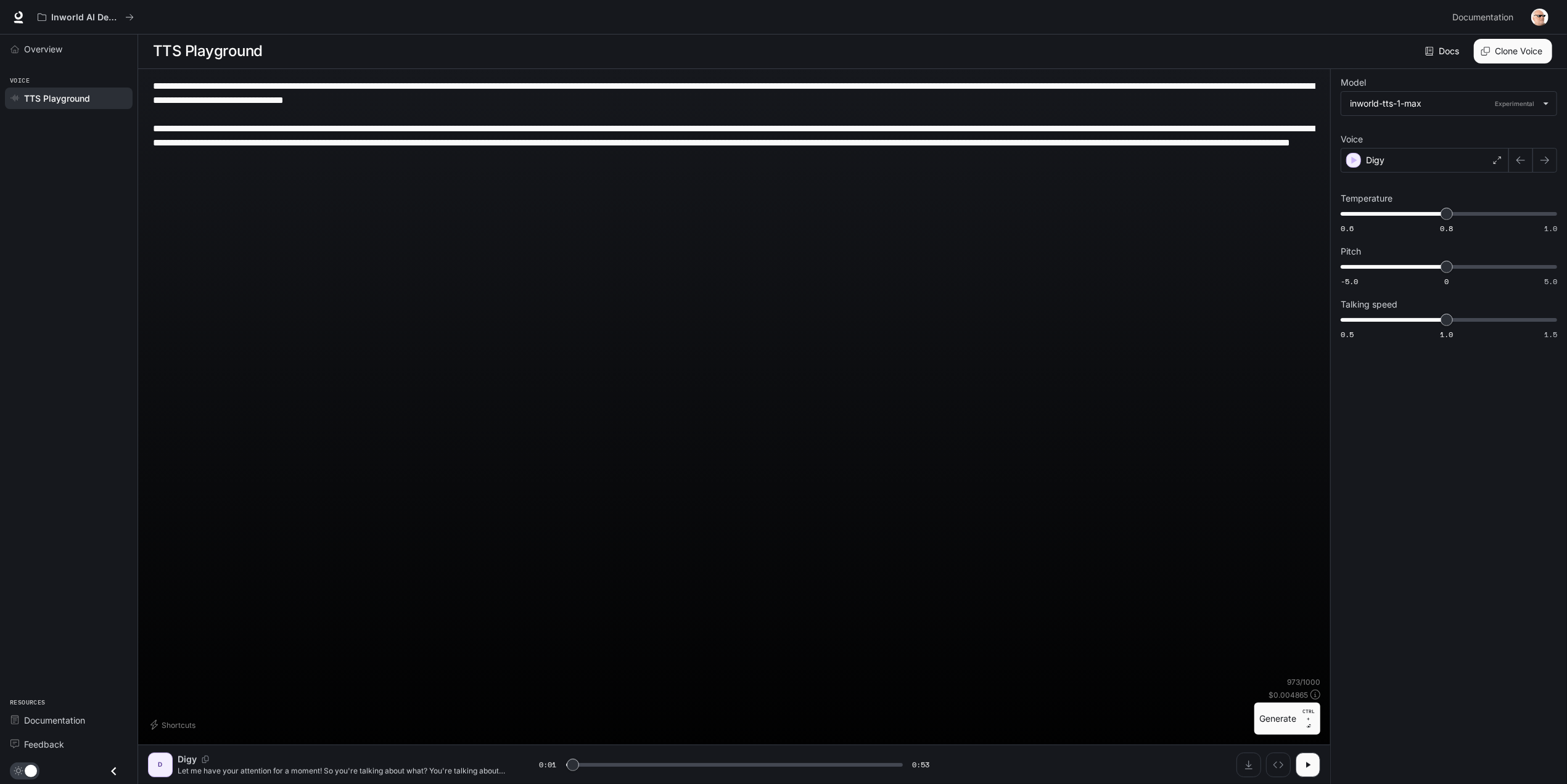 type on "***" 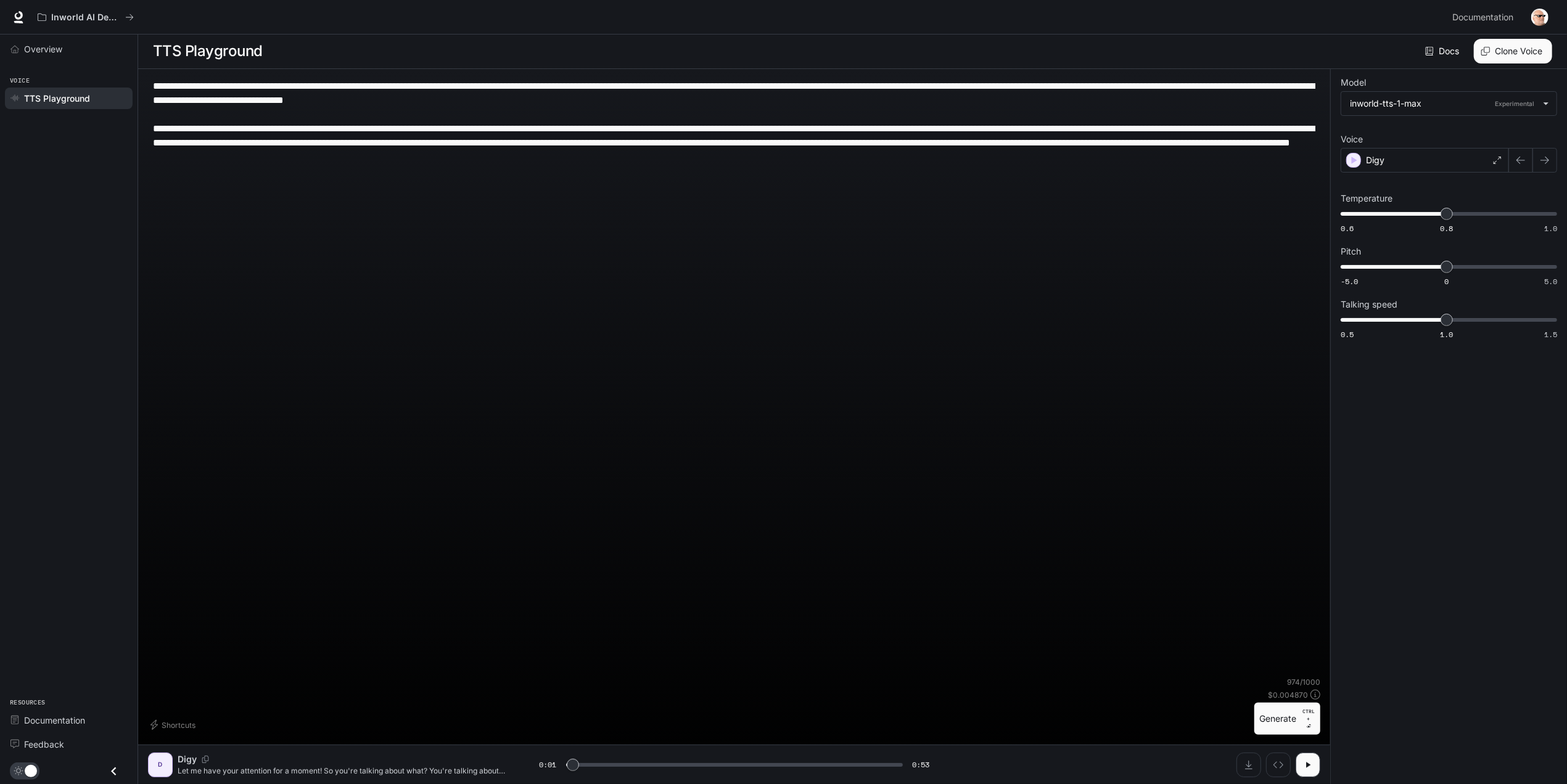 type on "**********" 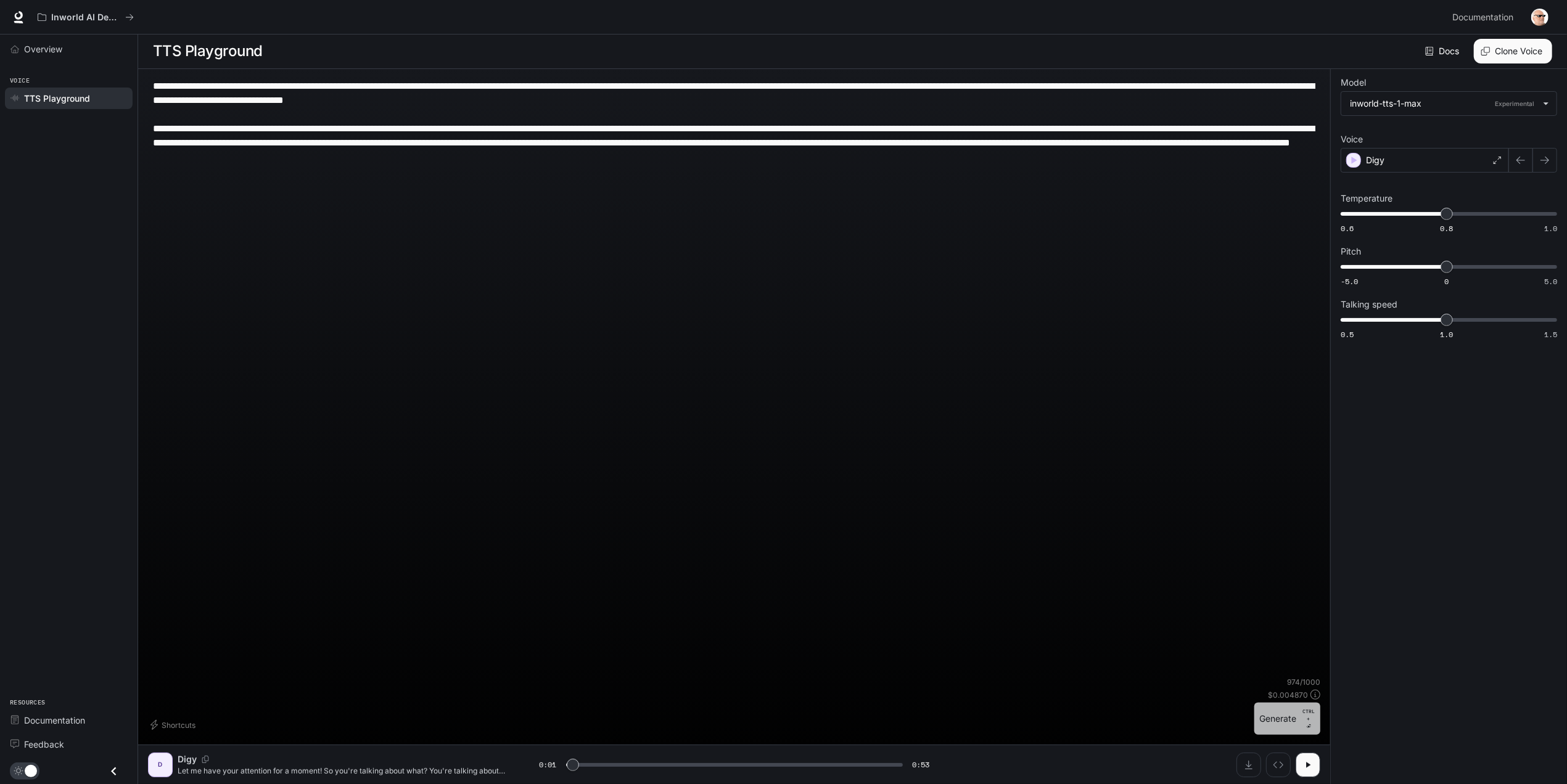click on "Generate CTRL +  ⏎" at bounding box center [1287, 719] 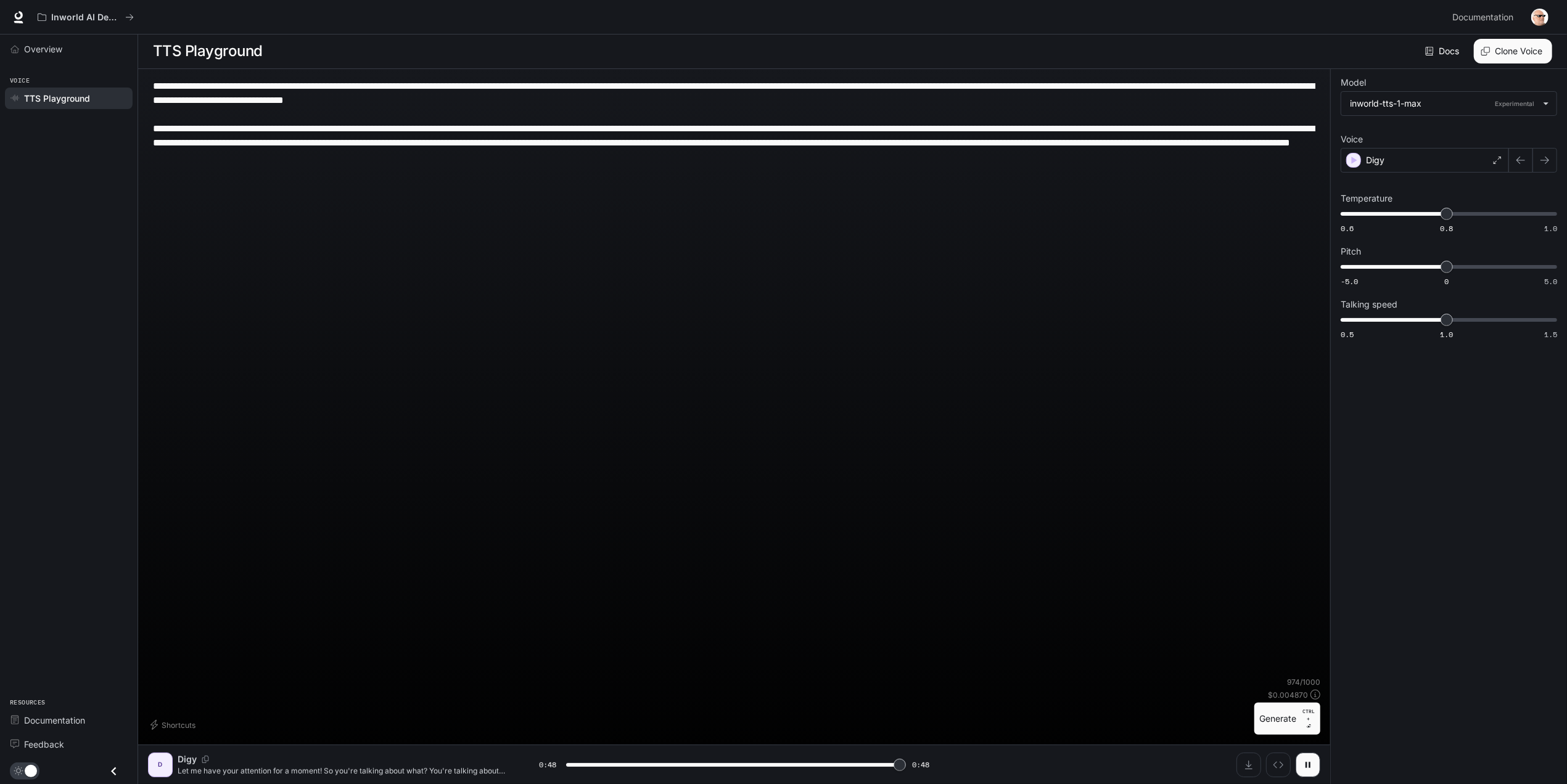 type on "*" 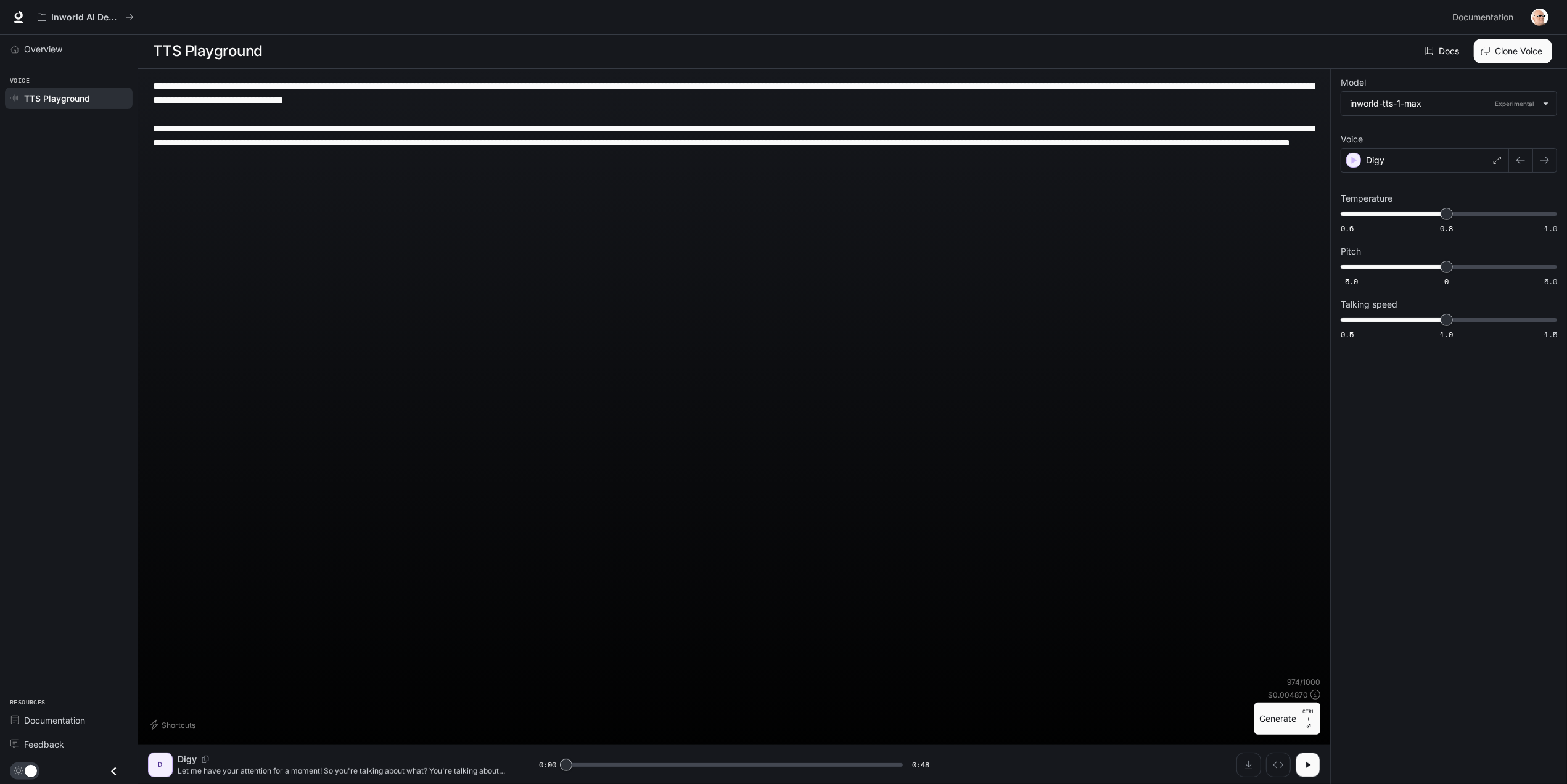 click on "**********" at bounding box center [734, 378] 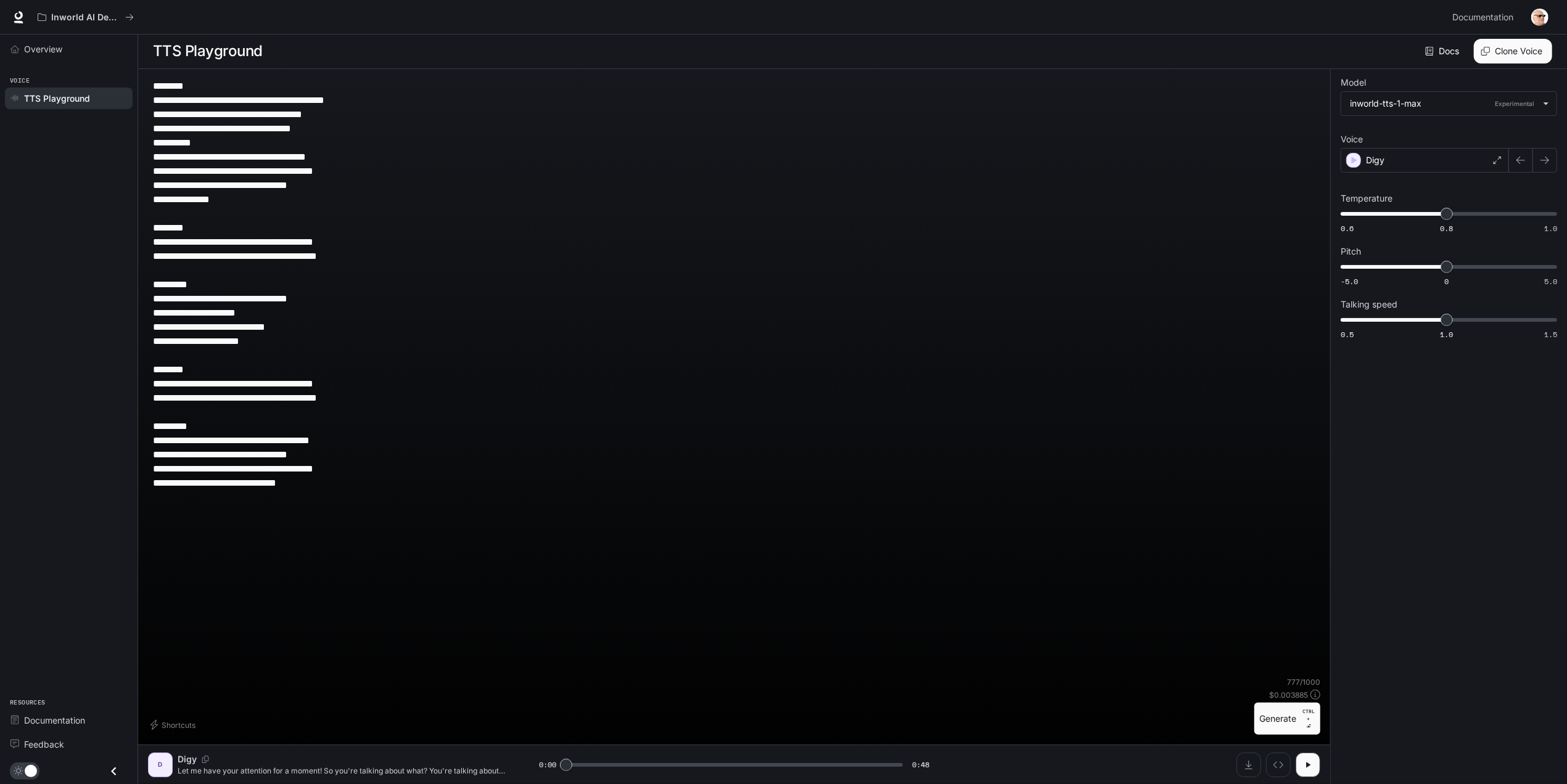 drag, startPoint x: 200, startPoint y: 84, endPoint x: 136, endPoint y: 80, distance: 64.12488 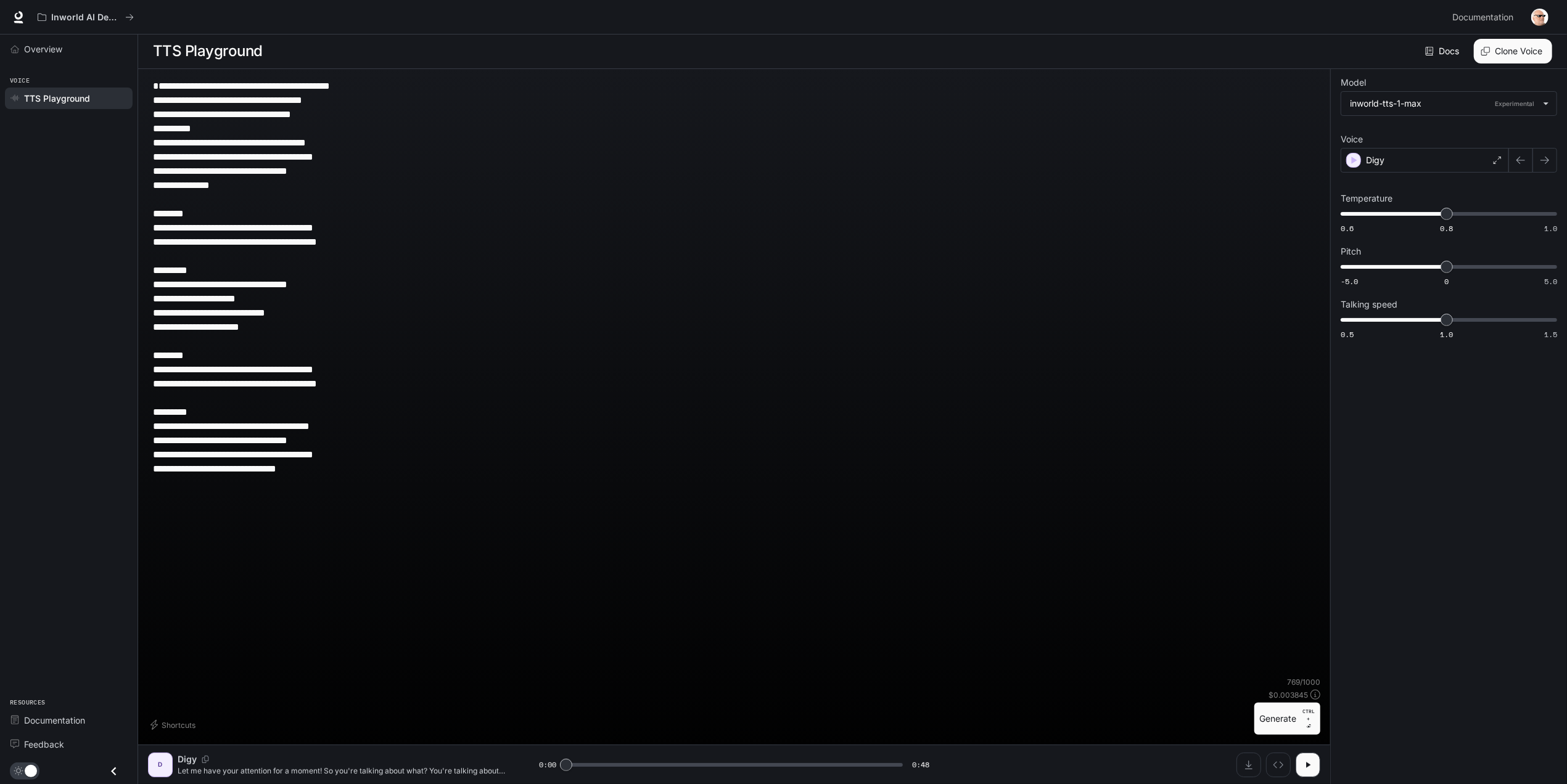 drag, startPoint x: 198, startPoint y: 231, endPoint x: 128, endPoint y: 229, distance: 70.0286 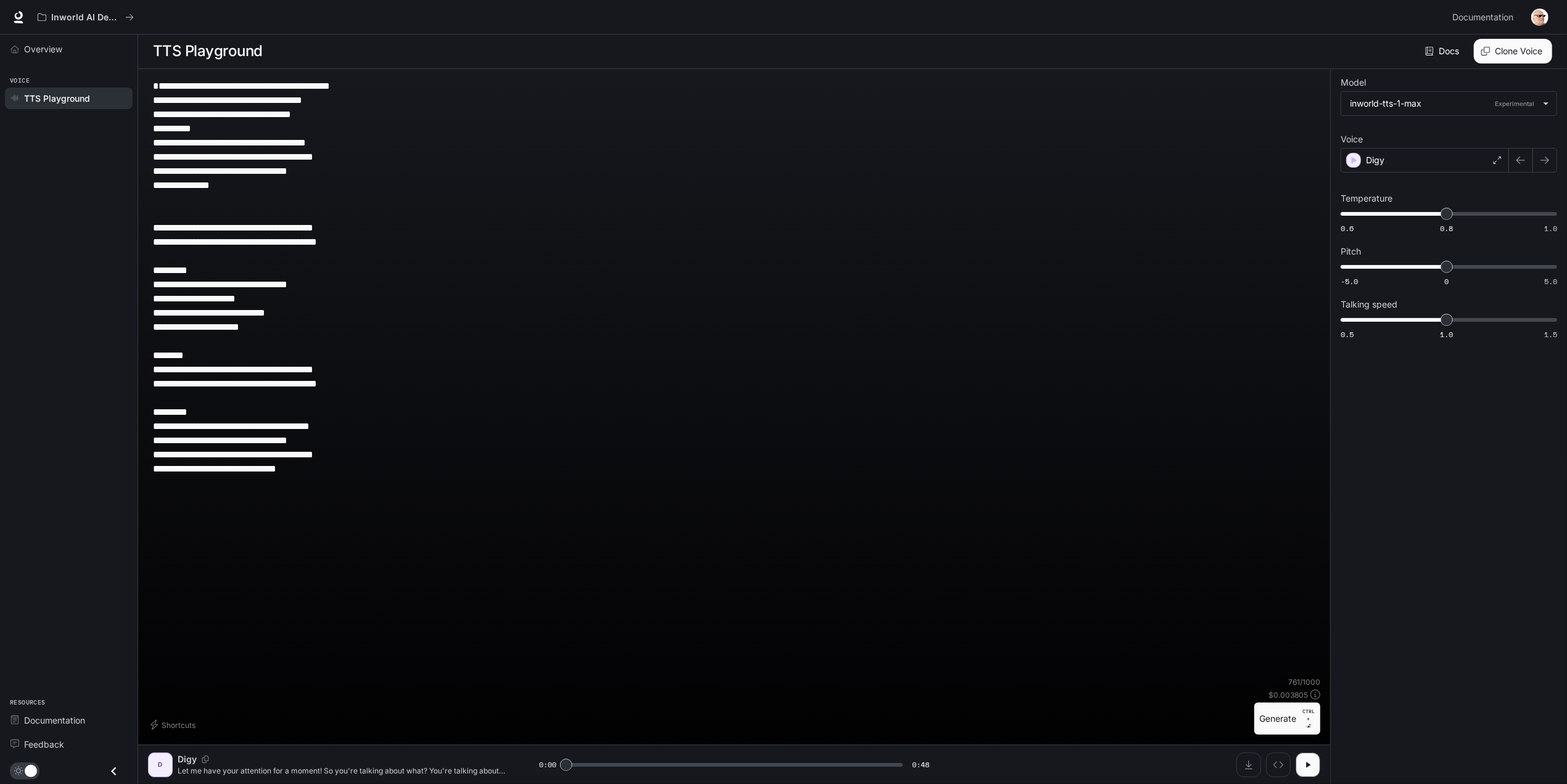 drag, startPoint x: 203, startPoint y: 289, endPoint x: 65, endPoint y: 262, distance: 140.6165 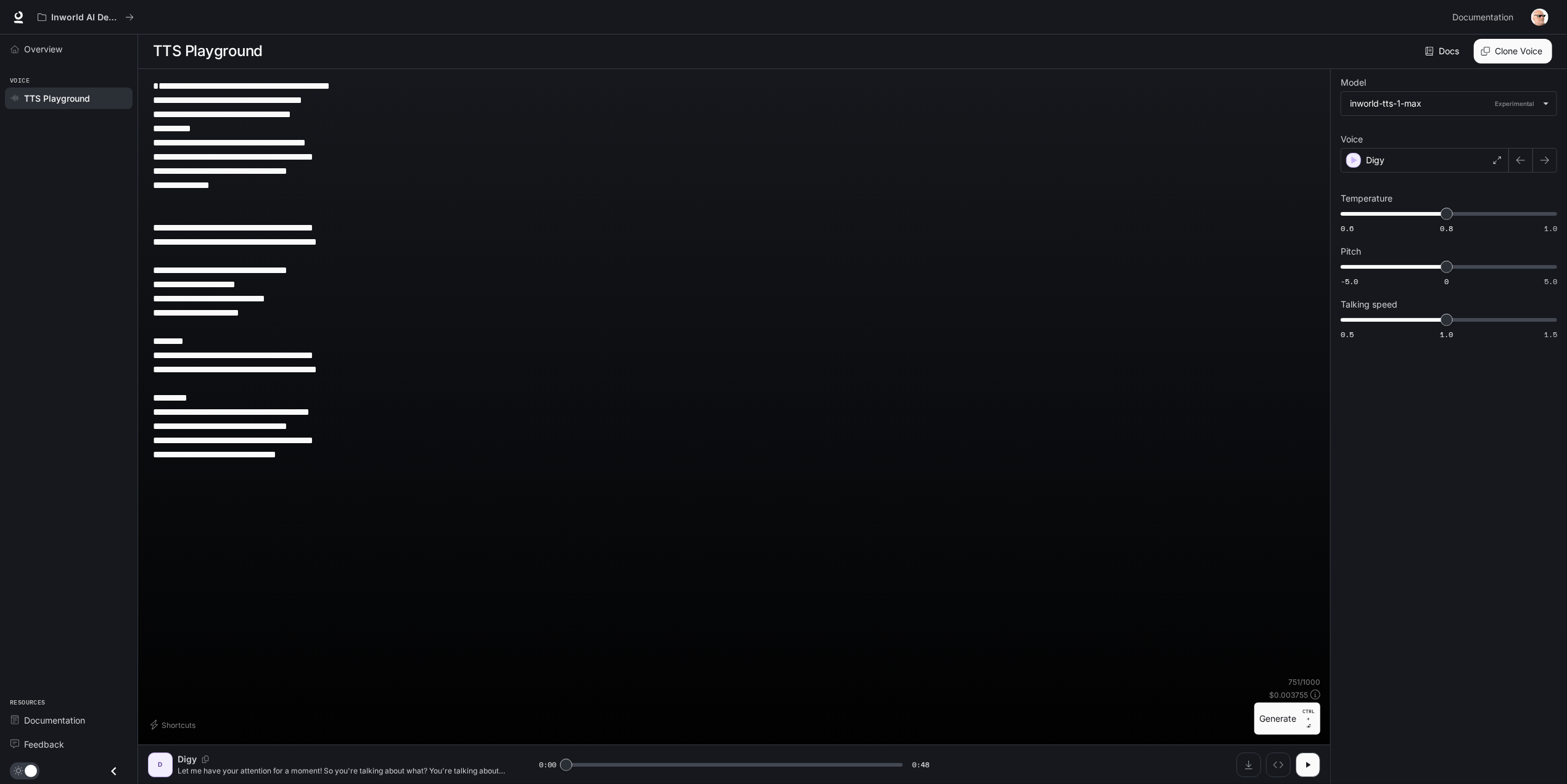 drag, startPoint x: 203, startPoint y: 353, endPoint x: 134, endPoint y: 354, distance: 69.0072 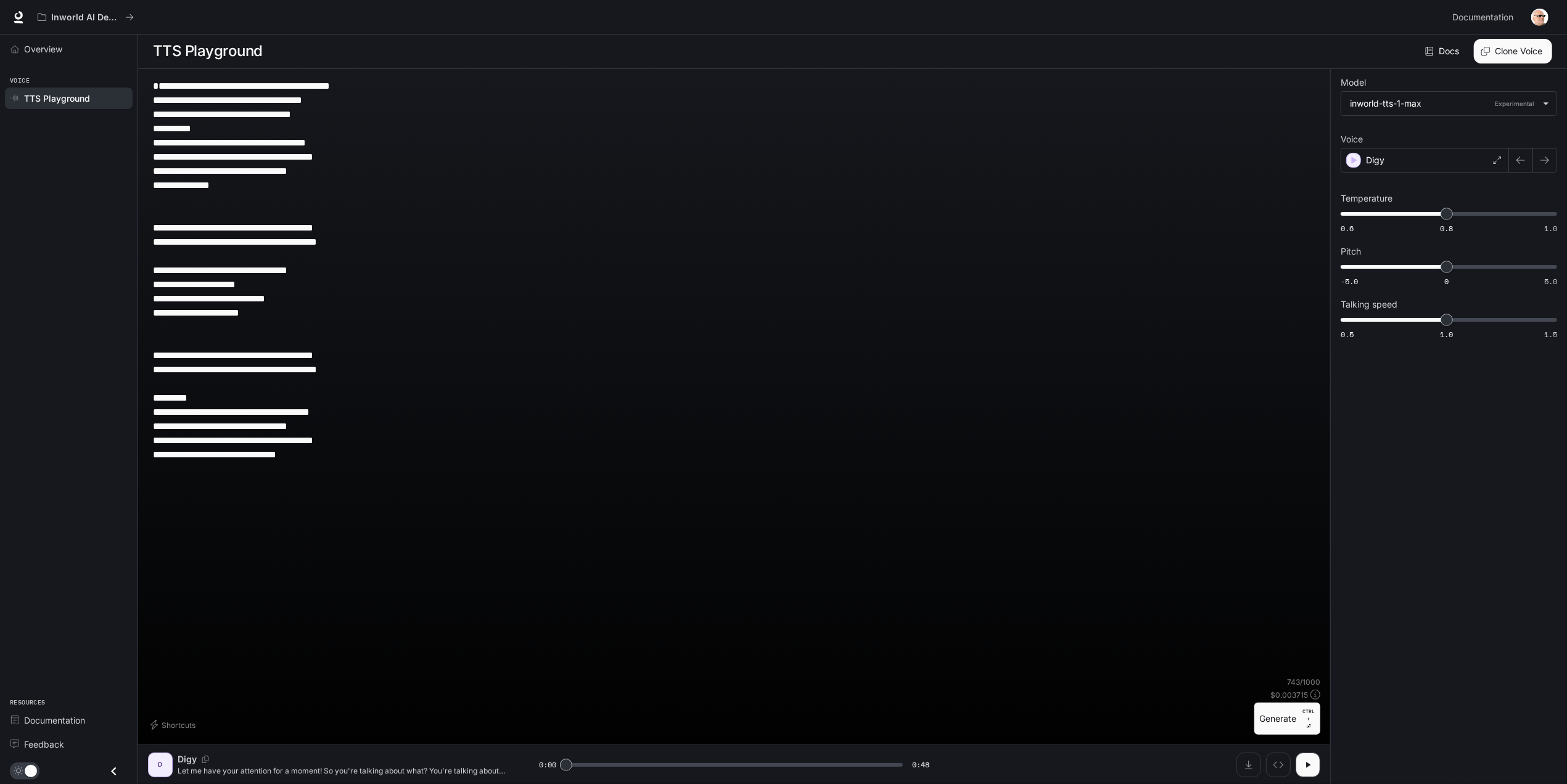 drag, startPoint x: 216, startPoint y: 412, endPoint x: 132, endPoint y: 396, distance: 85.51 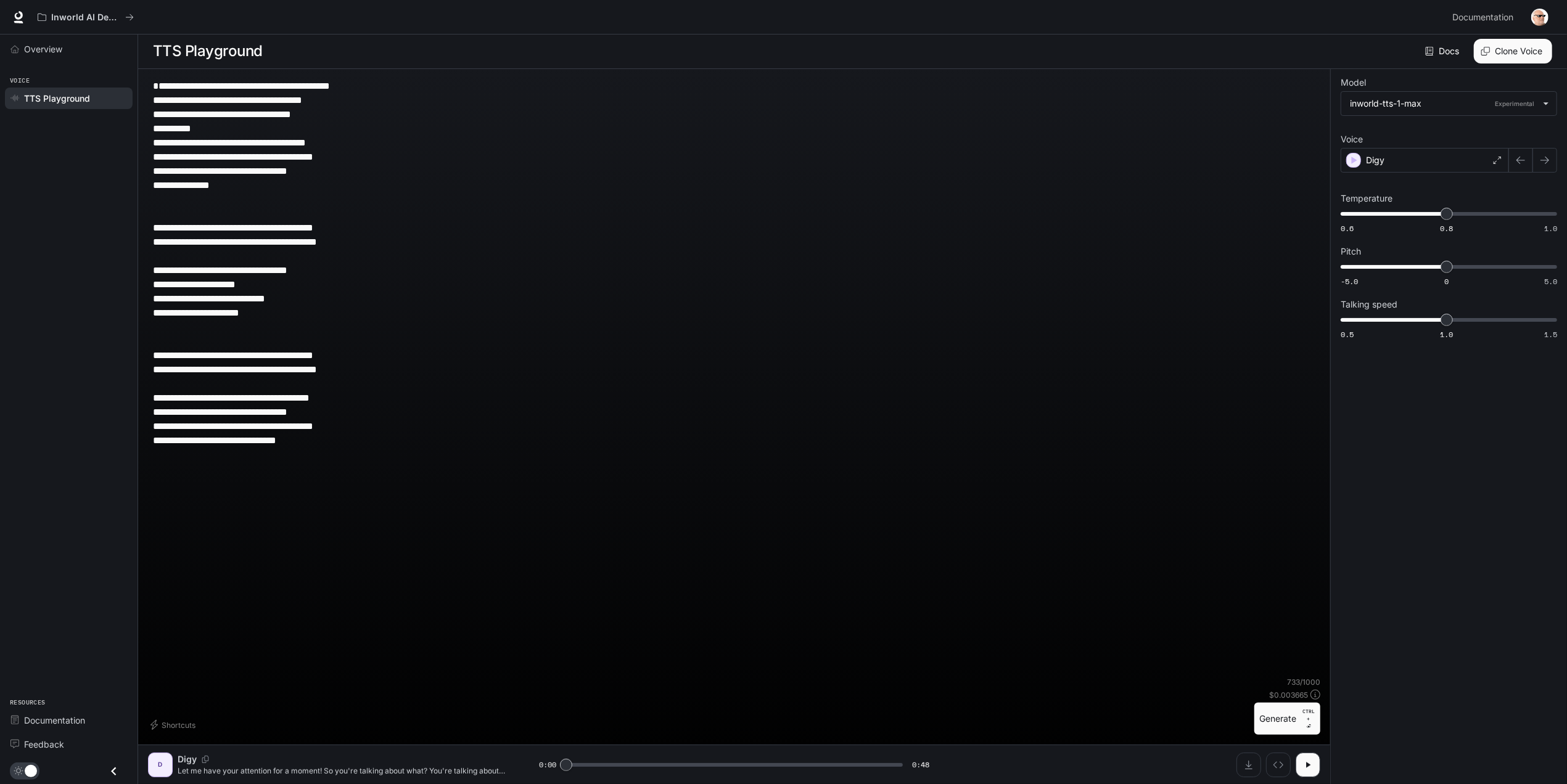 type on "**********" 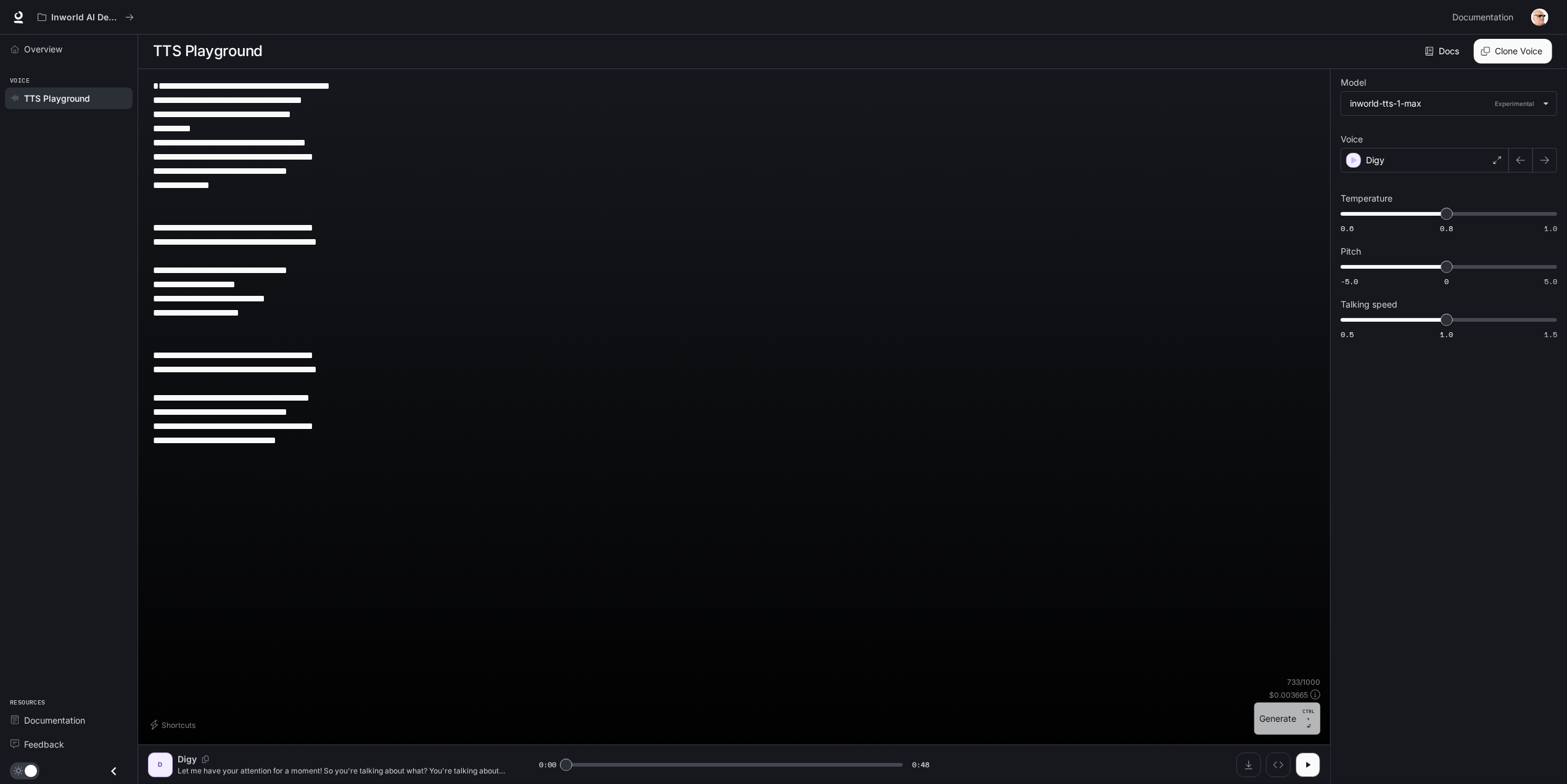 click on "Generate CTRL +  ⏎" at bounding box center (1287, 719) 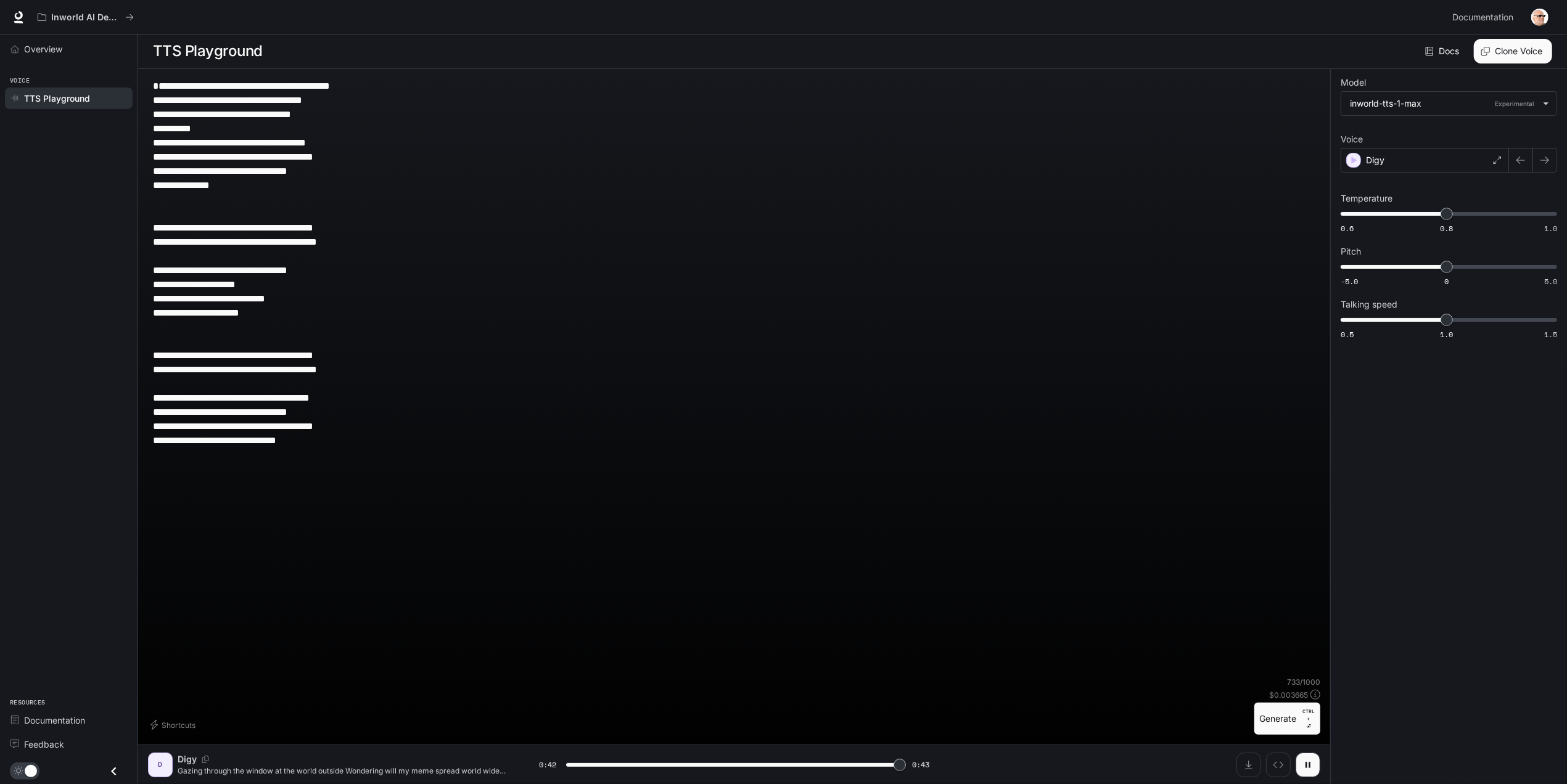 type on "*" 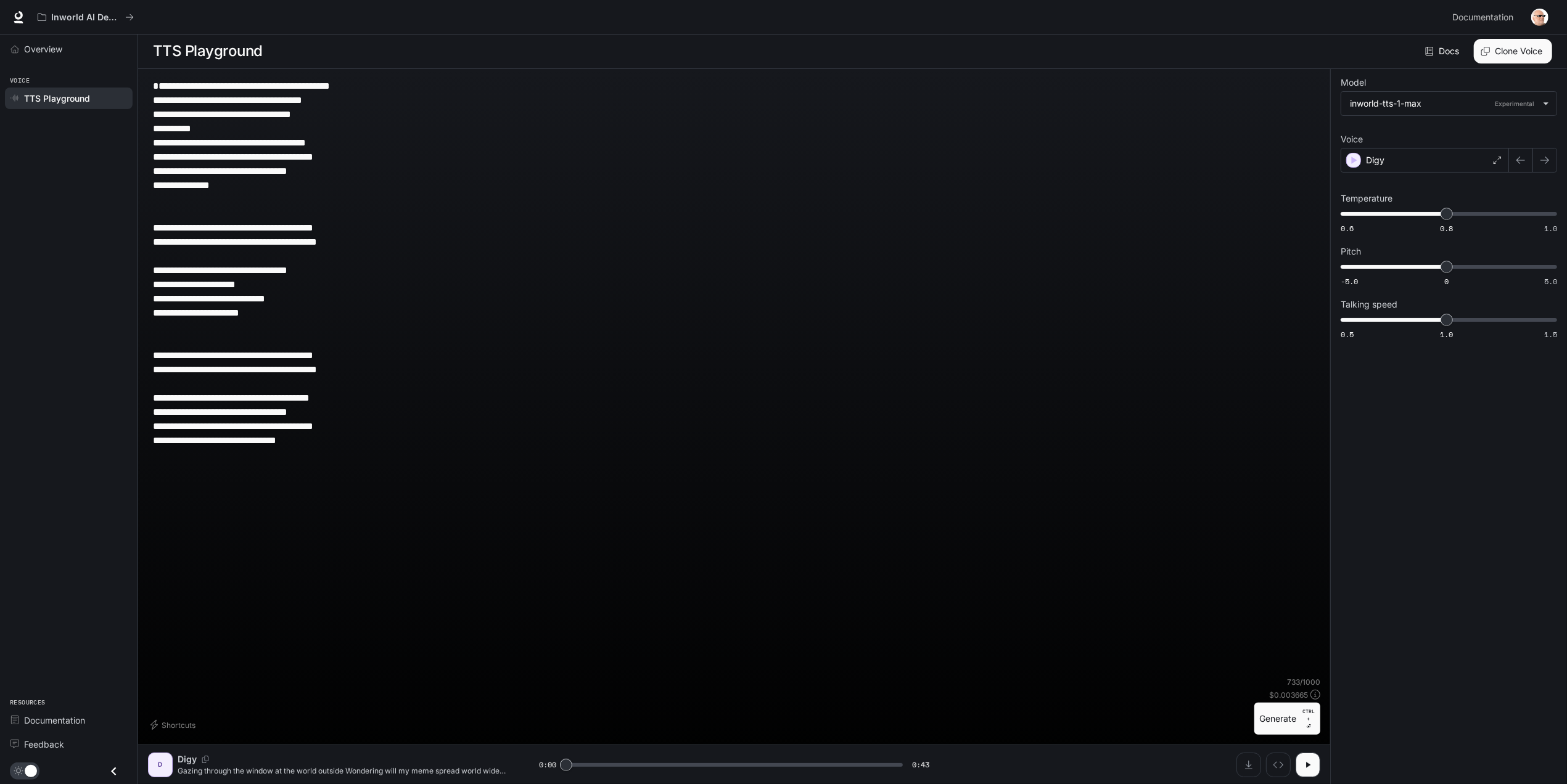click on "**********" at bounding box center [734, 270] 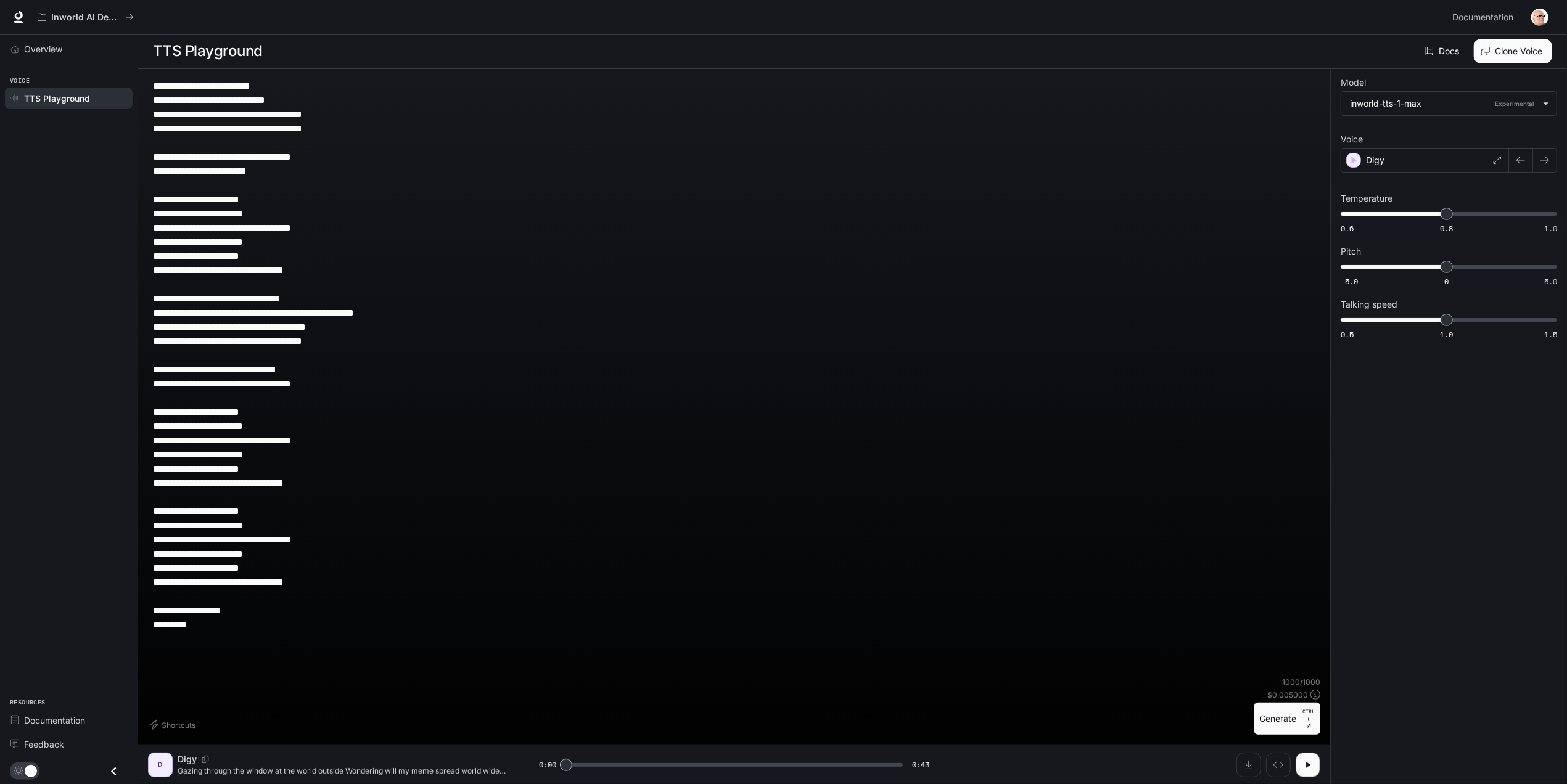 drag, startPoint x: 213, startPoint y: 629, endPoint x: 139, endPoint y: 610, distance: 76.4003 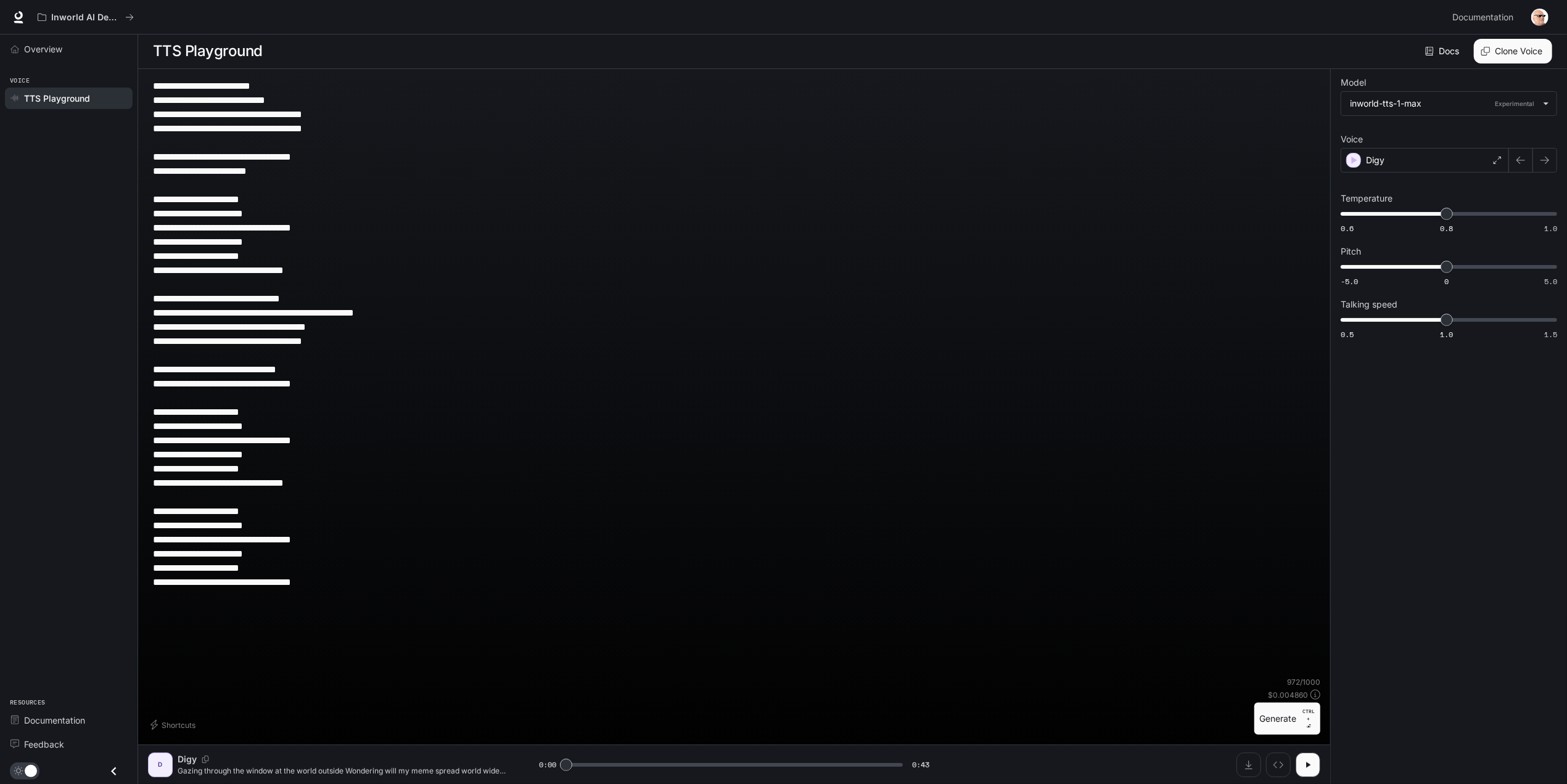 type on "**********" 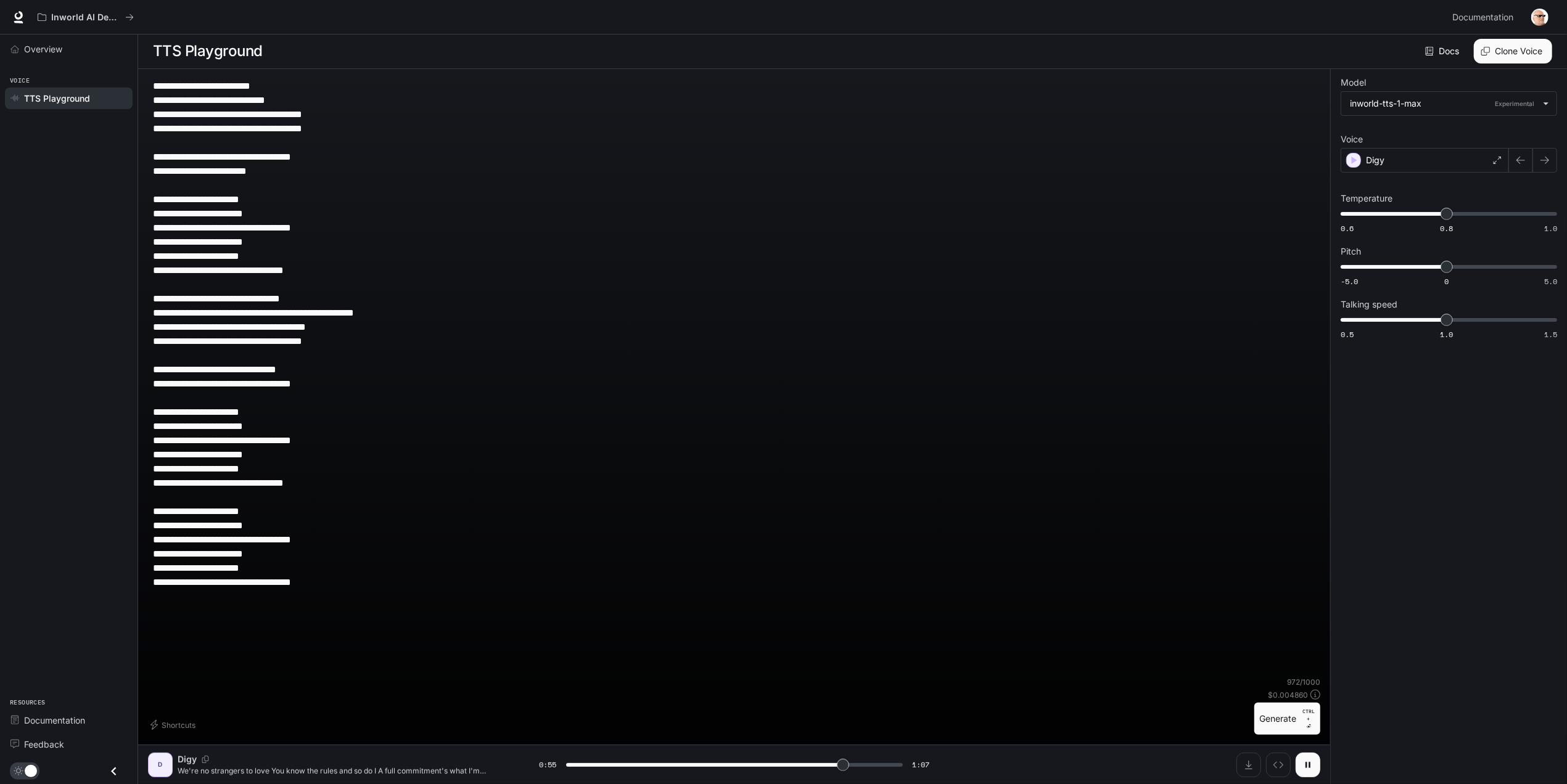 click 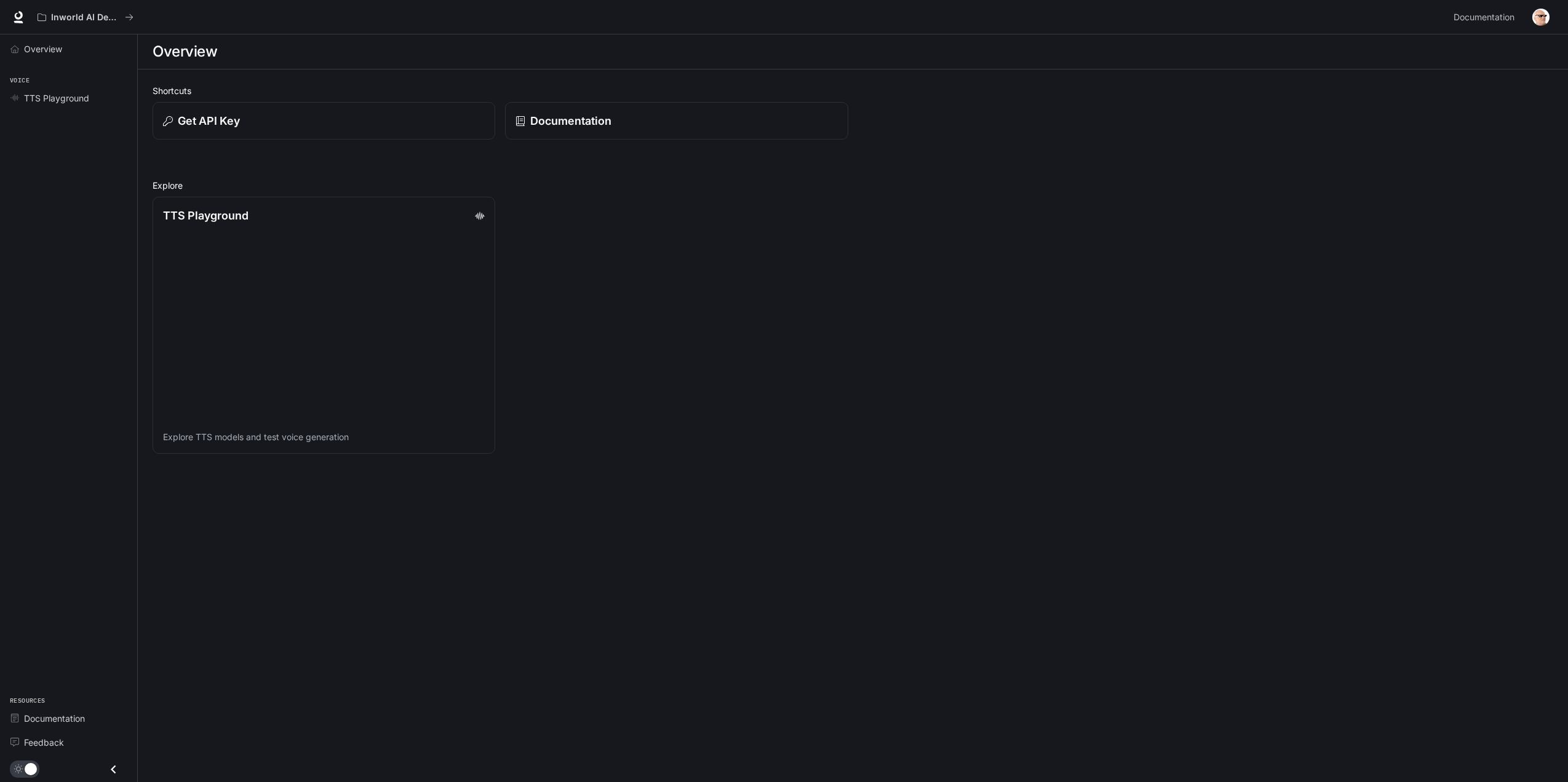 scroll, scrollTop: 0, scrollLeft: 0, axis: both 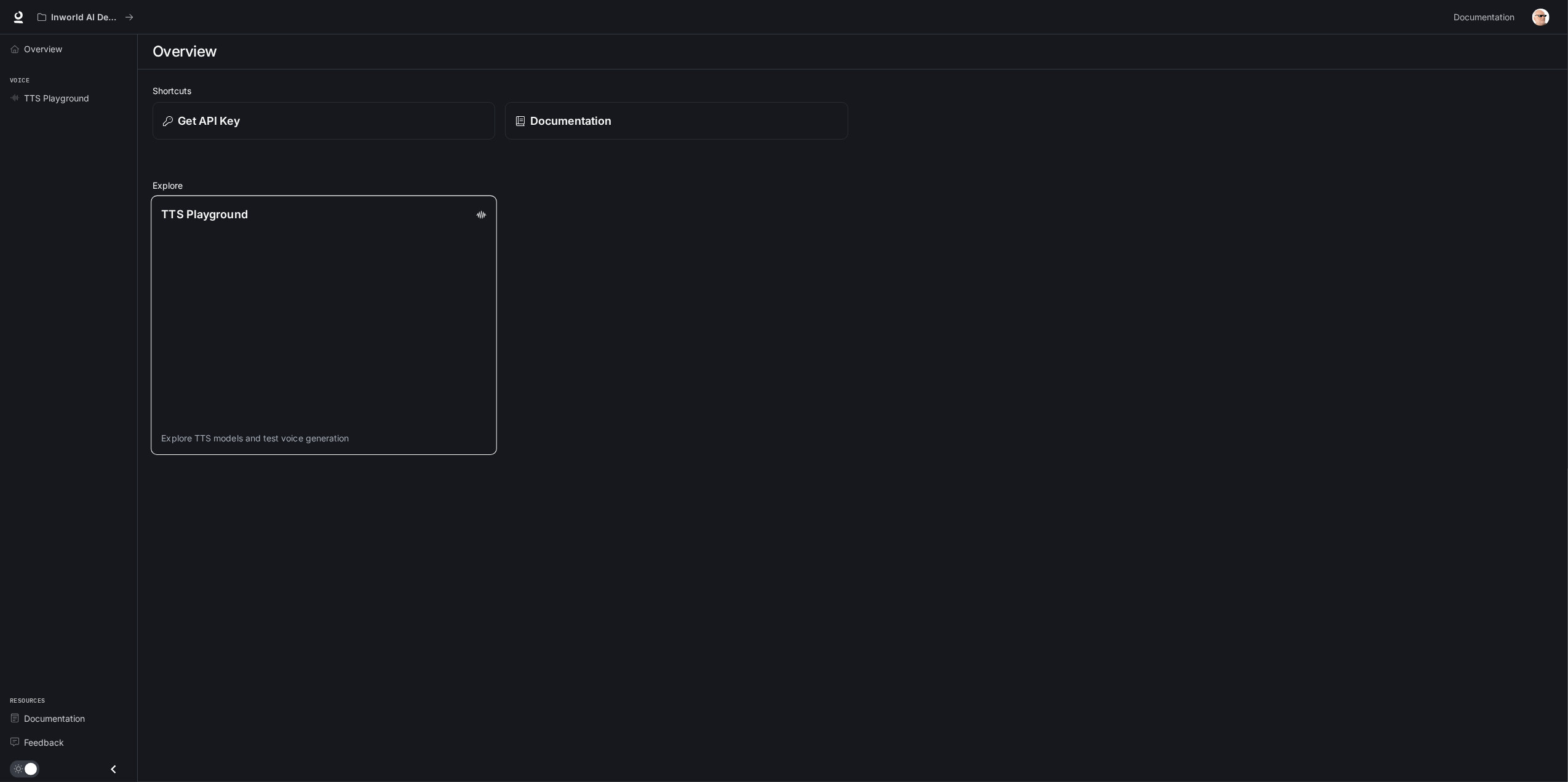 click on "TTS Playground Explore TTS models and test voice generation" at bounding box center (324, 325) 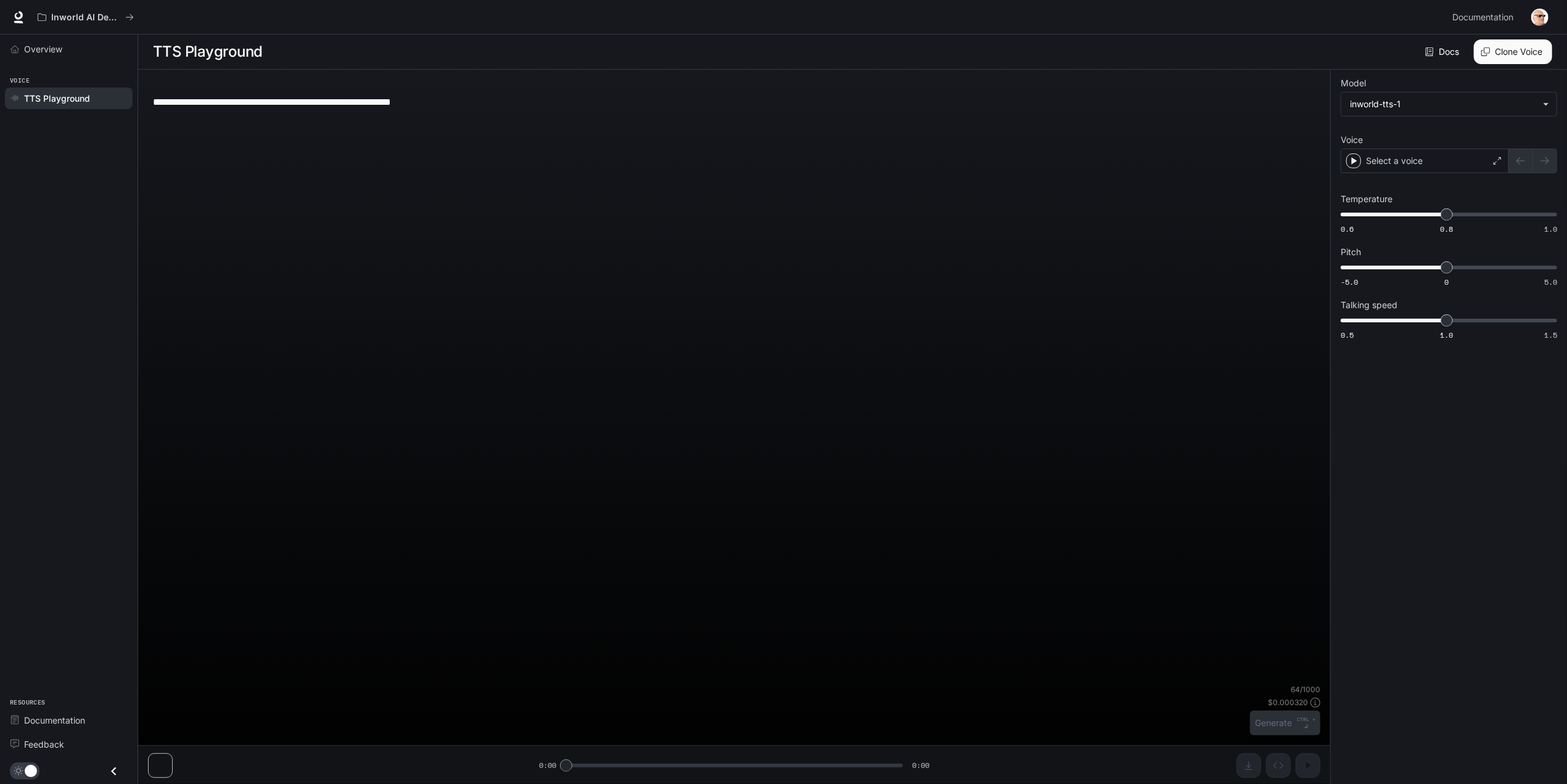 type on "**********" 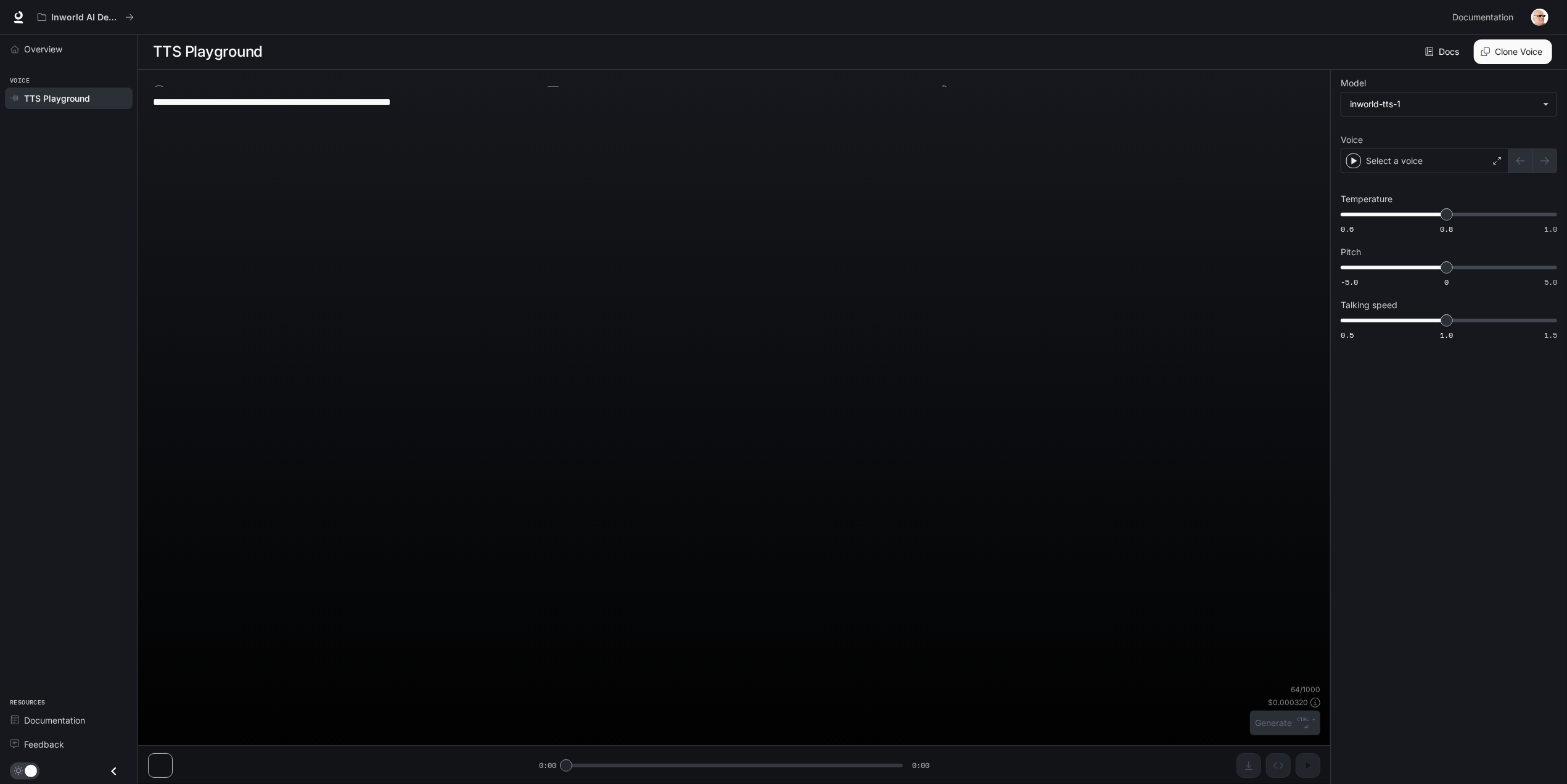 type on "**********" 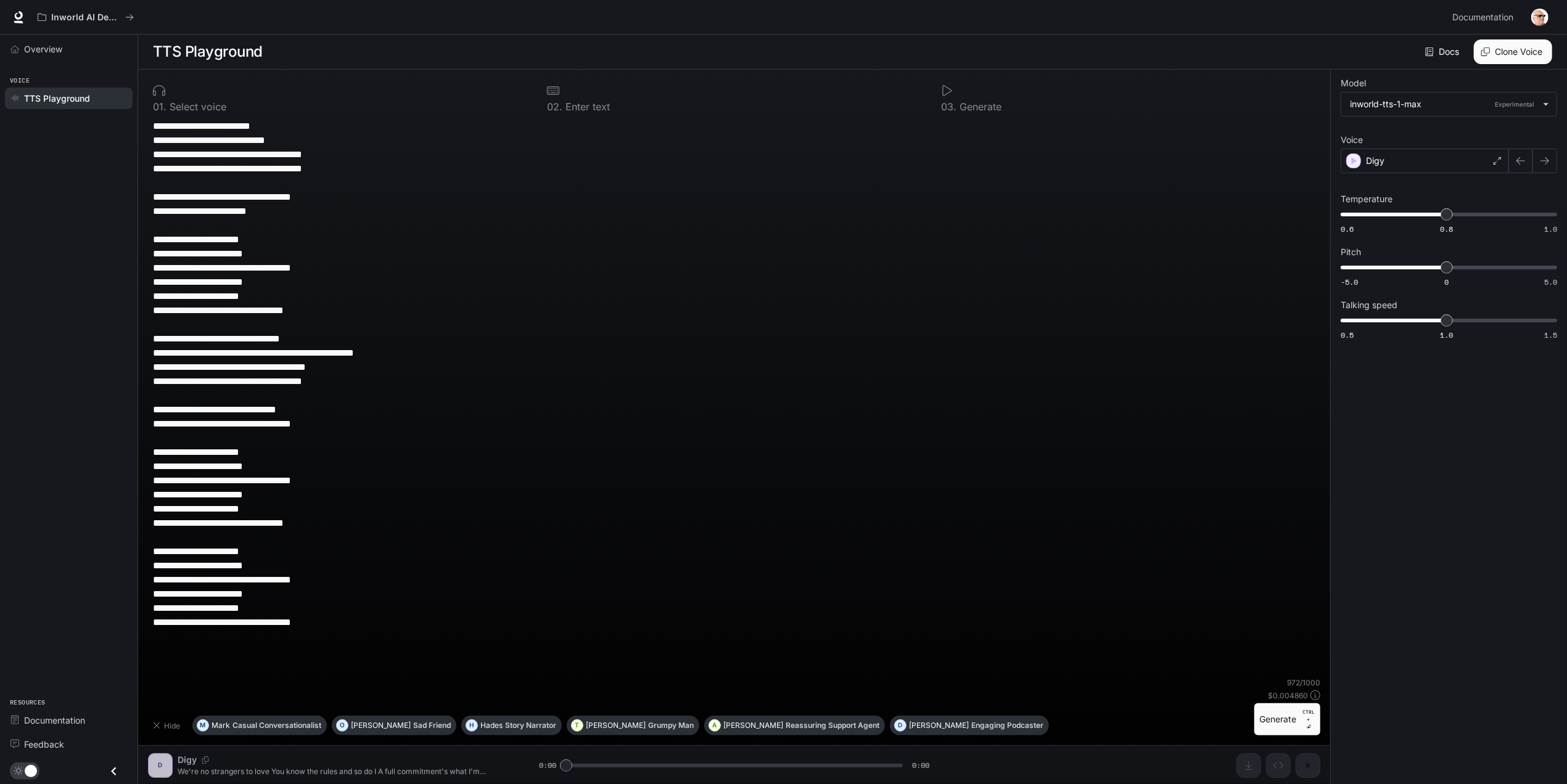 click on "**********" at bounding box center [734, 388] 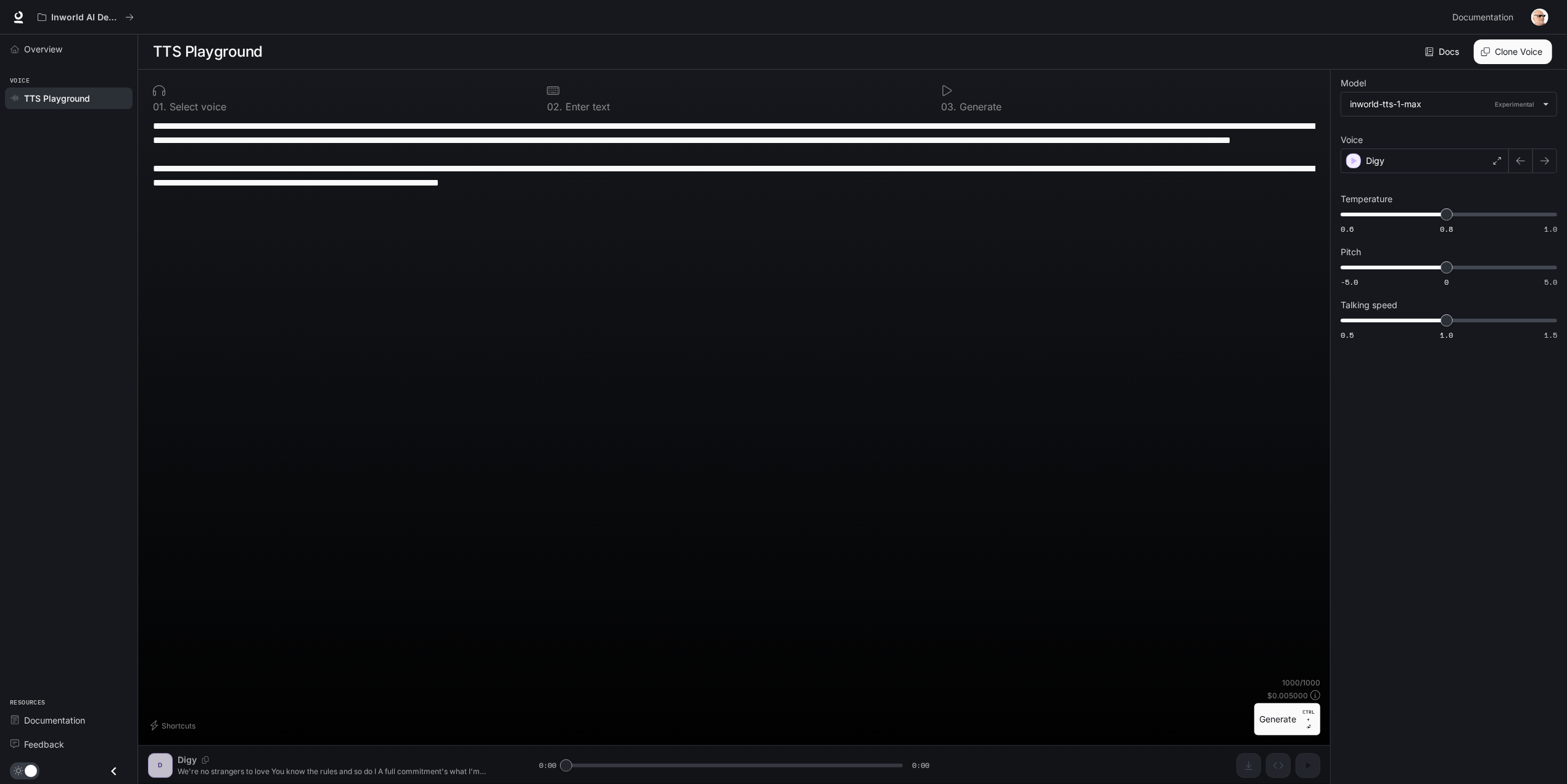 type on "**********" 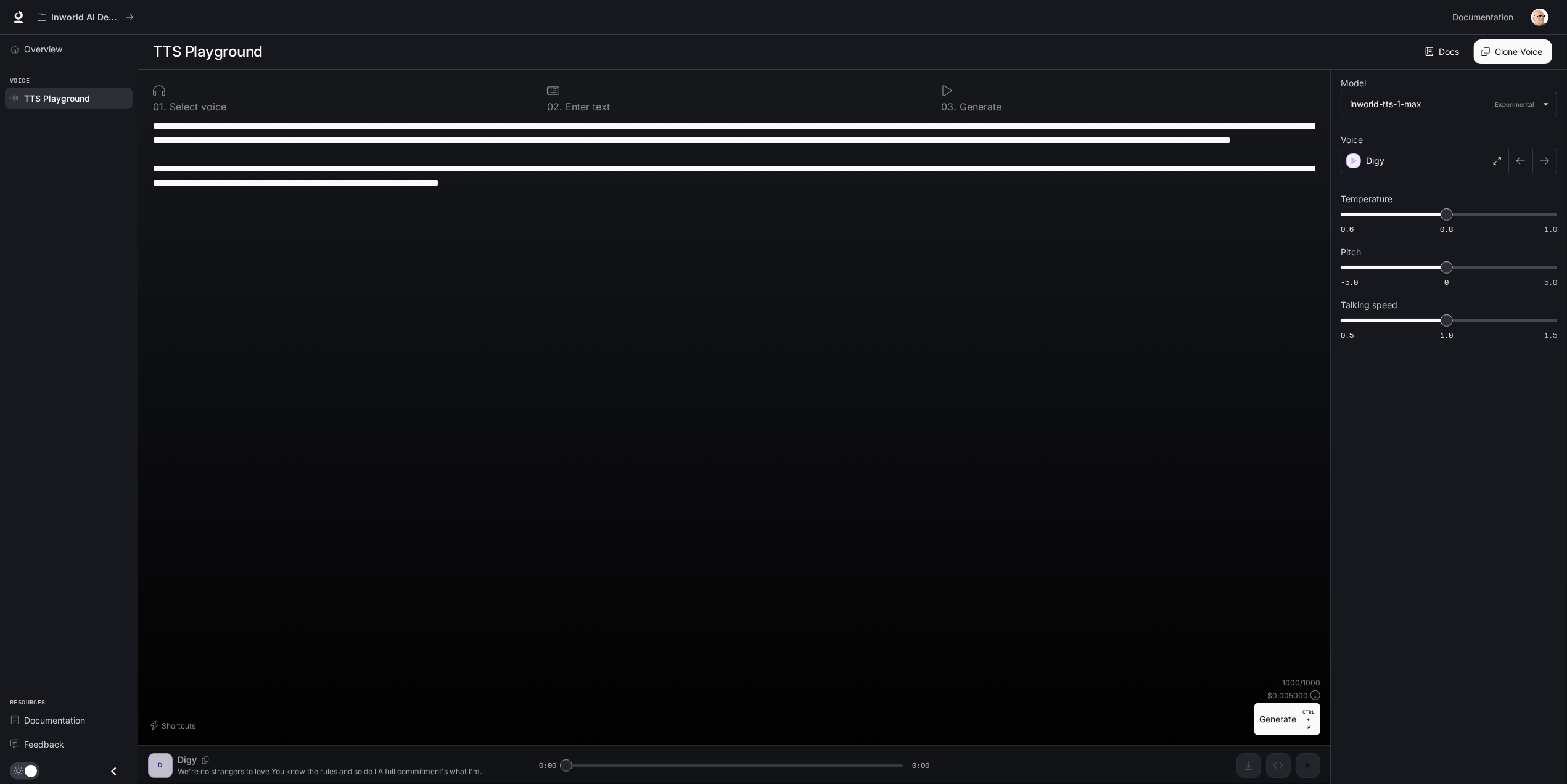 drag, startPoint x: 1259, startPoint y: 716, endPoint x: 1249, endPoint y: 713, distance: 10.440307 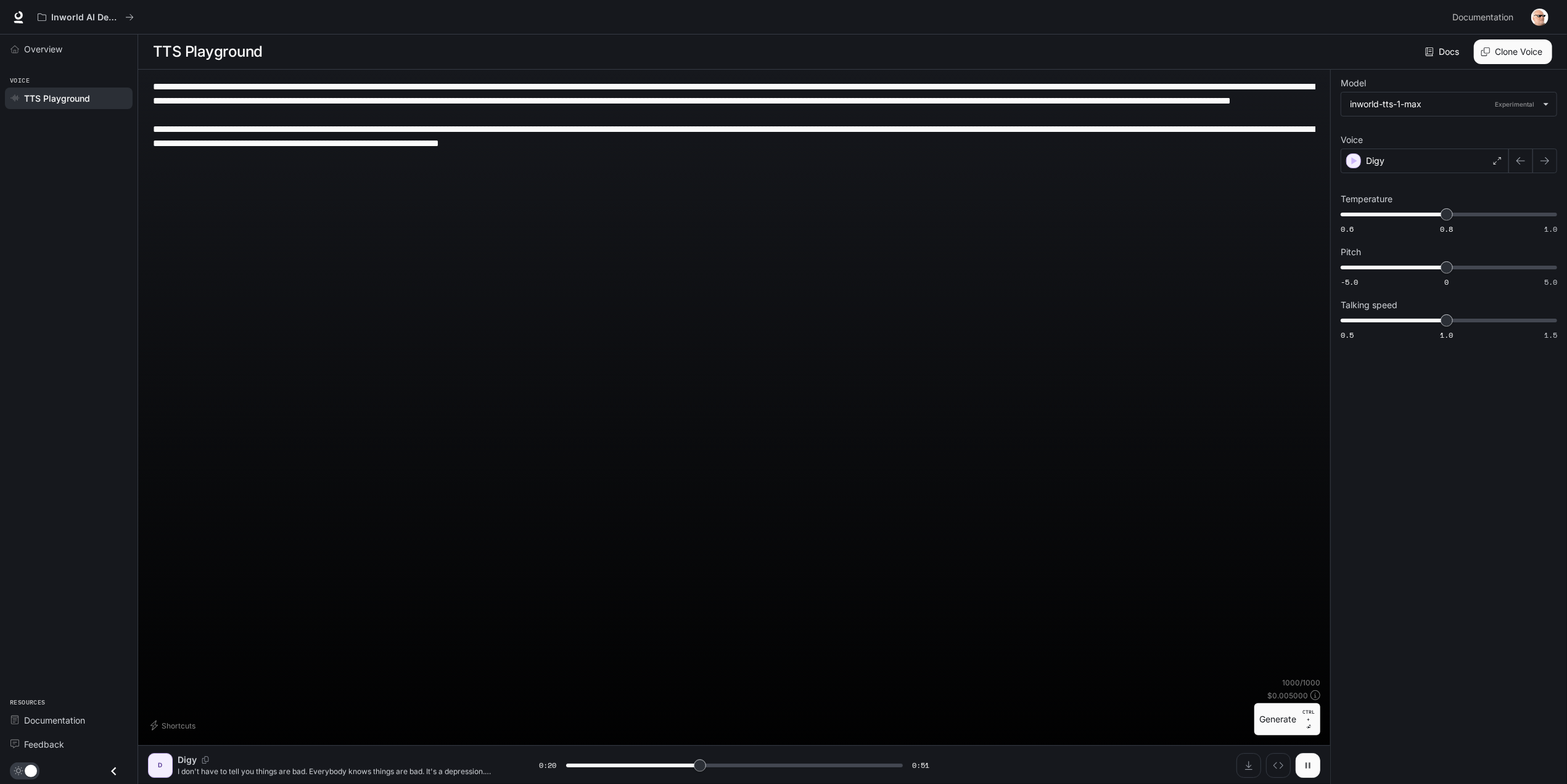 click 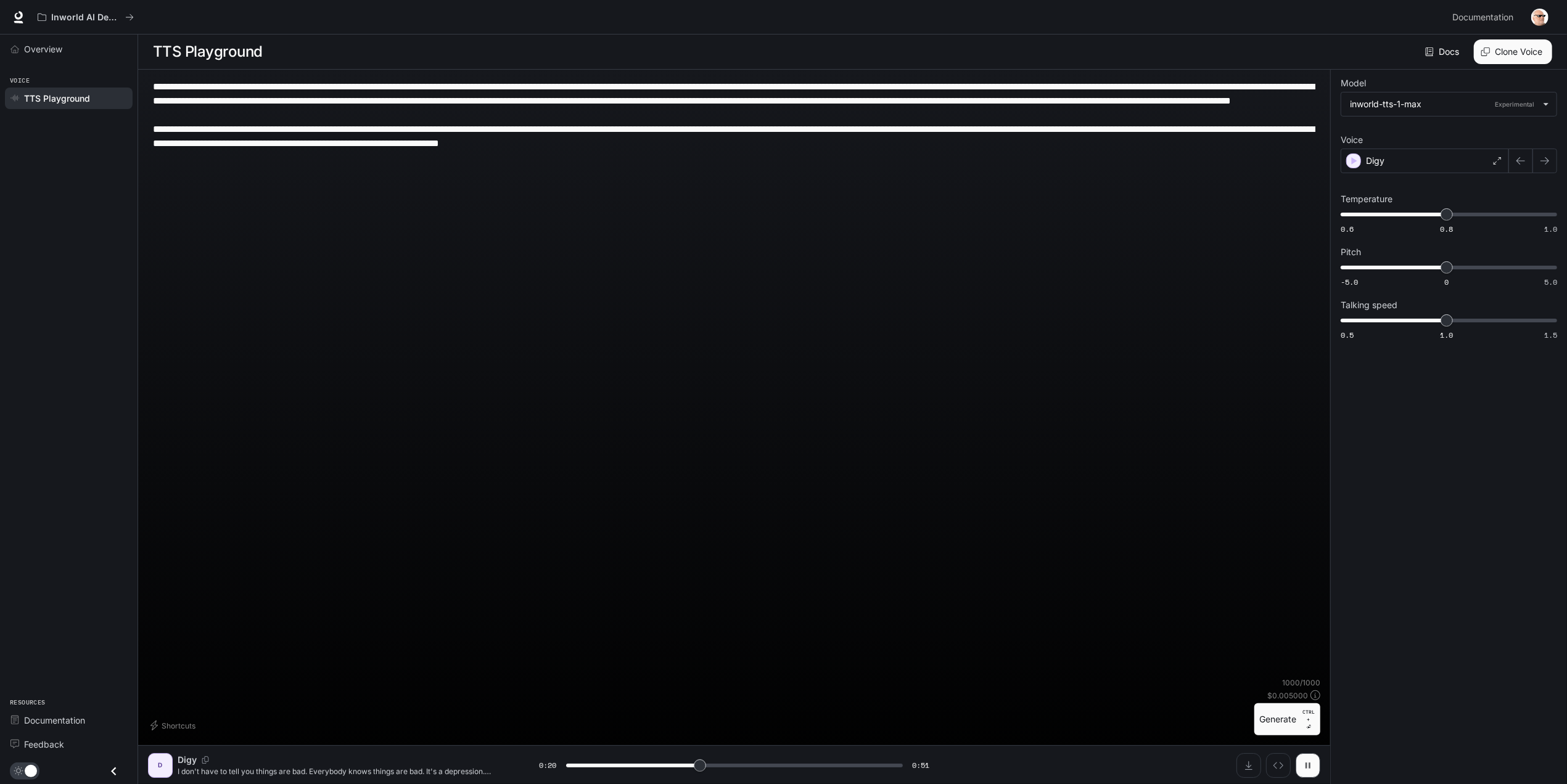 type on "****" 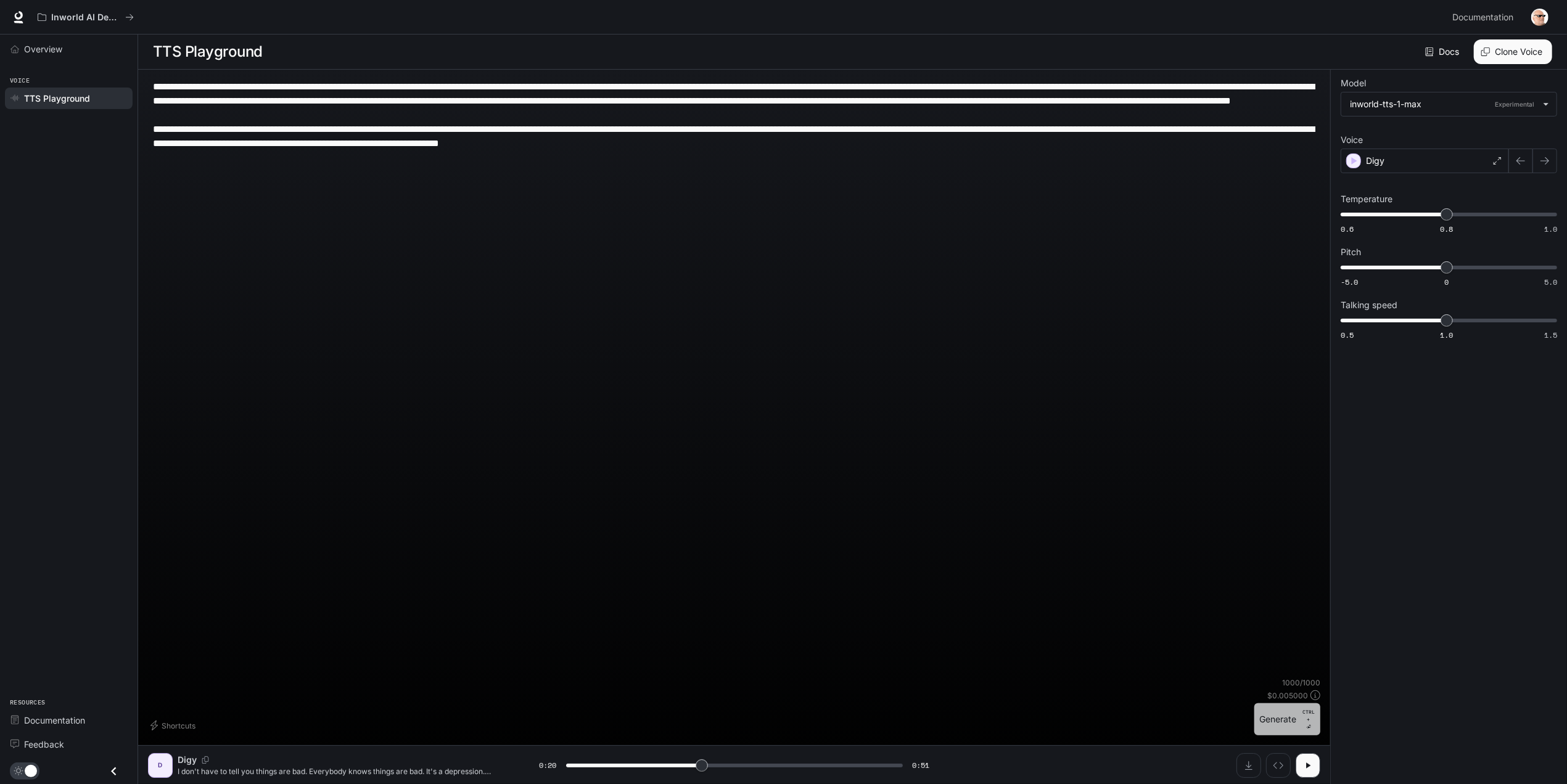 click on "Generate CTRL +  ⏎" at bounding box center (1287, 719) 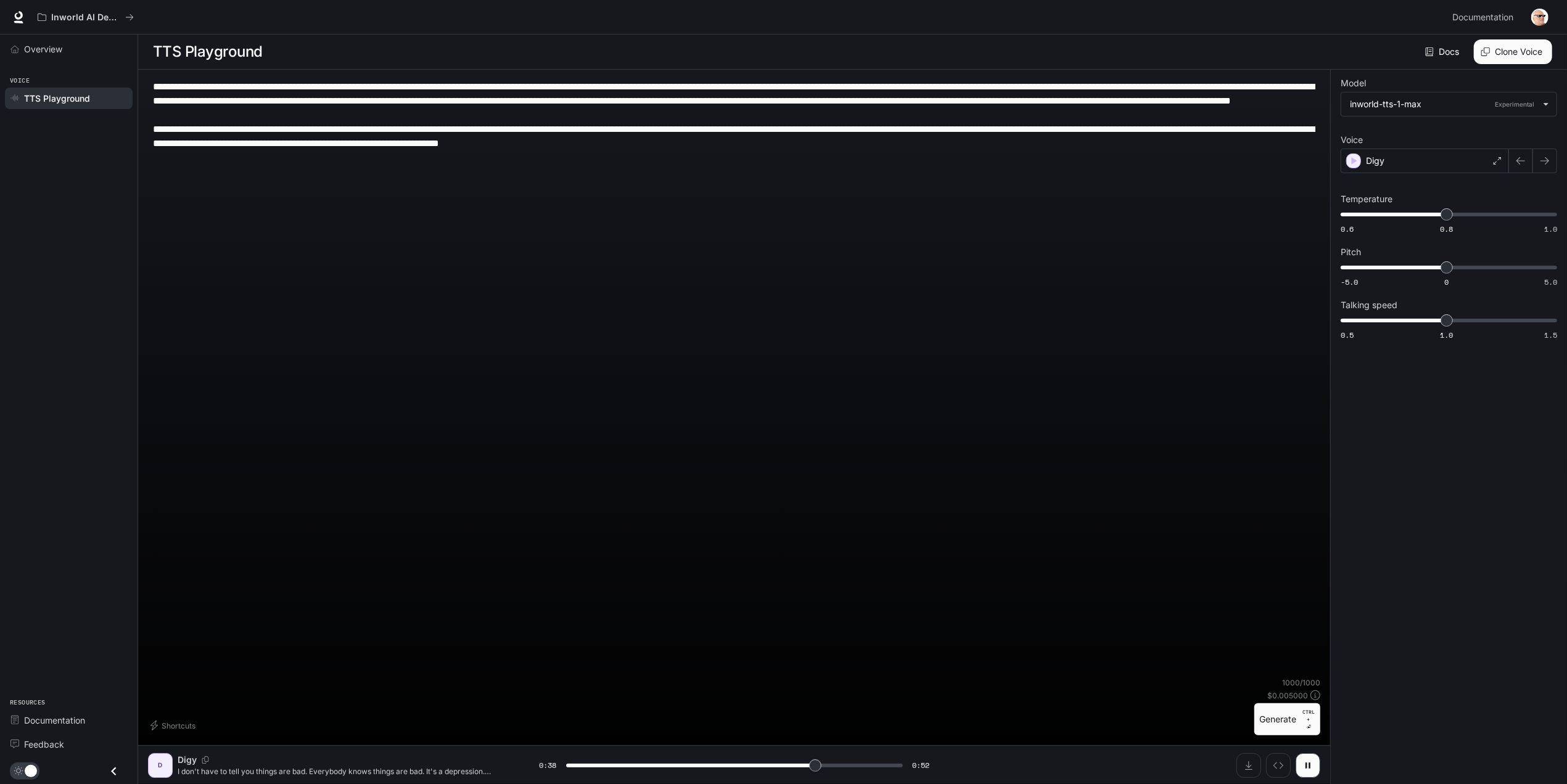 drag, startPoint x: 1308, startPoint y: 768, endPoint x: 1308, endPoint y: 749, distance: 19 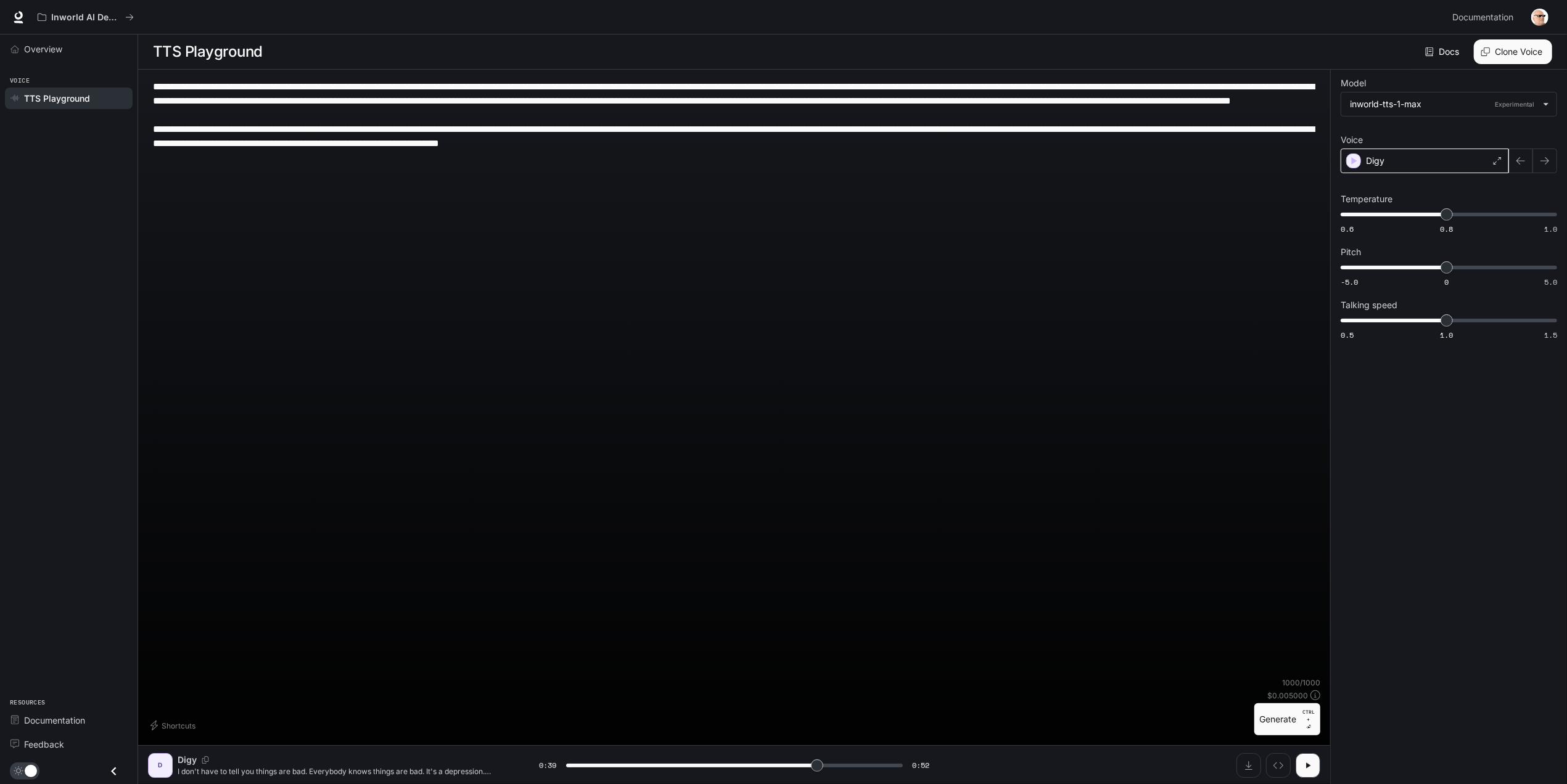 click on "Digy" at bounding box center (1425, 161) 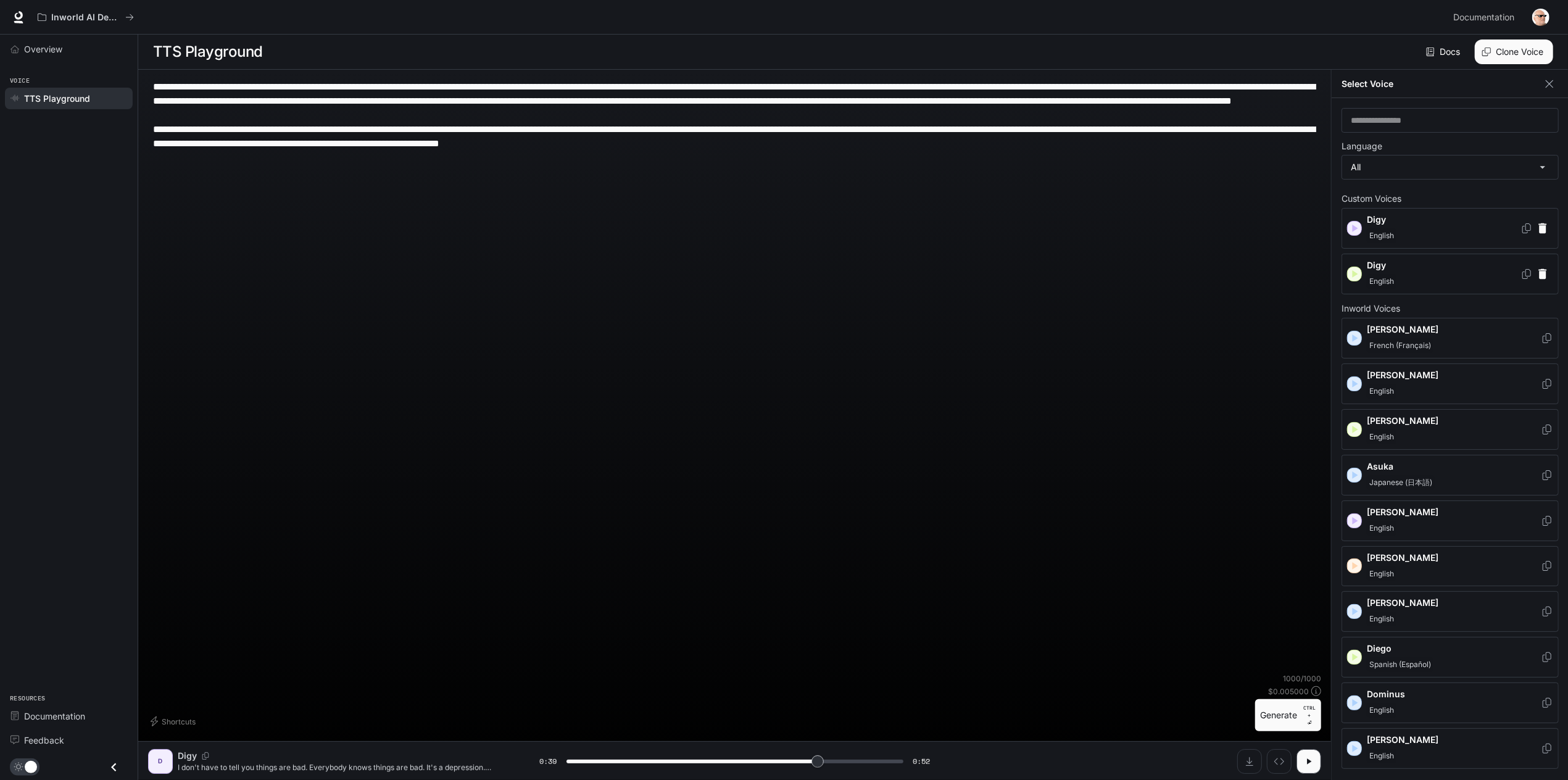 click on "Digy" at bounding box center [1443, 265] 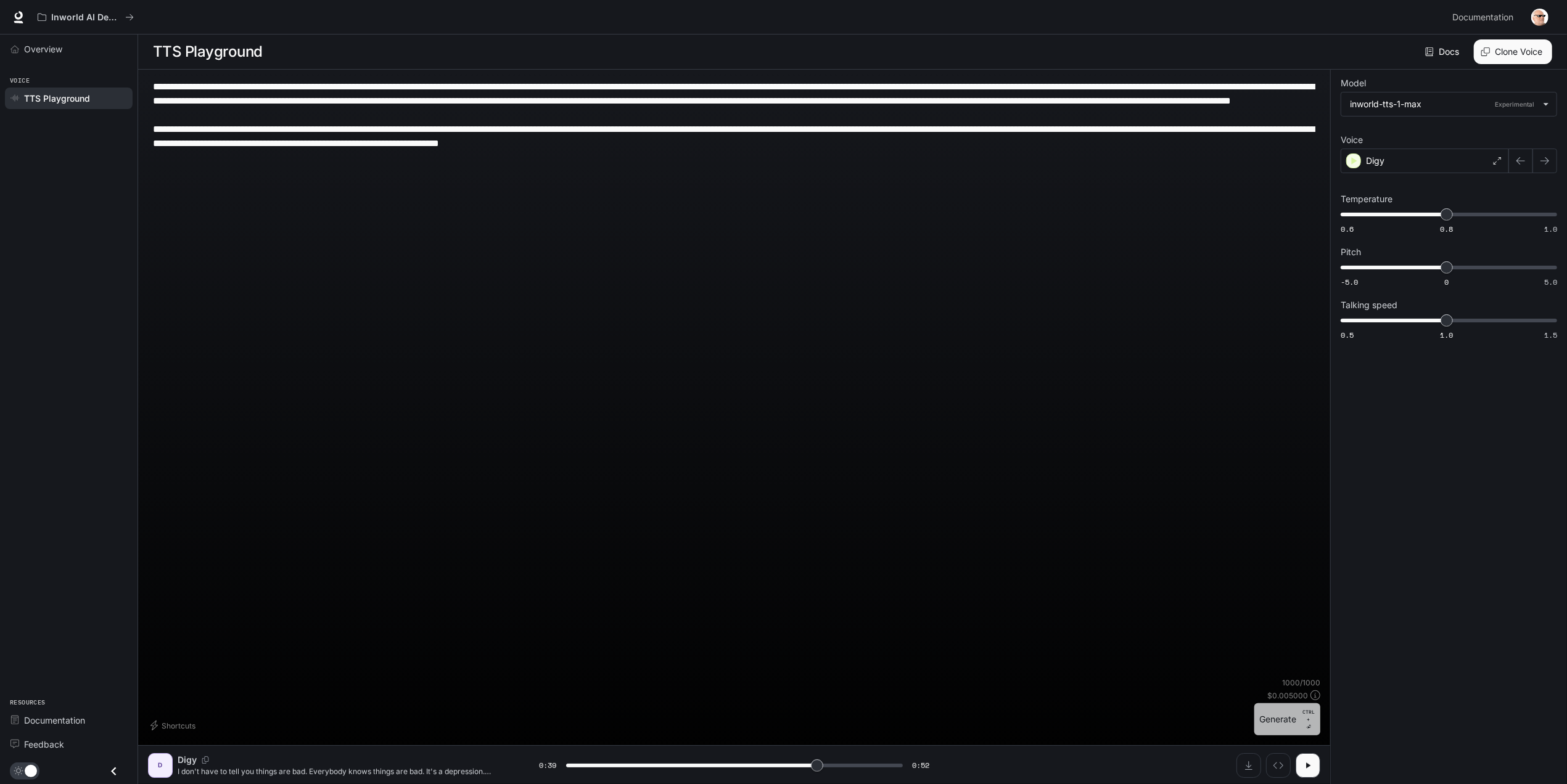 click on "Generate CTRL +  ⏎" at bounding box center (1287, 719) 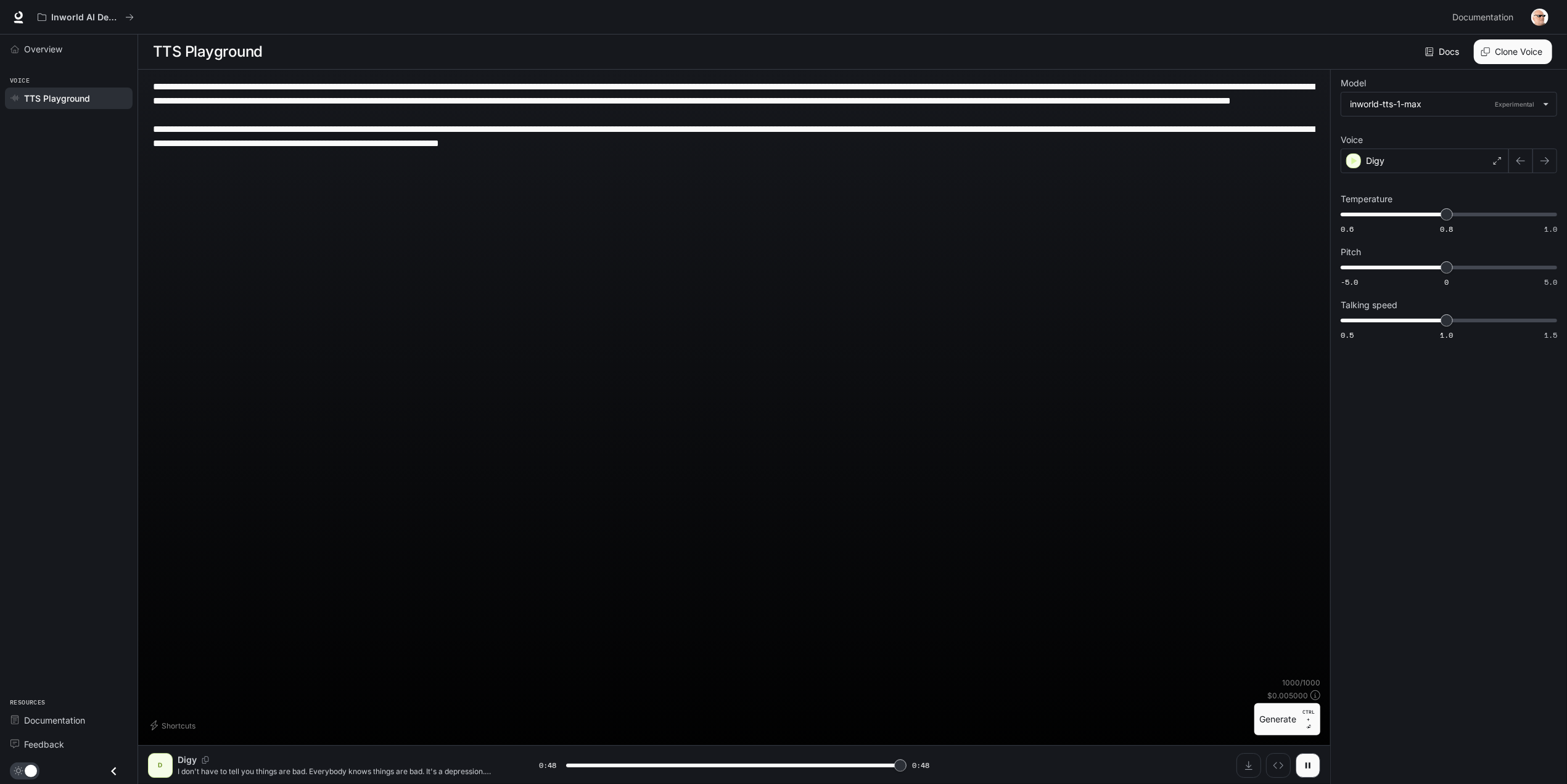 type on "*" 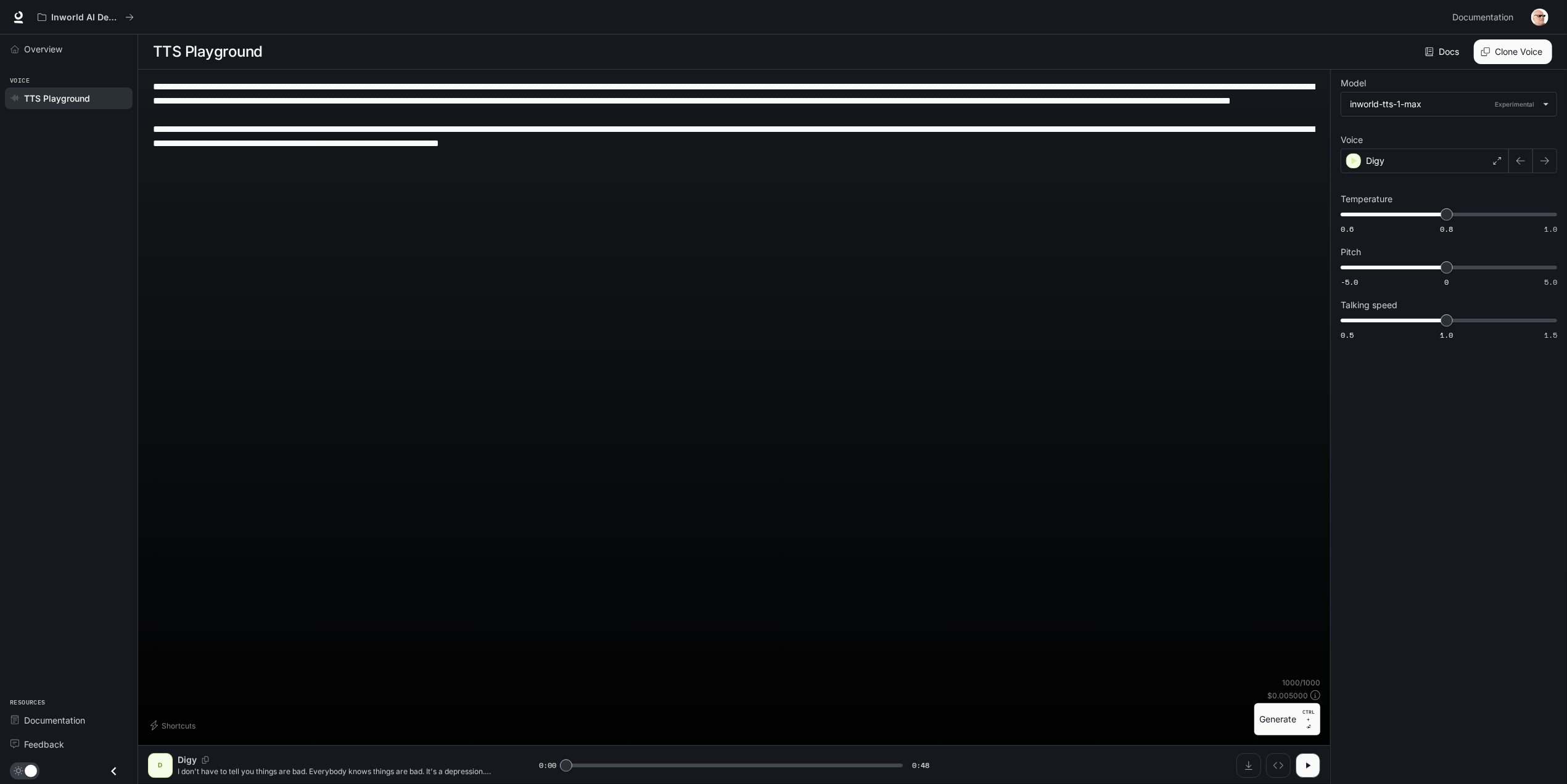 drag, startPoint x: 376, startPoint y: 116, endPoint x: 324, endPoint y: 119, distance: 52.08647 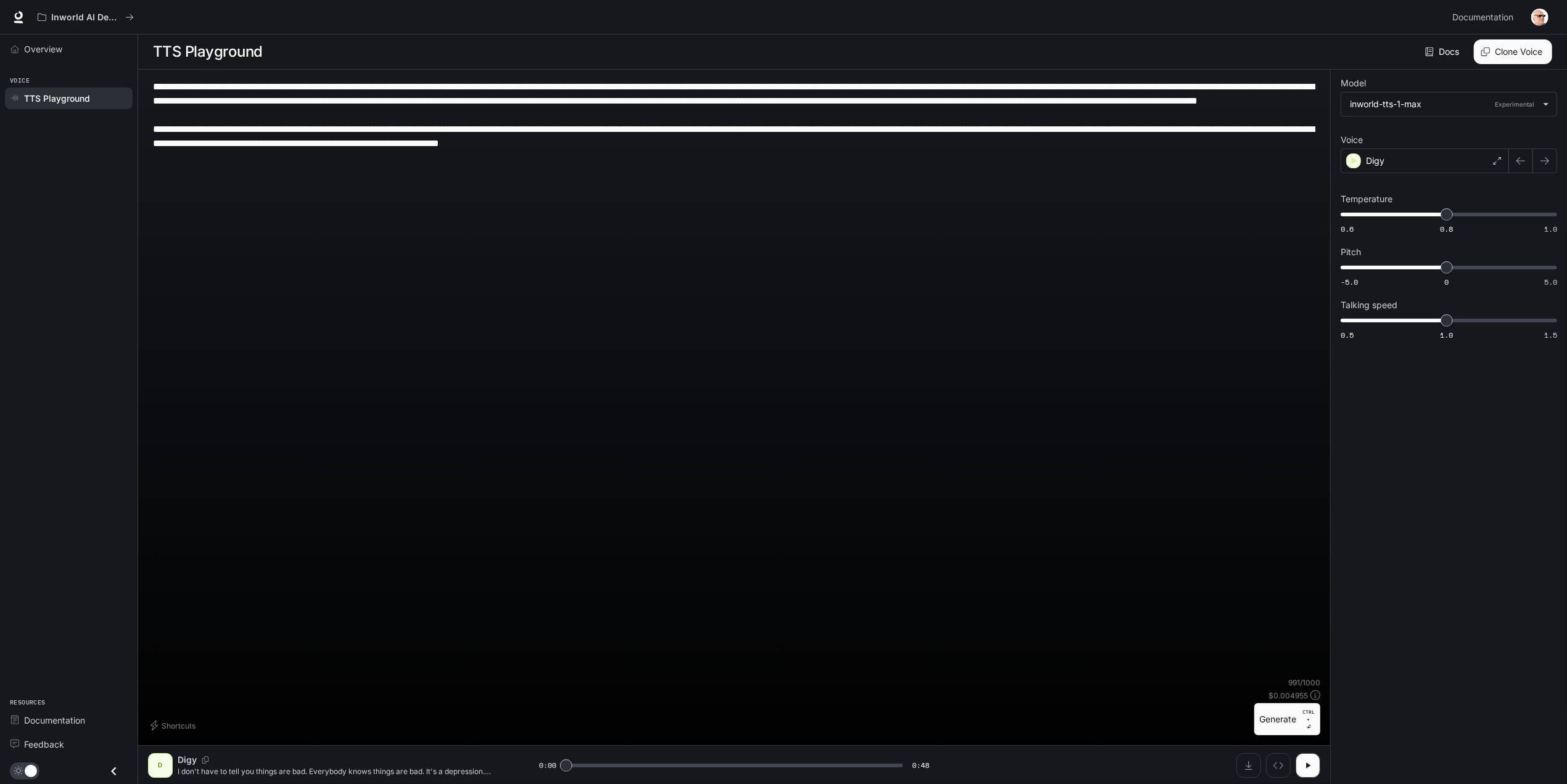 type on "**********" 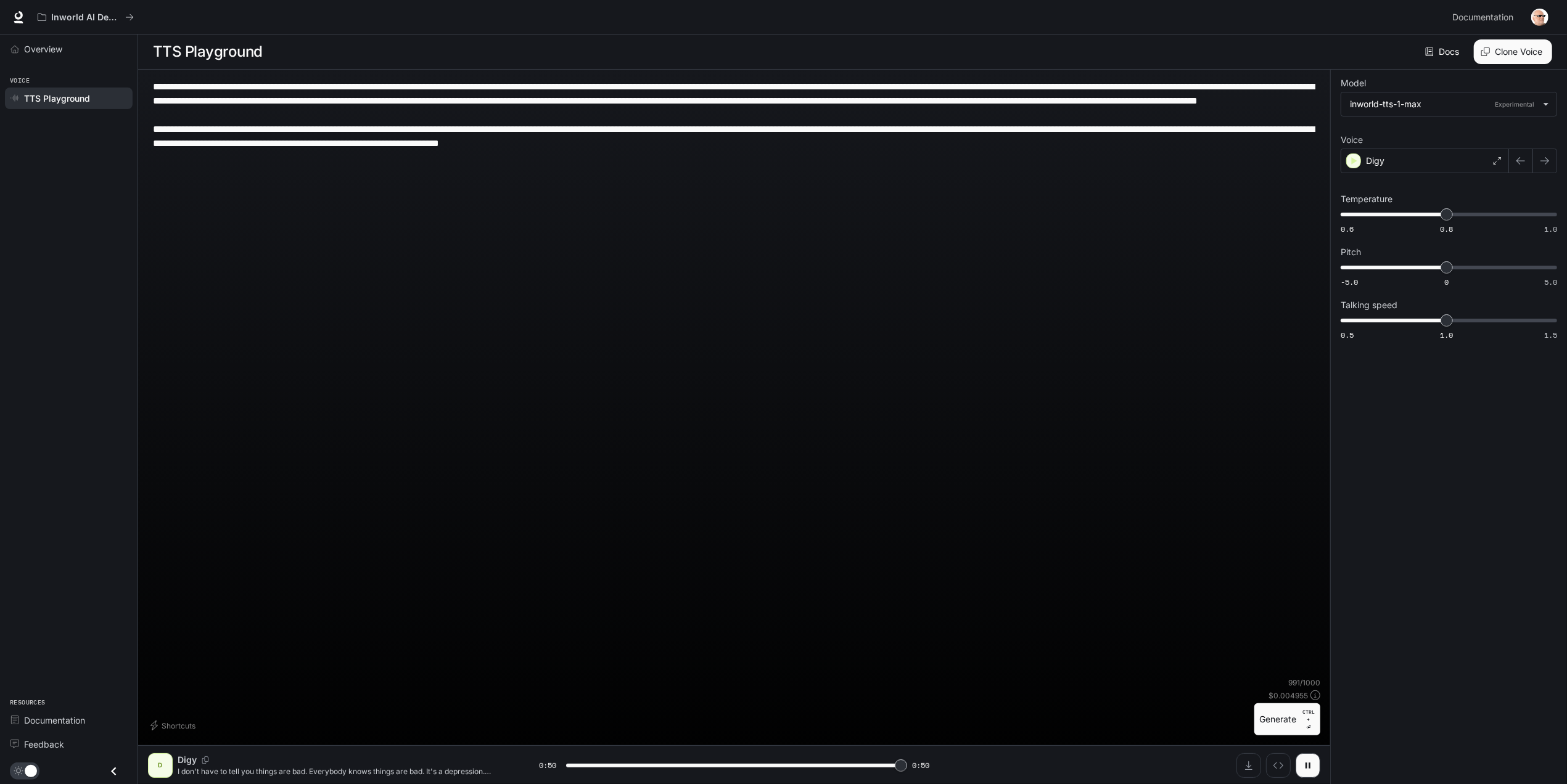 type on "*" 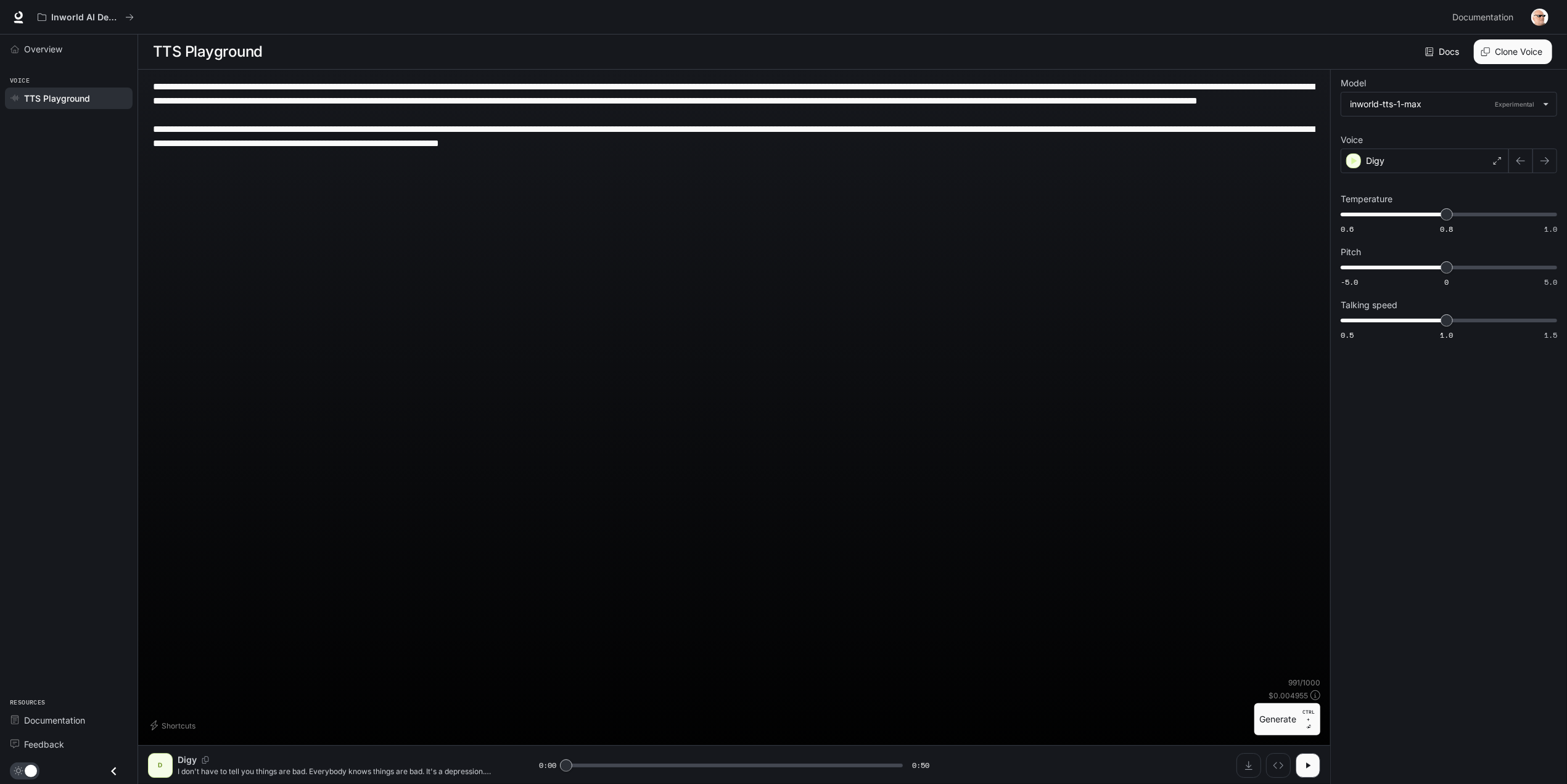 click on "**********" at bounding box center (734, 378) 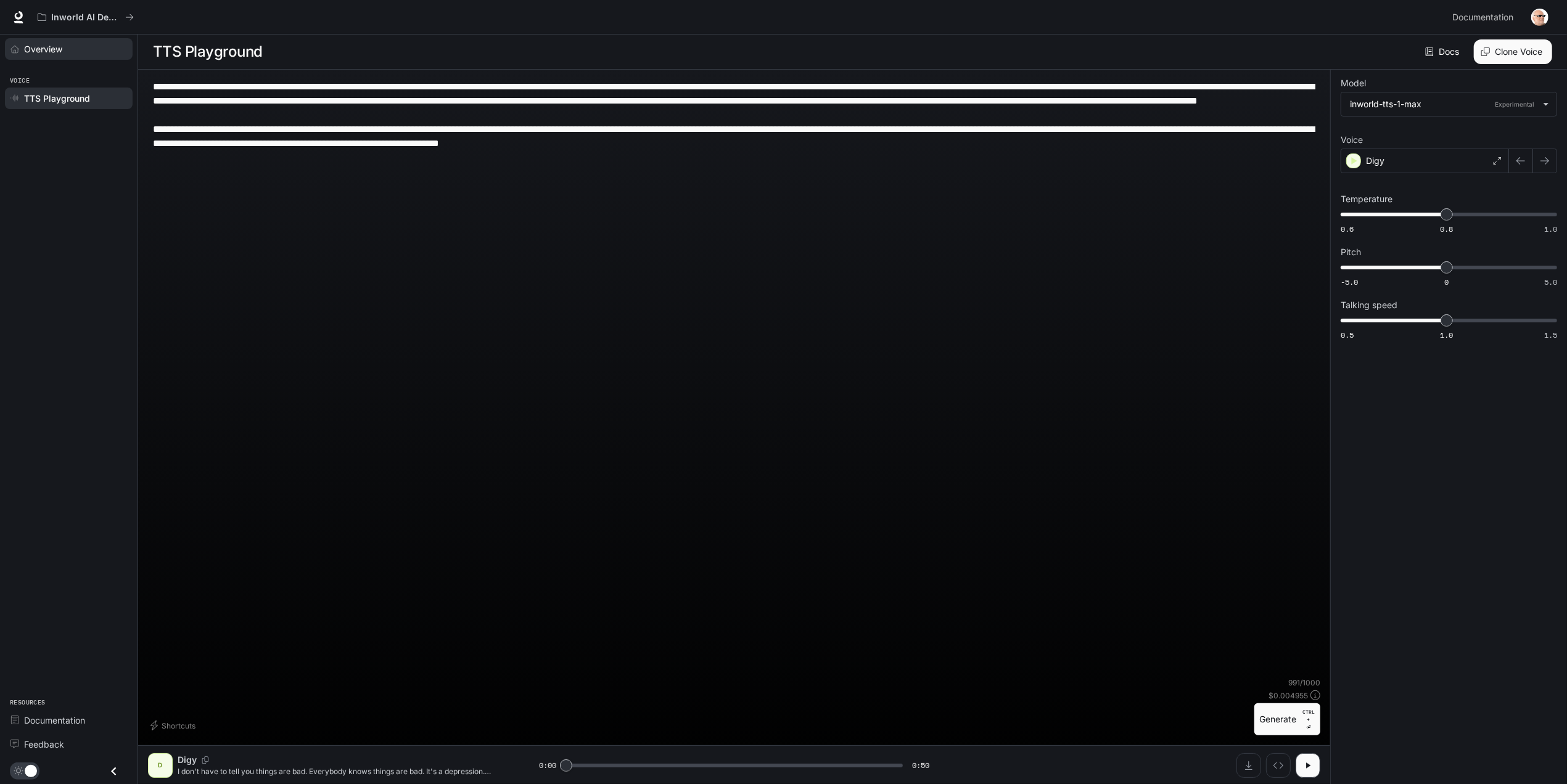 drag, startPoint x: 823, startPoint y: 158, endPoint x: 91, endPoint y: 52, distance: 739.635 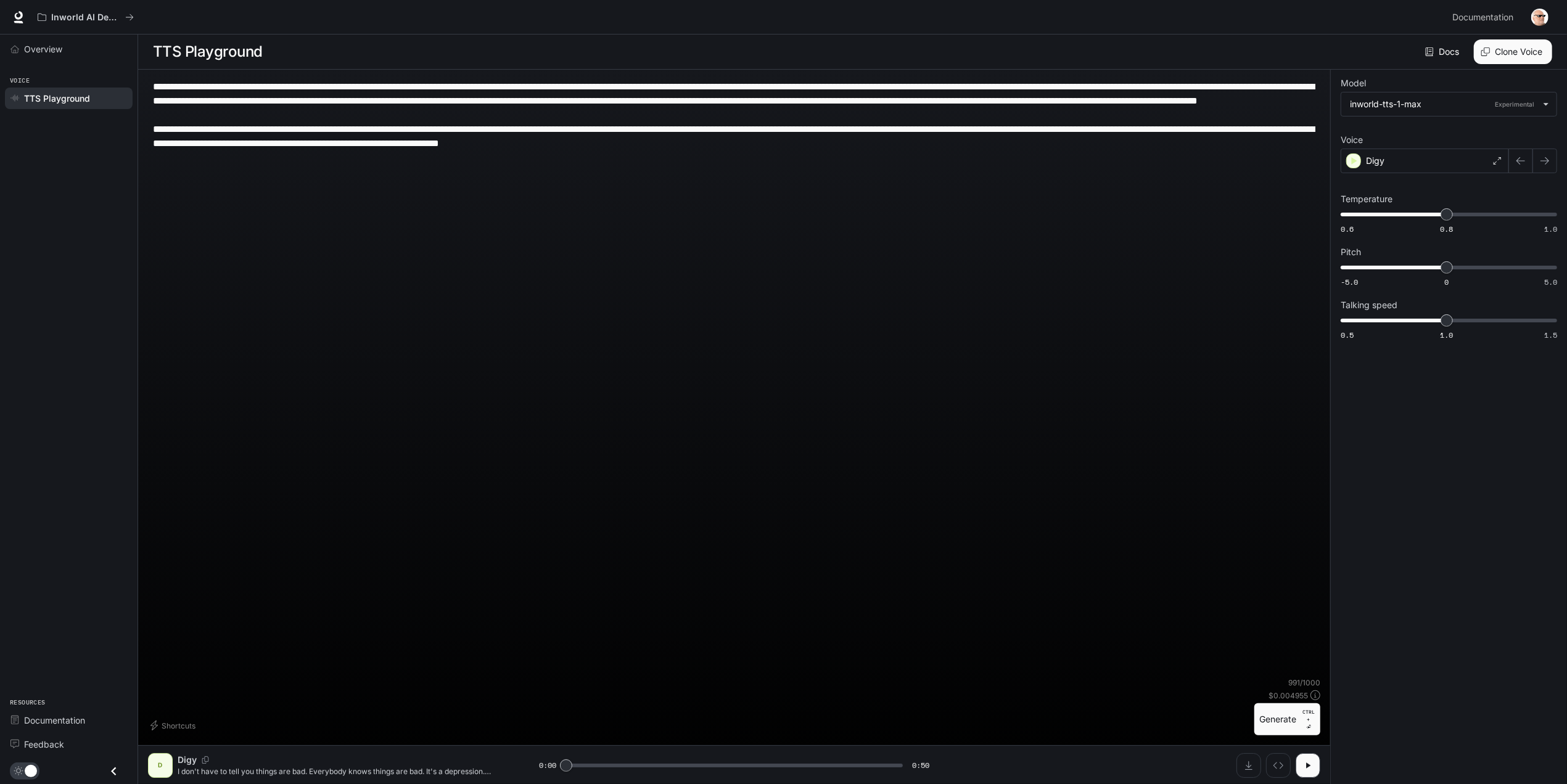 paste 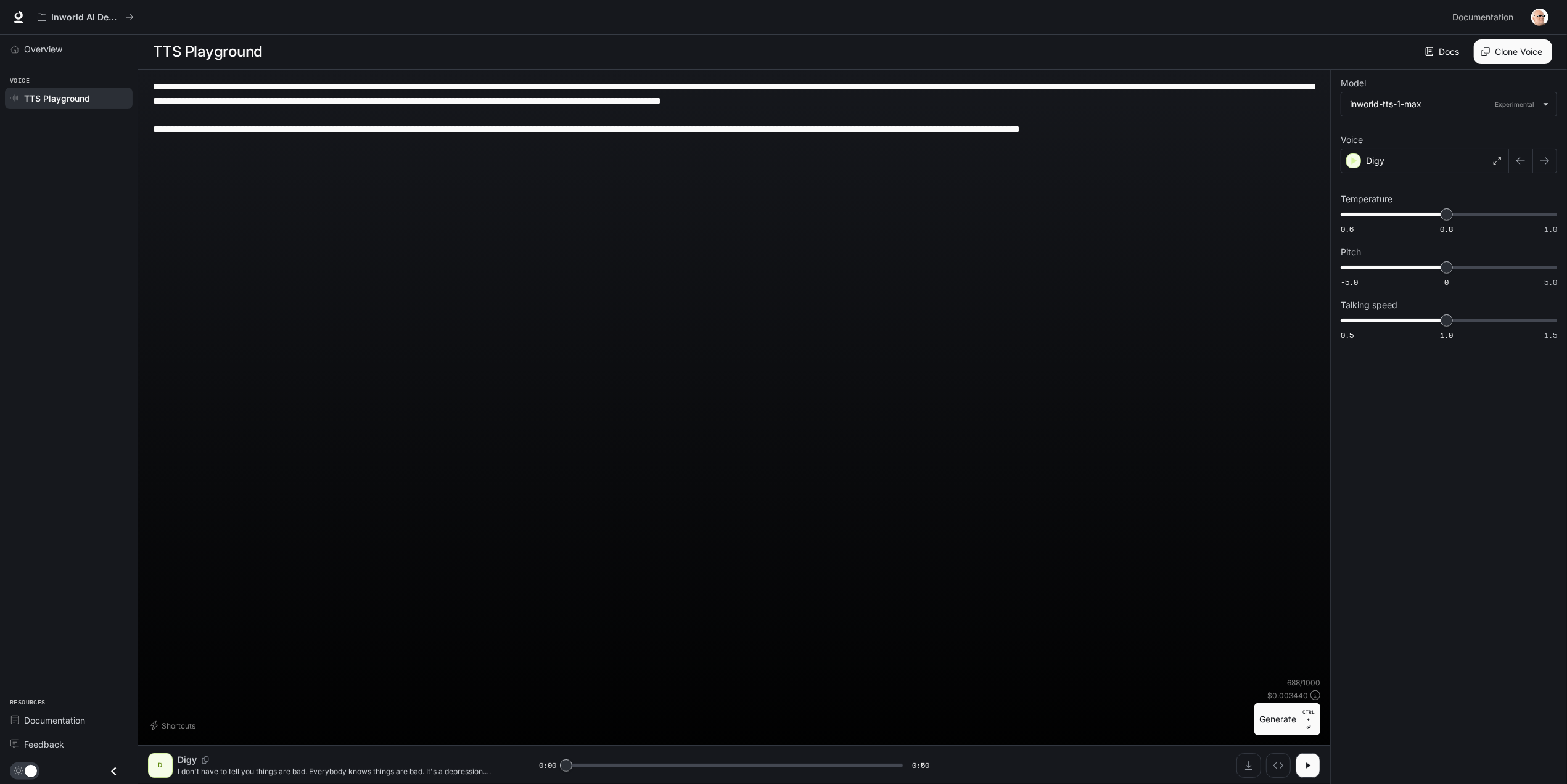 type on "**********" 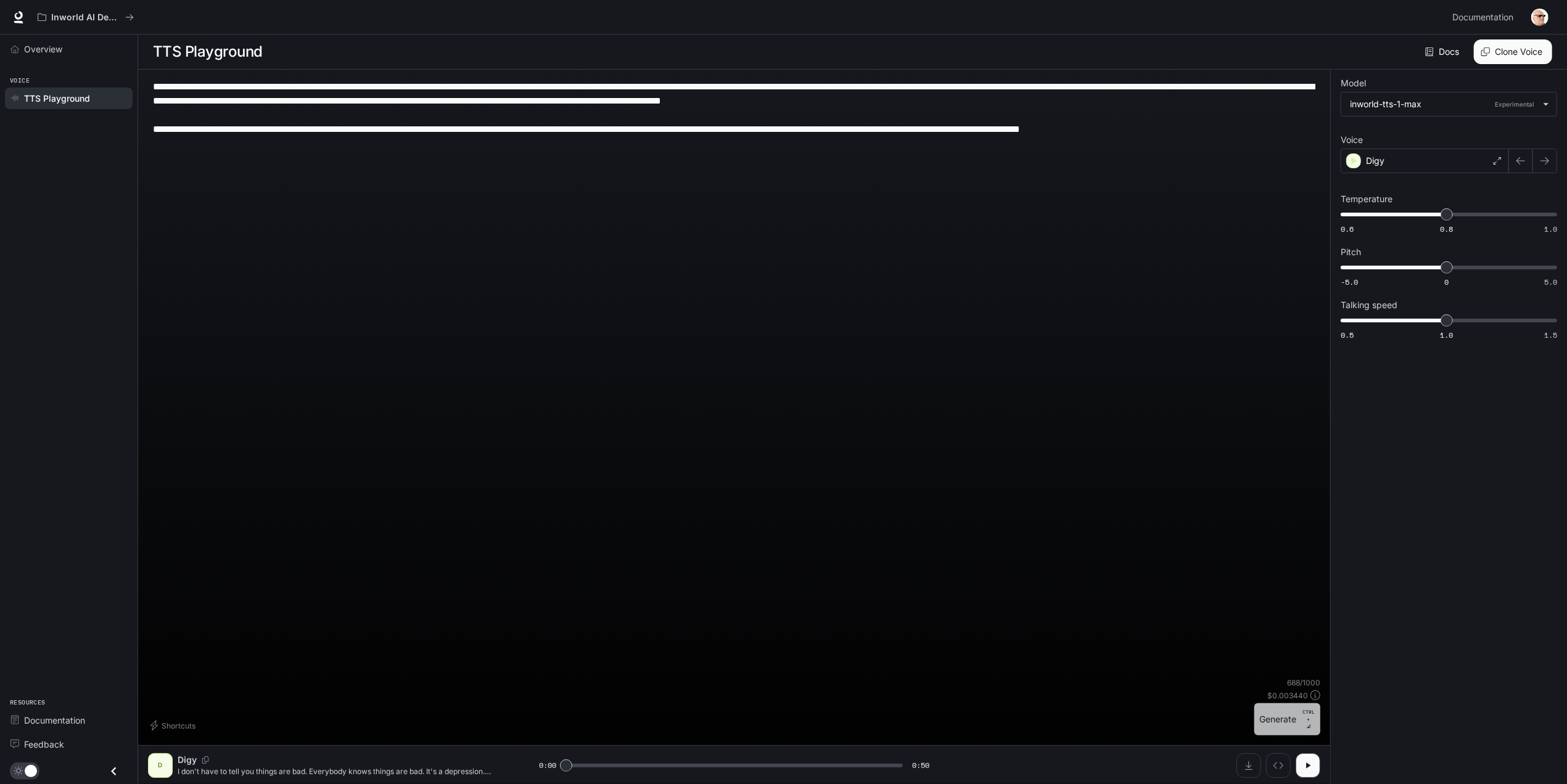 drag, startPoint x: 1264, startPoint y: 722, endPoint x: 1150, endPoint y: 672, distance: 124.4829 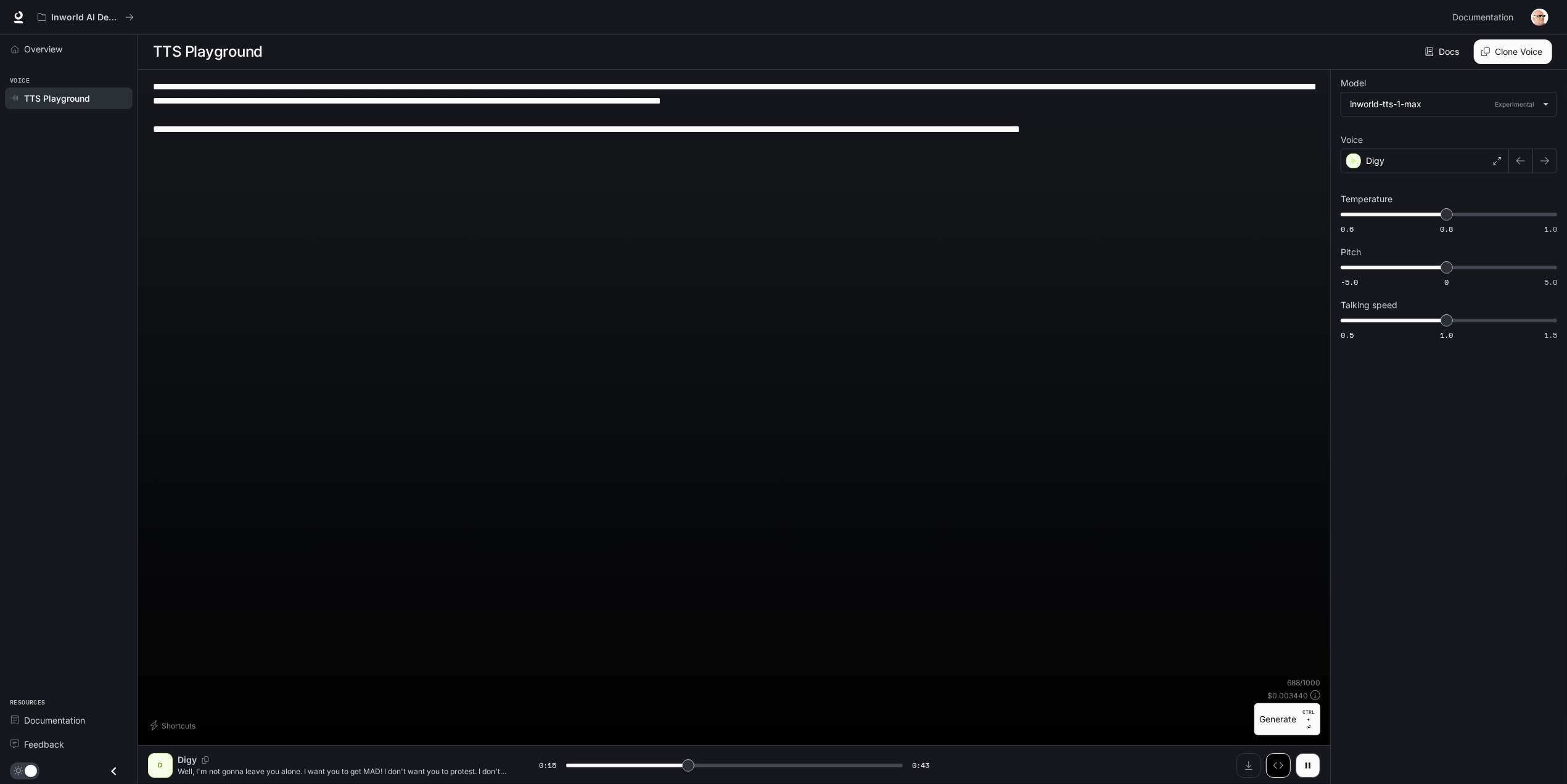 drag, startPoint x: 1310, startPoint y: 765, endPoint x: 1288, endPoint y: 761, distance: 22.36068 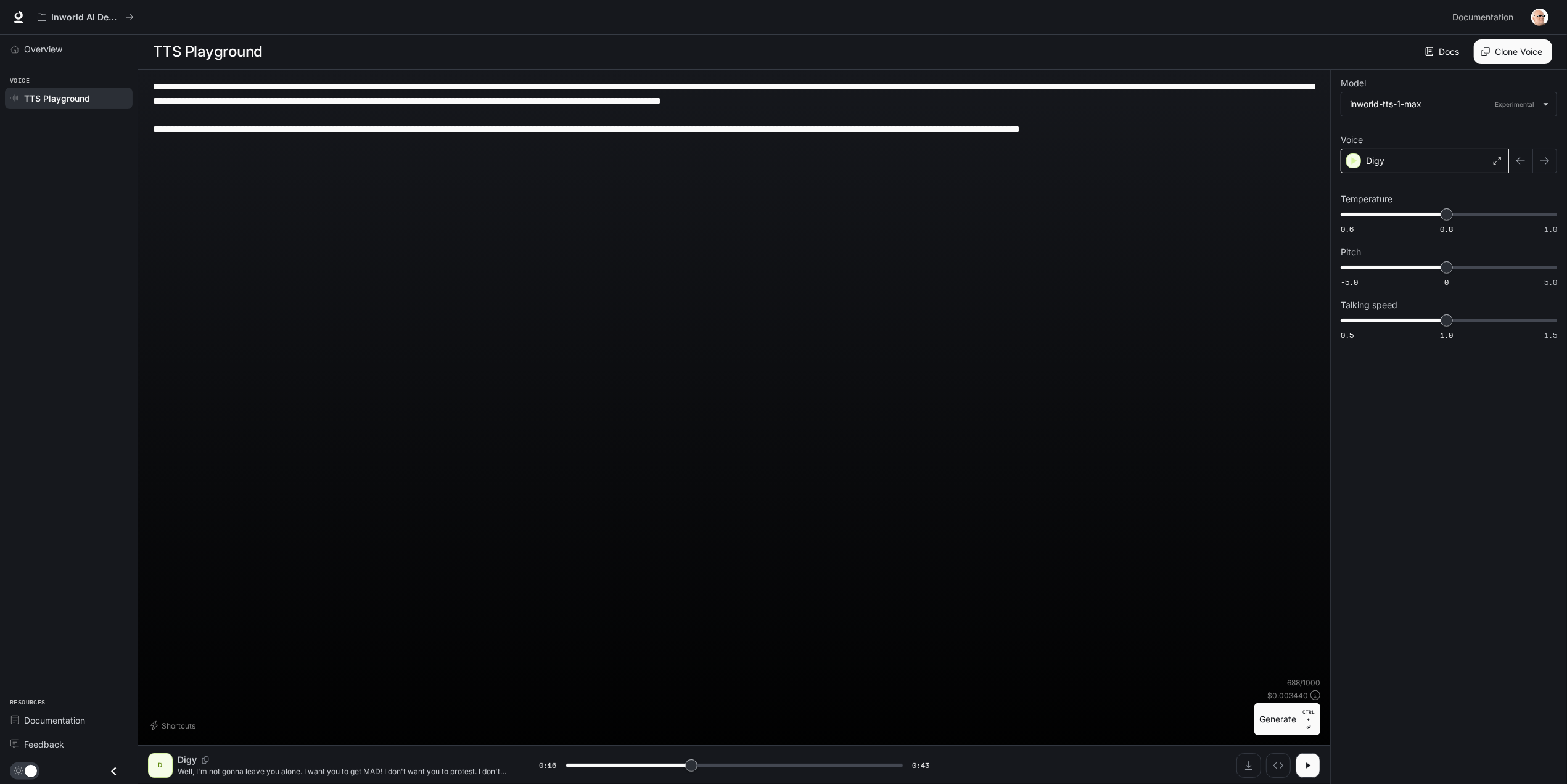 click on "Digy" at bounding box center (1425, 161) 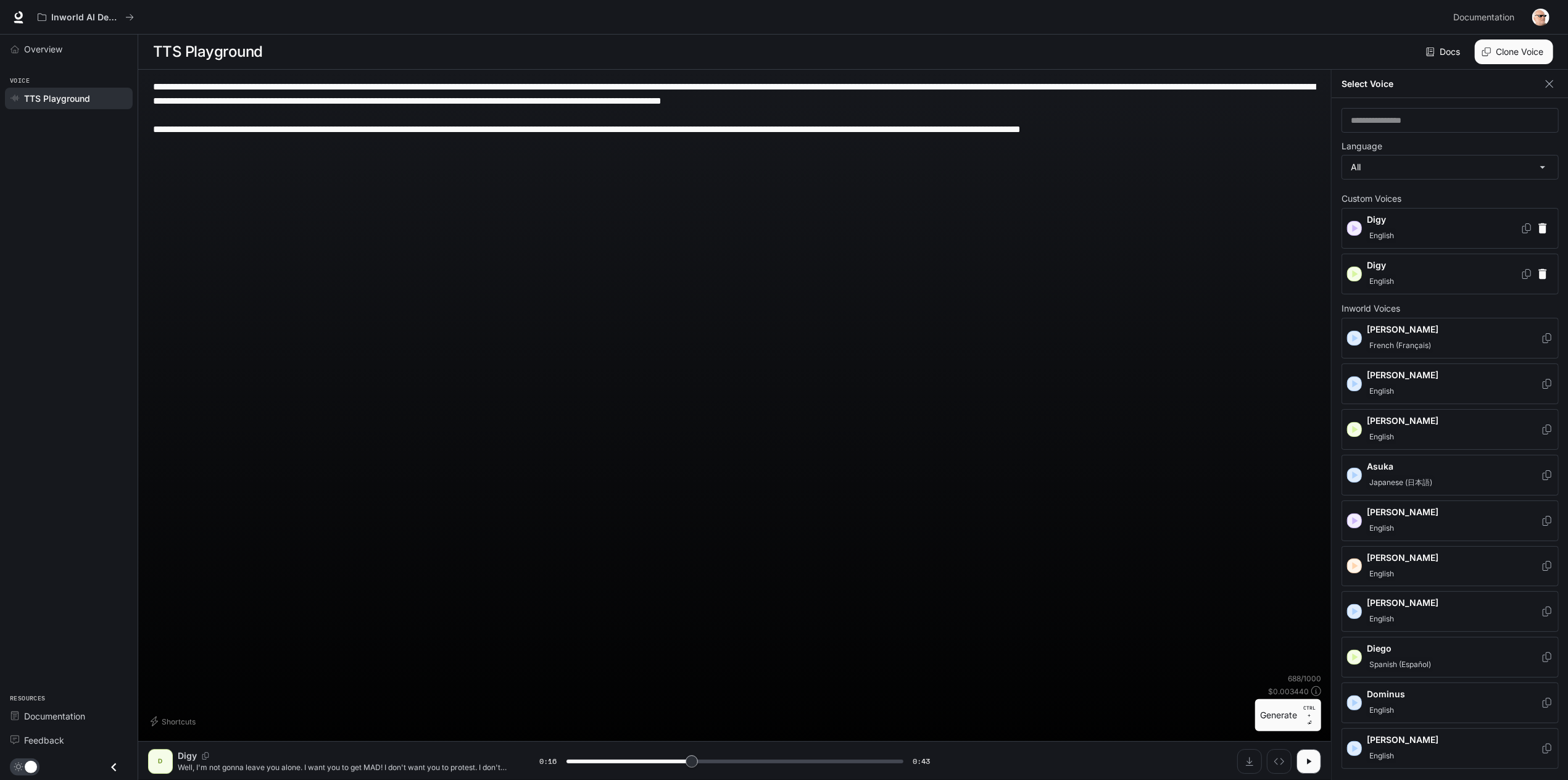 click on "English" at bounding box center [1443, 236] 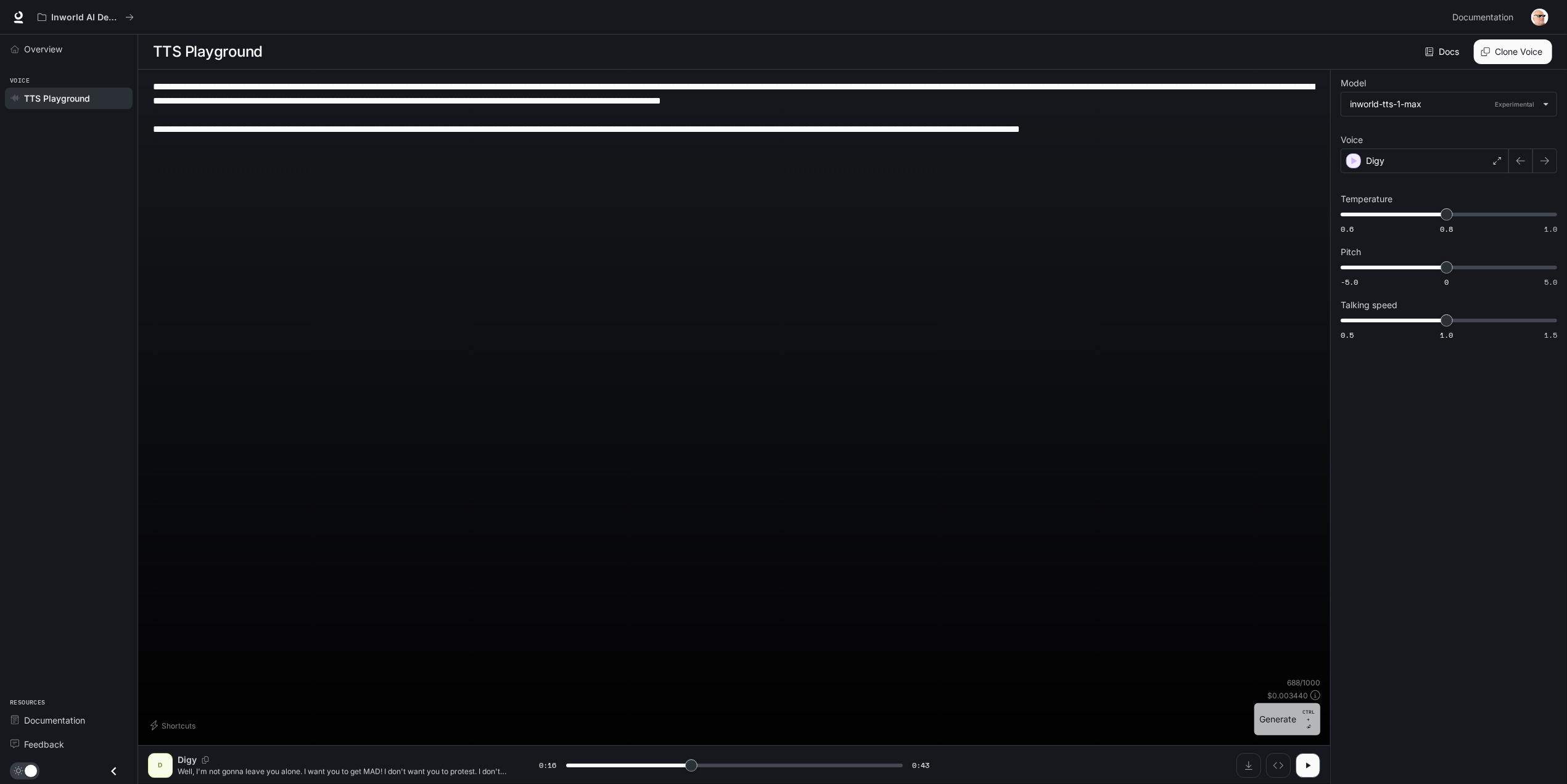 click on "Generate CTRL +  ⏎" at bounding box center (1287, 719) 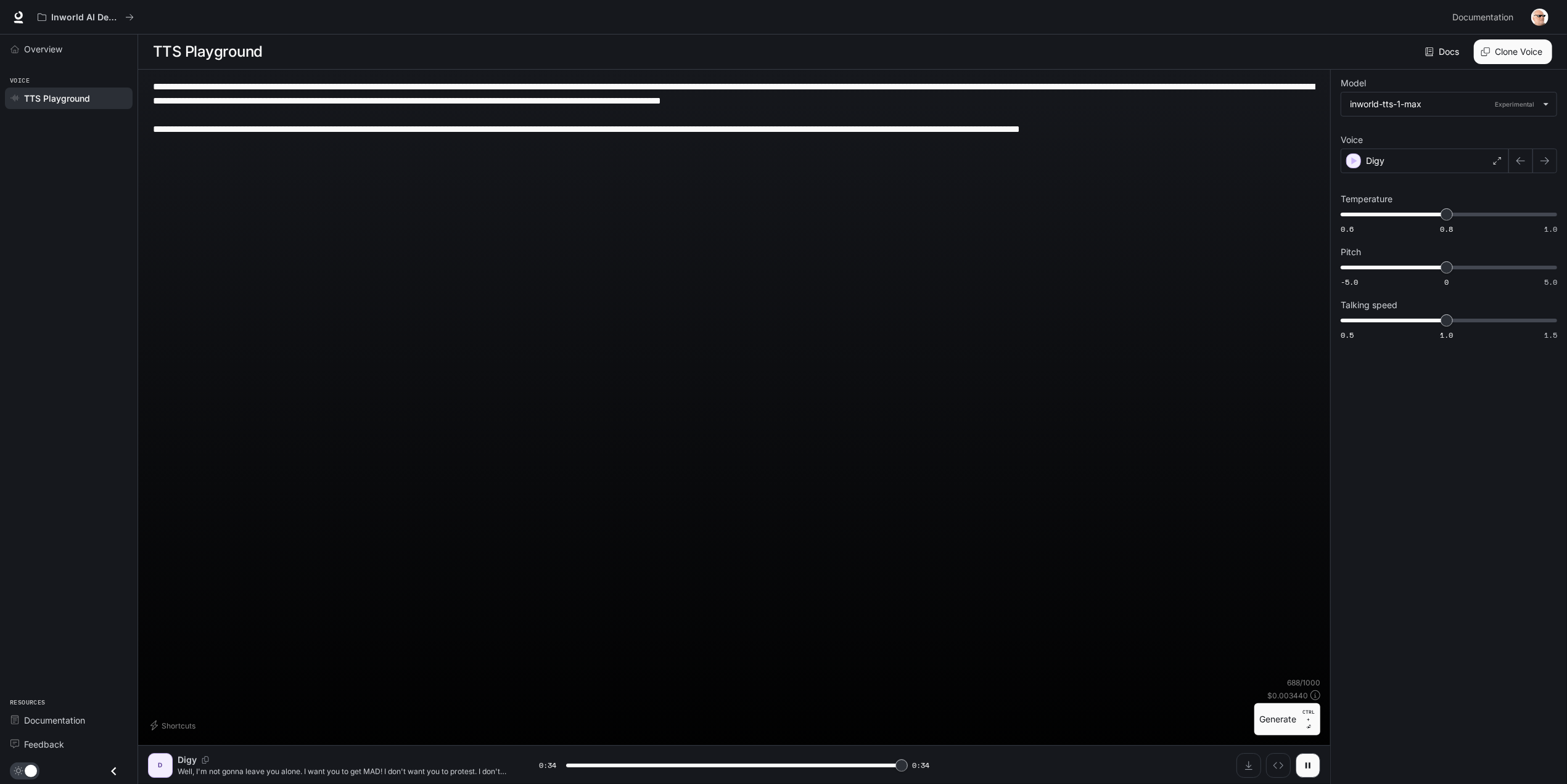 type on "*" 